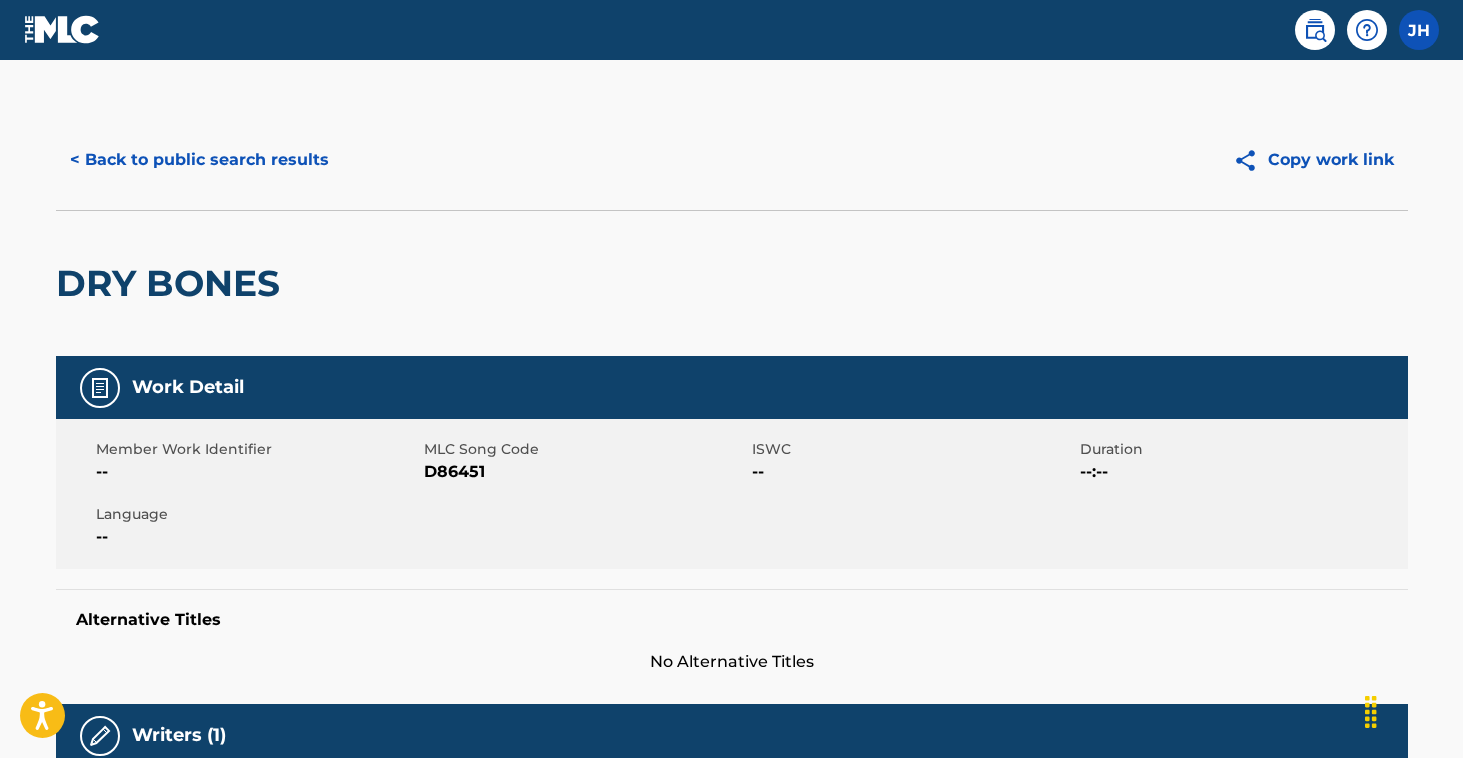 scroll, scrollTop: 264, scrollLeft: 17, axis: both 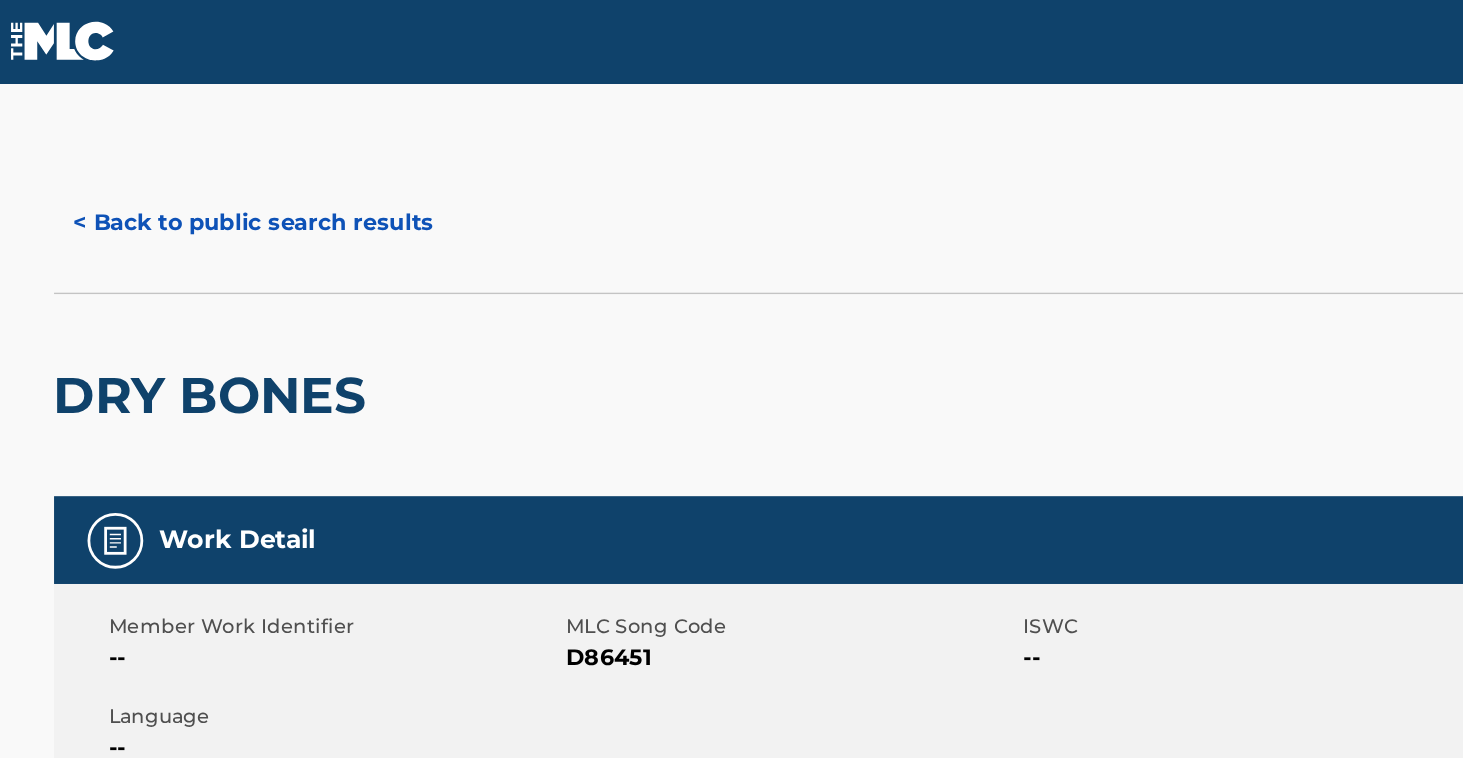 click on "< Back to public search results" at bounding box center [199, 160] 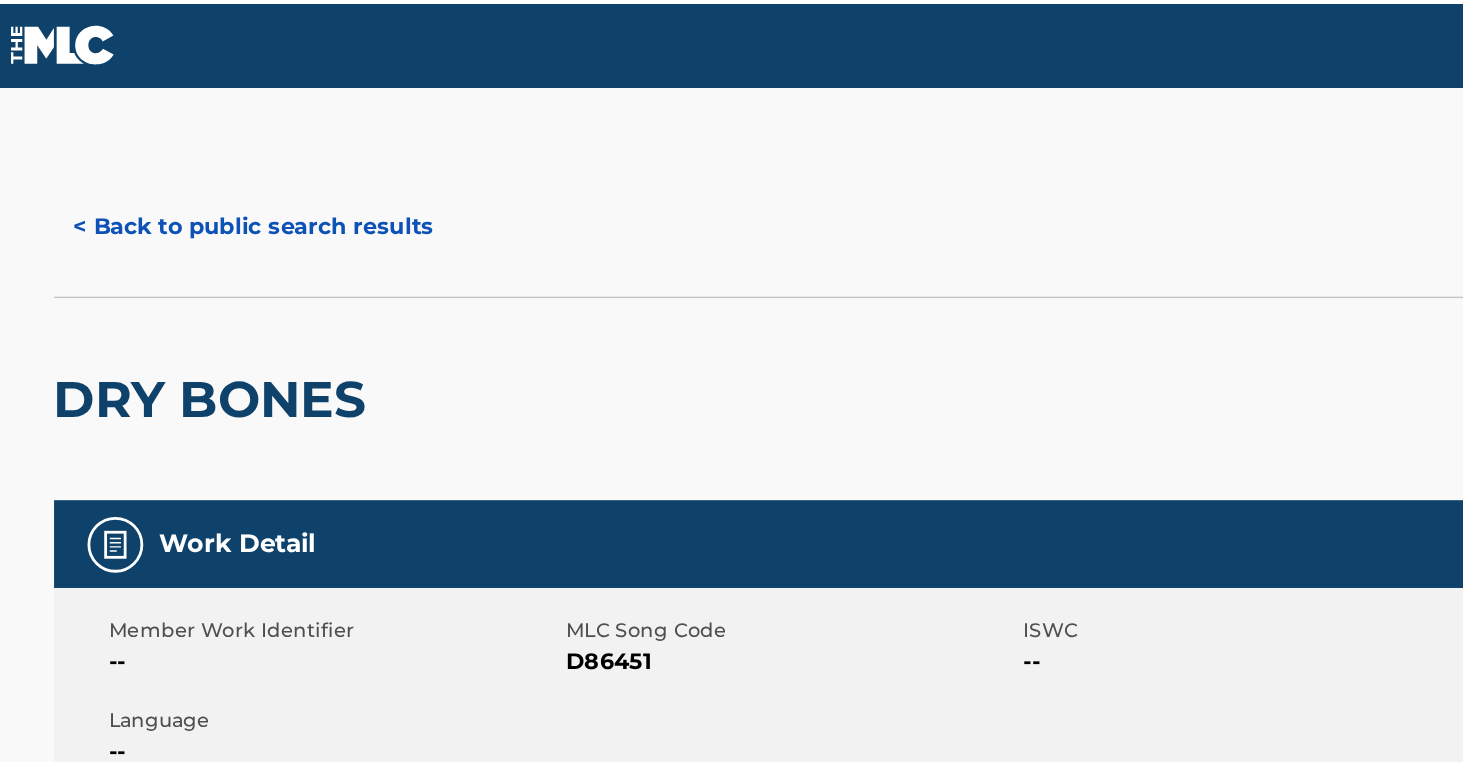 scroll, scrollTop: 220, scrollLeft: 0, axis: vertical 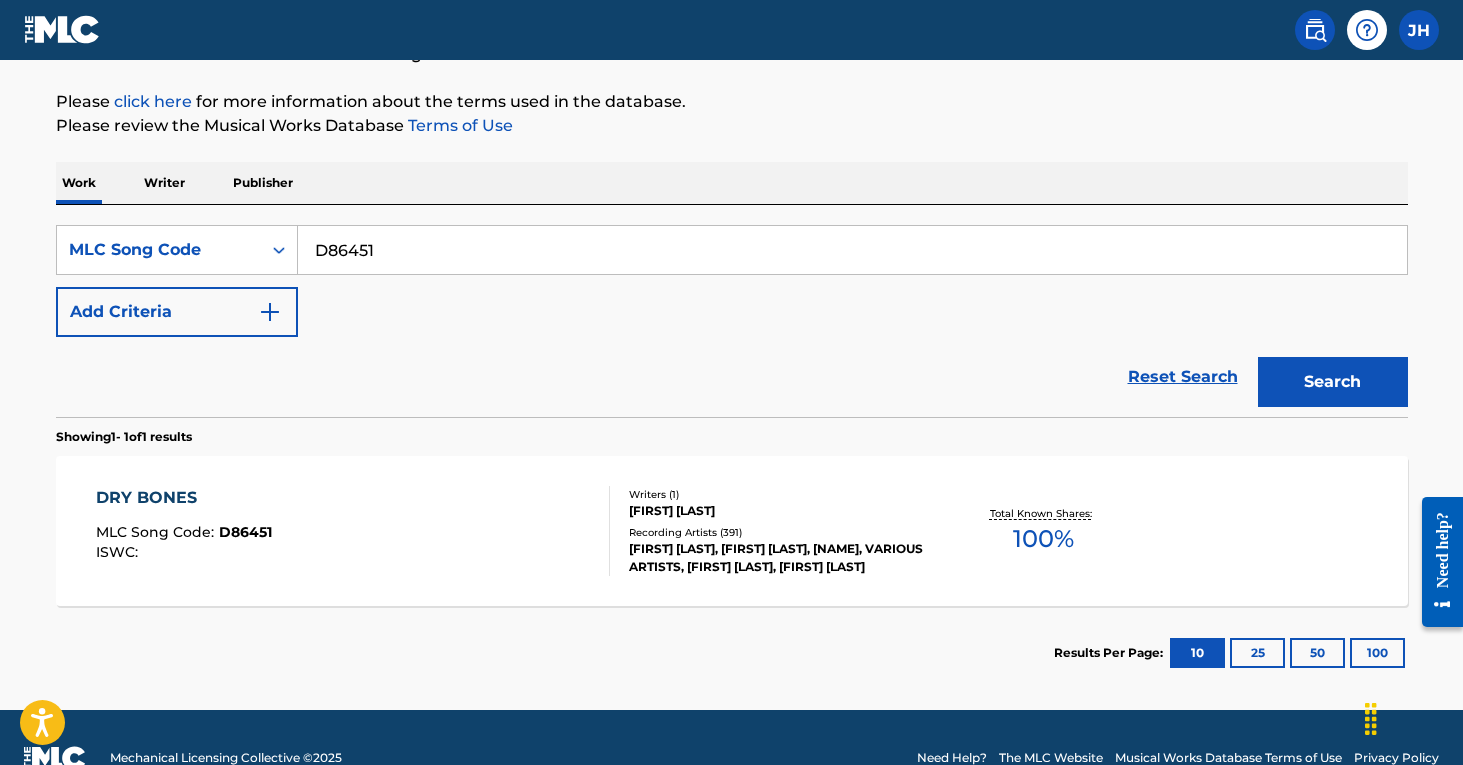 drag, startPoint x: 388, startPoint y: 265, endPoint x: 309, endPoint y: 254, distance: 79.762146 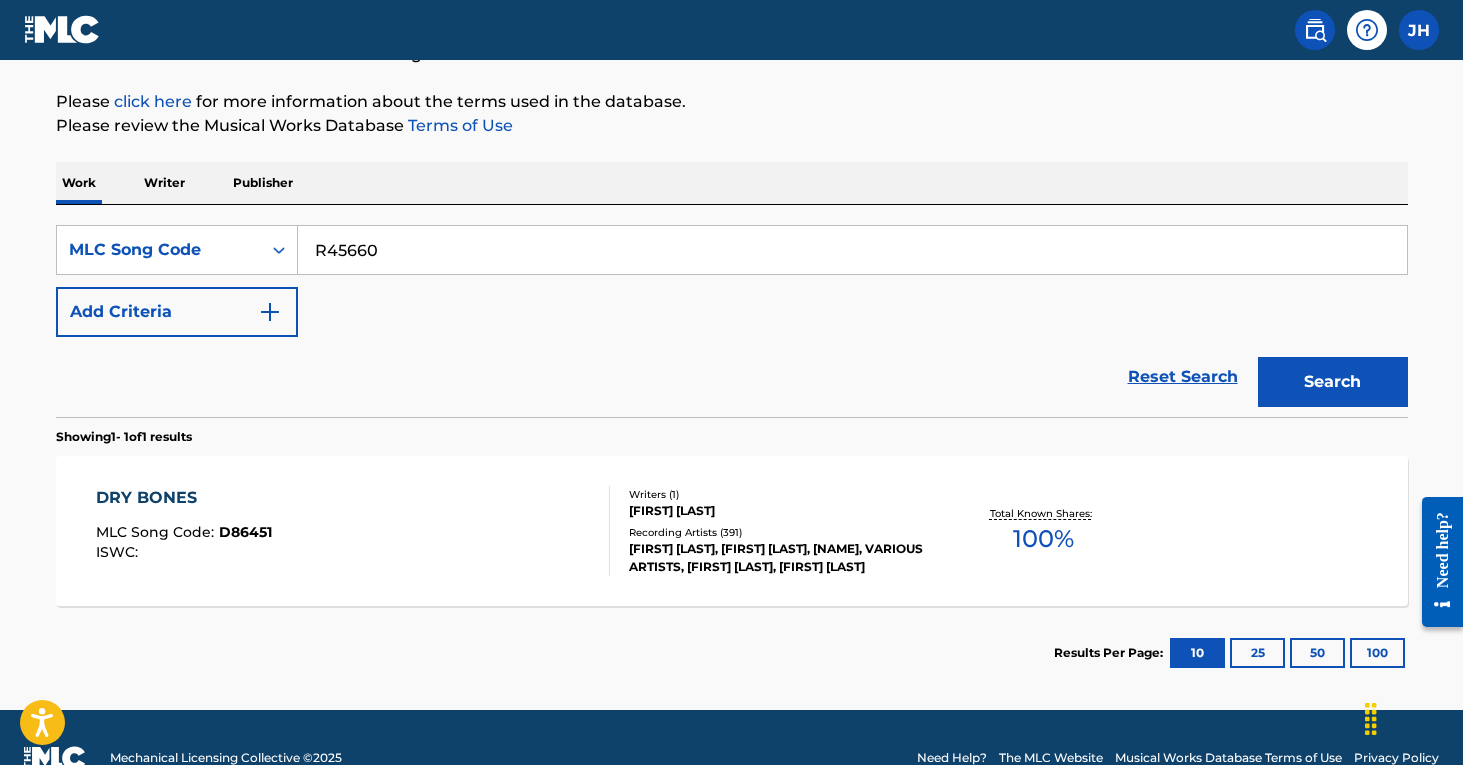 type on "R45660" 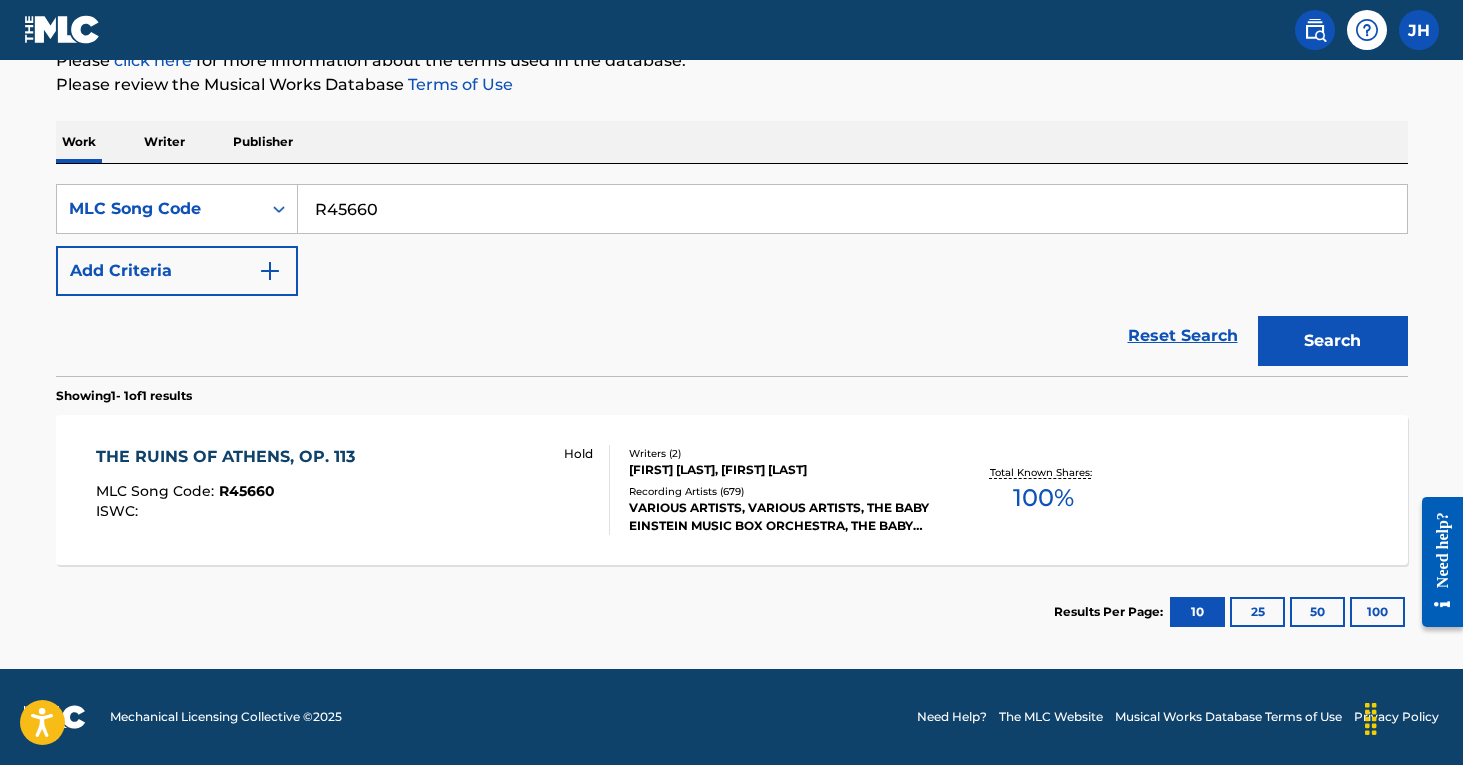scroll, scrollTop: 261, scrollLeft: 0, axis: vertical 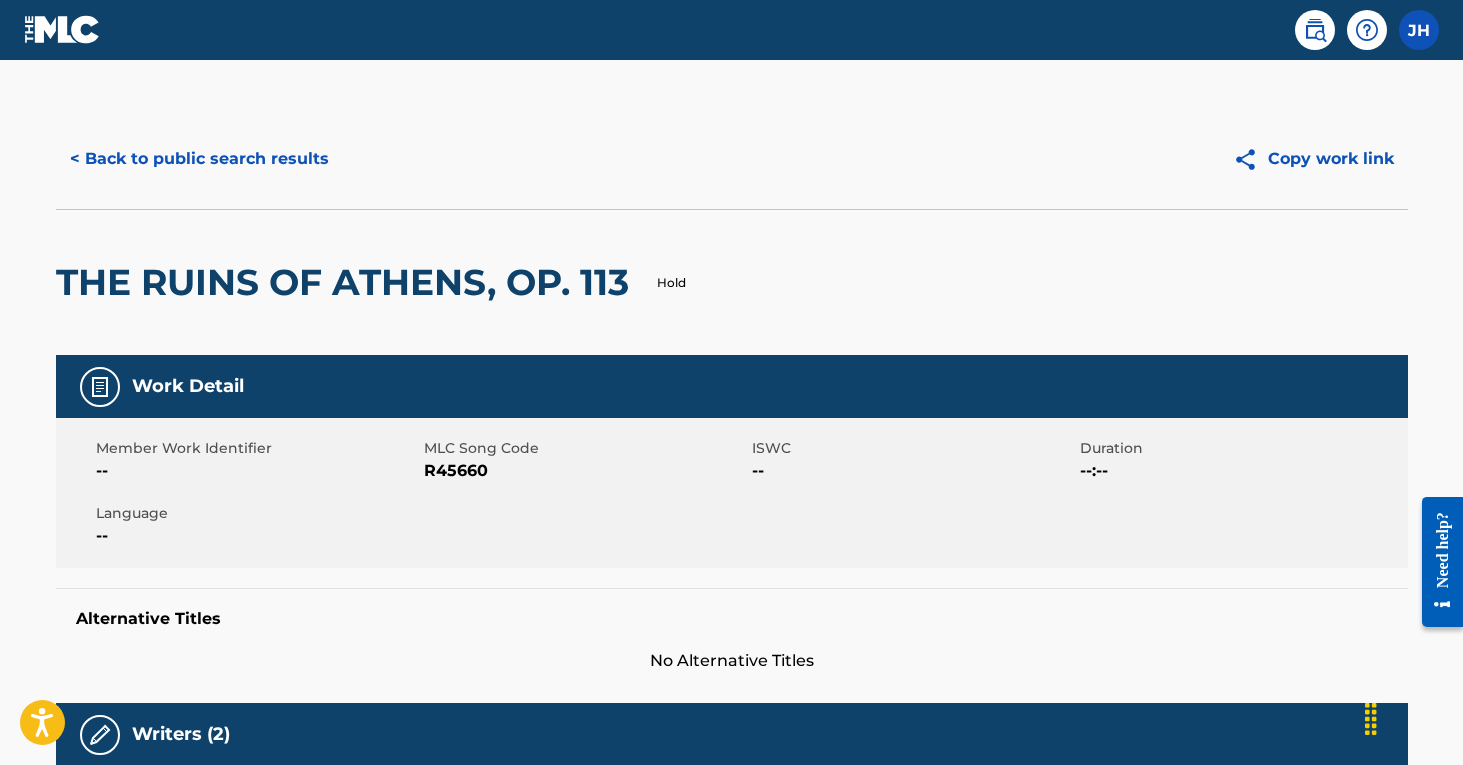 click on "< Back to public search results" at bounding box center [199, 159] 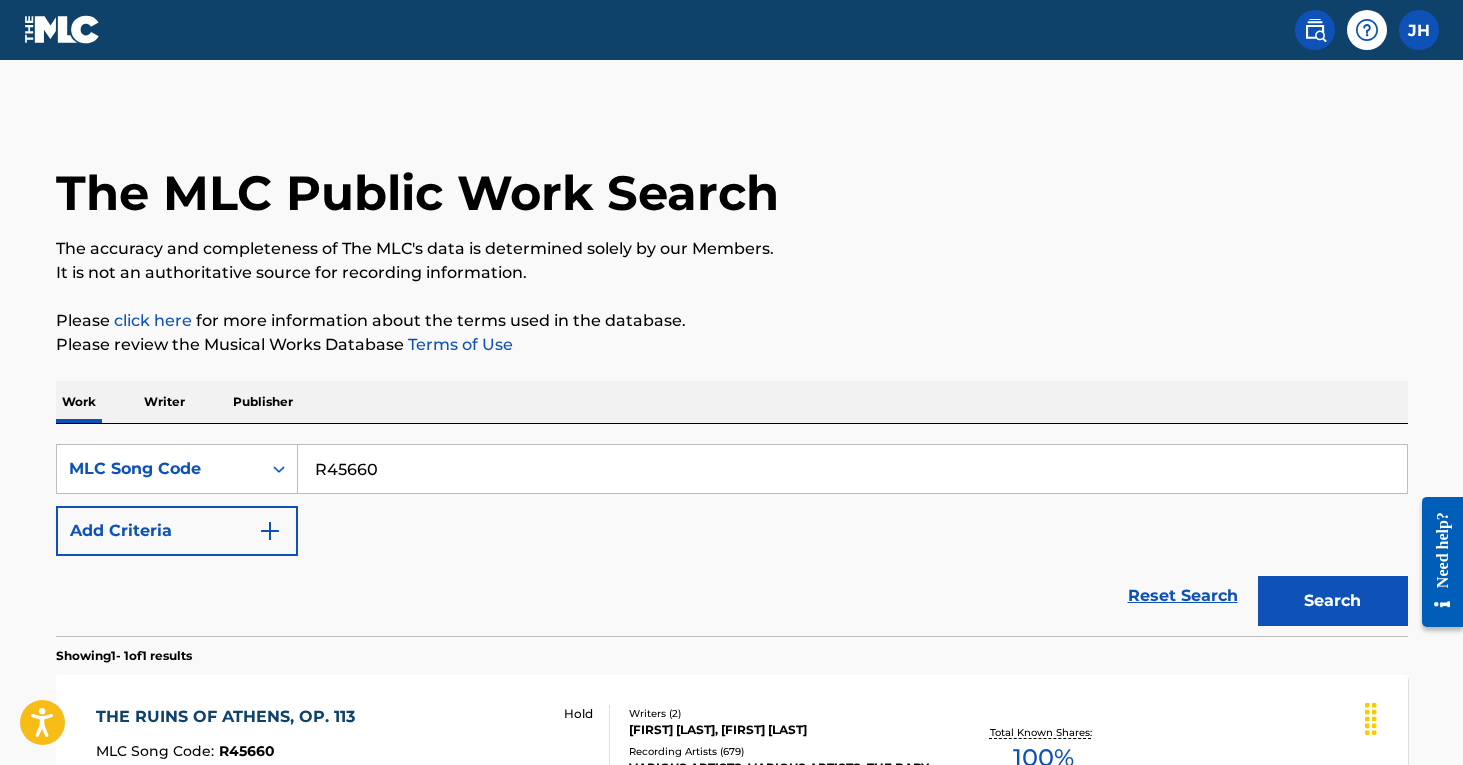 scroll, scrollTop: 209, scrollLeft: 0, axis: vertical 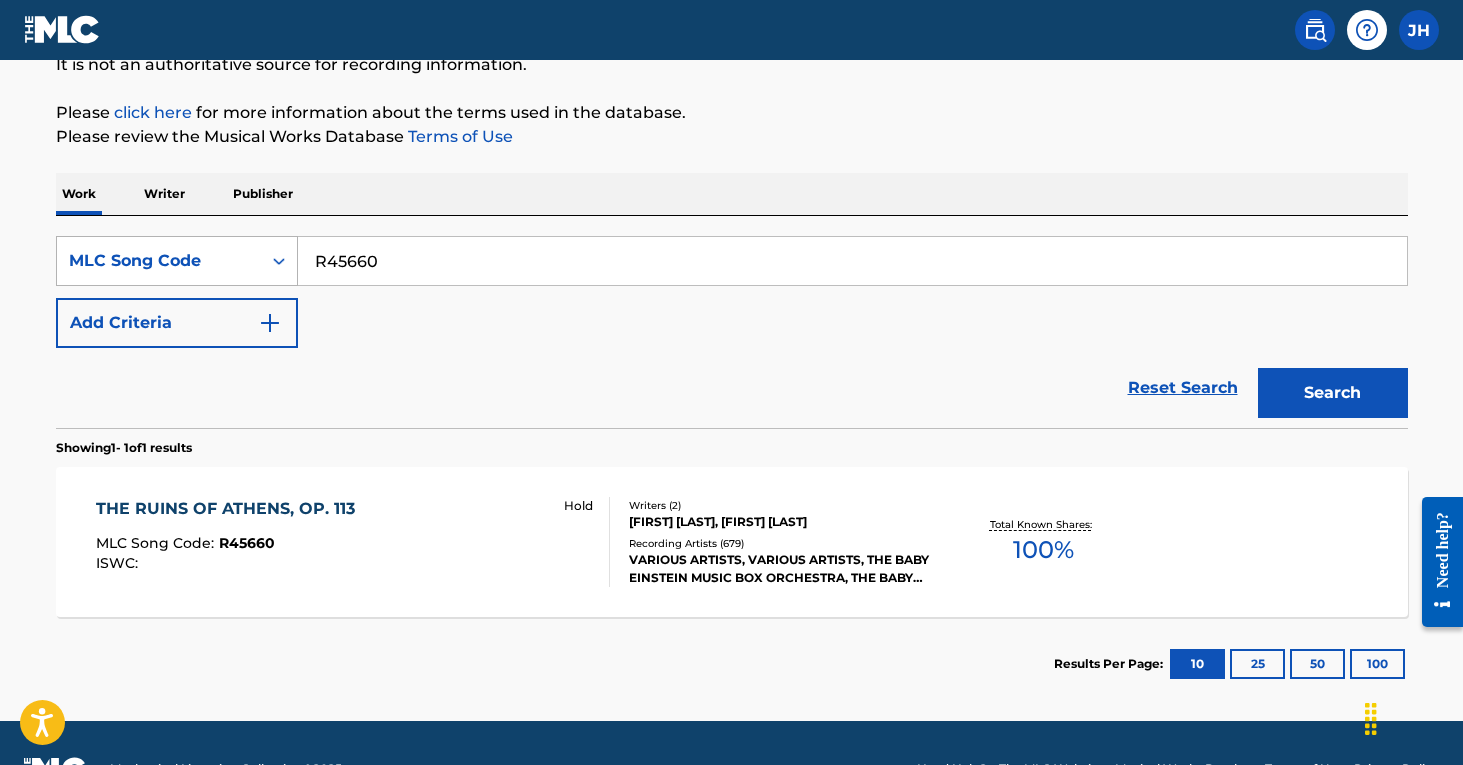 drag, startPoint x: 394, startPoint y: 263, endPoint x: 293, endPoint y: 251, distance: 101.71037 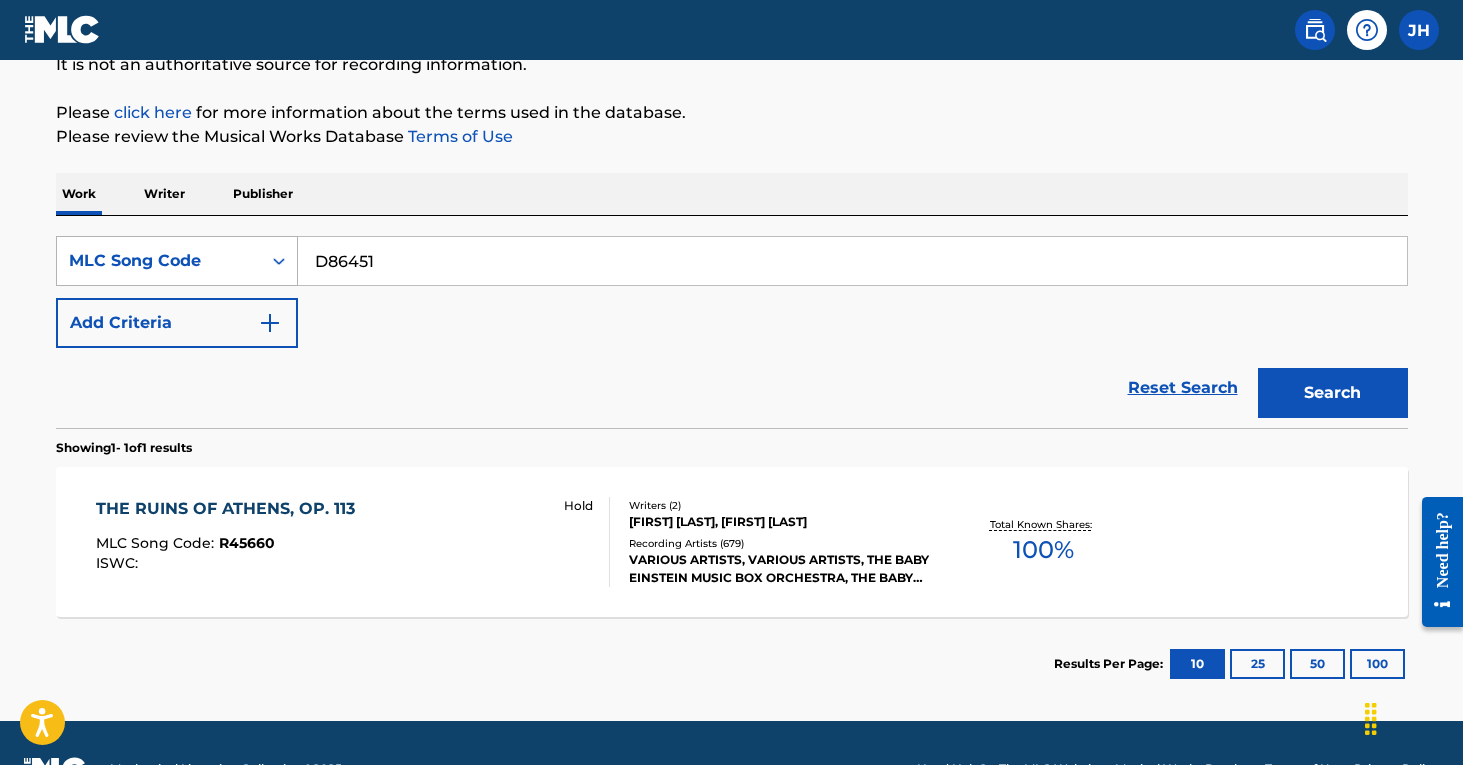 type on "D86451" 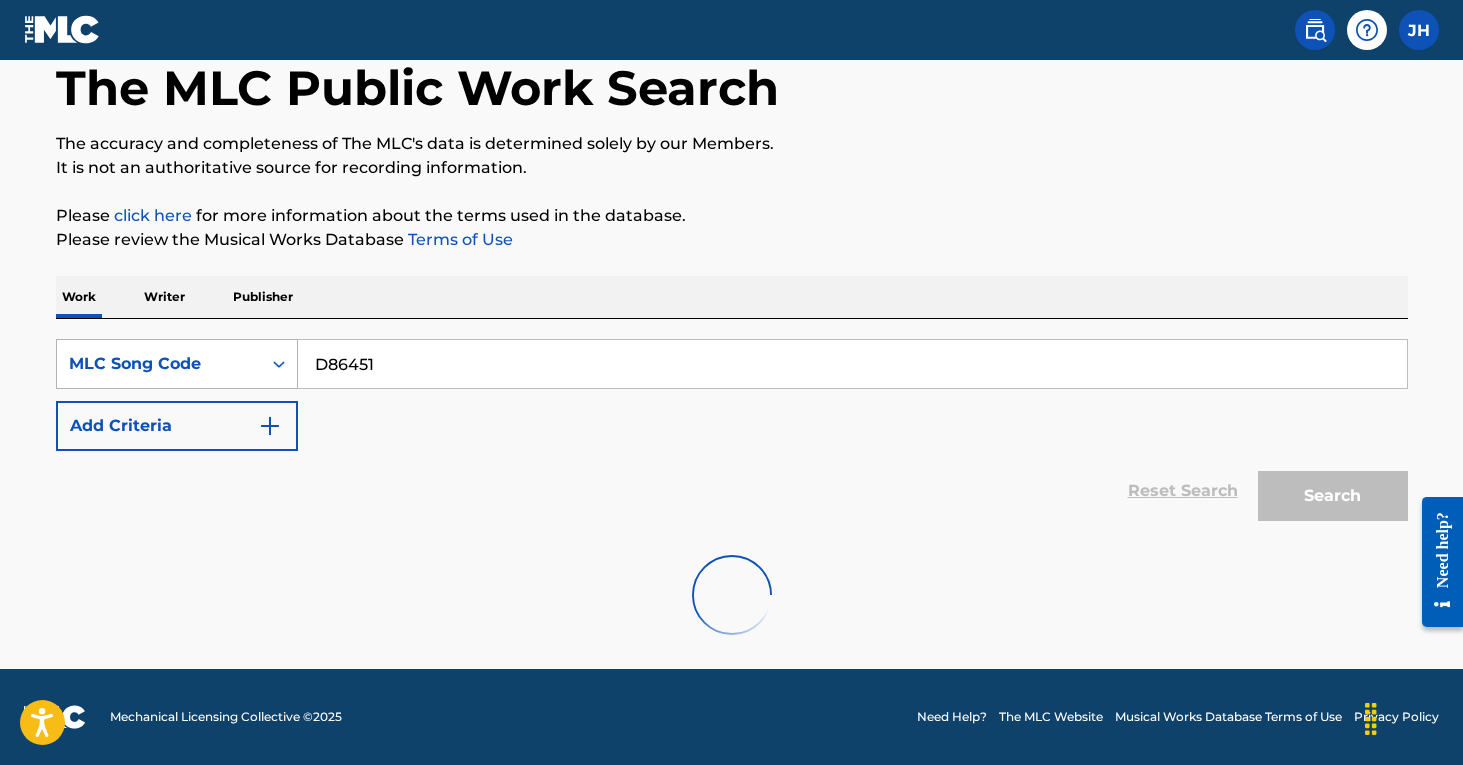 scroll, scrollTop: 106, scrollLeft: 0, axis: vertical 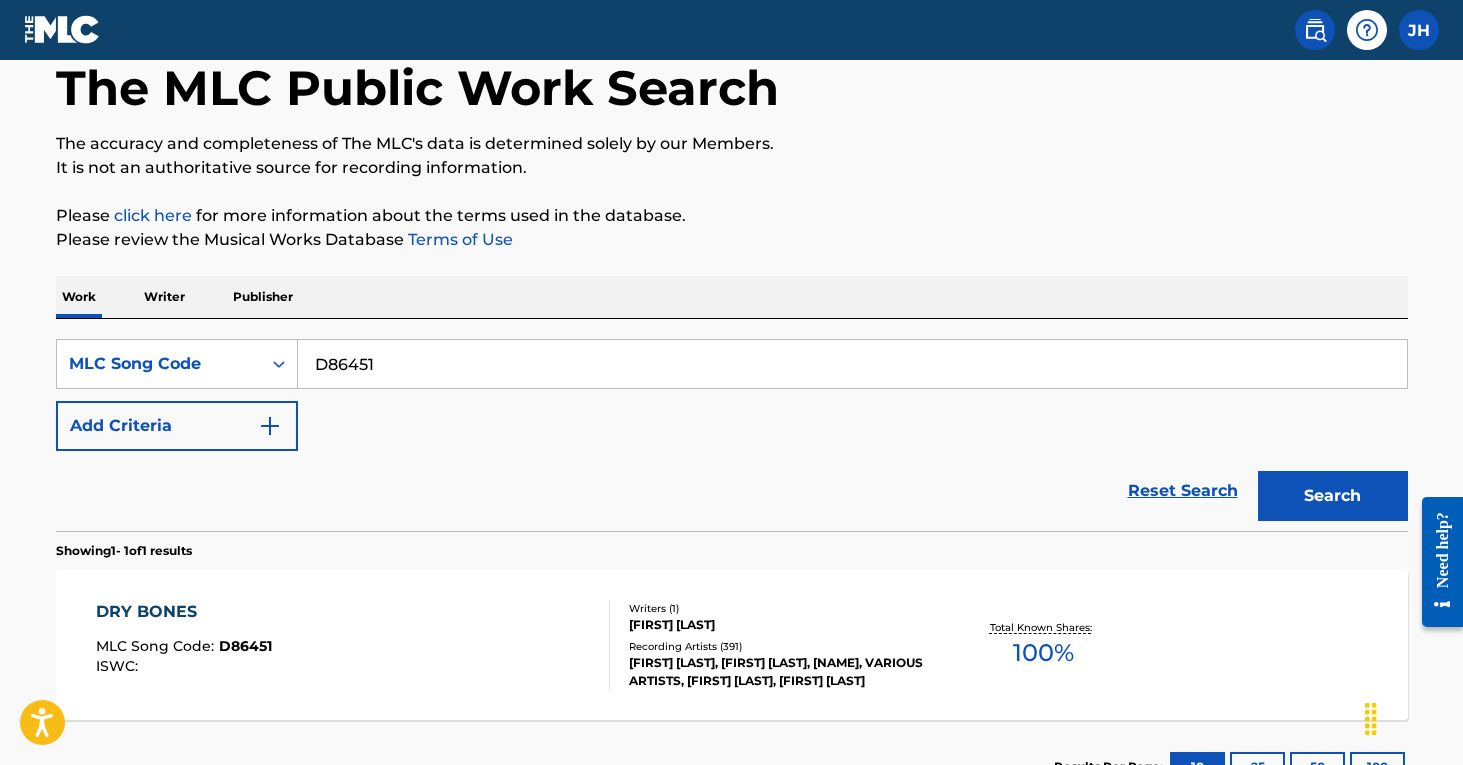 click on "DRY BONES MLC Song Code : D86451 ISWC :" at bounding box center (353, 645) 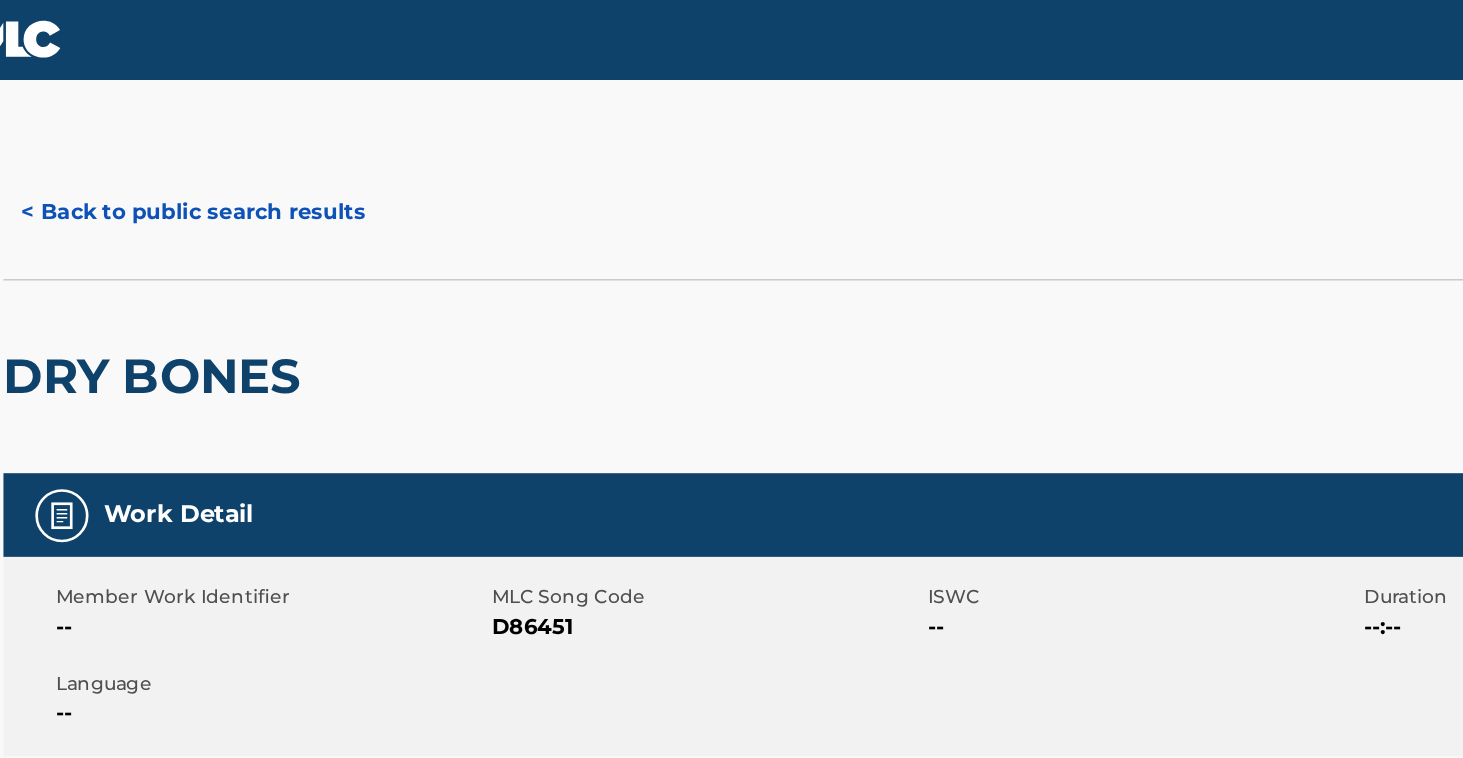 scroll, scrollTop: 0, scrollLeft: 0, axis: both 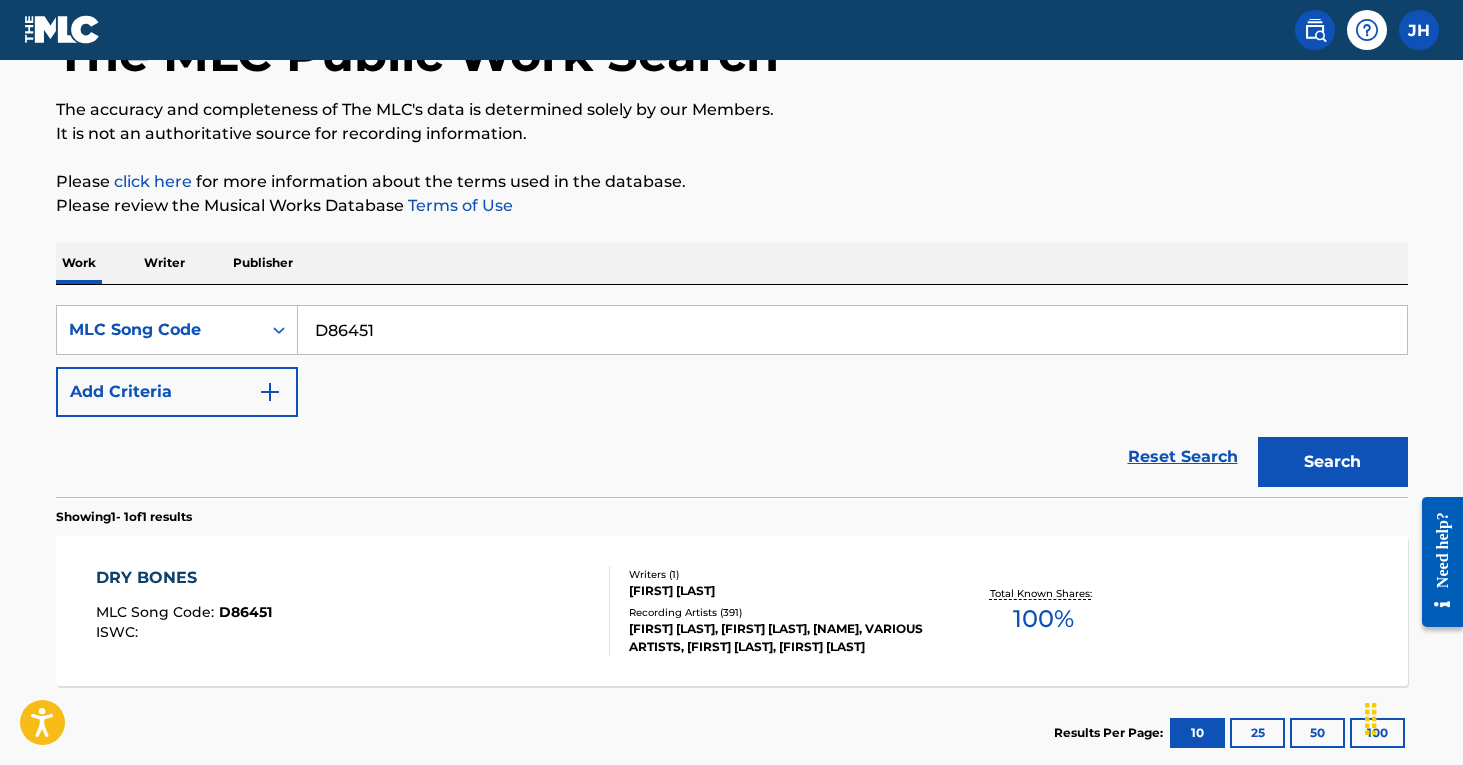 drag, startPoint x: 389, startPoint y: 336, endPoint x: 302, endPoint y: 317, distance: 89.050545 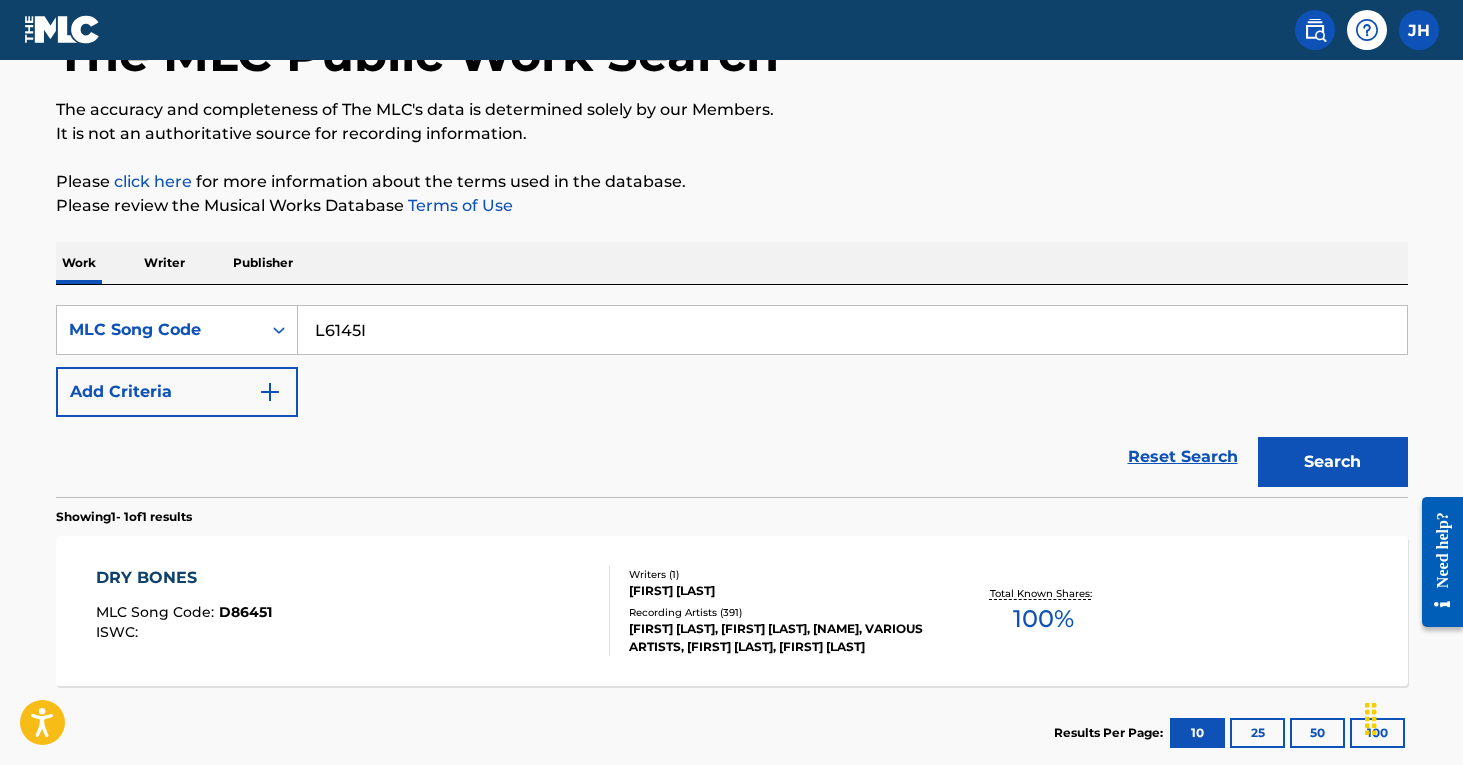 type on "L6145I" 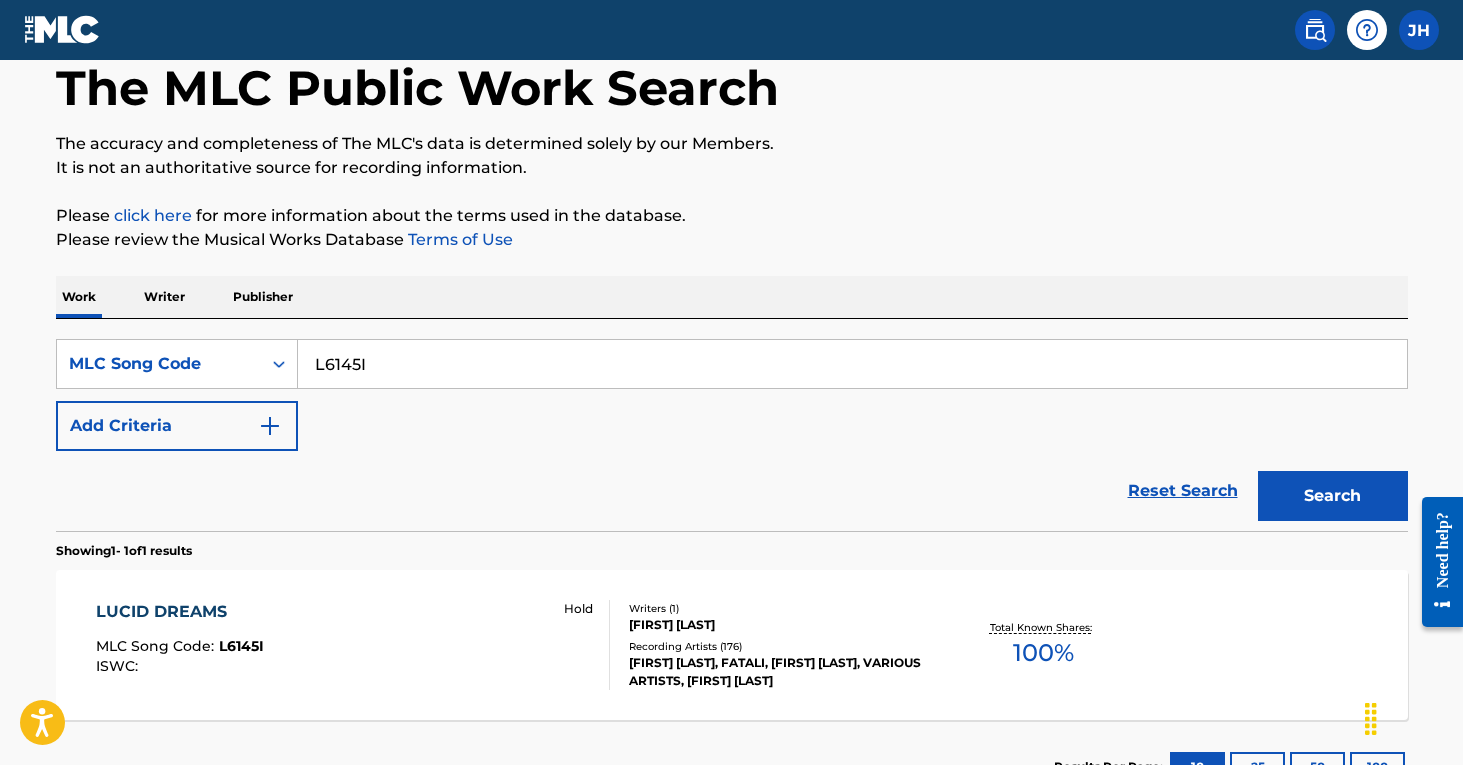 click on "LUCID DREAMS MLC Song Code : L6145I ISWC : Hold" at bounding box center [353, 645] 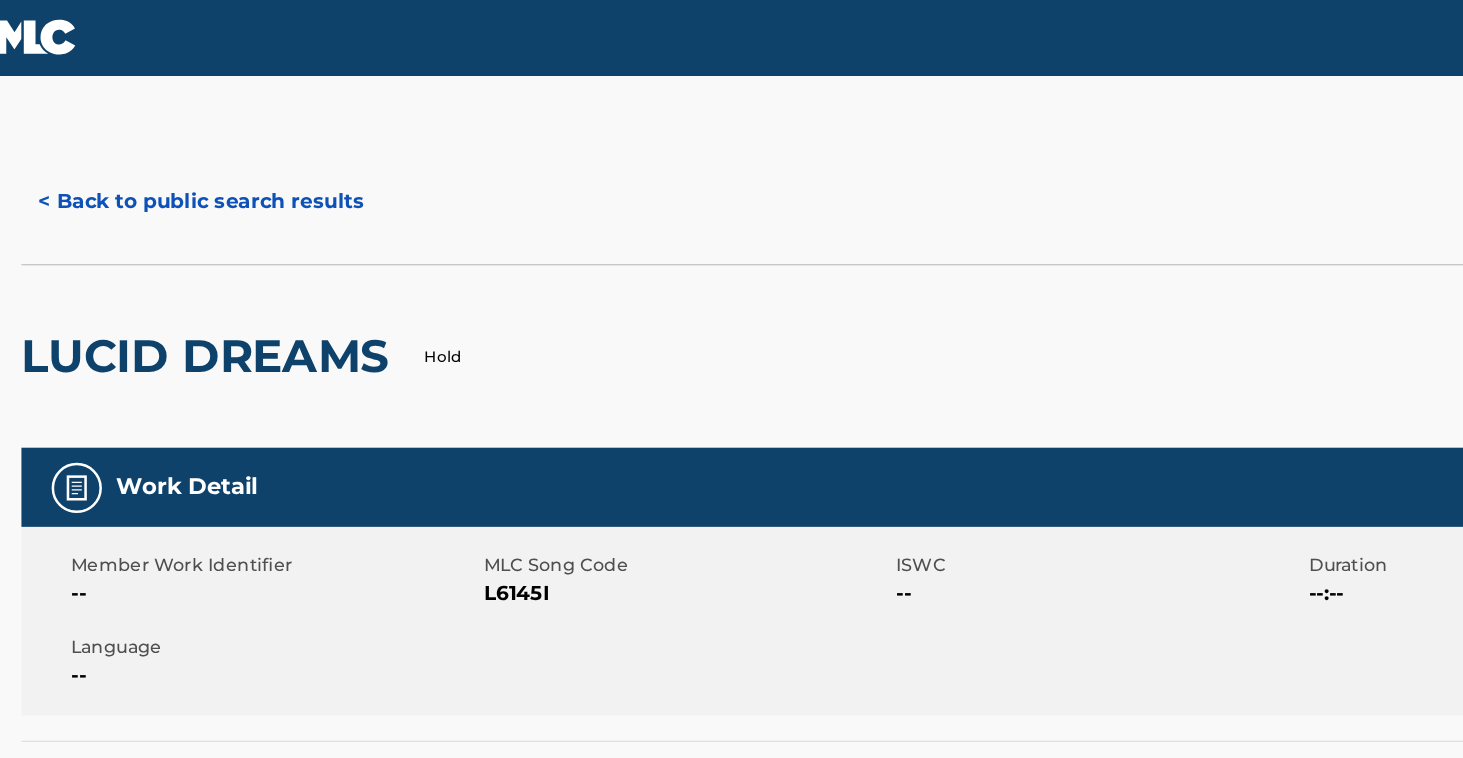 scroll, scrollTop: 0, scrollLeft: 0, axis: both 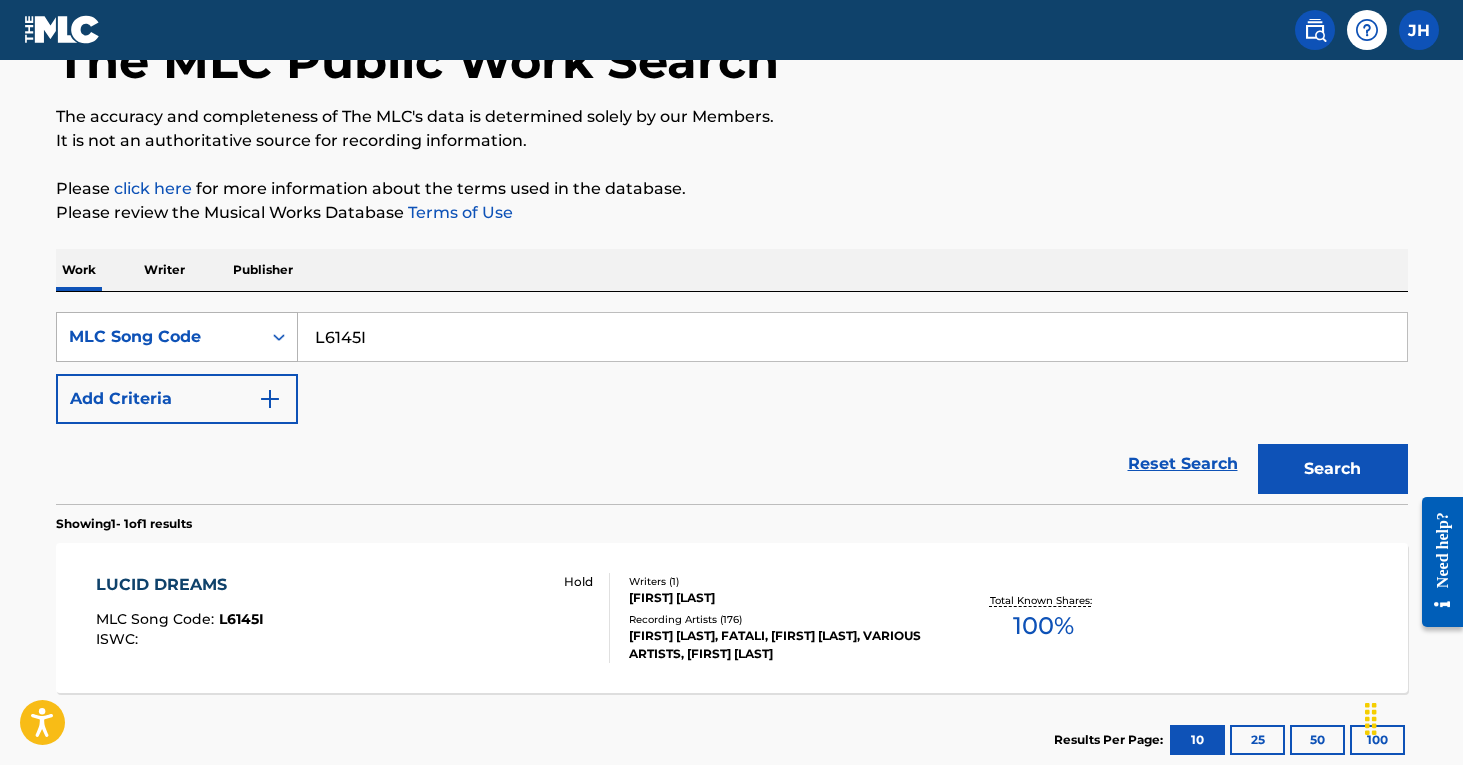 drag, startPoint x: 384, startPoint y: 329, endPoint x: 283, endPoint y: 334, distance: 101.12369 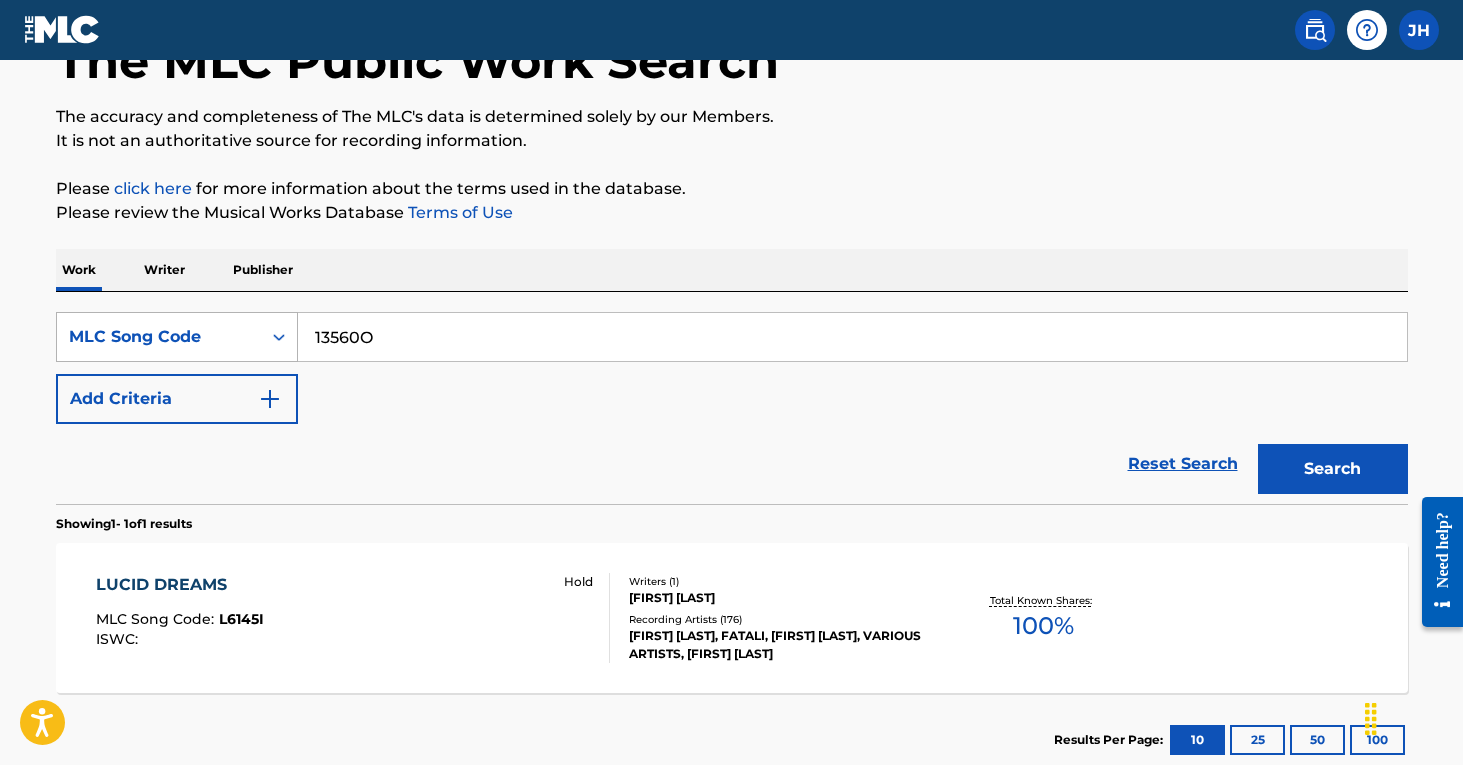 click on "Search" at bounding box center (1333, 469) 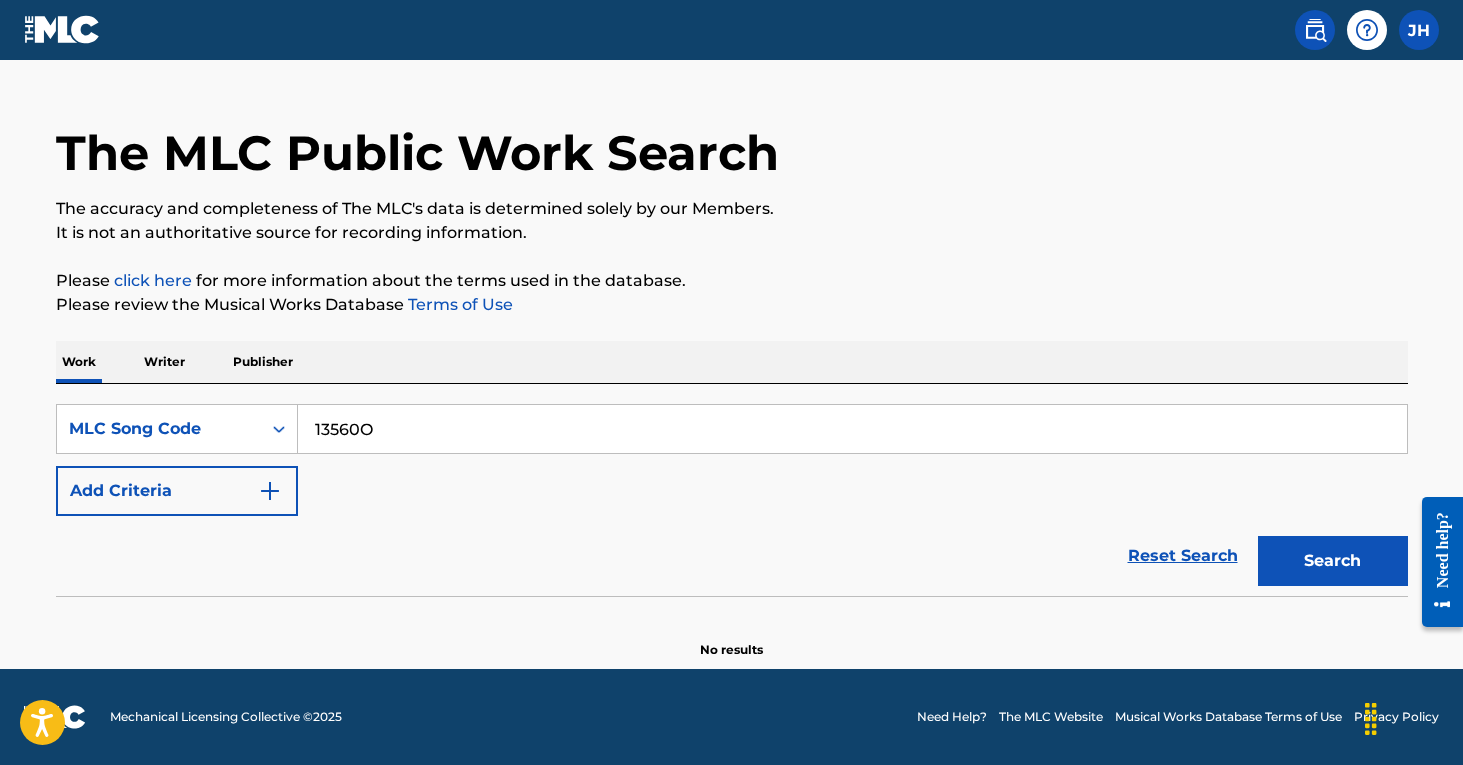 scroll, scrollTop: 41, scrollLeft: 0, axis: vertical 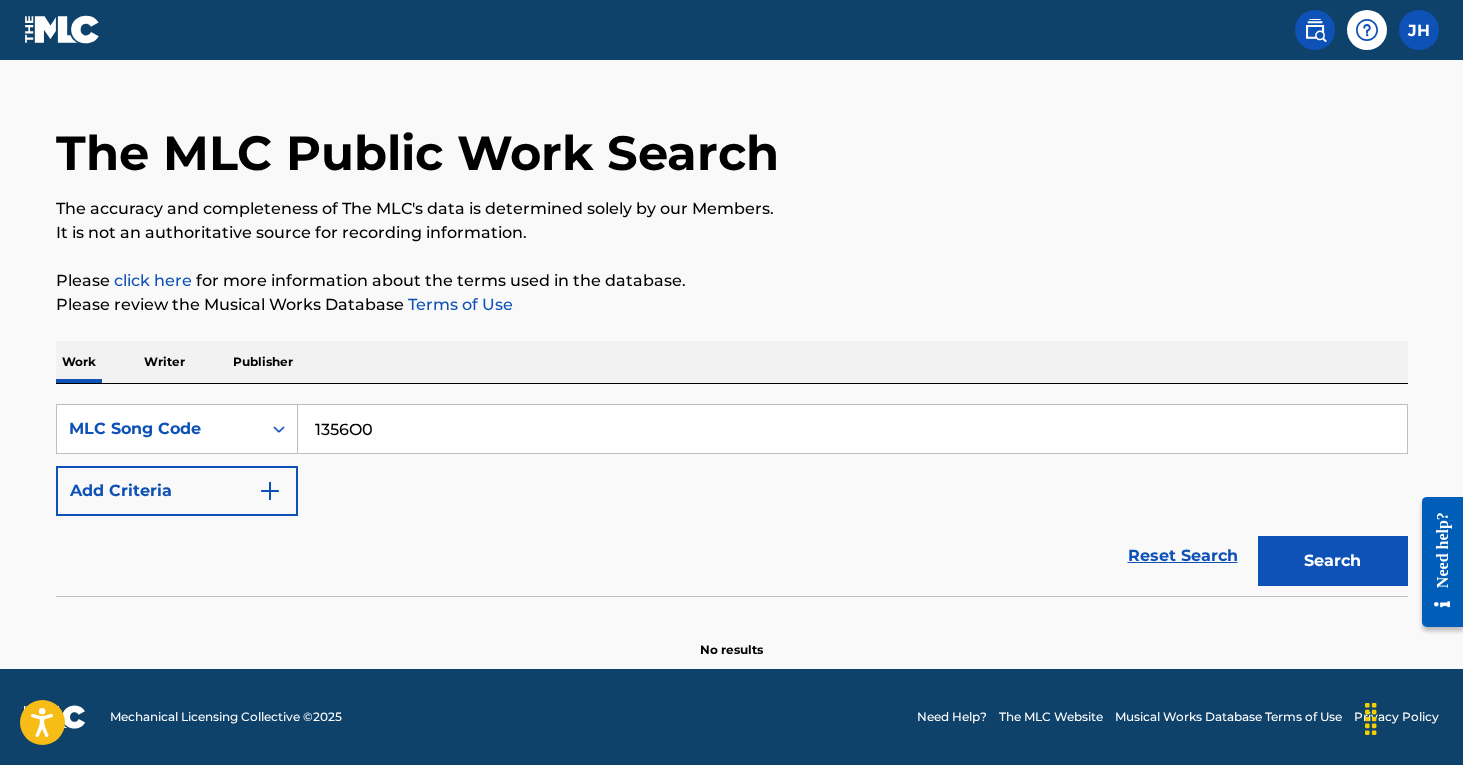 click on "Search" at bounding box center [1333, 561] 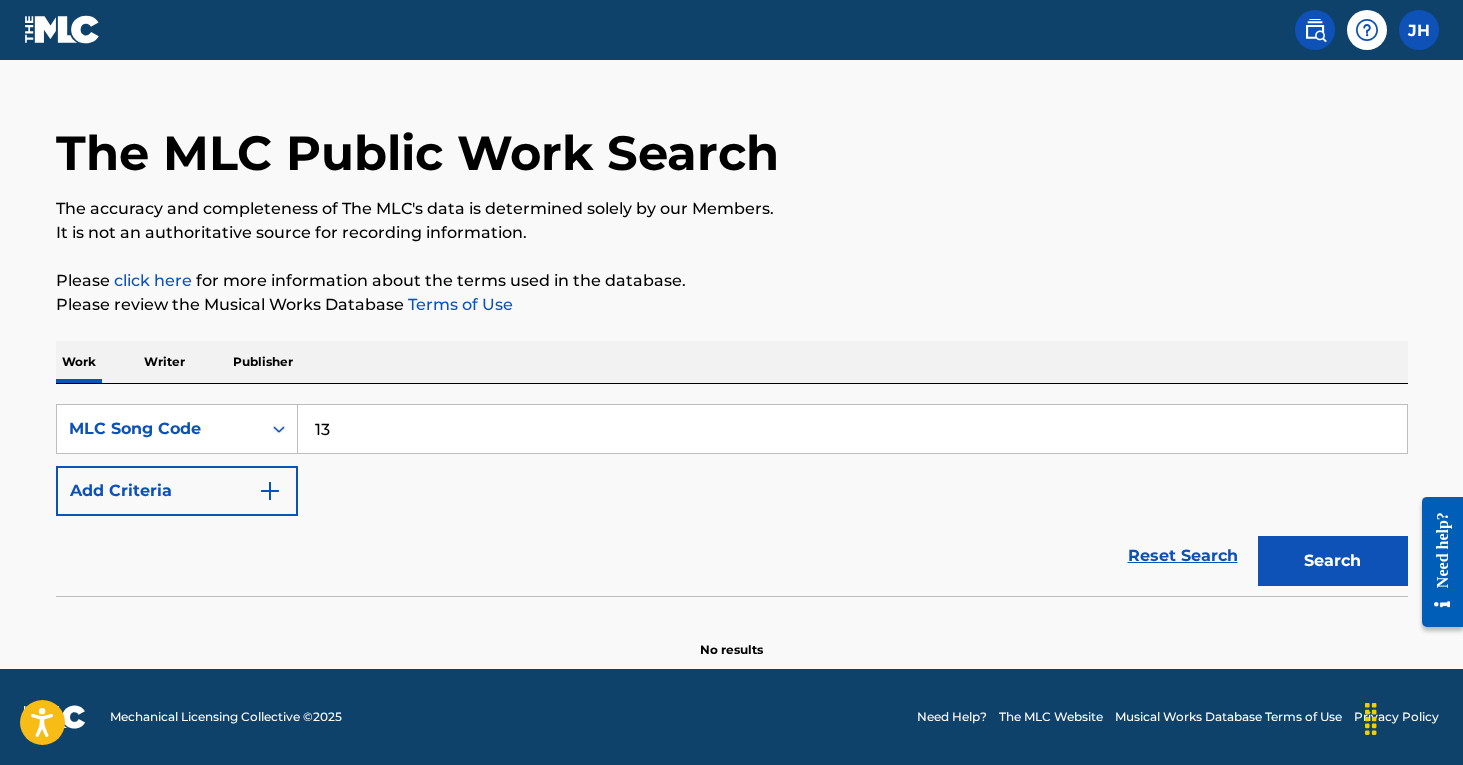 type on "1" 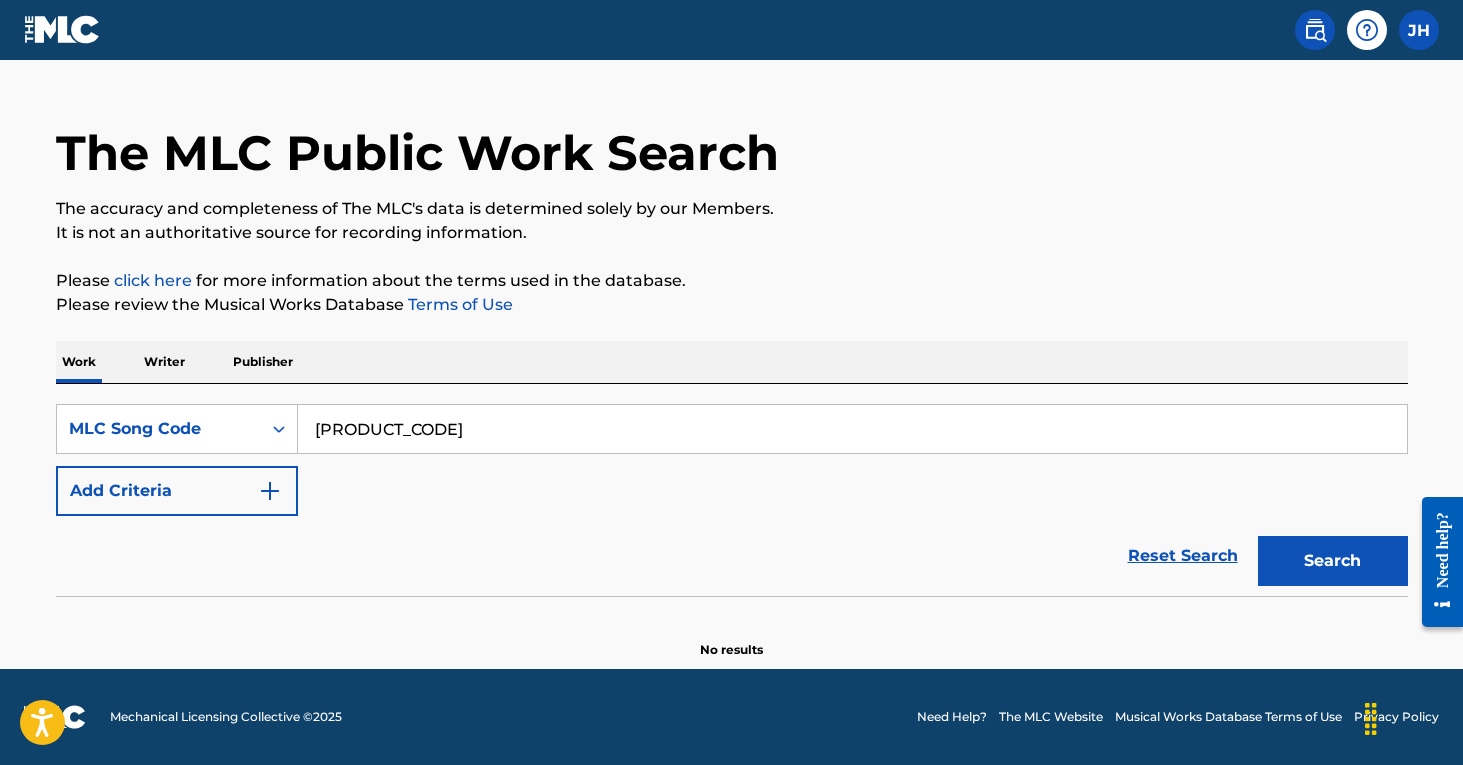 type on "[PRODUCT_CODE]" 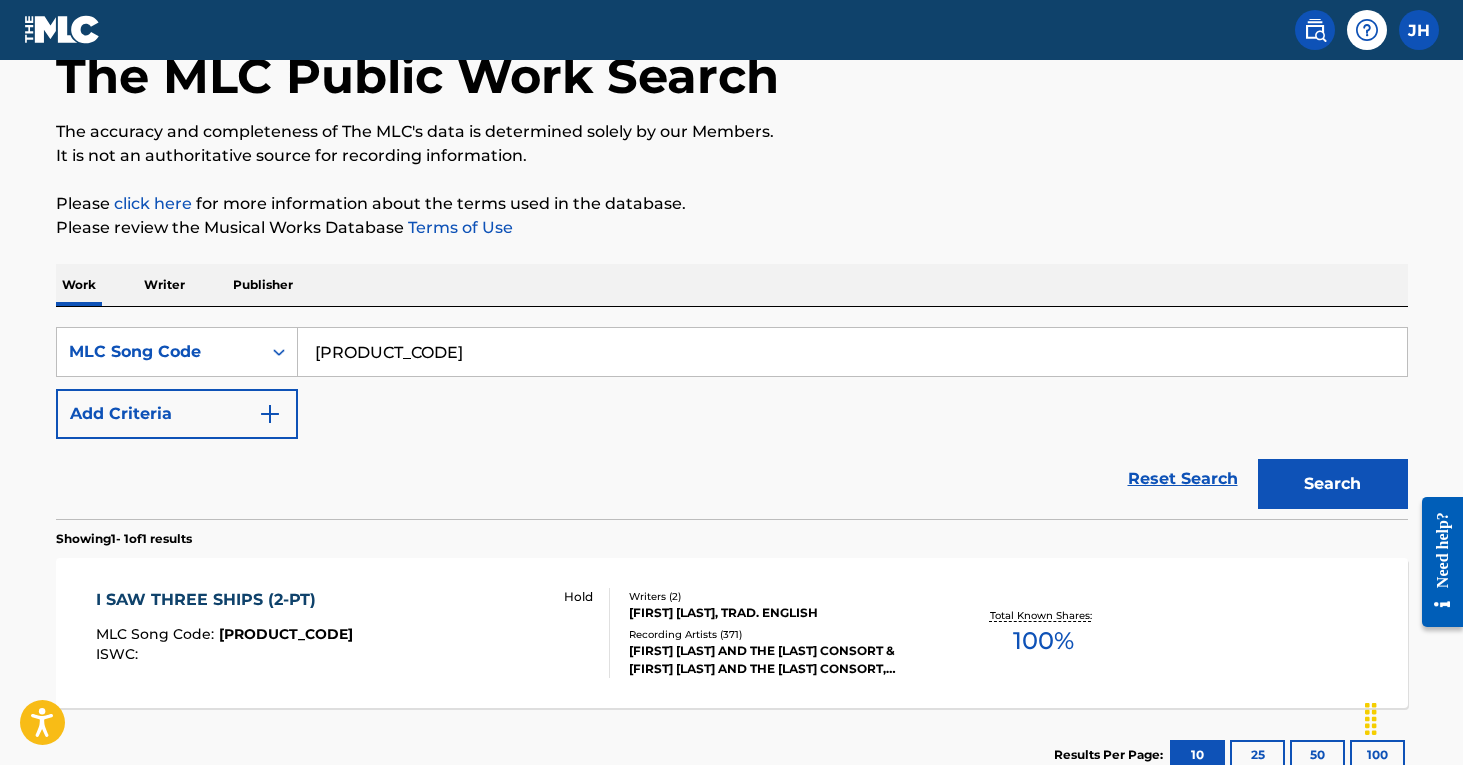 scroll, scrollTop: 122, scrollLeft: 0, axis: vertical 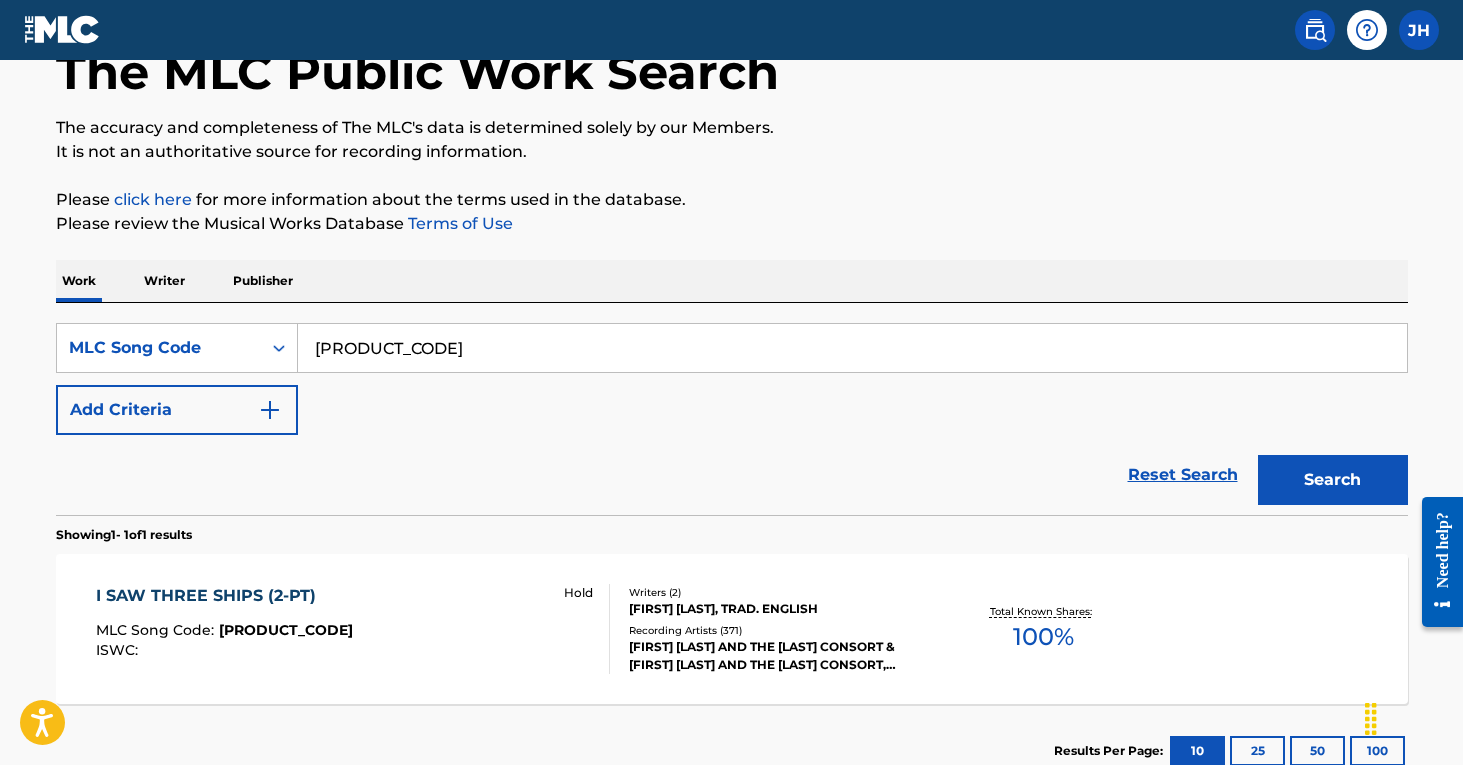 click on "I SAW THREE SHIPS (2-PT) MLC Song Code : I3560O ISWC : Hold" at bounding box center (353, 629) 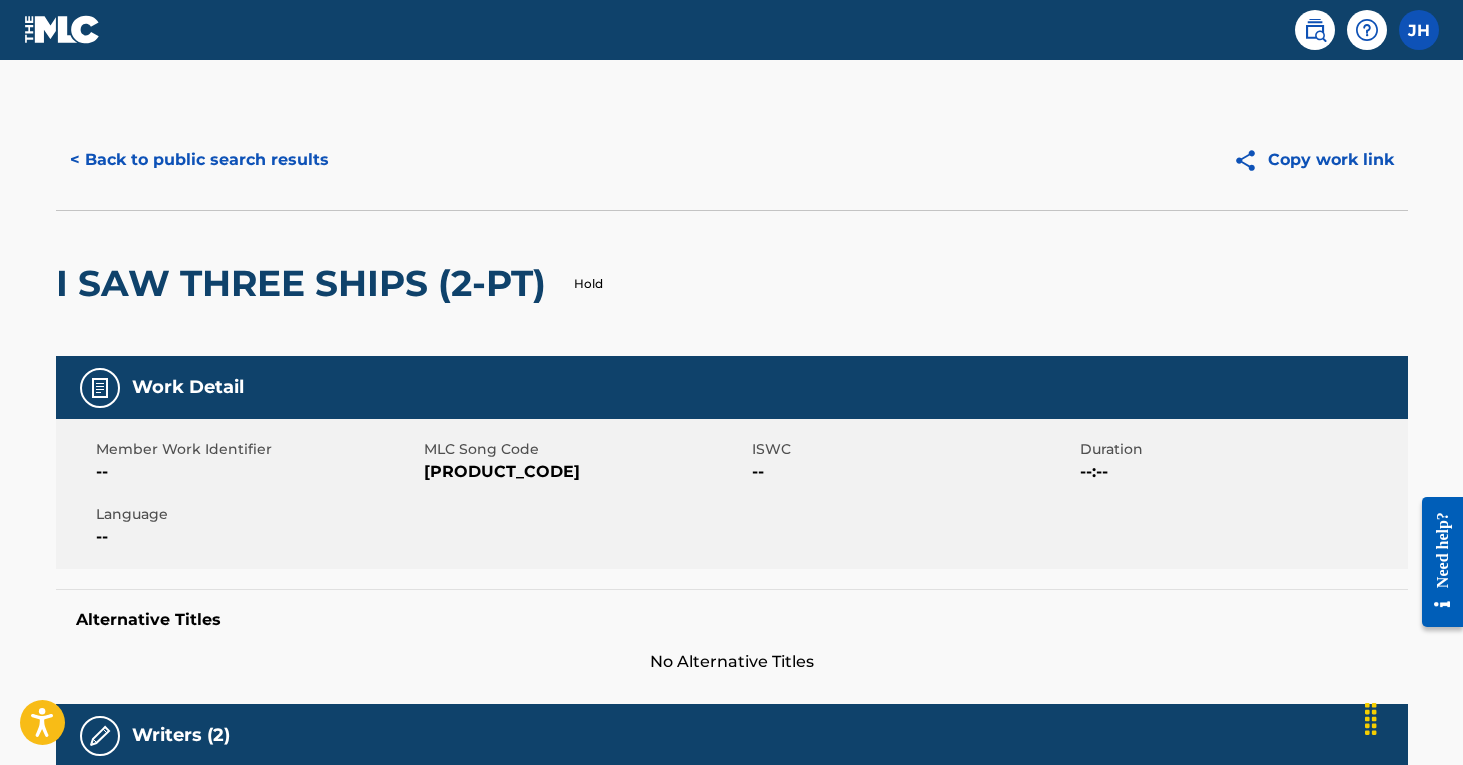 scroll, scrollTop: 0, scrollLeft: 0, axis: both 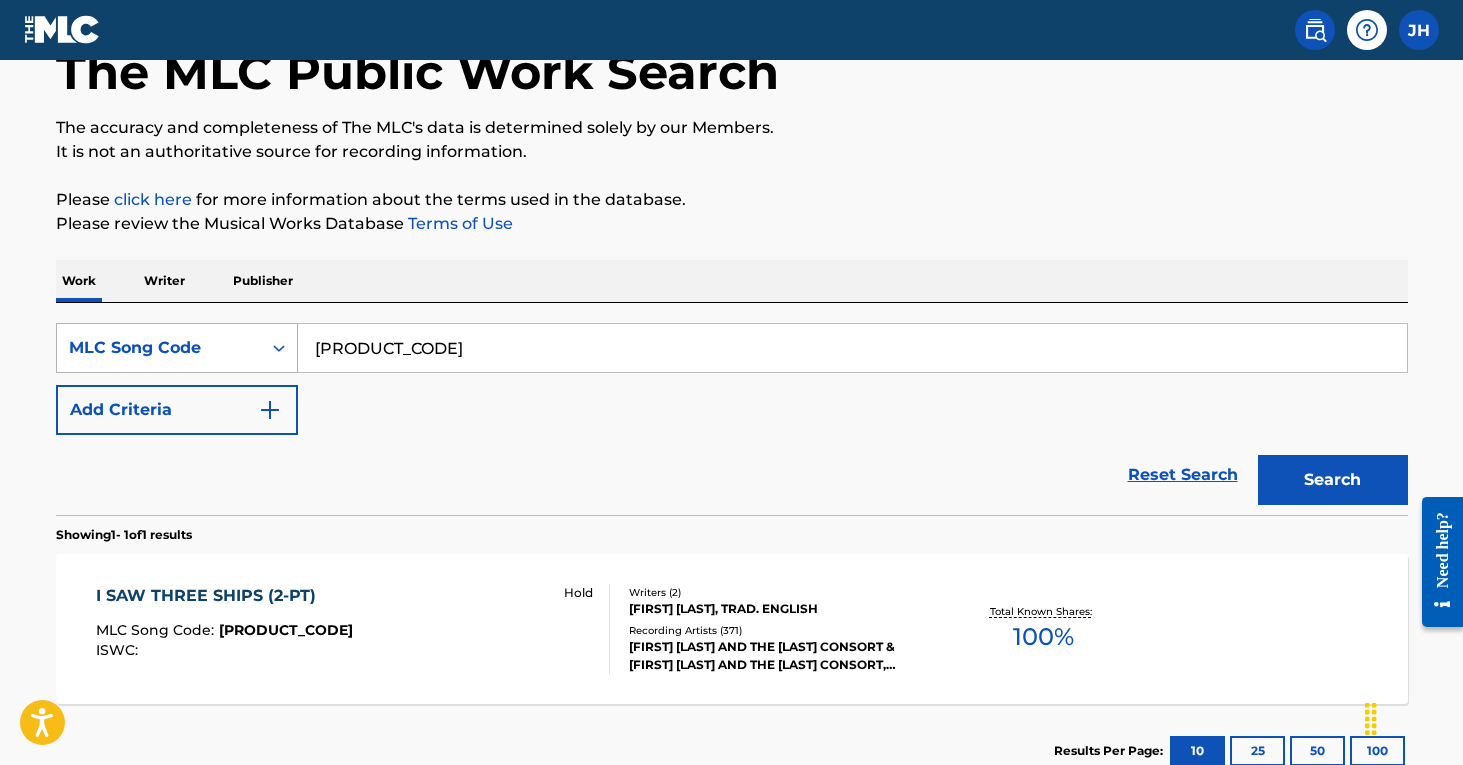 drag, startPoint x: 427, startPoint y: 340, endPoint x: 226, endPoint y: 349, distance: 201.20139 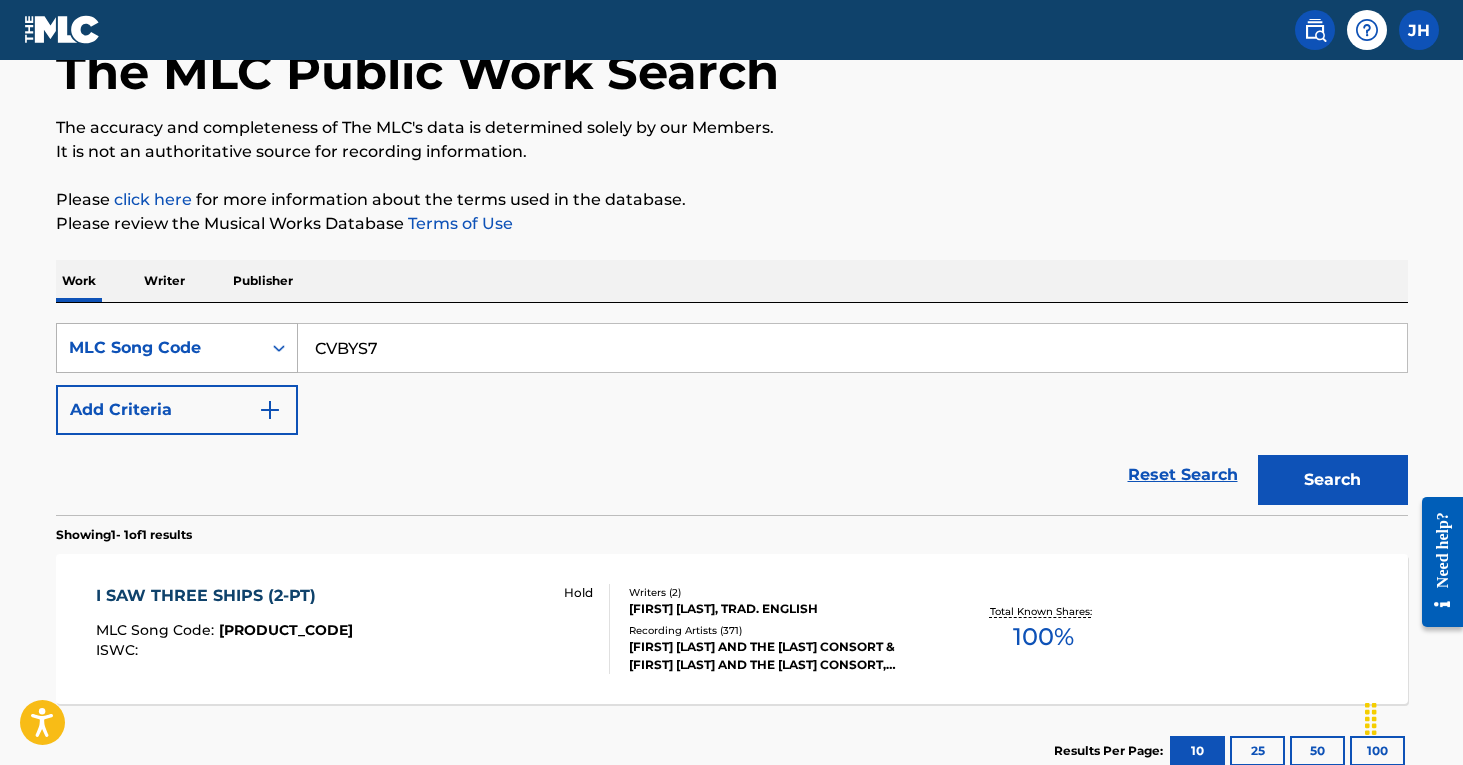type on "CVBYS7" 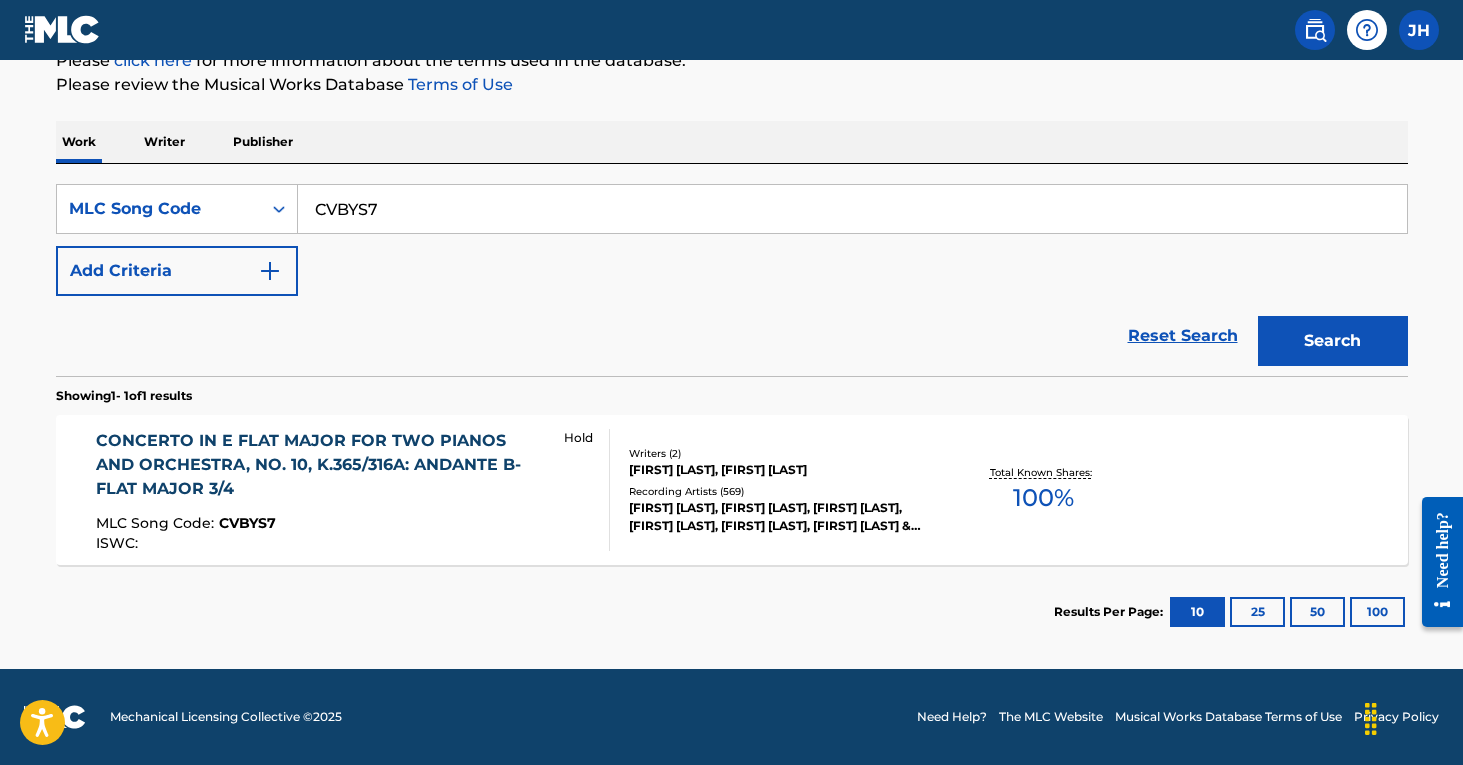 scroll, scrollTop: 261, scrollLeft: 0, axis: vertical 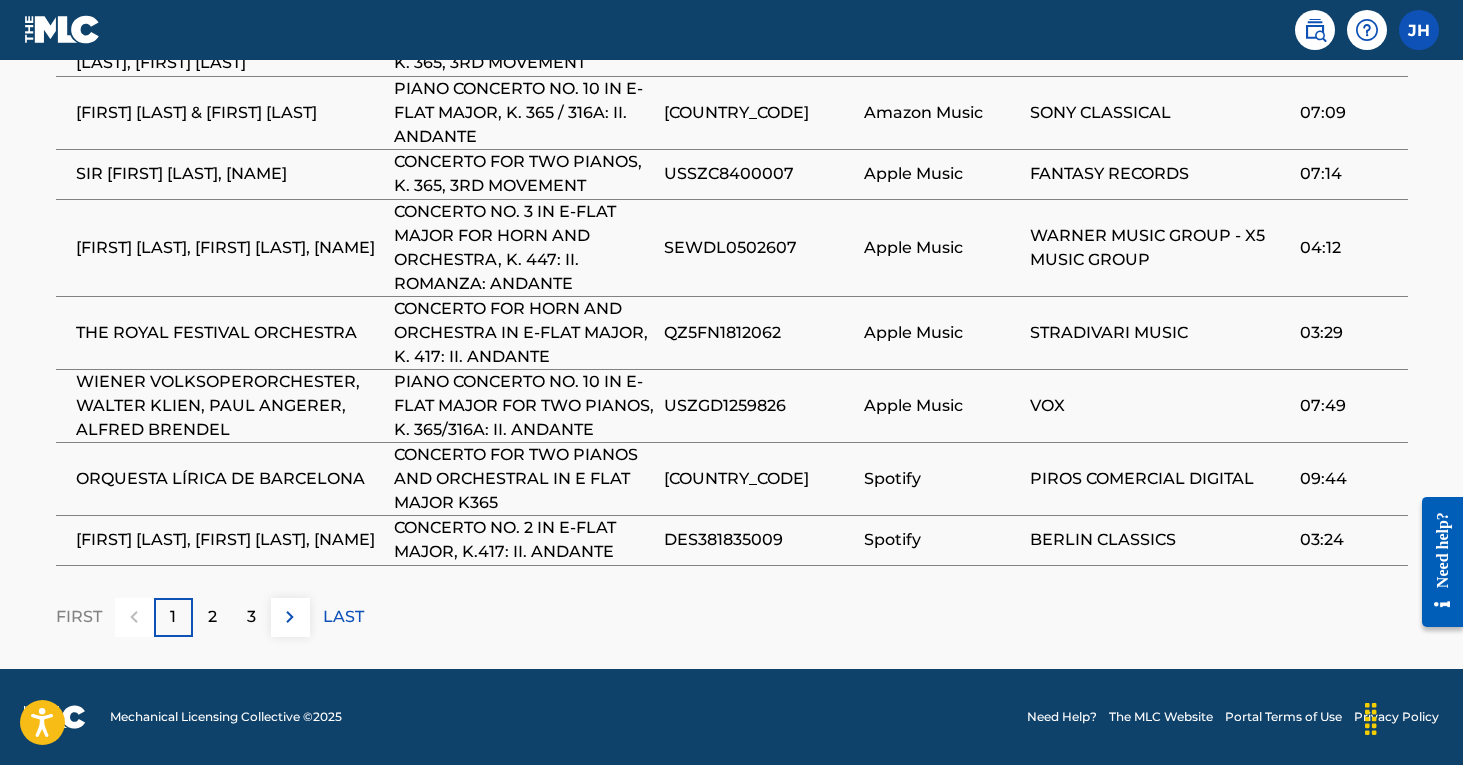 click on "2" at bounding box center [212, 617] 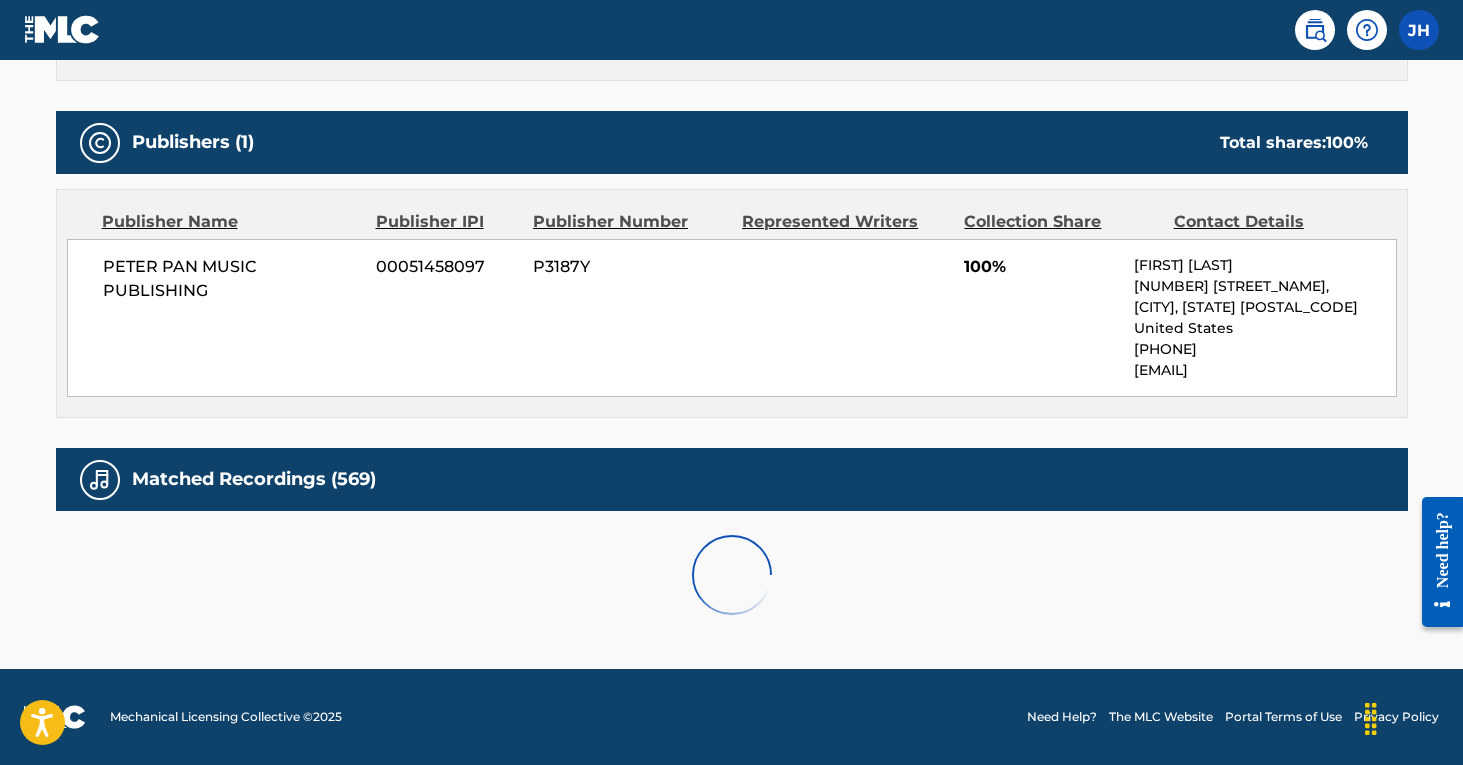scroll, scrollTop: 925, scrollLeft: 0, axis: vertical 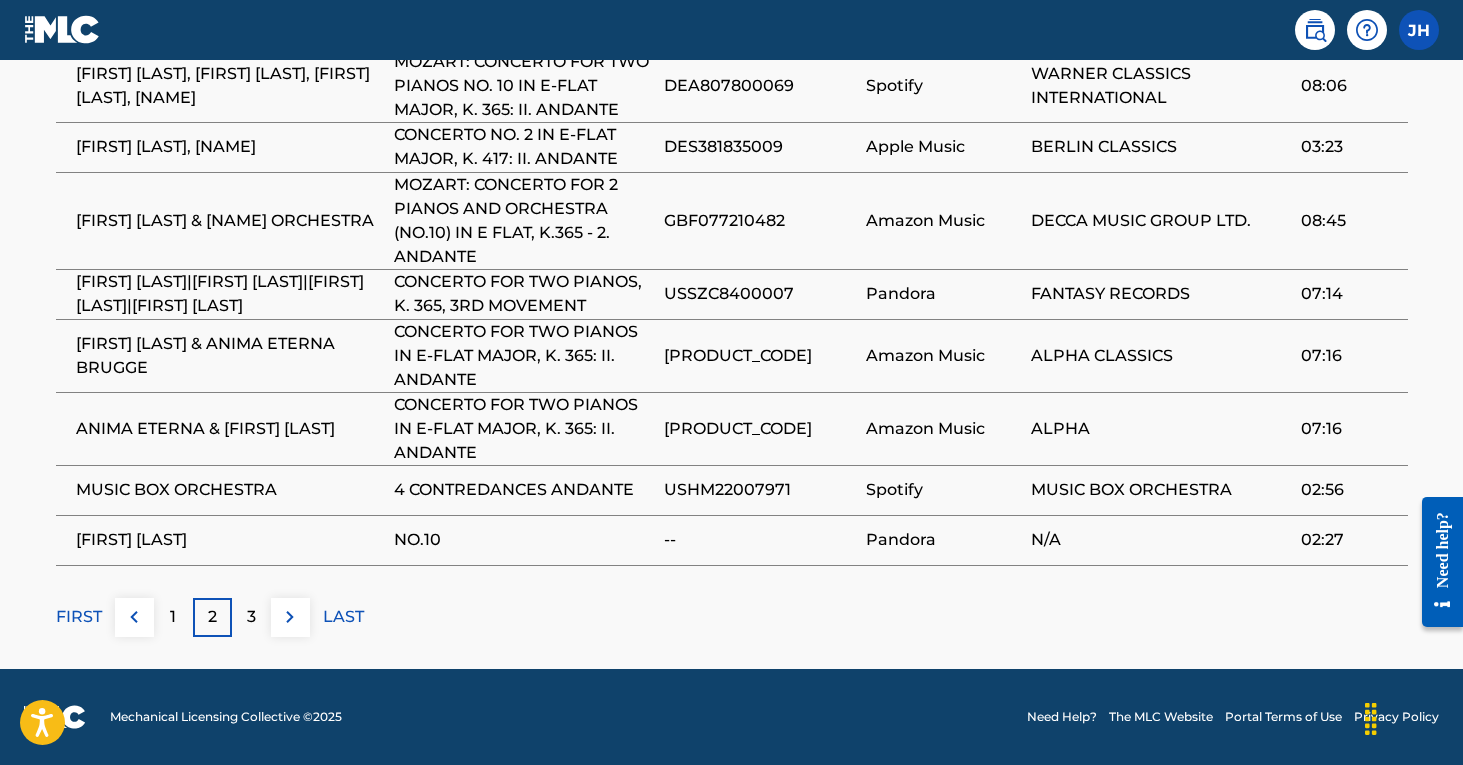 click on "3" at bounding box center (251, 617) 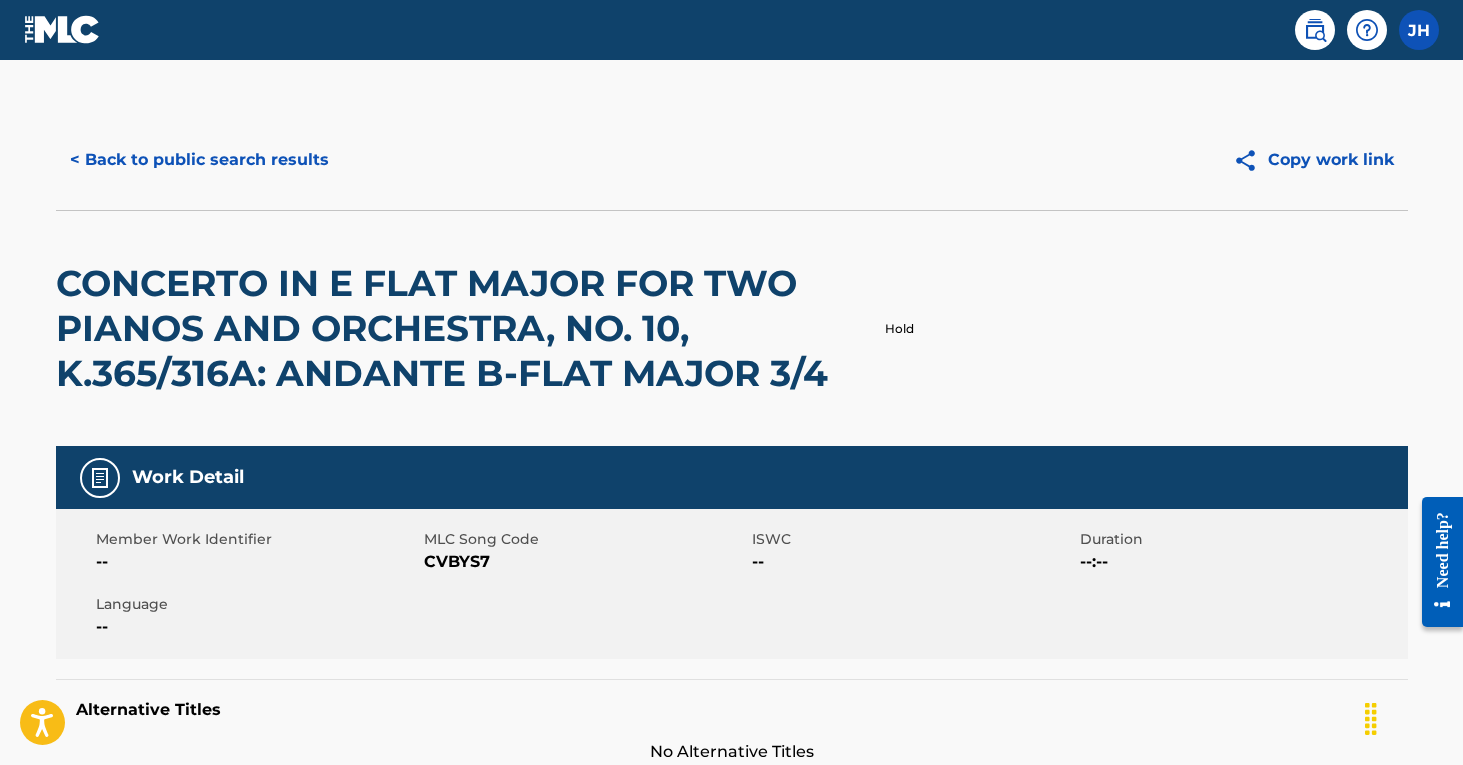 scroll, scrollTop: 0, scrollLeft: 0, axis: both 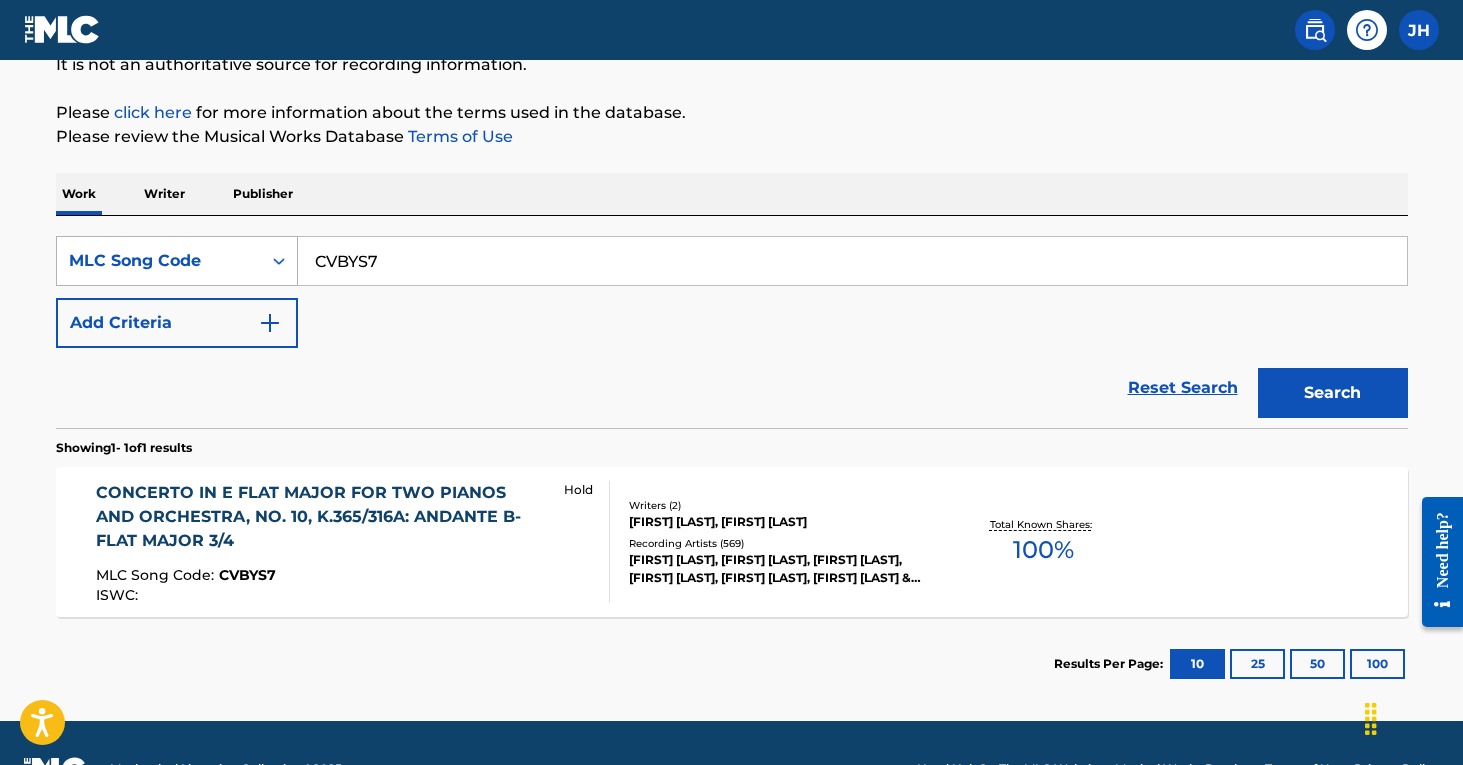 drag, startPoint x: 403, startPoint y: 263, endPoint x: 287, endPoint y: 253, distance: 116.43024 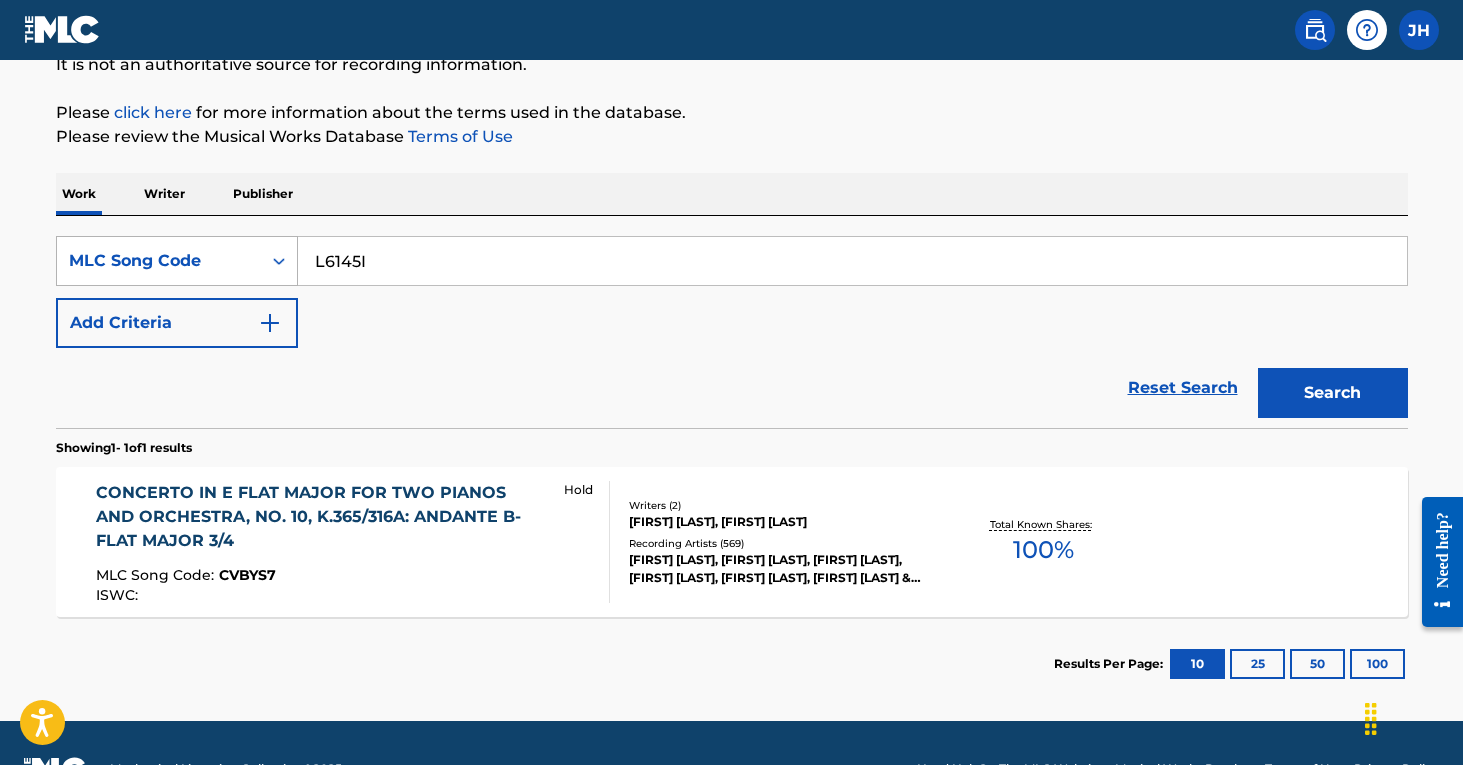 type on "L6145I" 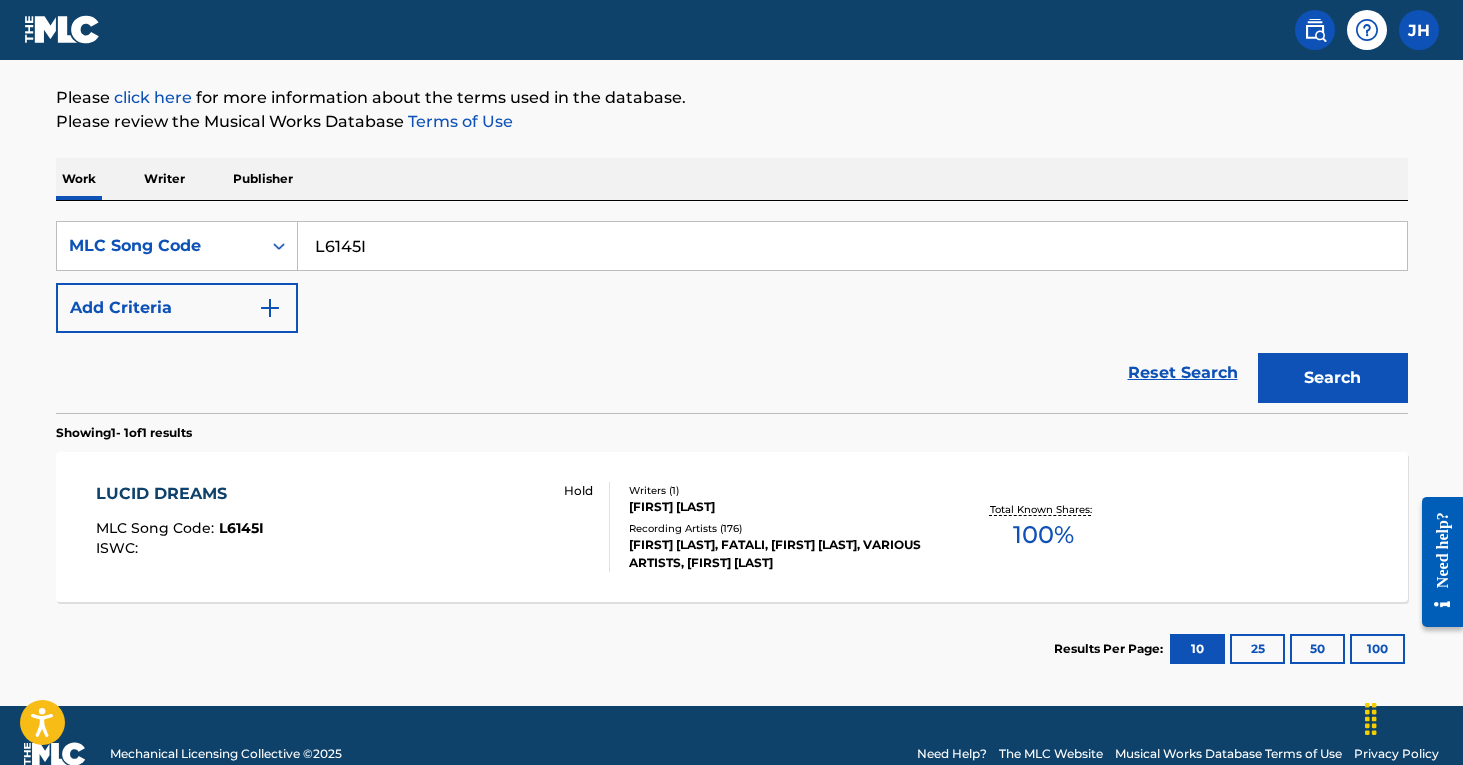 scroll, scrollTop: 233, scrollLeft: 0, axis: vertical 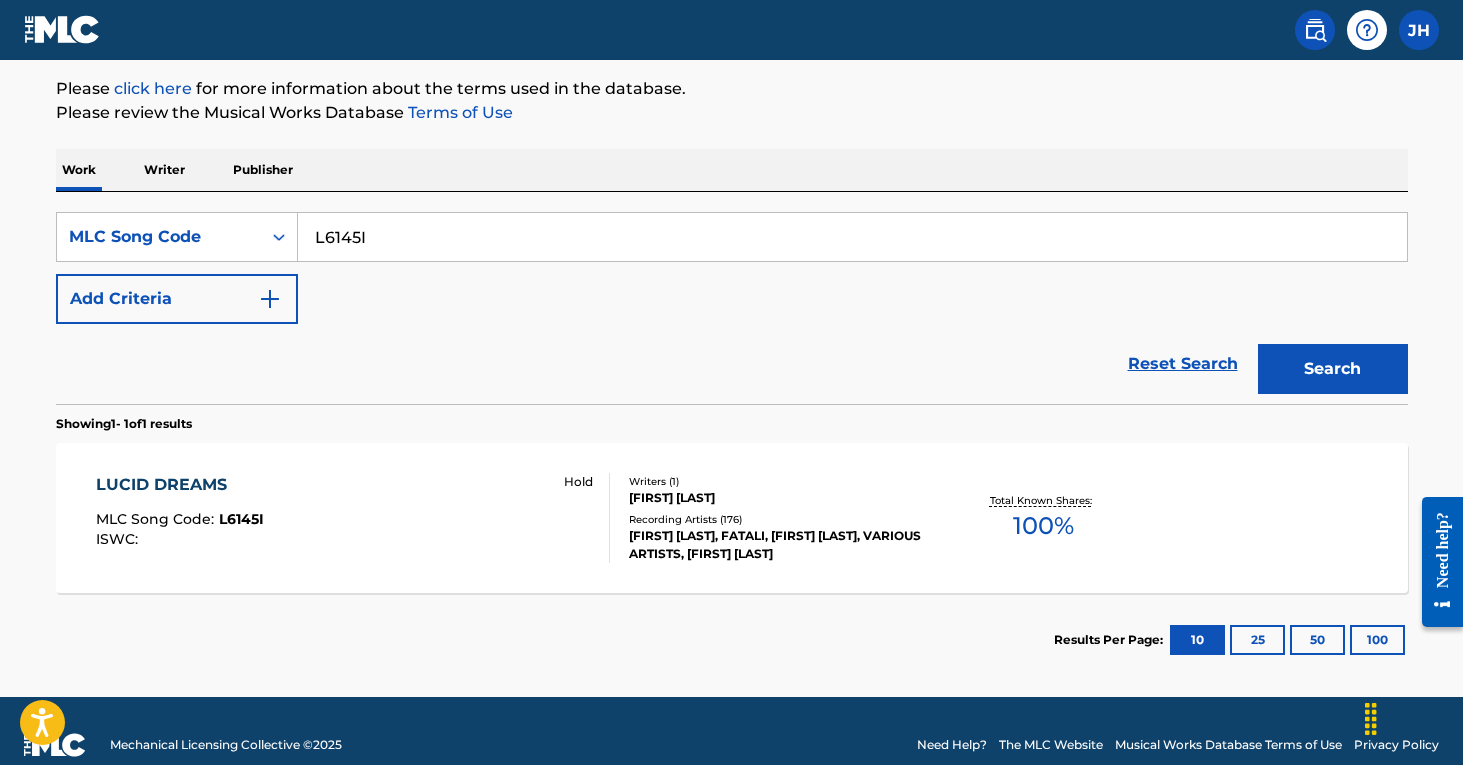 click on "Recording Artists ( 176 )" at bounding box center [780, 519] 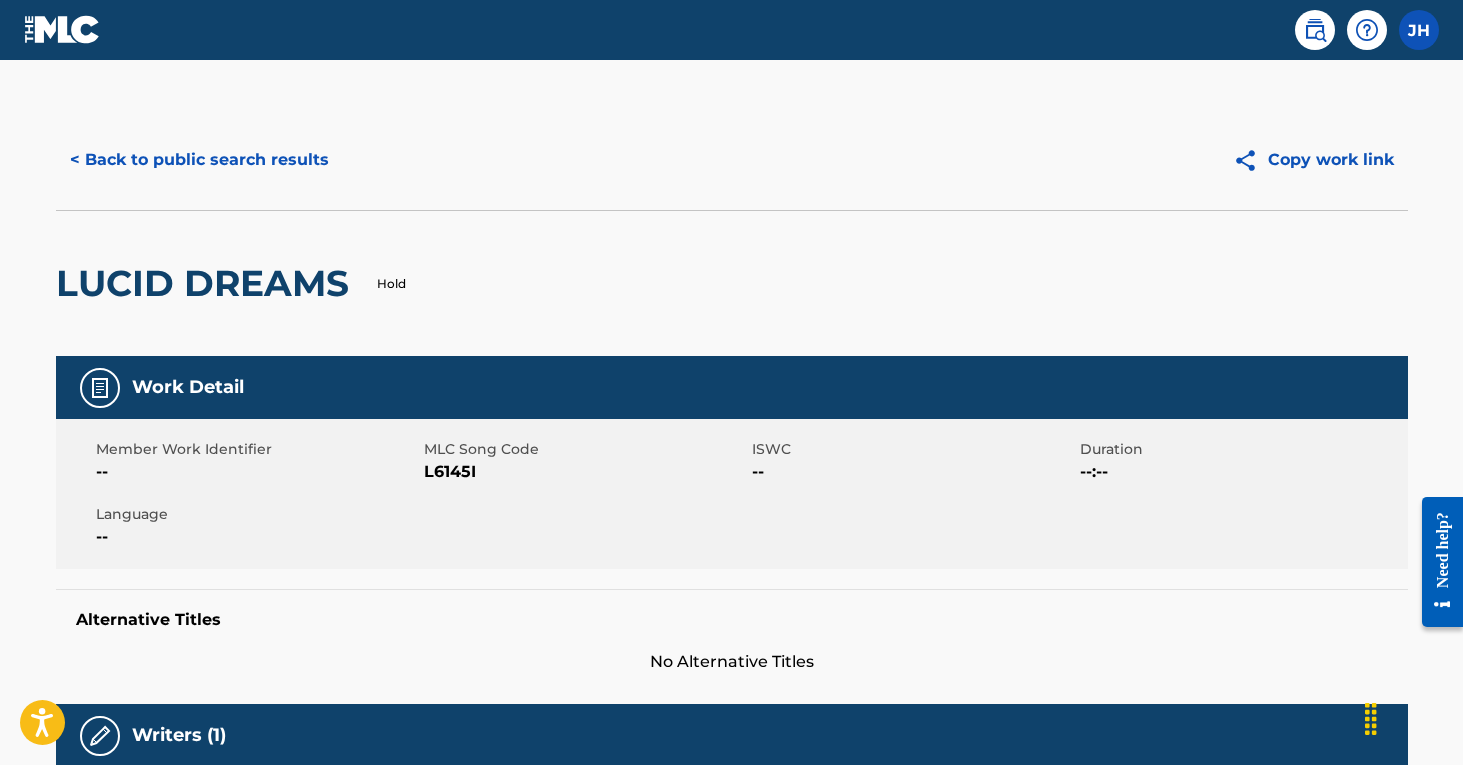scroll, scrollTop: 0, scrollLeft: 0, axis: both 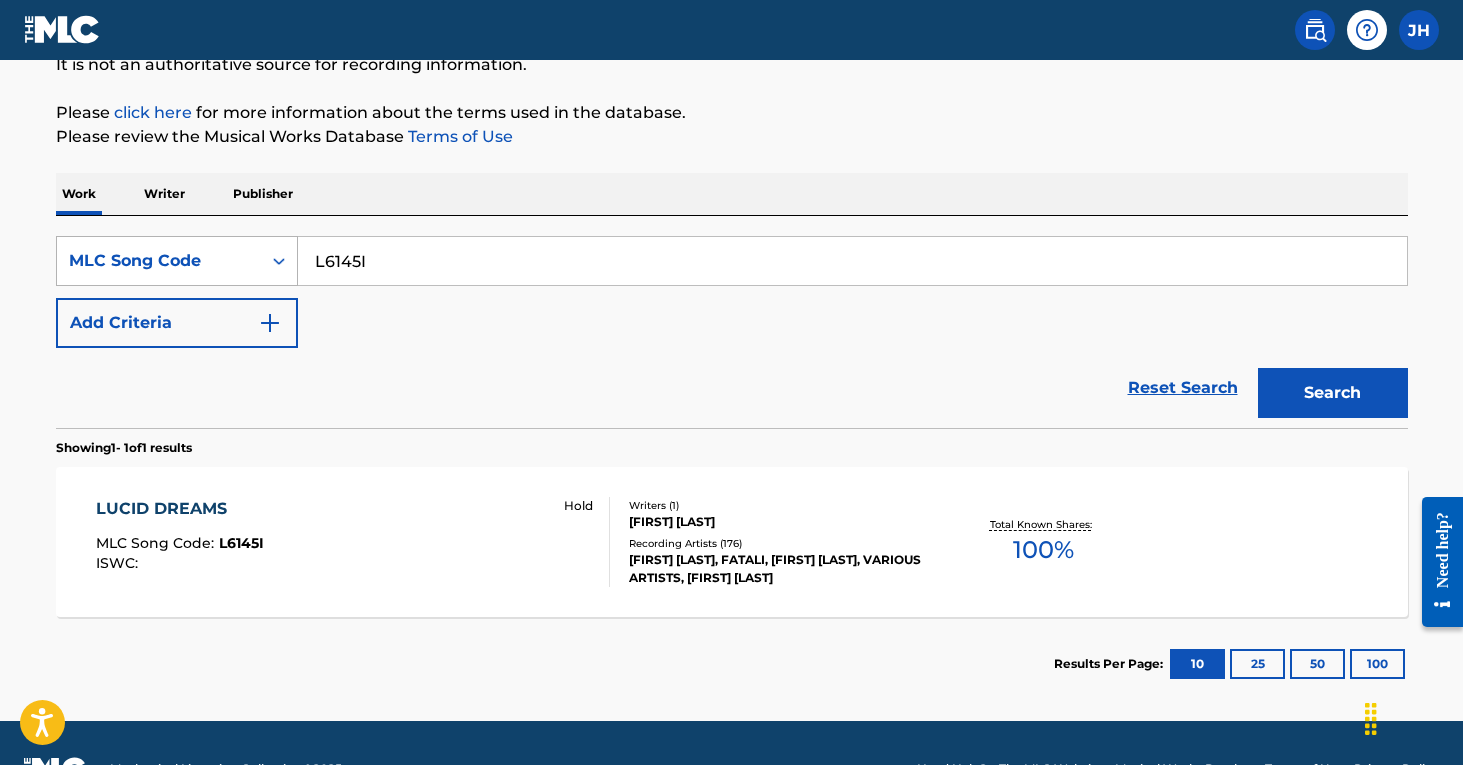 drag, startPoint x: 374, startPoint y: 271, endPoint x: 235, endPoint y: 252, distance: 140.29256 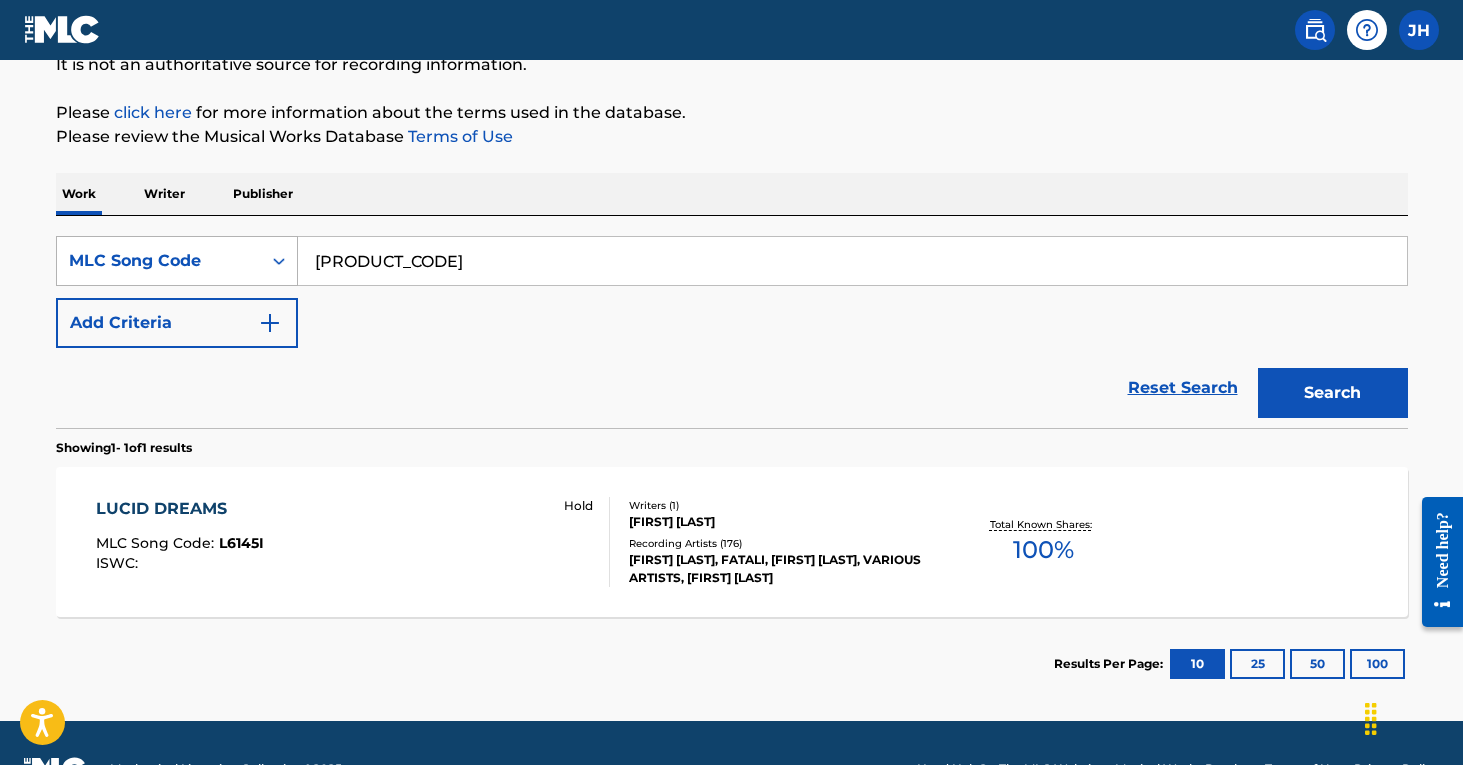 click on "Search" at bounding box center (1333, 393) 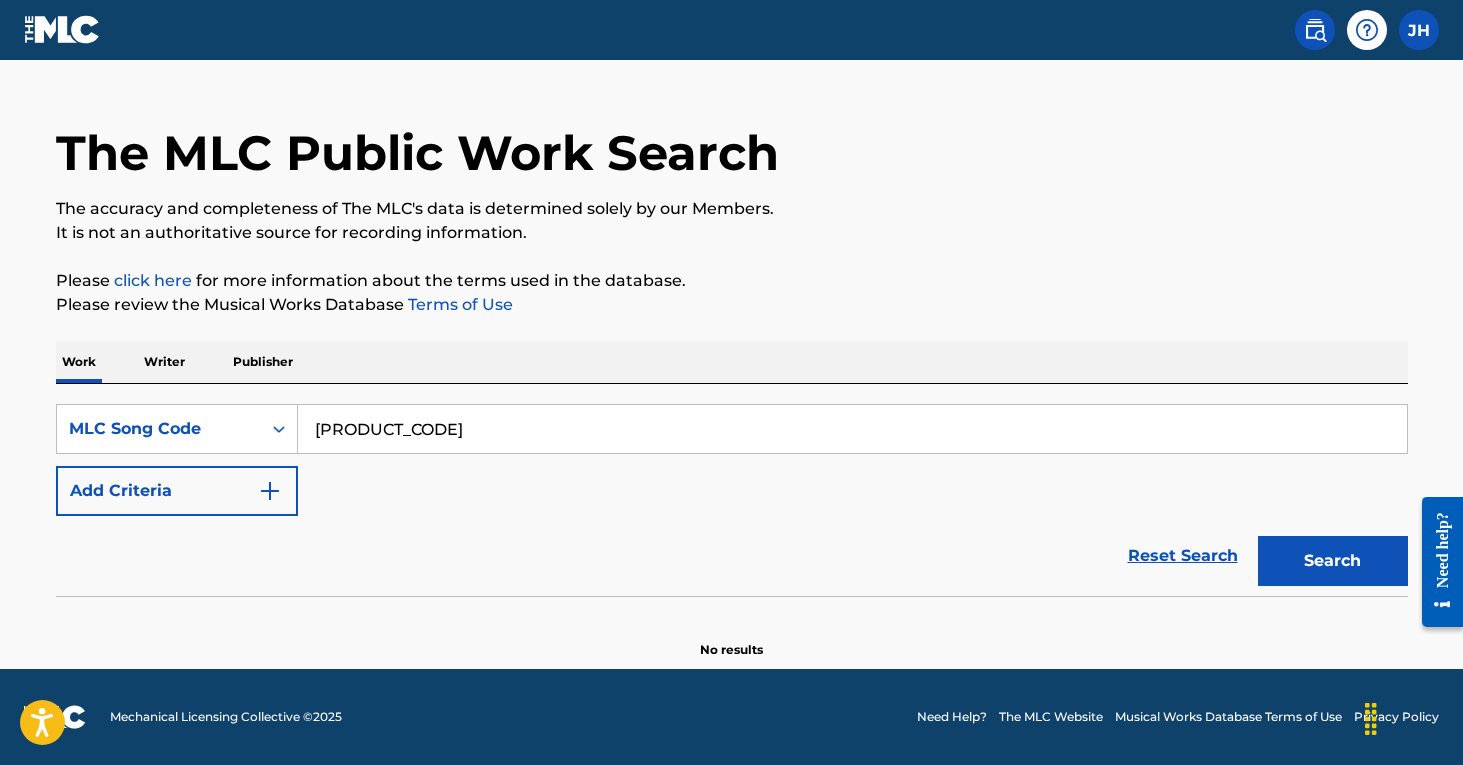 scroll, scrollTop: 41, scrollLeft: 0, axis: vertical 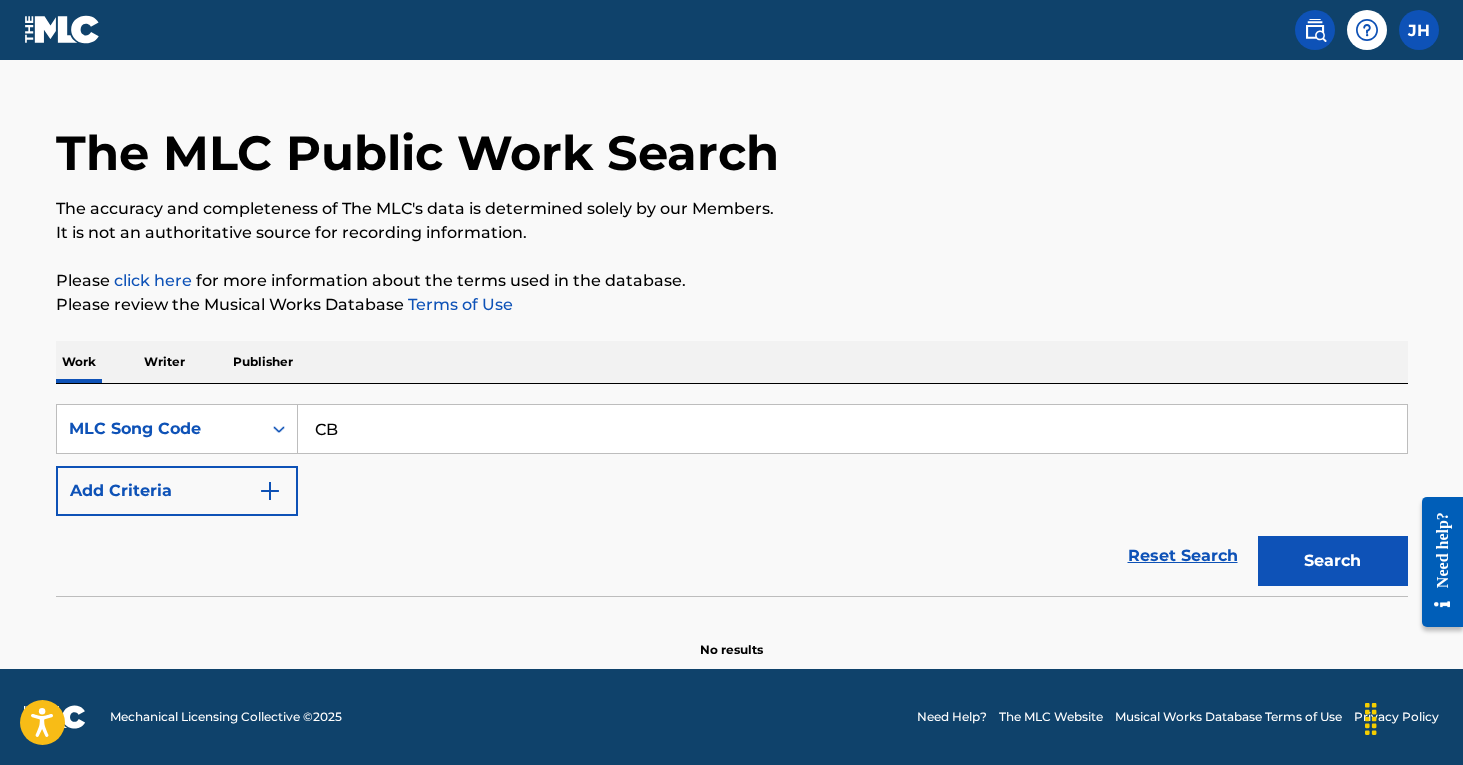 type on "C" 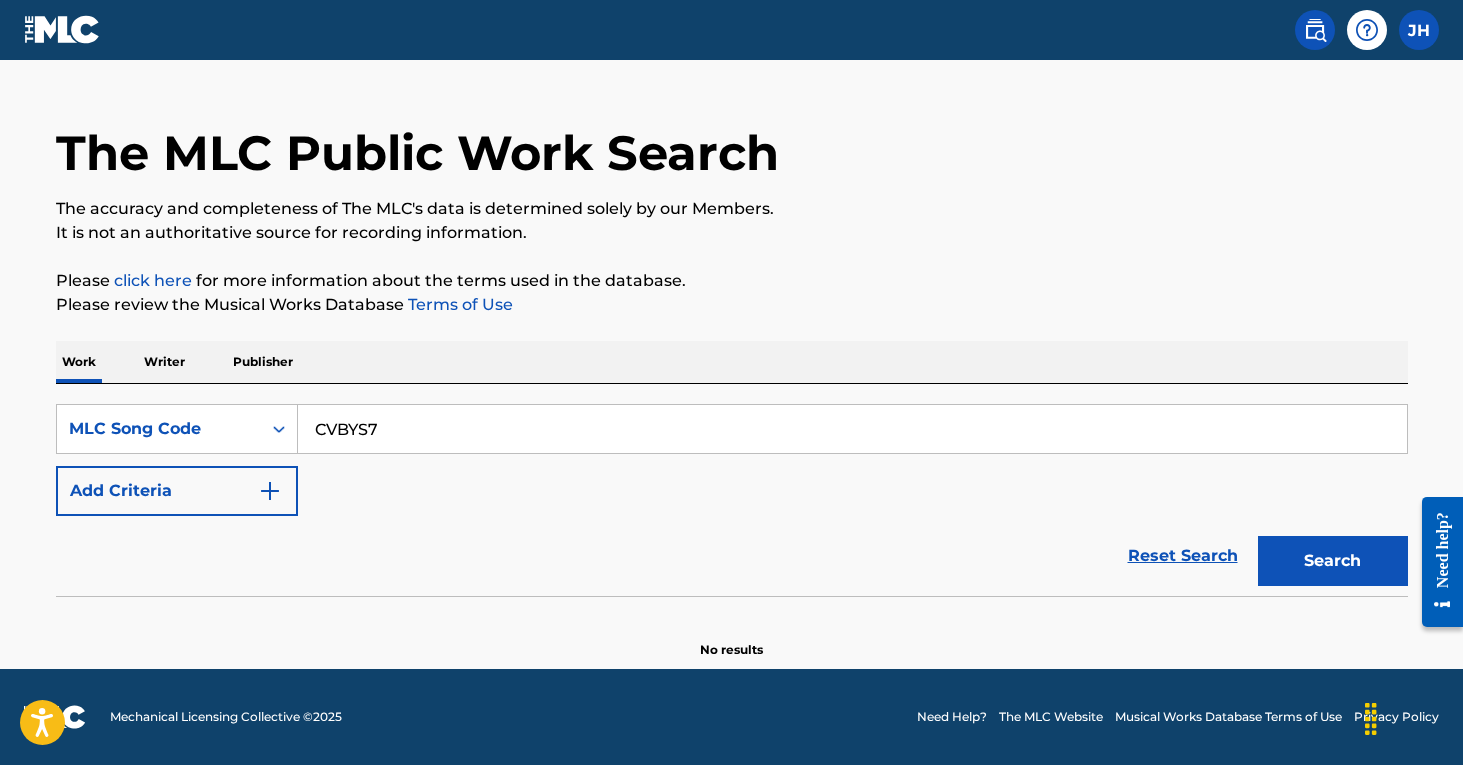 type on "CVBYS7" 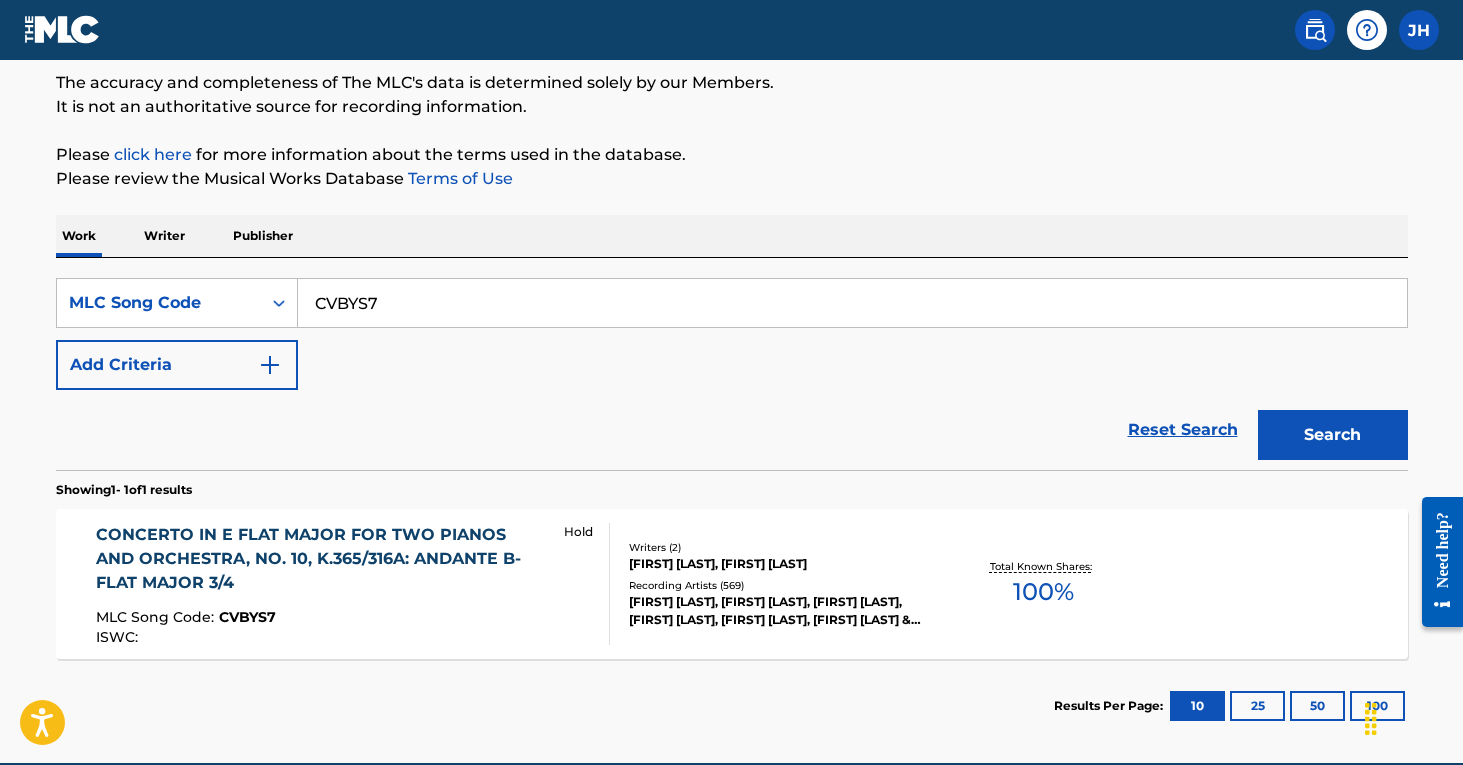 scroll, scrollTop: 175, scrollLeft: 0, axis: vertical 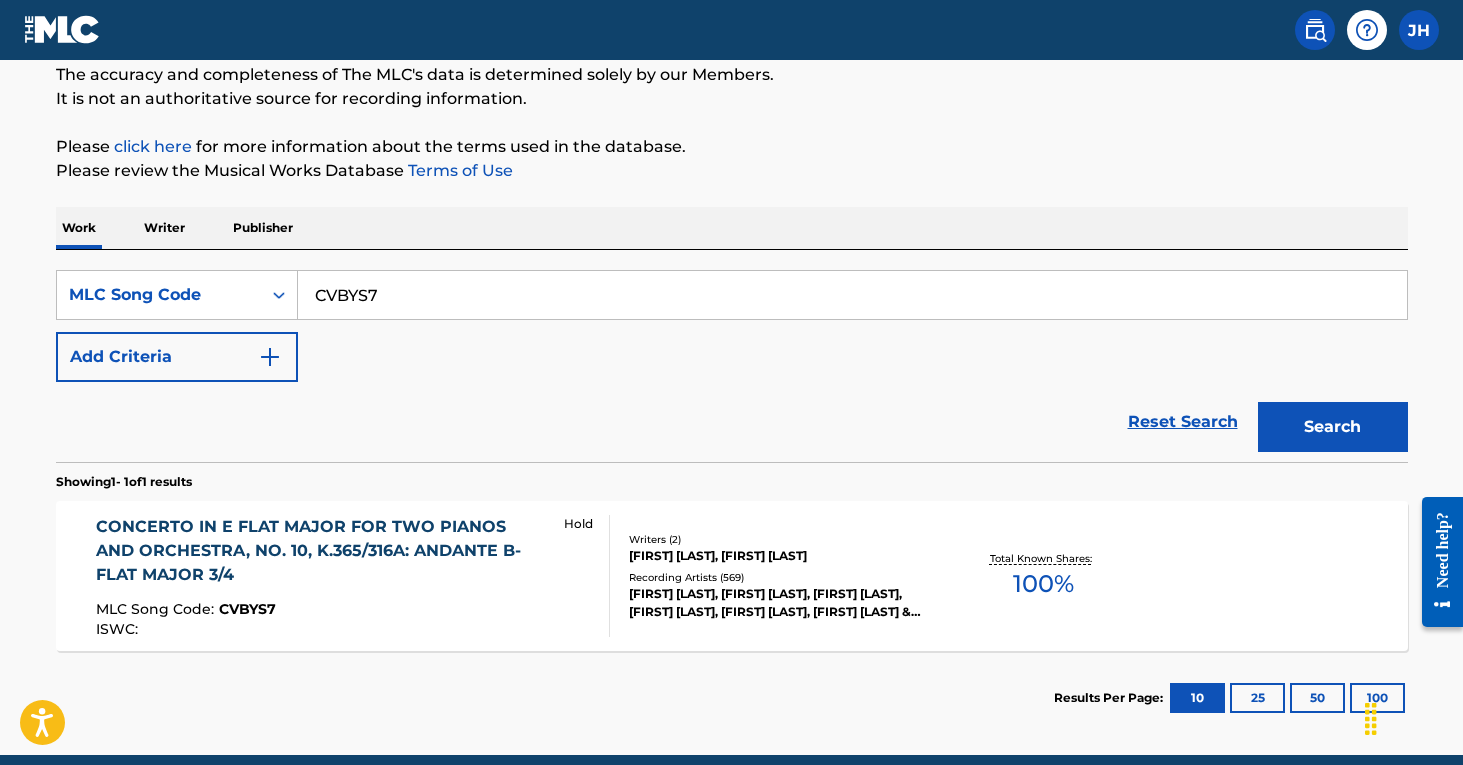 click on "Writers ( 2 )" at bounding box center [780, 539] 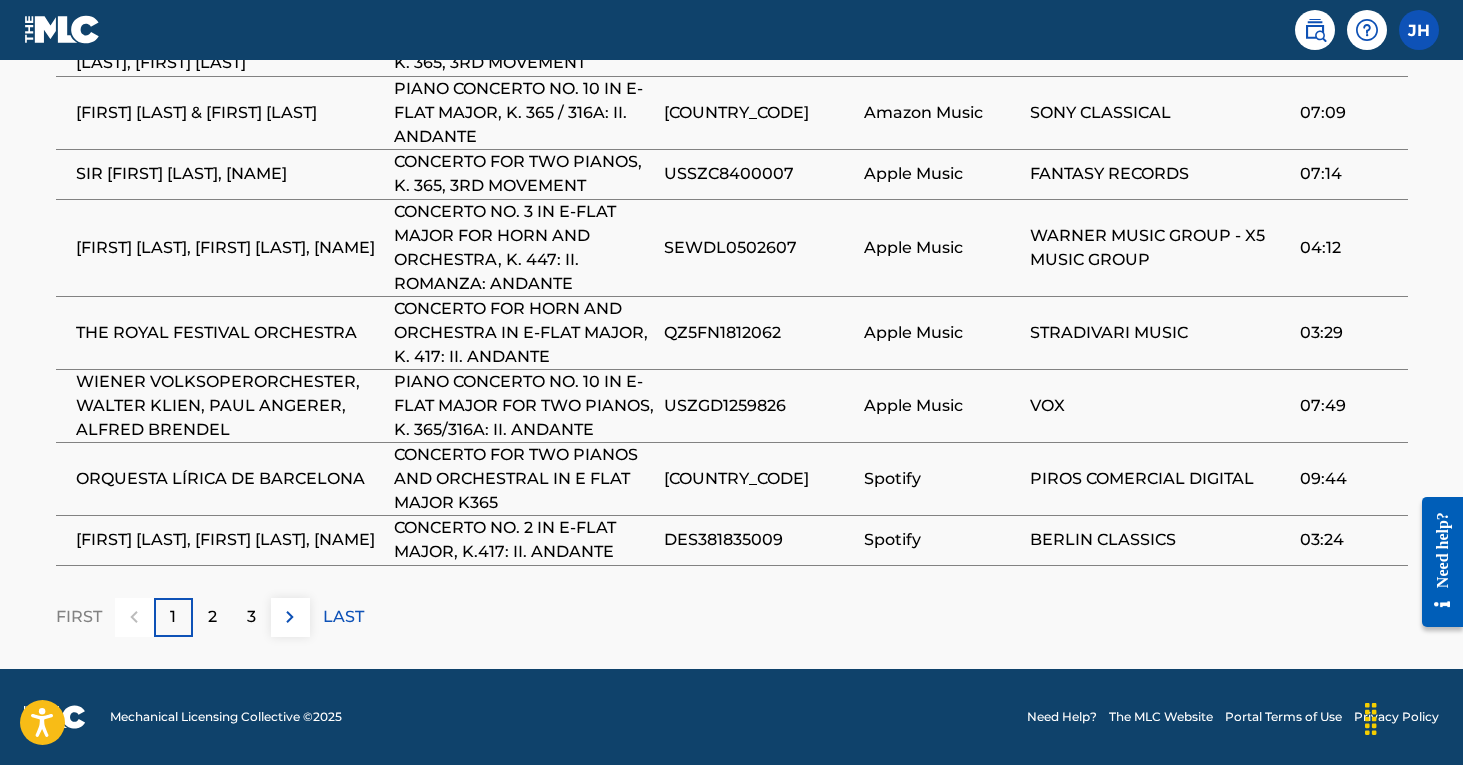 scroll, scrollTop: 1777, scrollLeft: 0, axis: vertical 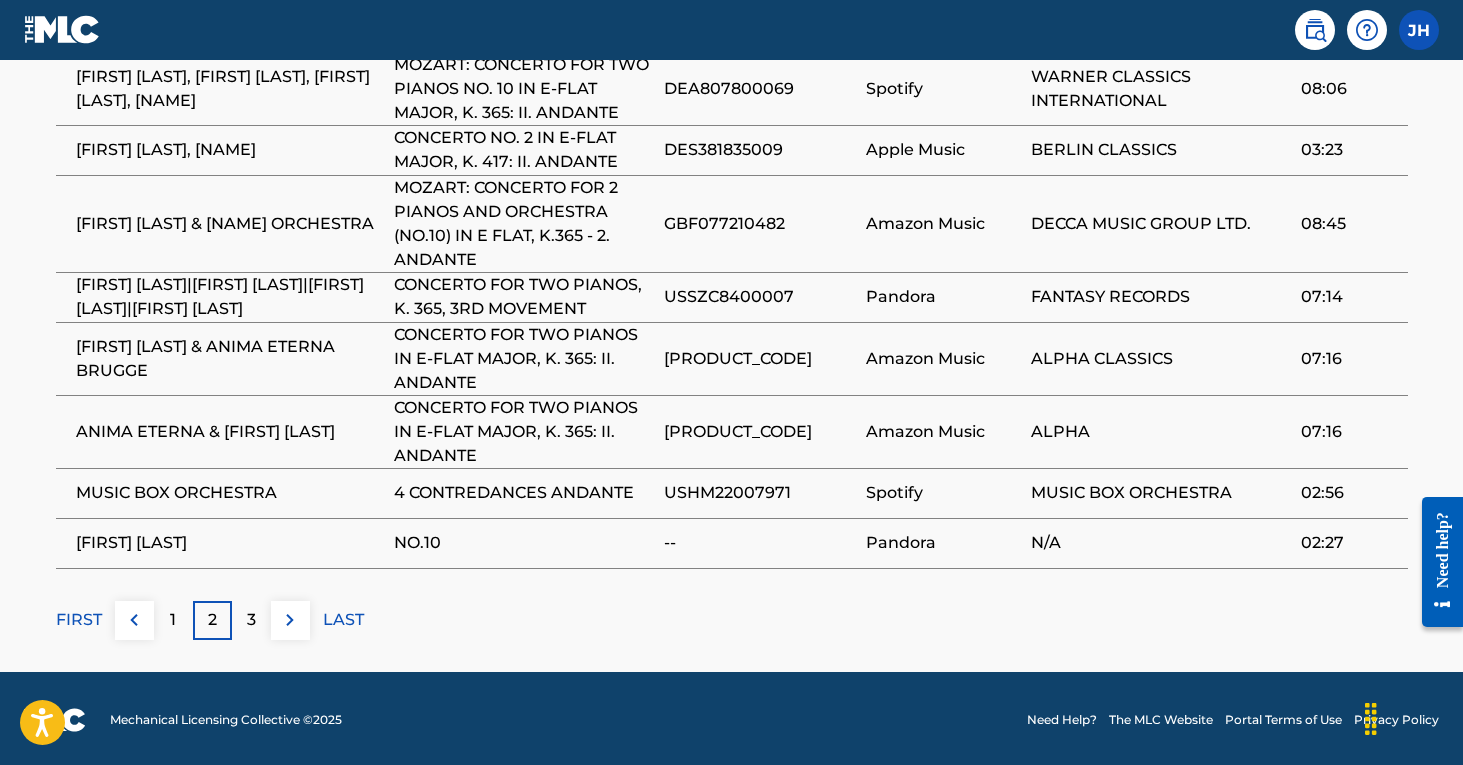 click on "3" at bounding box center [251, 620] 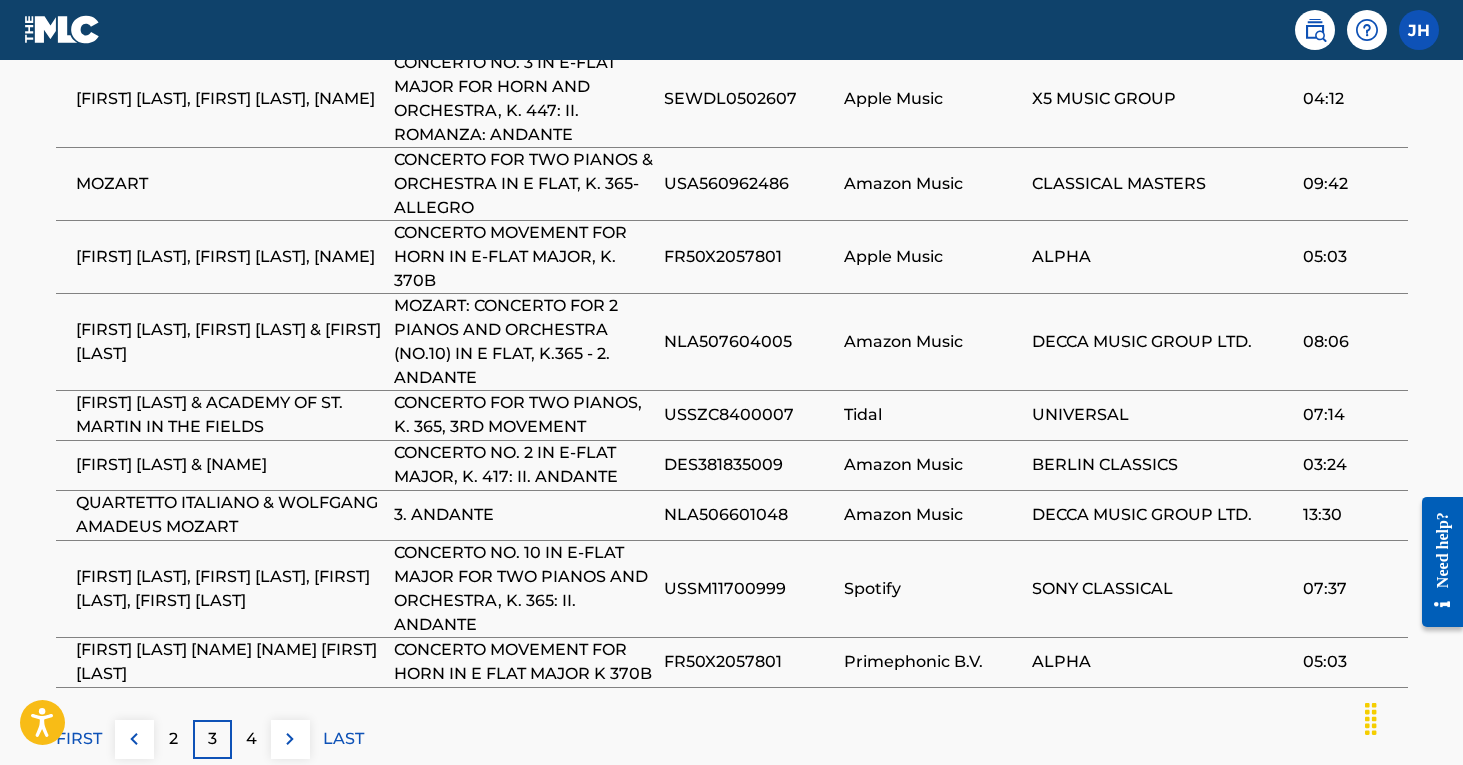 scroll, scrollTop: 1562, scrollLeft: 0, axis: vertical 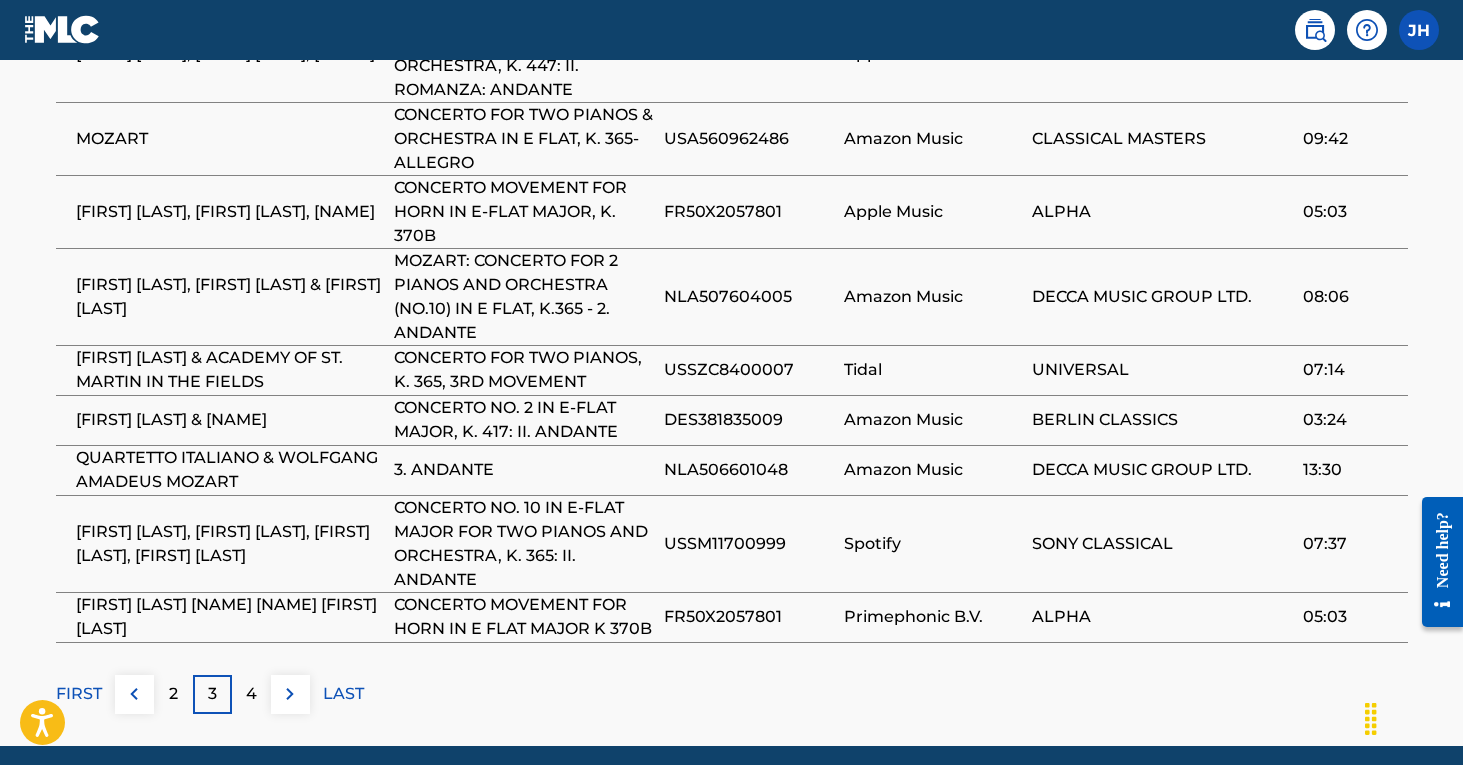 click on "4" at bounding box center [251, 694] 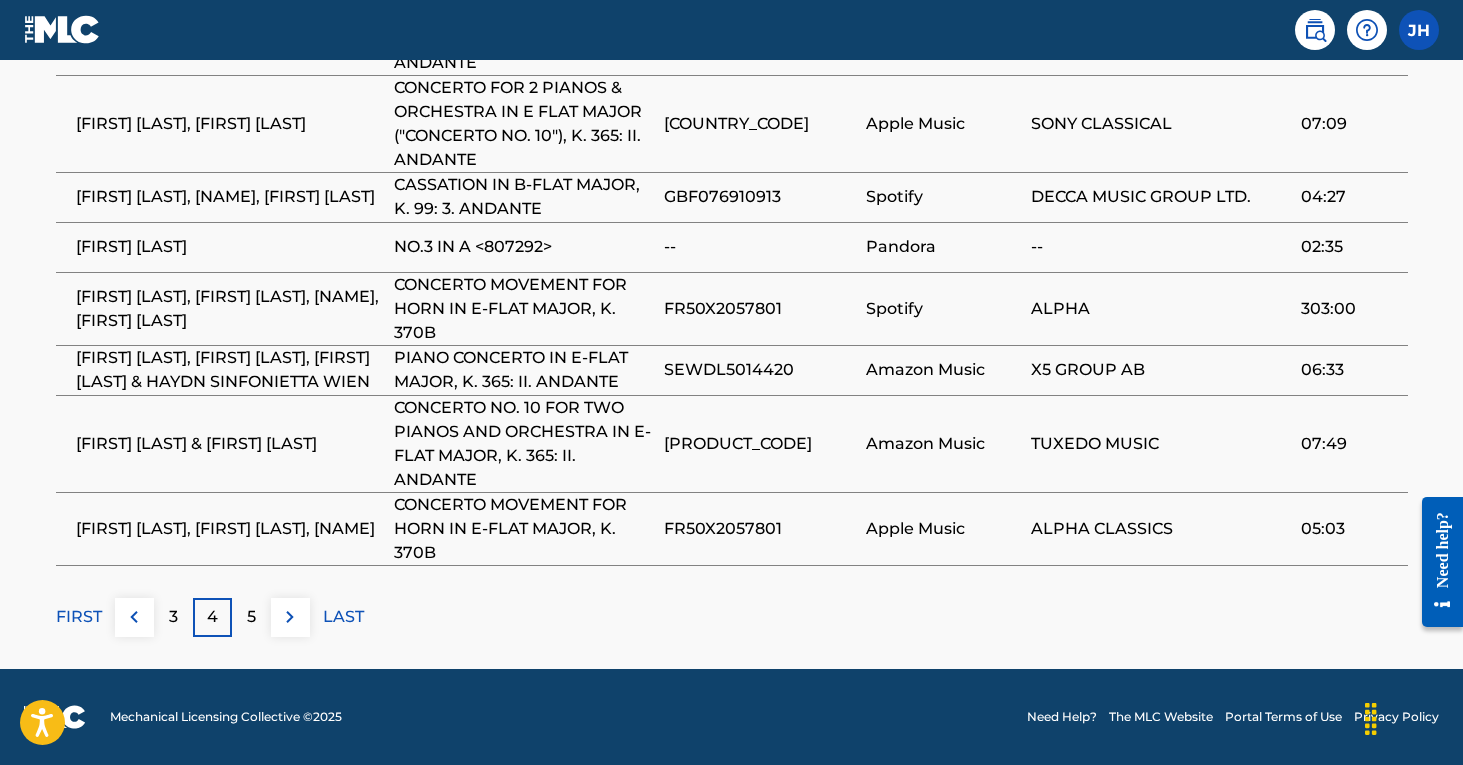 scroll, scrollTop: 1693, scrollLeft: 0, axis: vertical 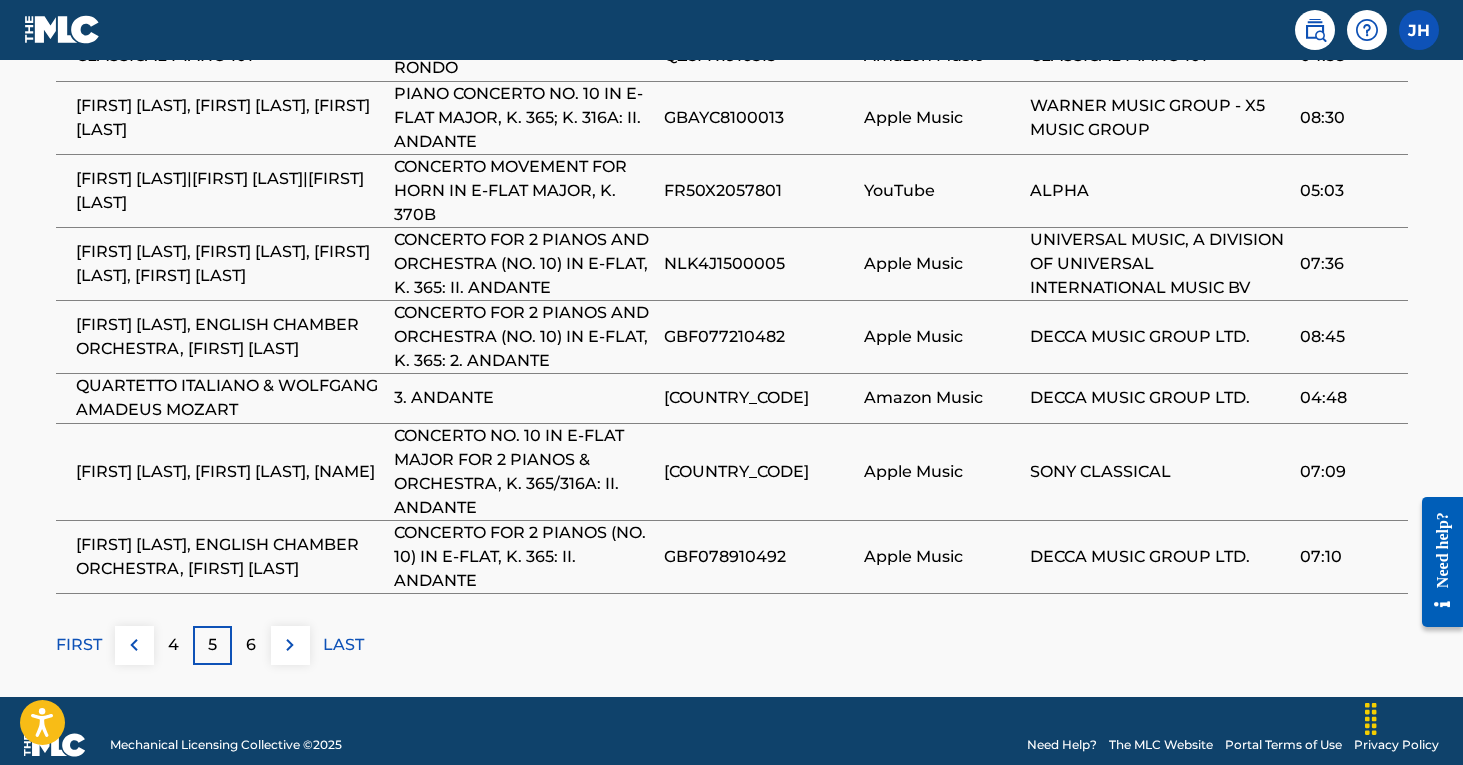 click on "6" at bounding box center (251, 645) 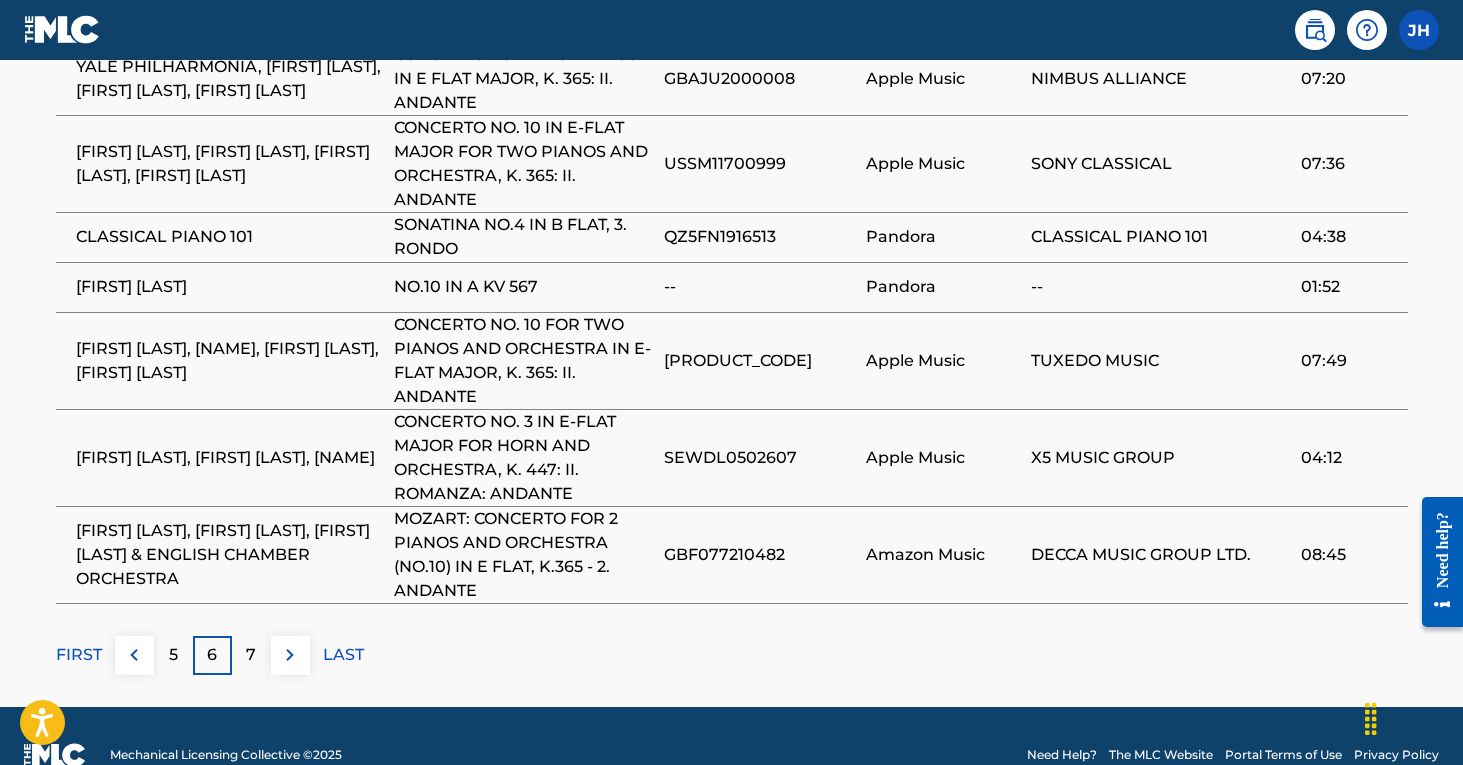 scroll, scrollTop: 1676, scrollLeft: 0, axis: vertical 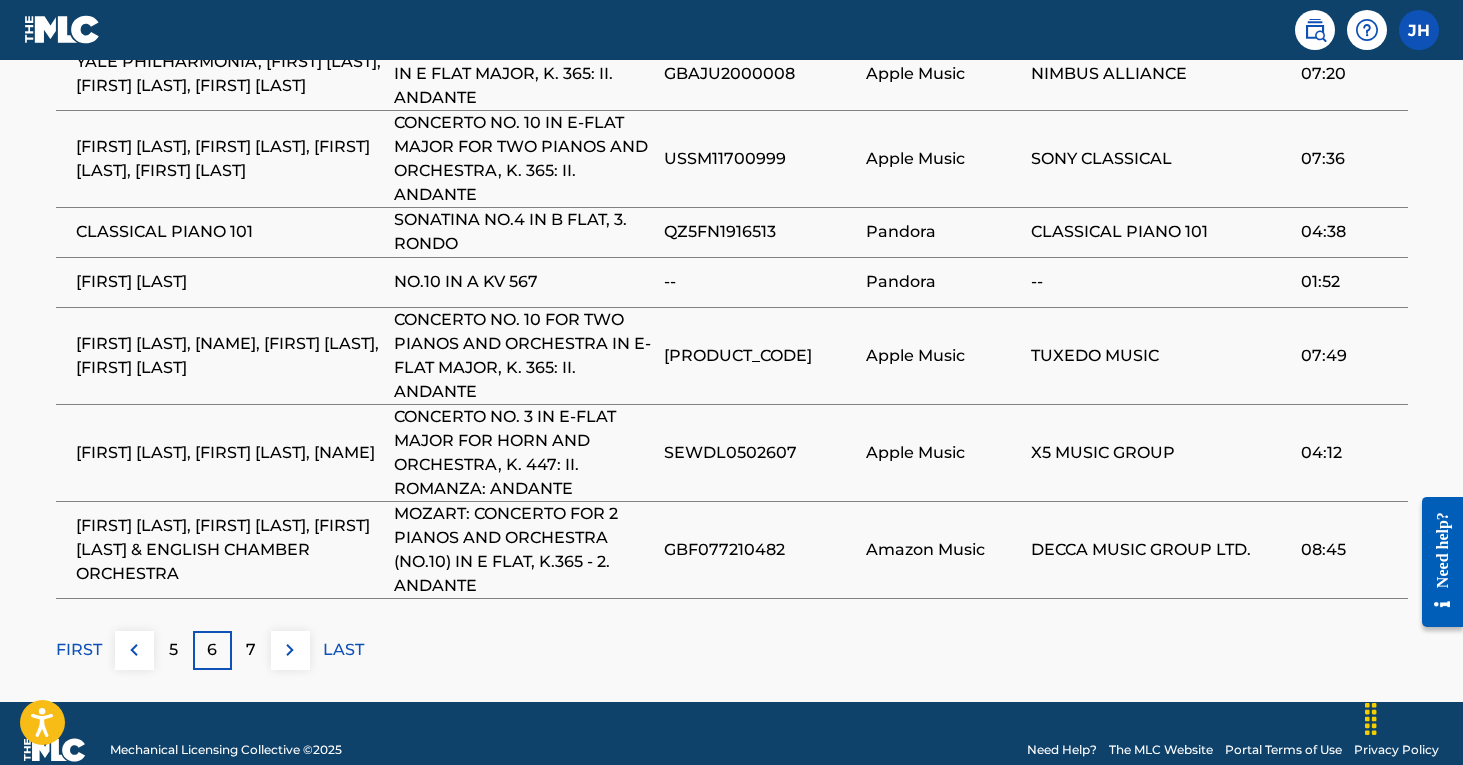 click on "7" at bounding box center [251, 650] 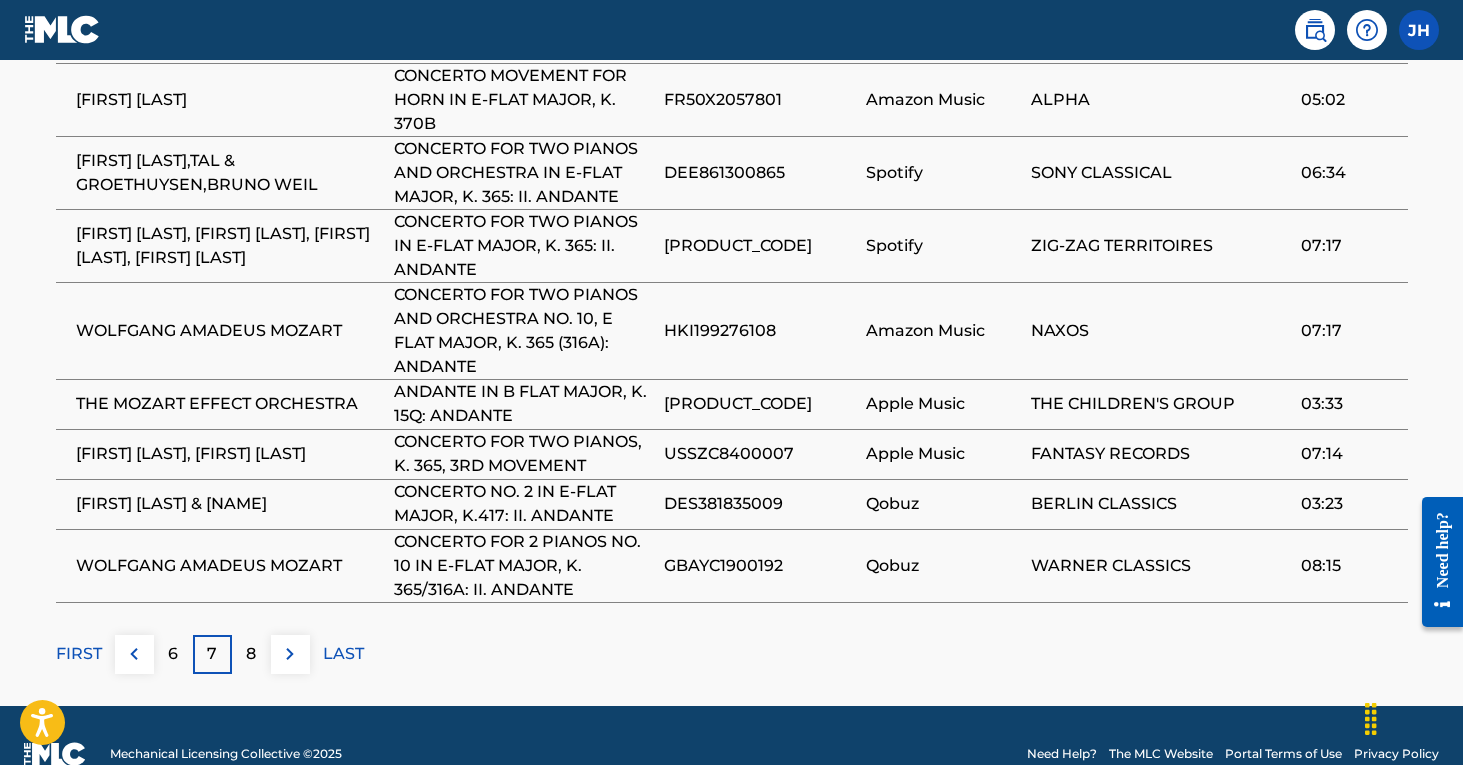 click on "8" at bounding box center [251, 654] 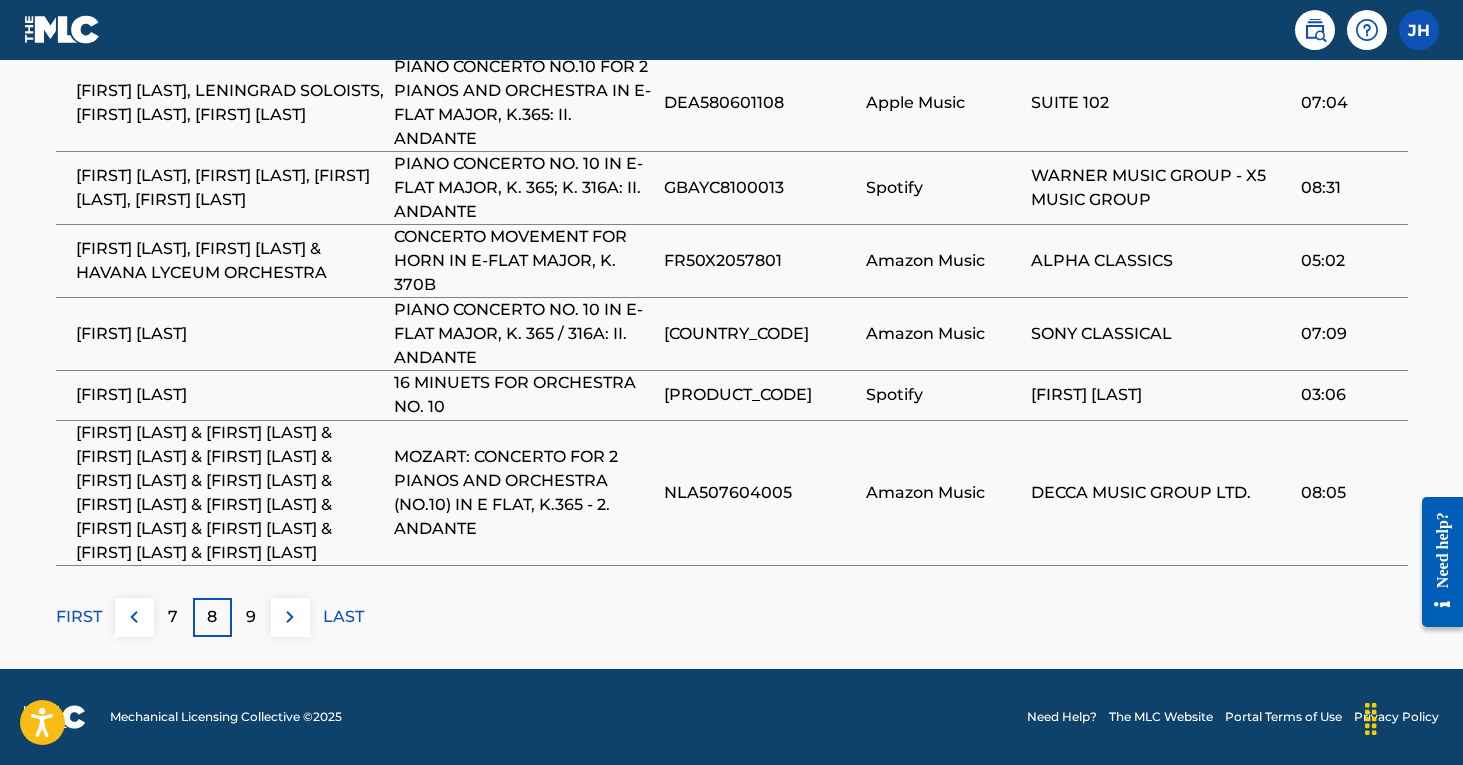 scroll, scrollTop: 1925, scrollLeft: 0, axis: vertical 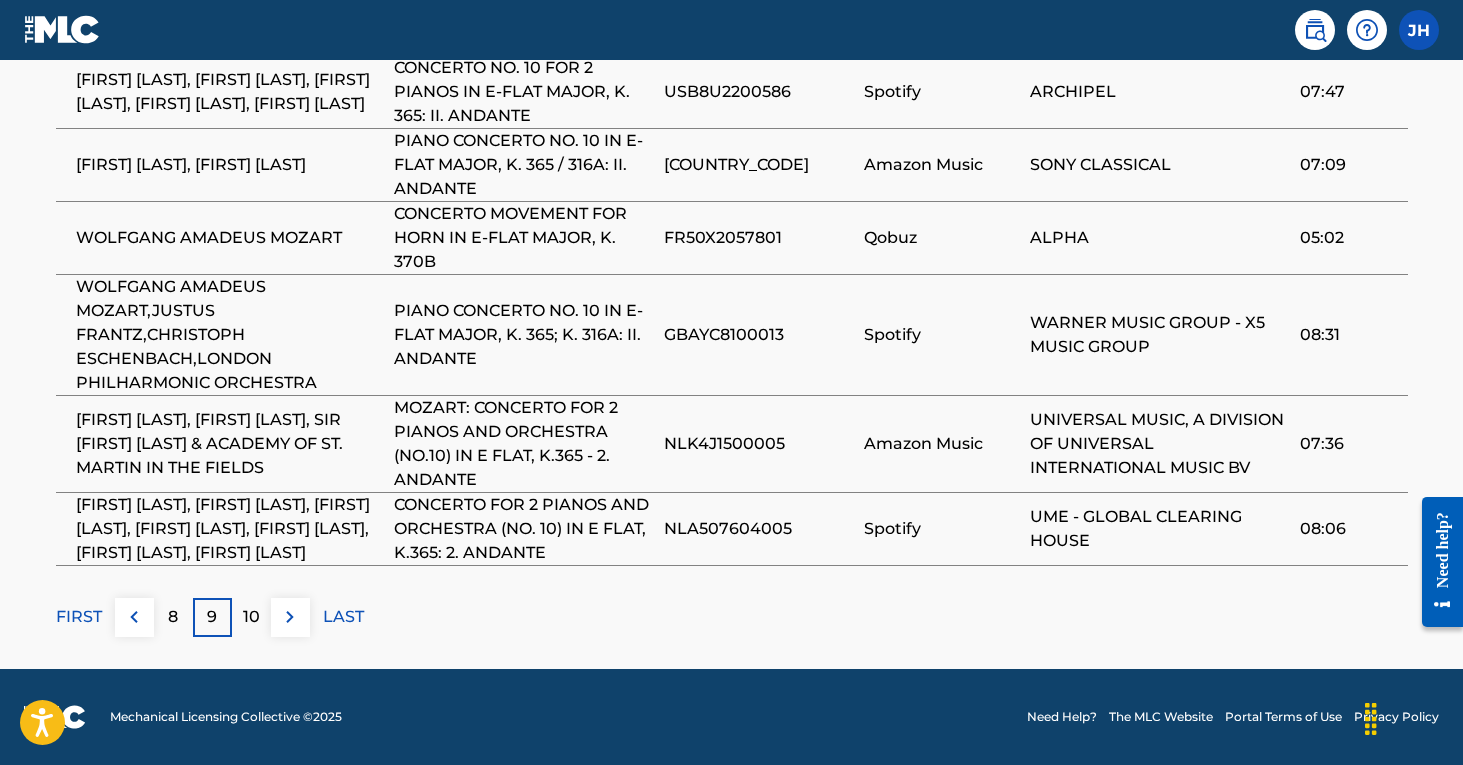 click on "10" at bounding box center [251, 617] 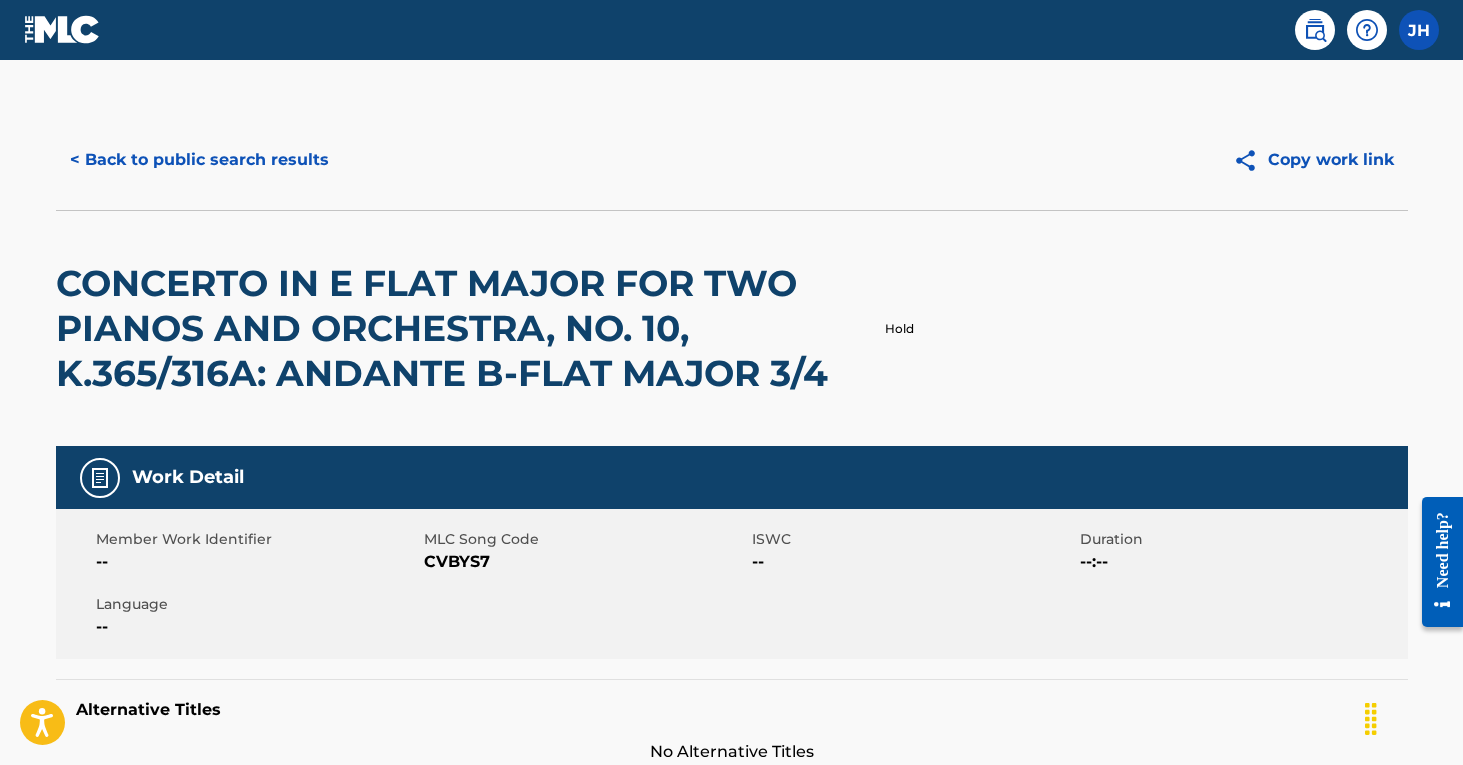scroll, scrollTop: 0, scrollLeft: 0, axis: both 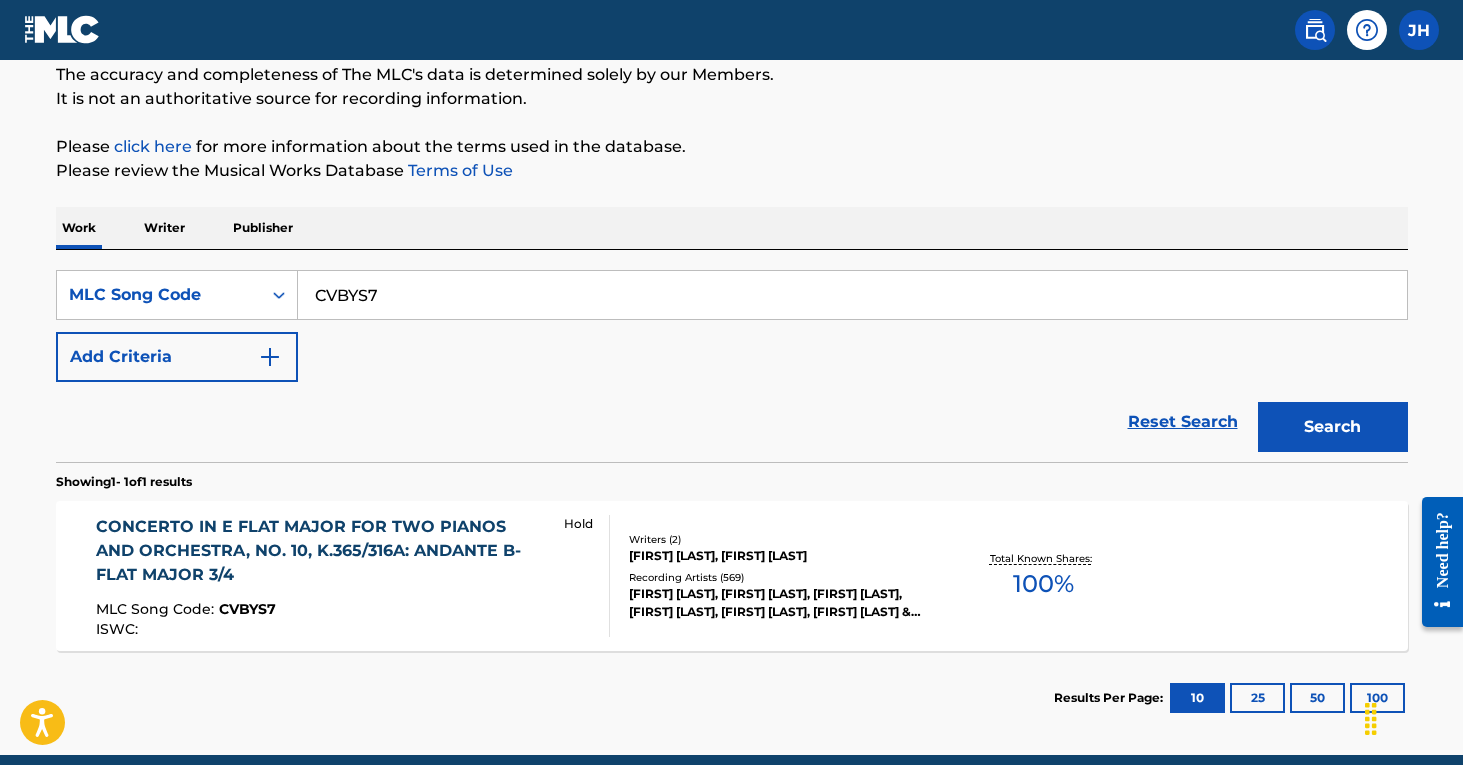 click on "CVBYS7" at bounding box center (852, 295) 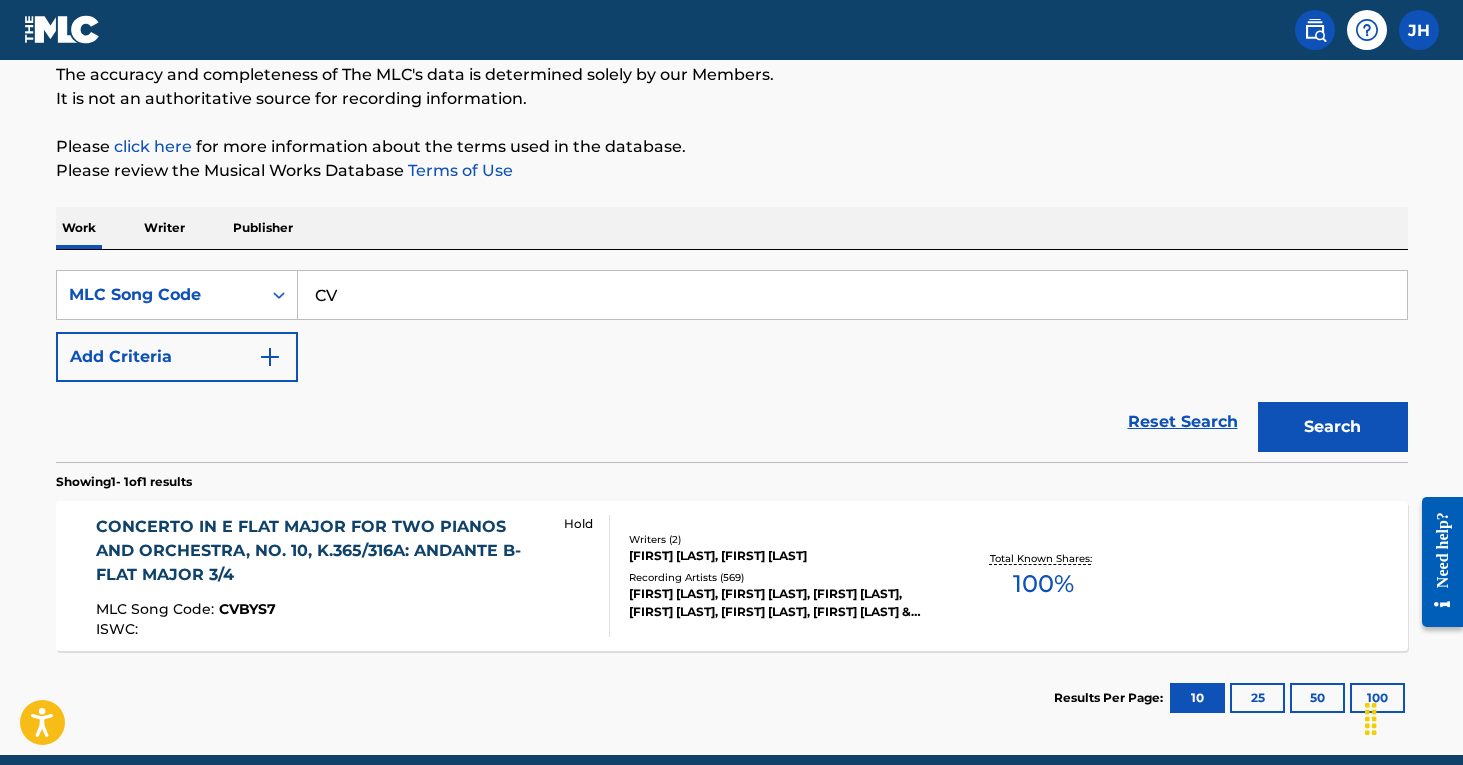 type on "C" 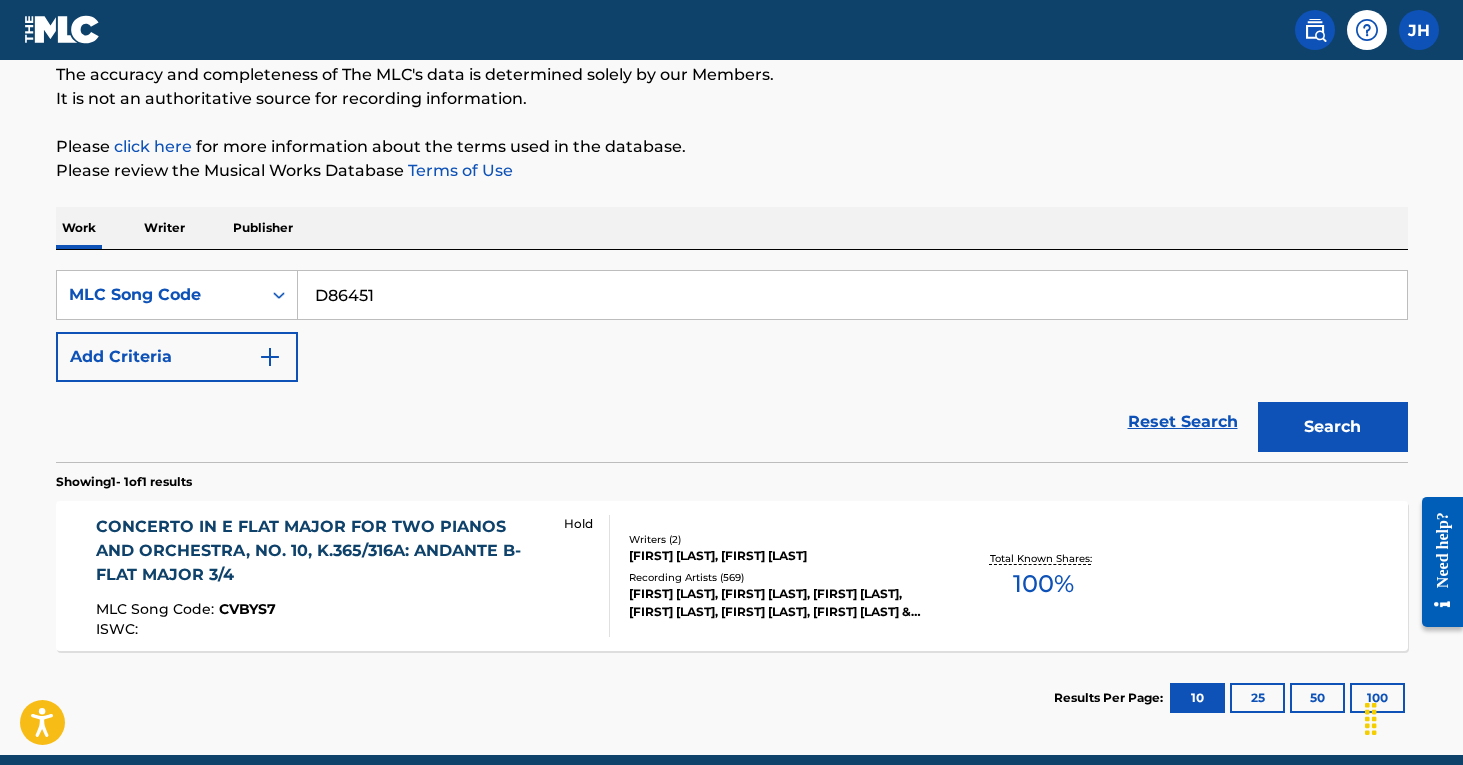 type on "D86451" 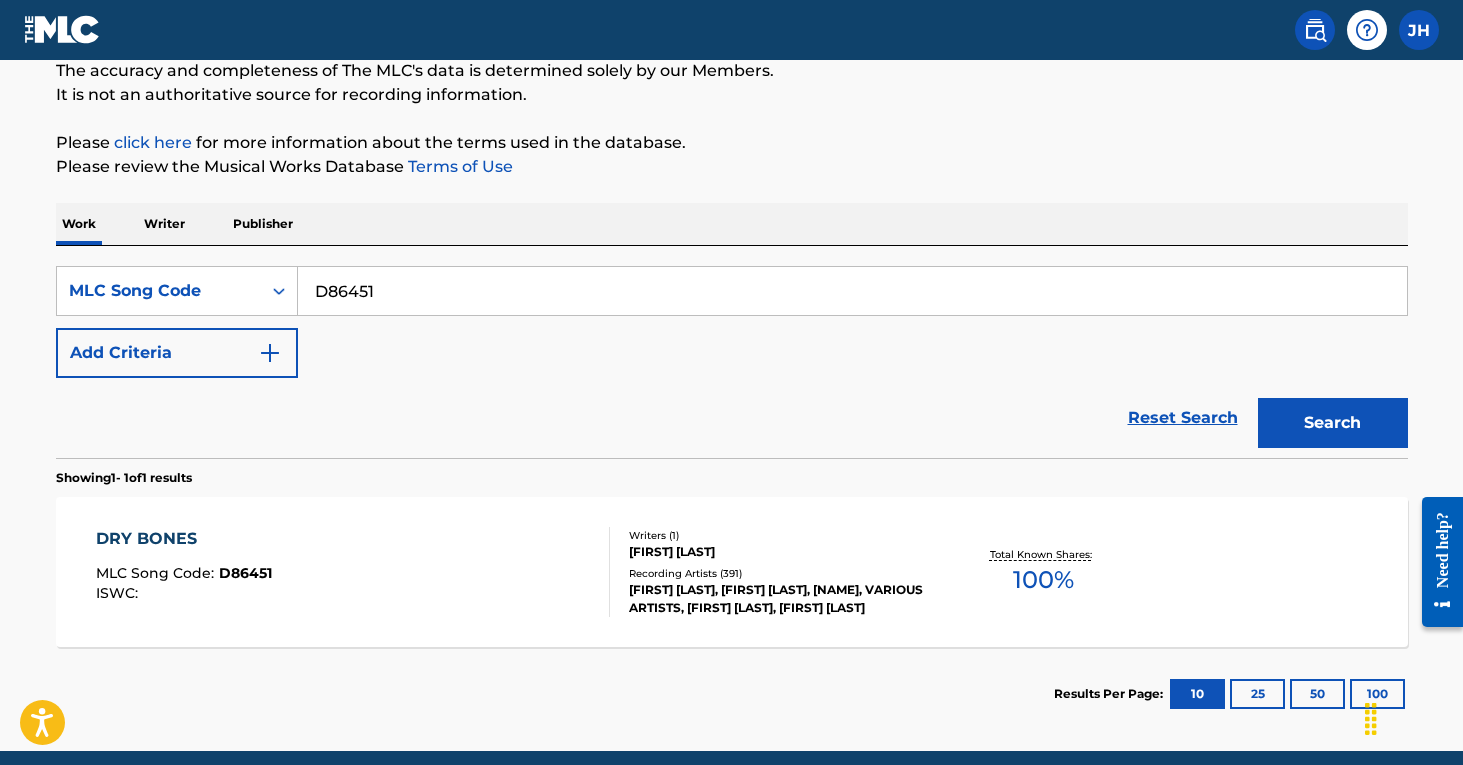 scroll, scrollTop: 181, scrollLeft: 0, axis: vertical 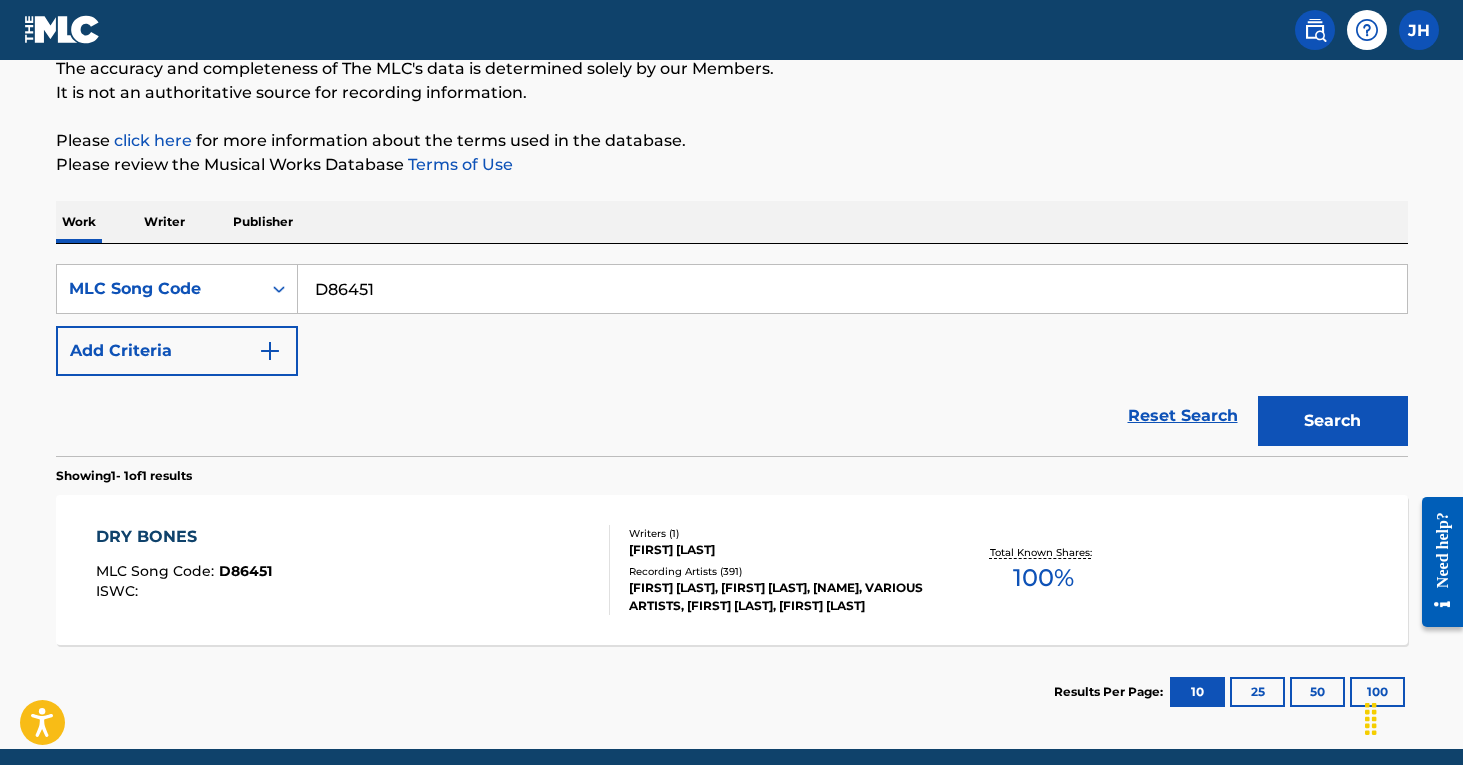 click on "Recording Artists ( 391 )" at bounding box center (780, 571) 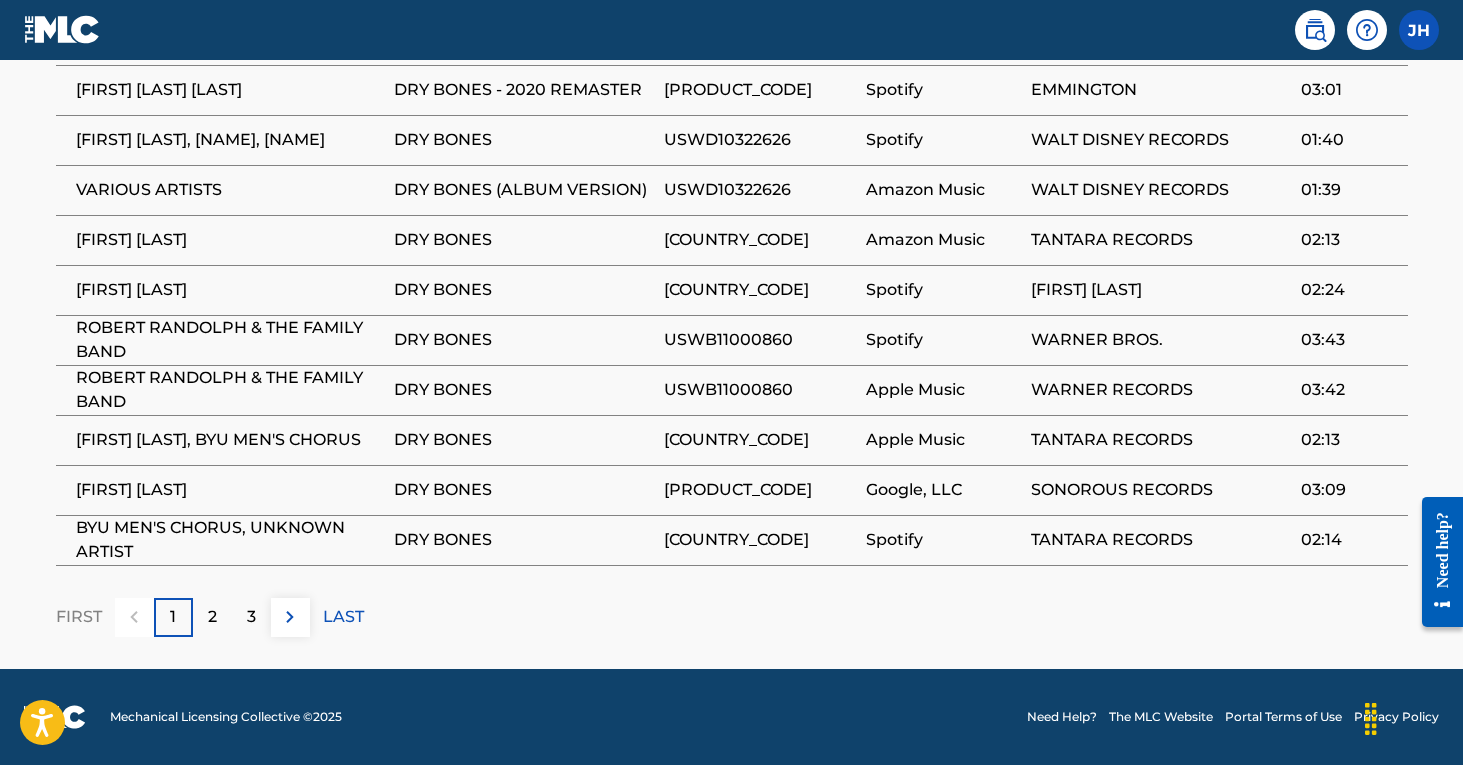 scroll, scrollTop: 1346, scrollLeft: 0, axis: vertical 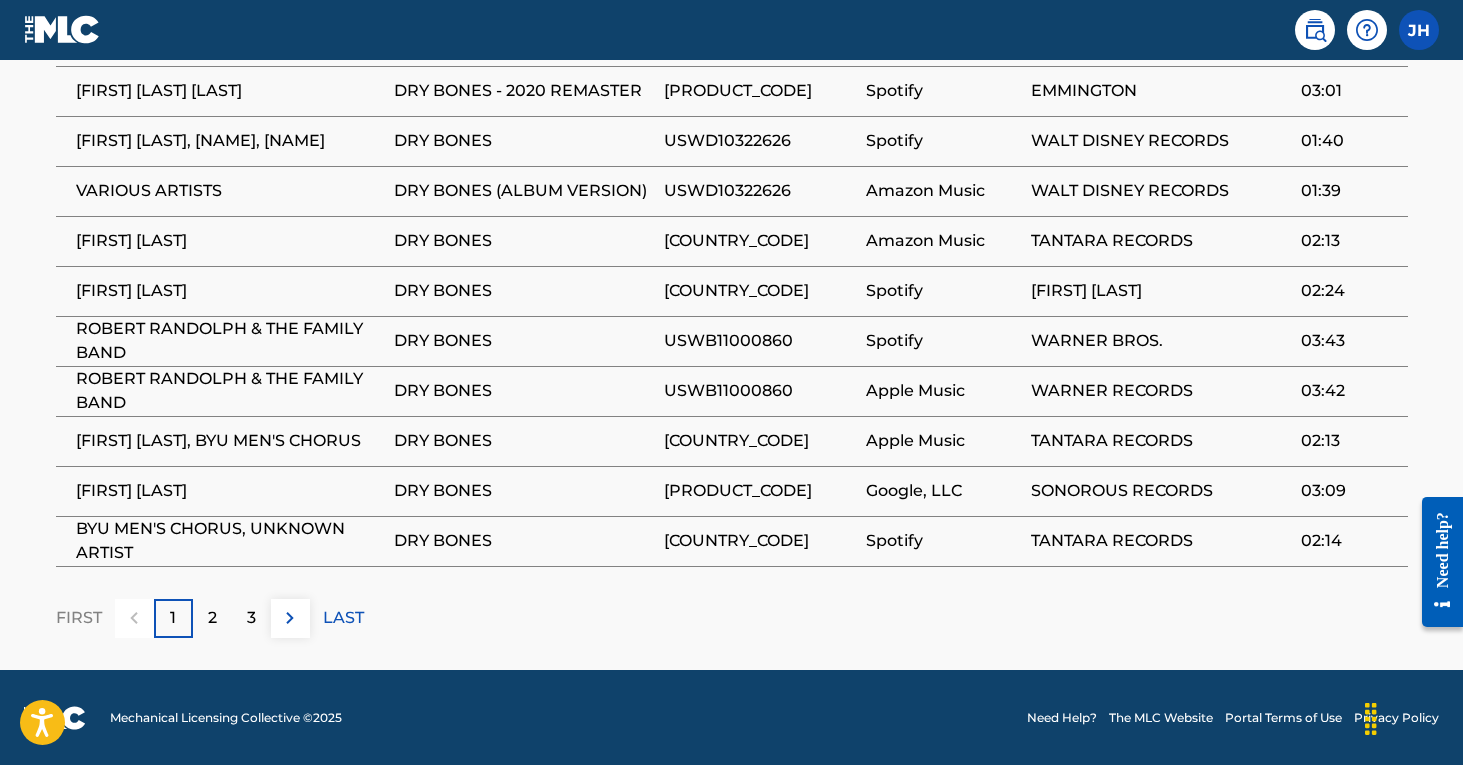 click on "2" at bounding box center [212, 618] 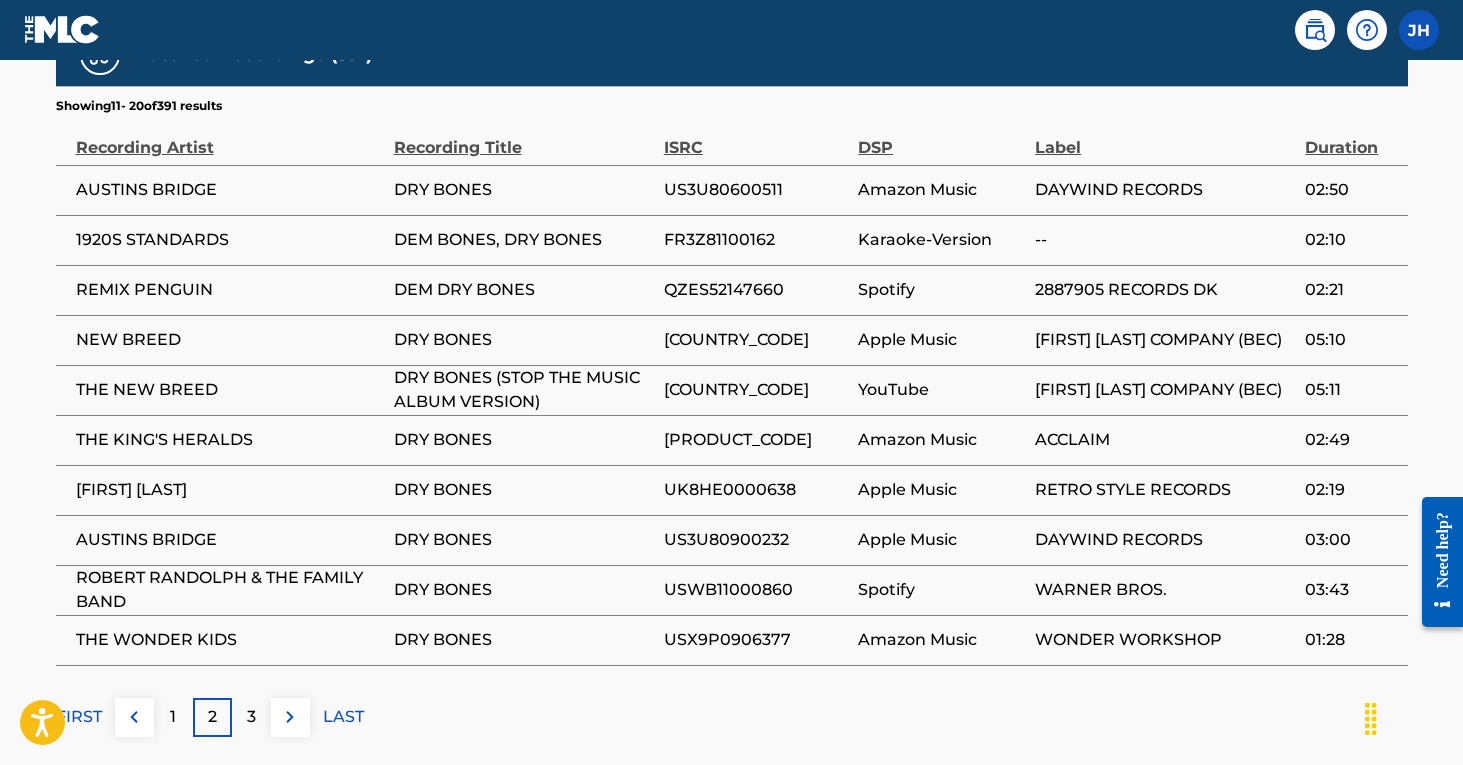 scroll, scrollTop: 1253, scrollLeft: 0, axis: vertical 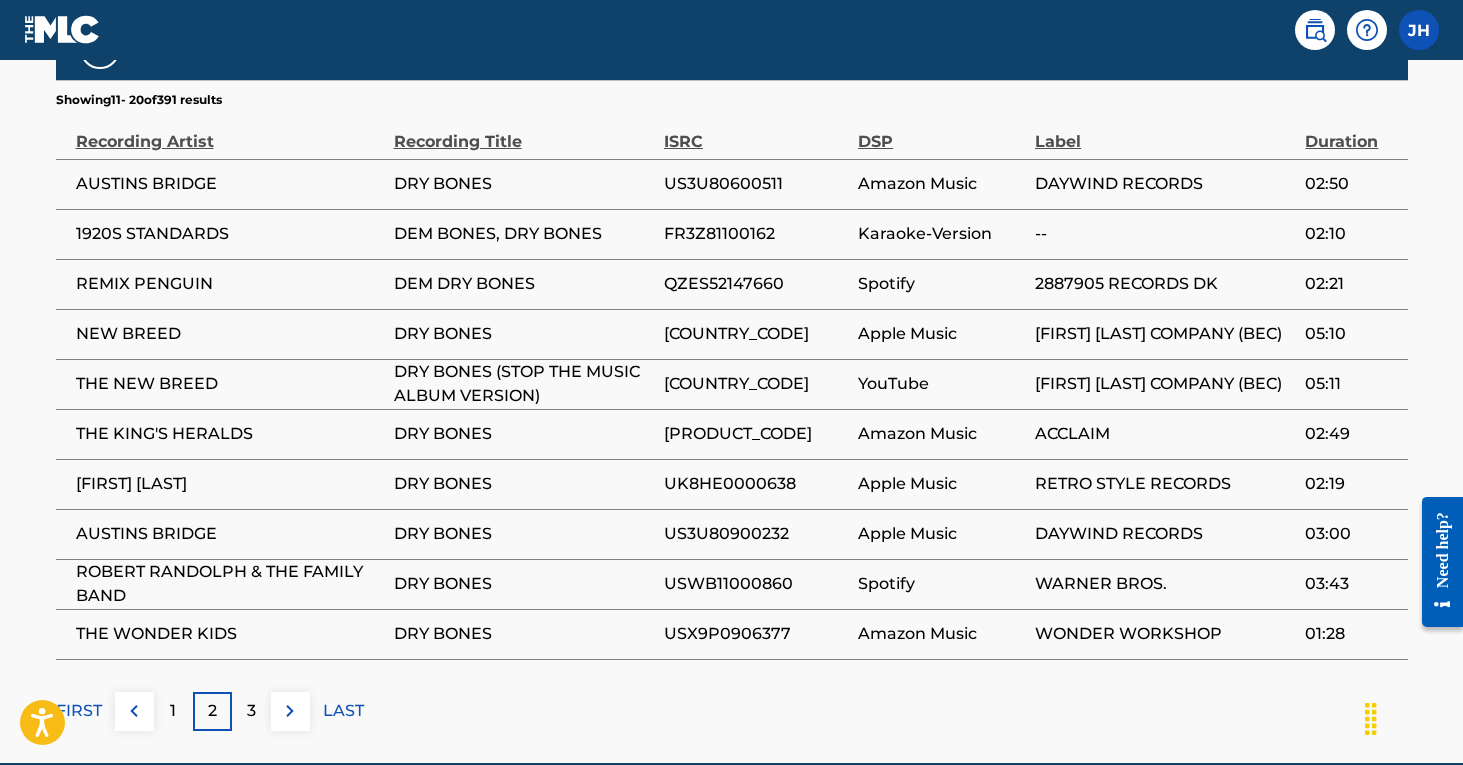 click on "3" at bounding box center (251, 711) 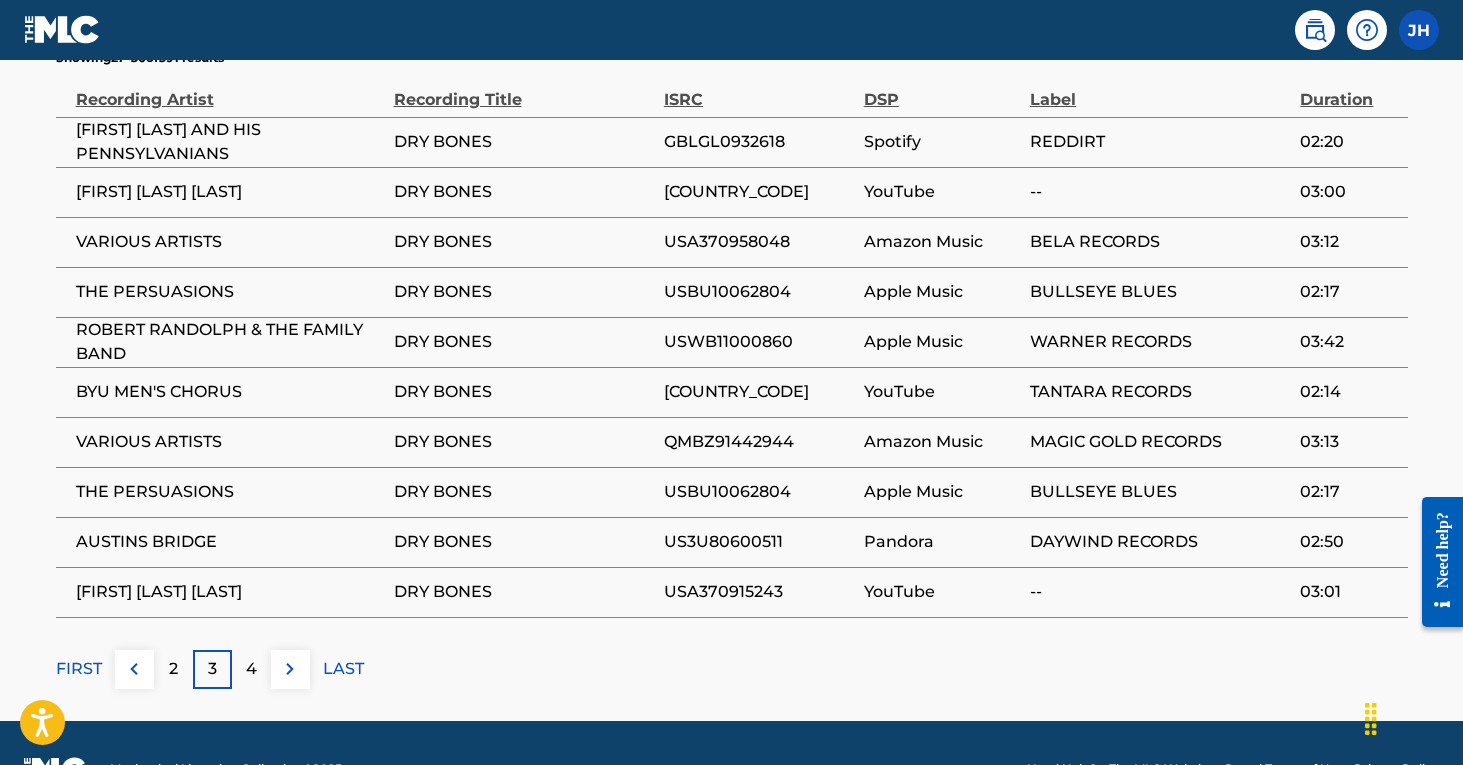 scroll, scrollTop: 1317, scrollLeft: 0, axis: vertical 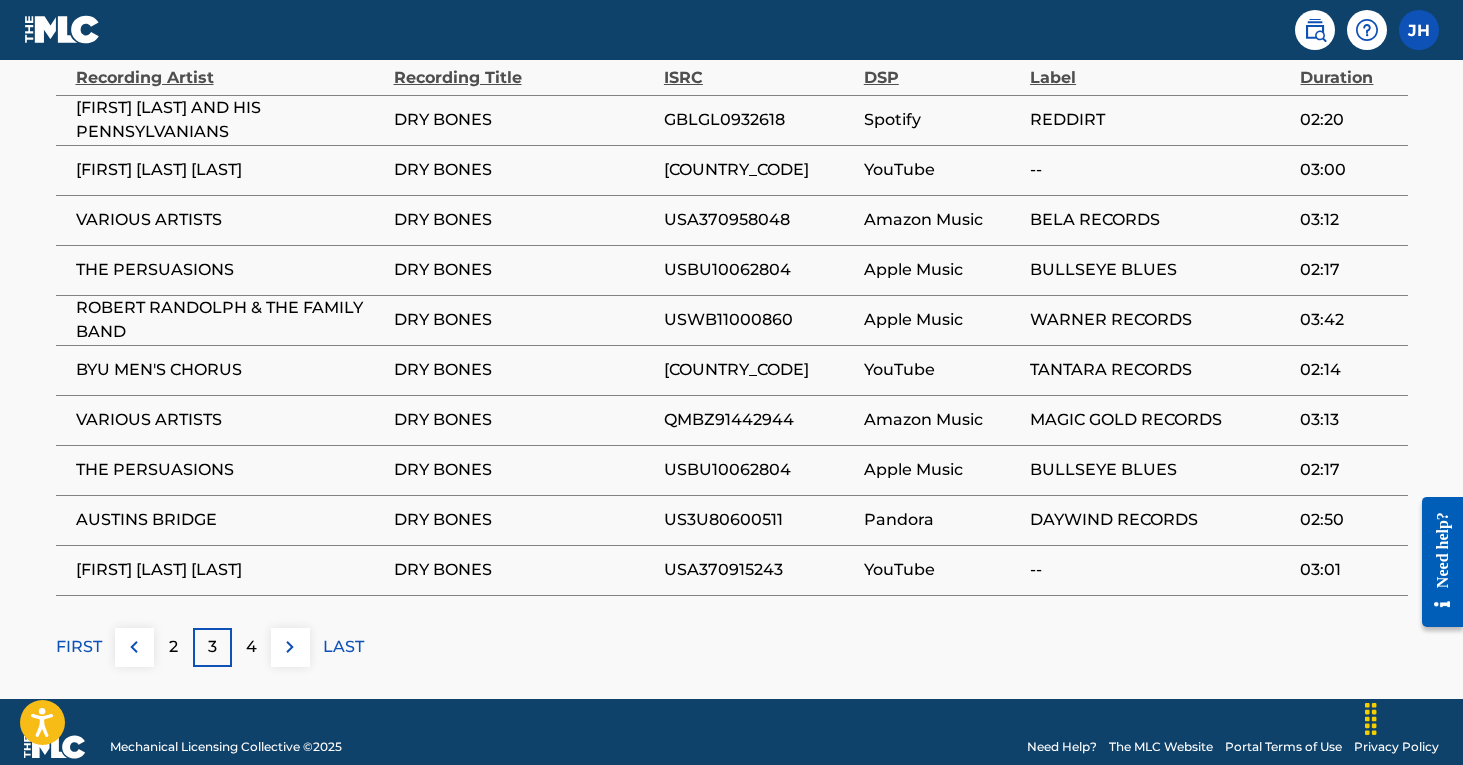 click on "4" at bounding box center (251, 647) 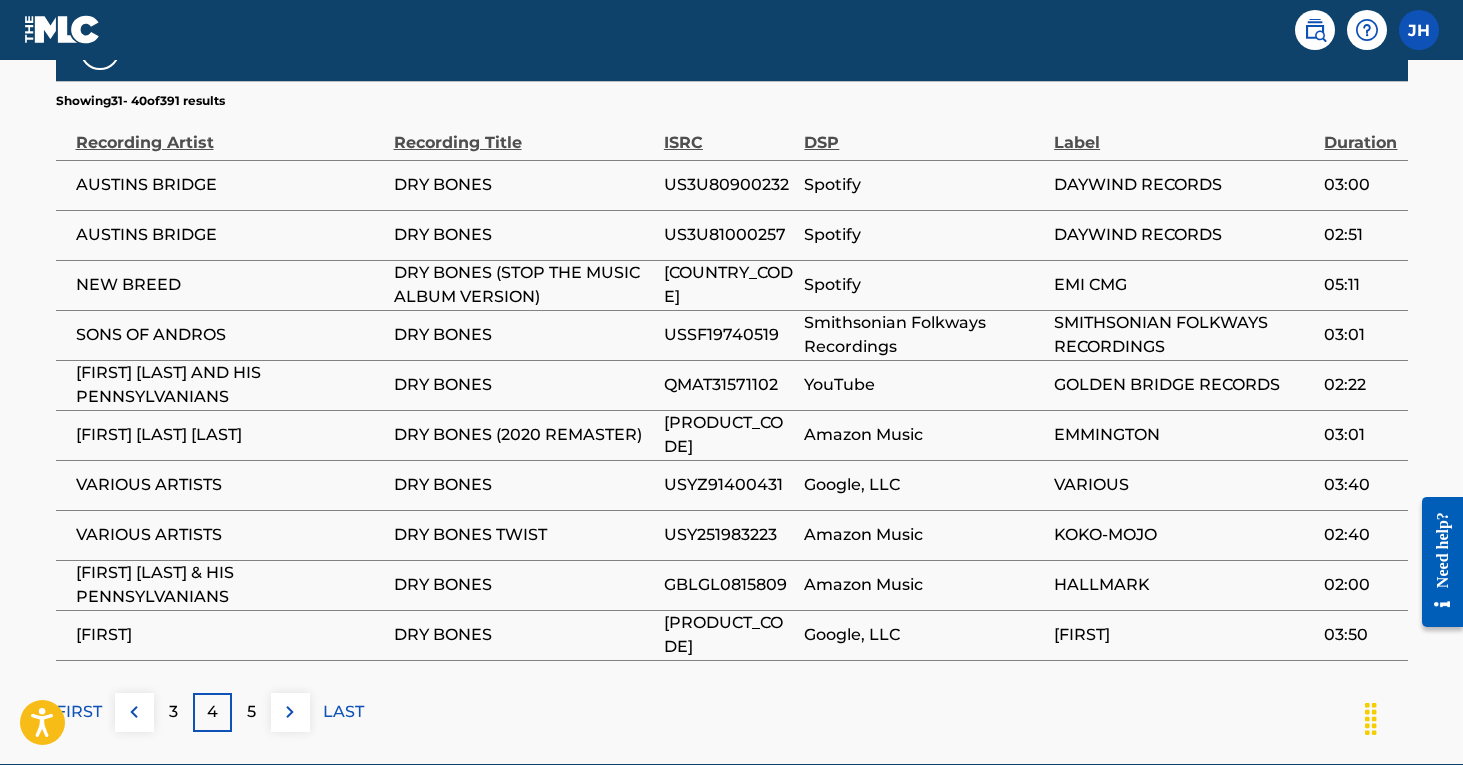 scroll, scrollTop: 1263, scrollLeft: 0, axis: vertical 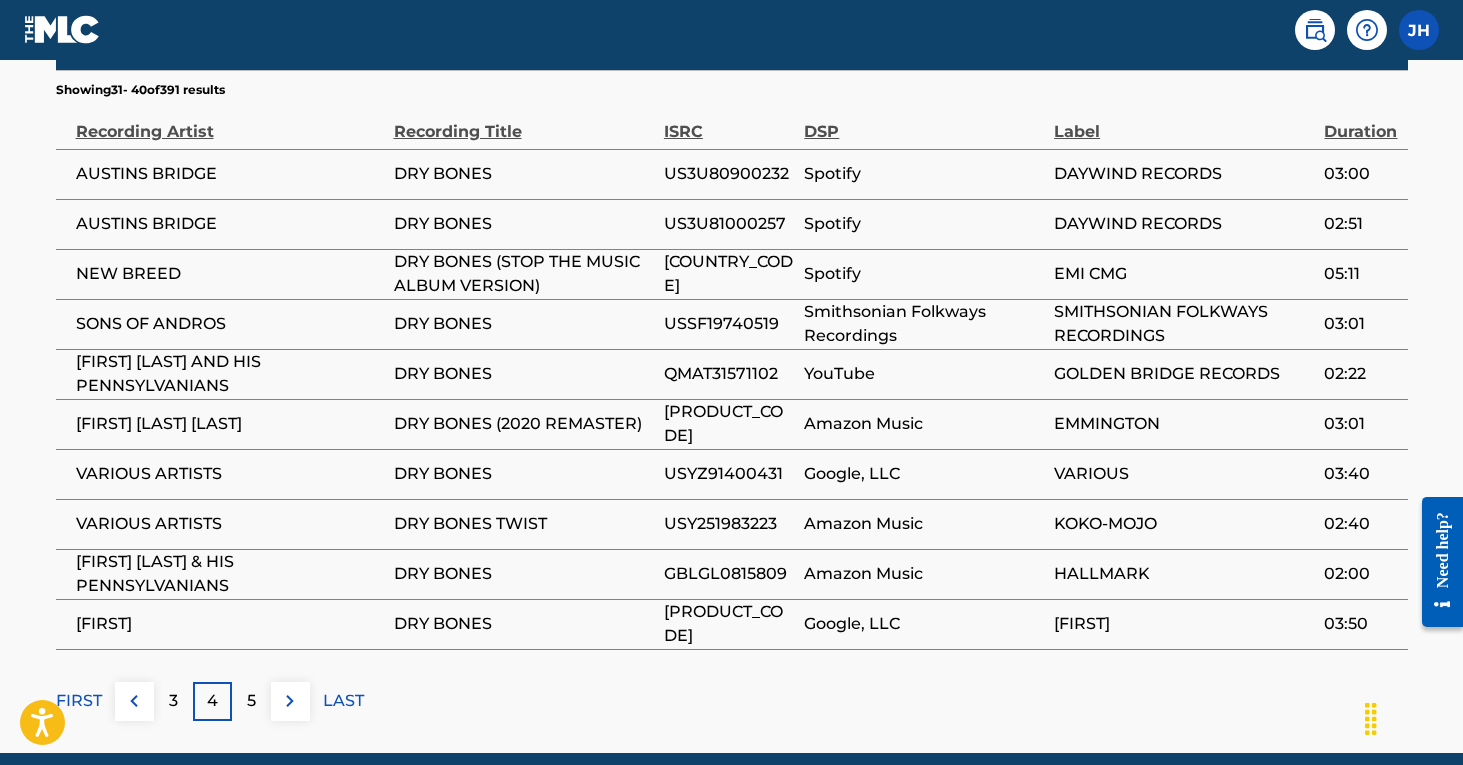 click on "5" at bounding box center (251, 701) 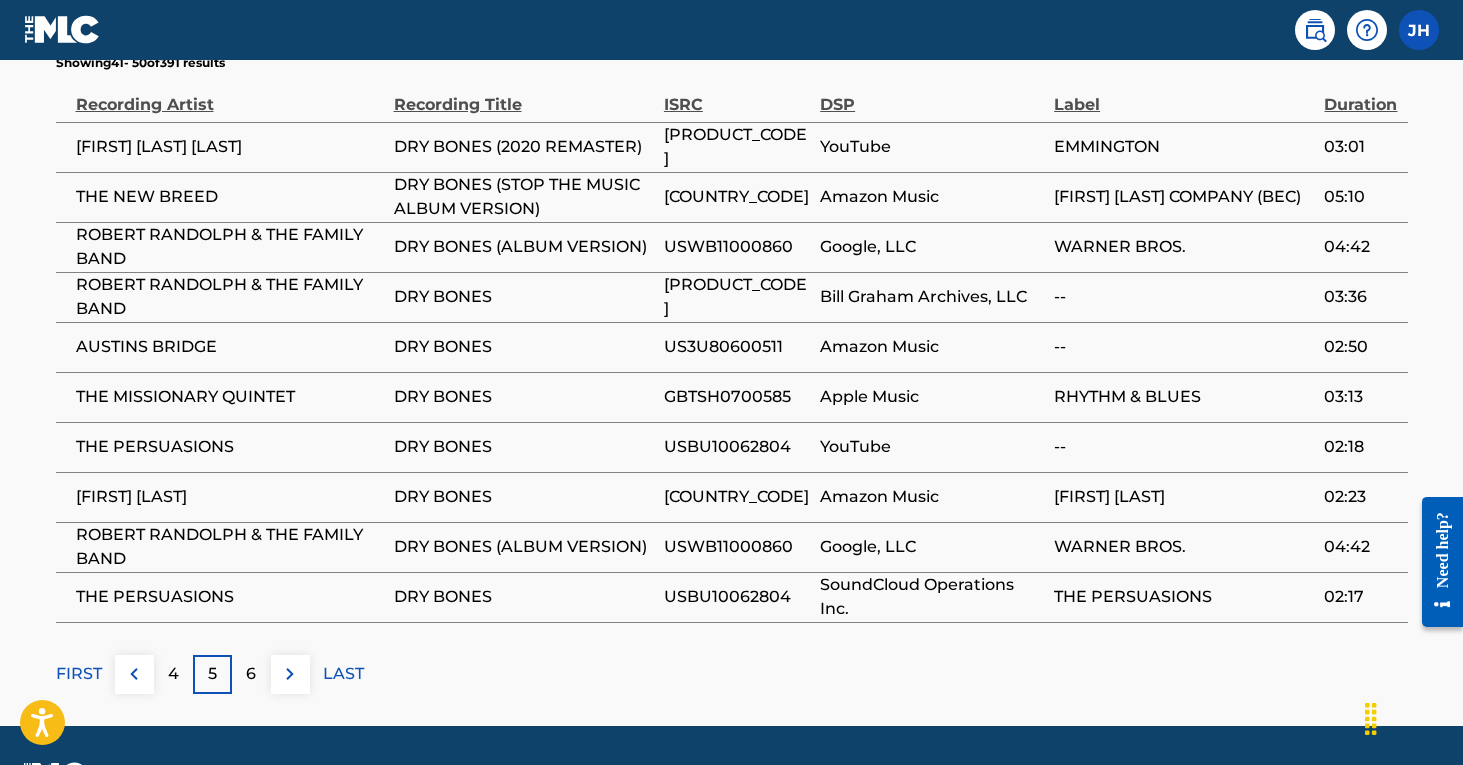 scroll, scrollTop: 1318, scrollLeft: 0, axis: vertical 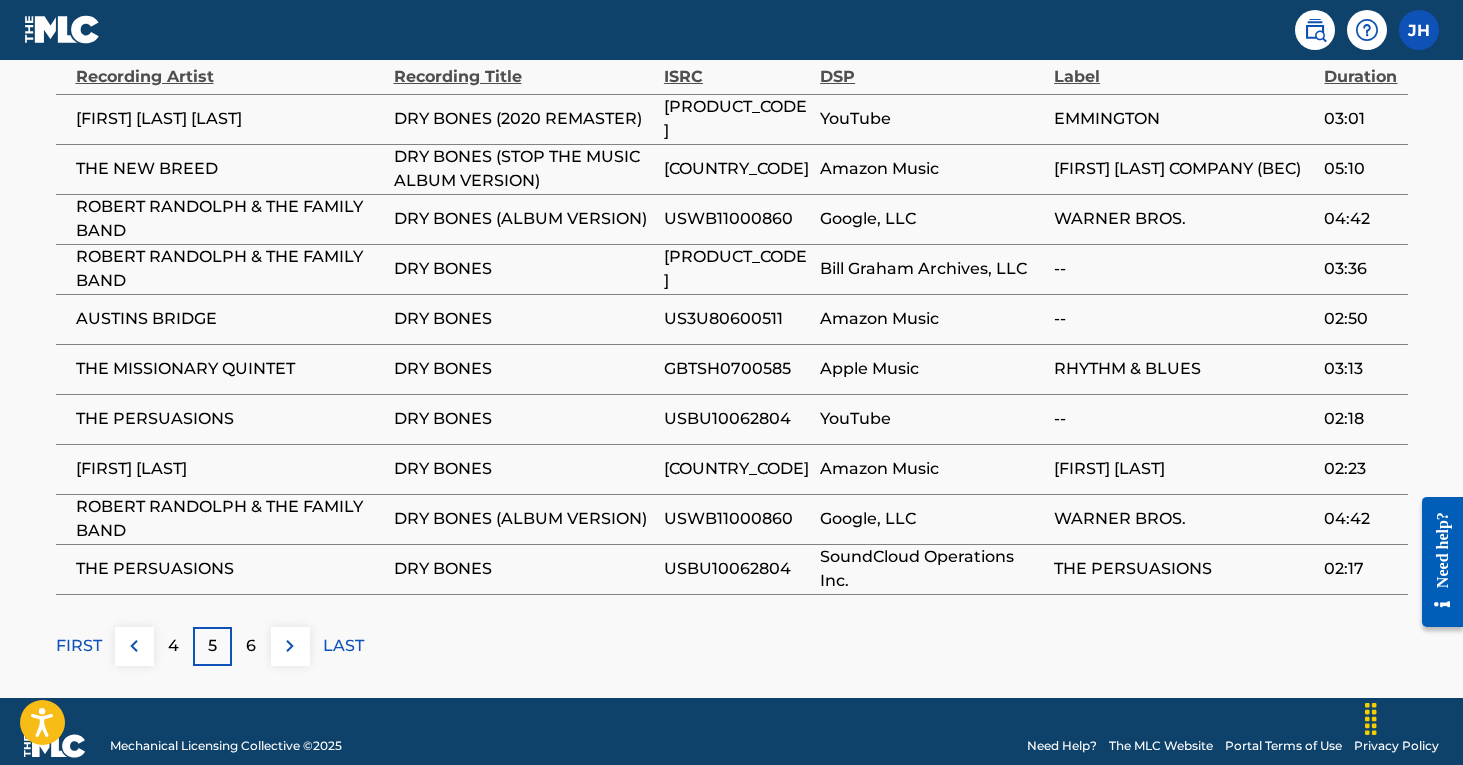 click on "6" at bounding box center [251, 646] 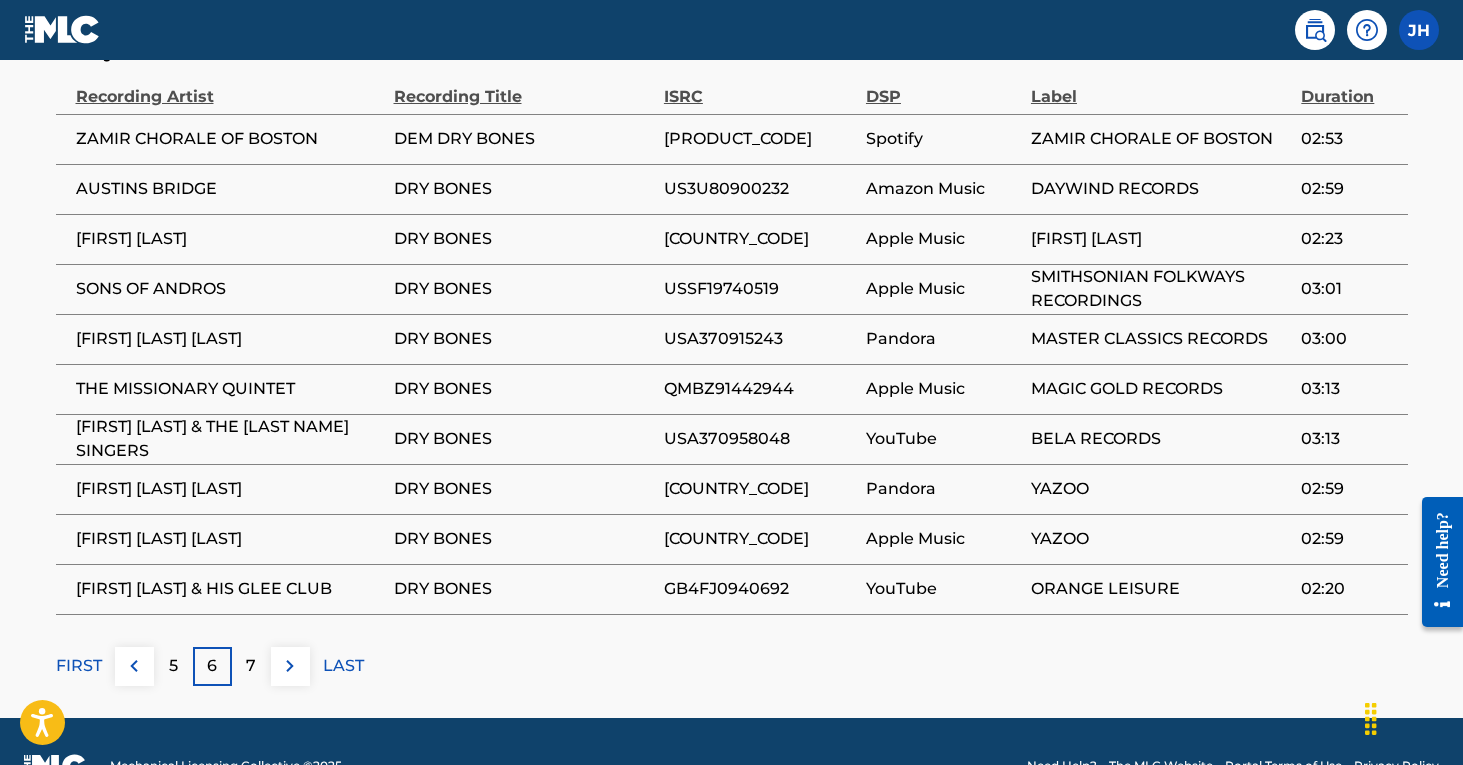 scroll, scrollTop: 1300, scrollLeft: 0, axis: vertical 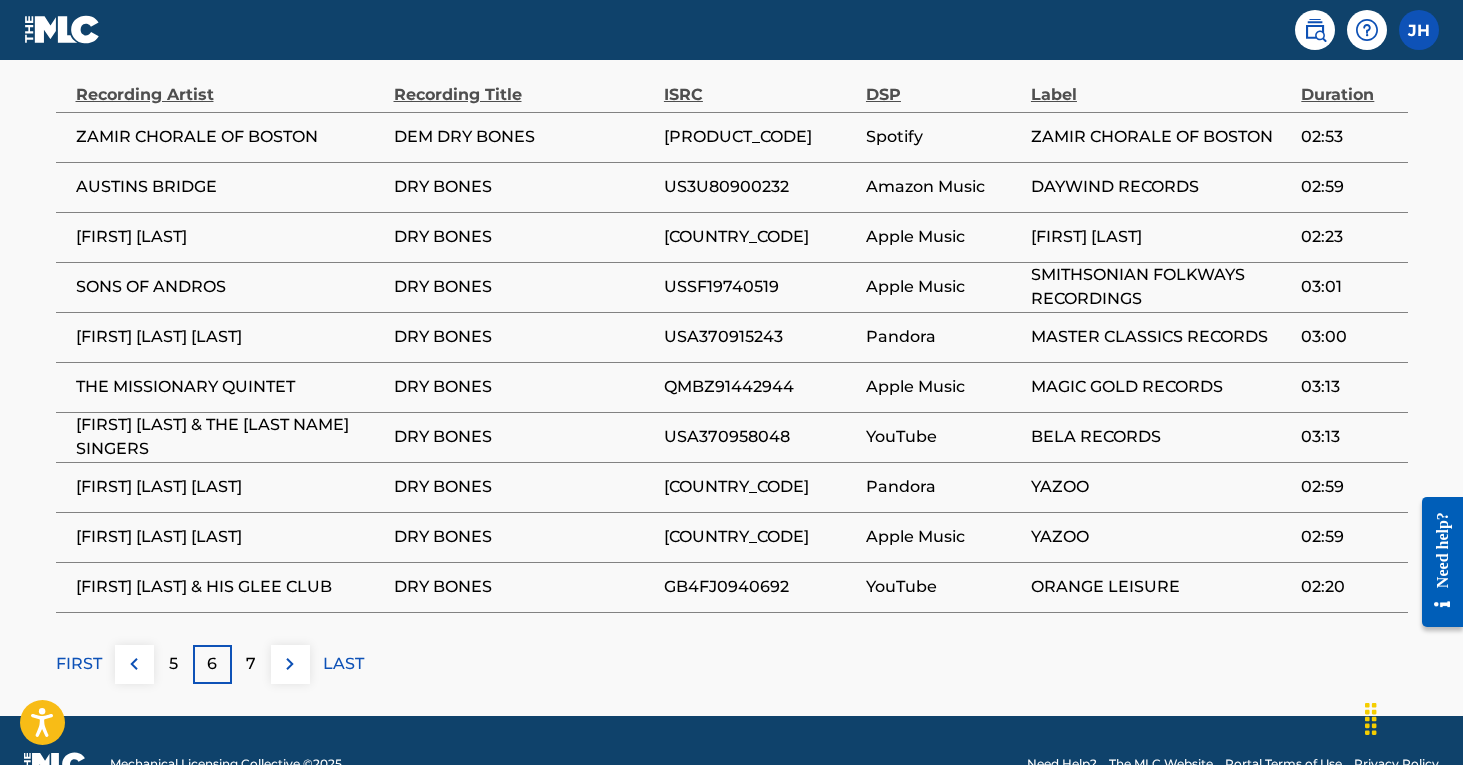 click on "7" at bounding box center [251, 664] 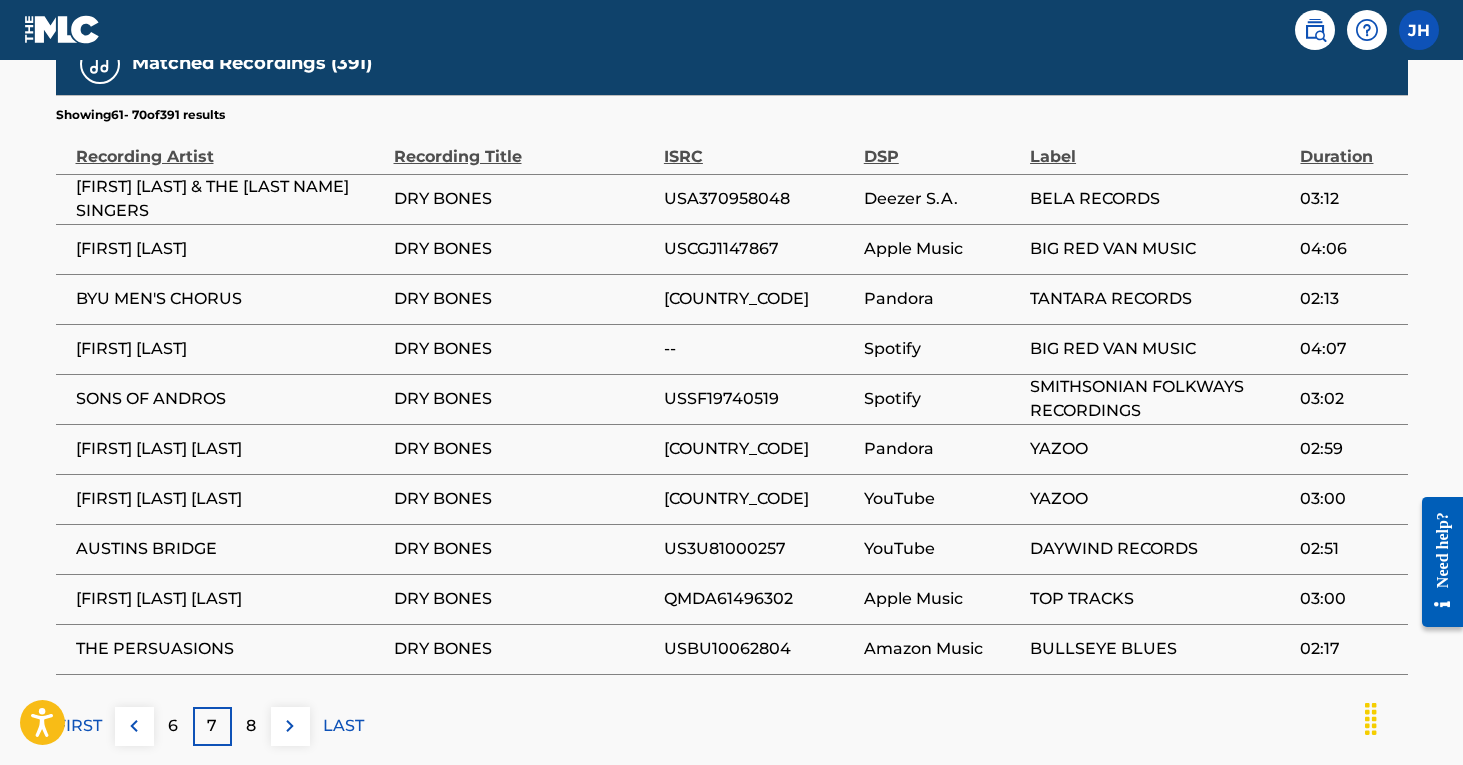 scroll, scrollTop: 1240, scrollLeft: 0, axis: vertical 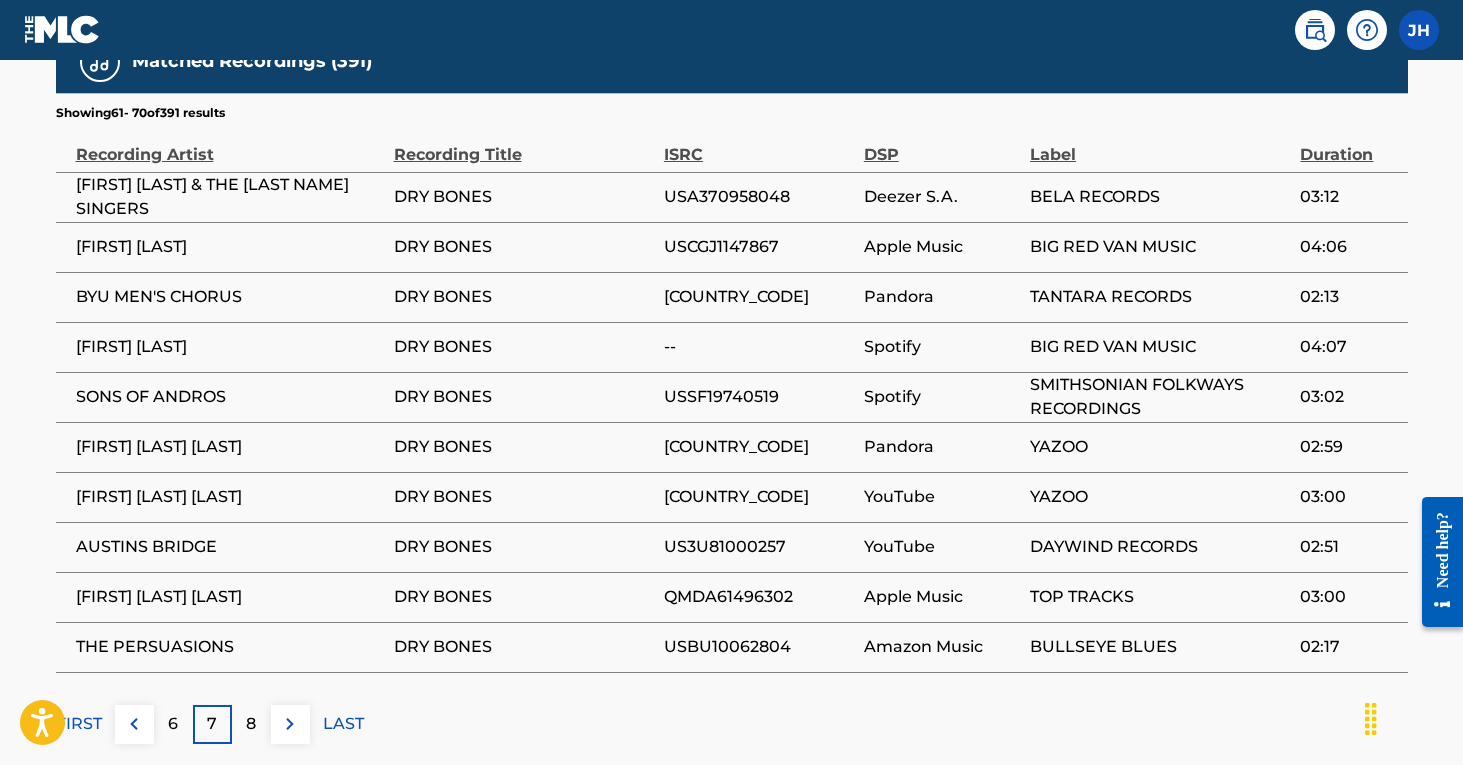 click on "8" at bounding box center (251, 724) 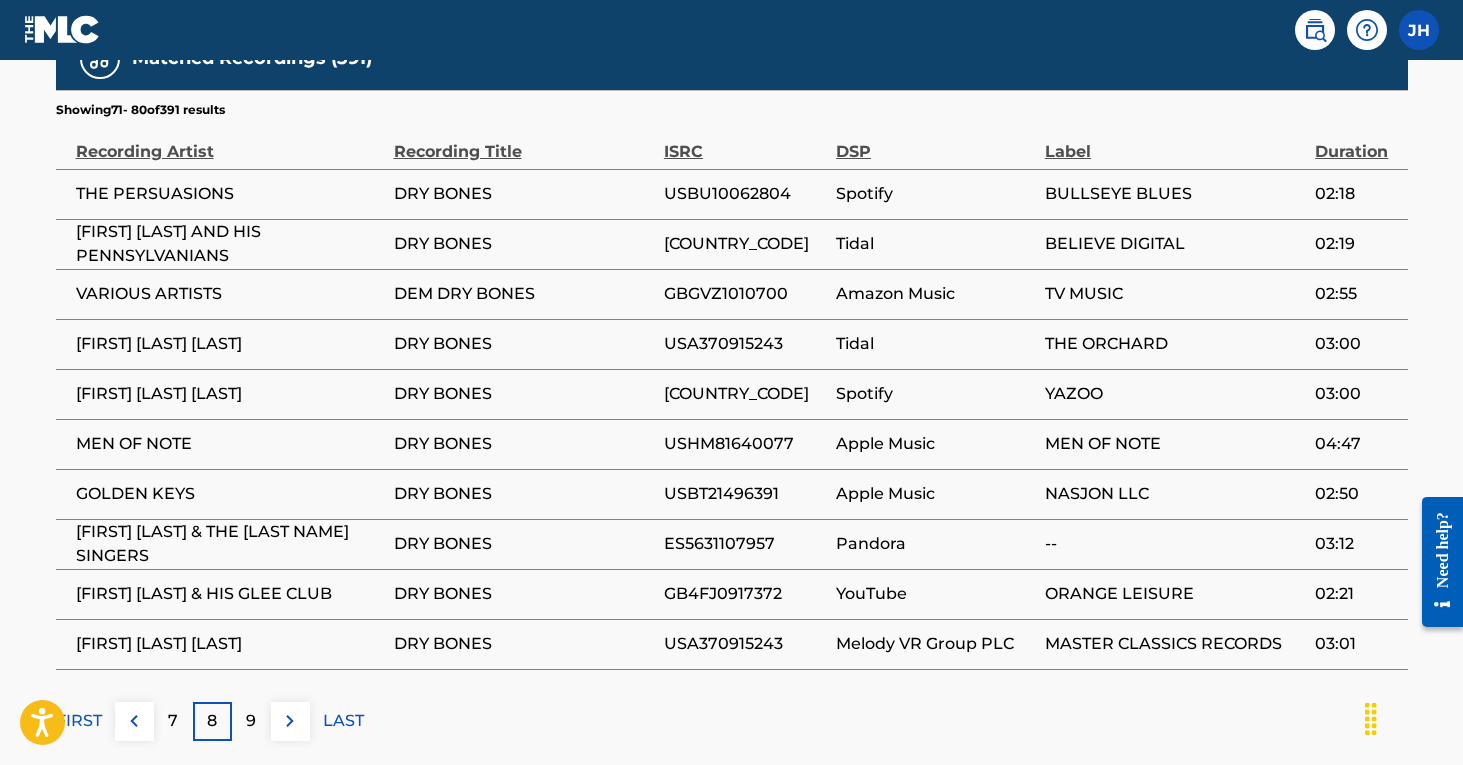 scroll, scrollTop: 1246, scrollLeft: 0, axis: vertical 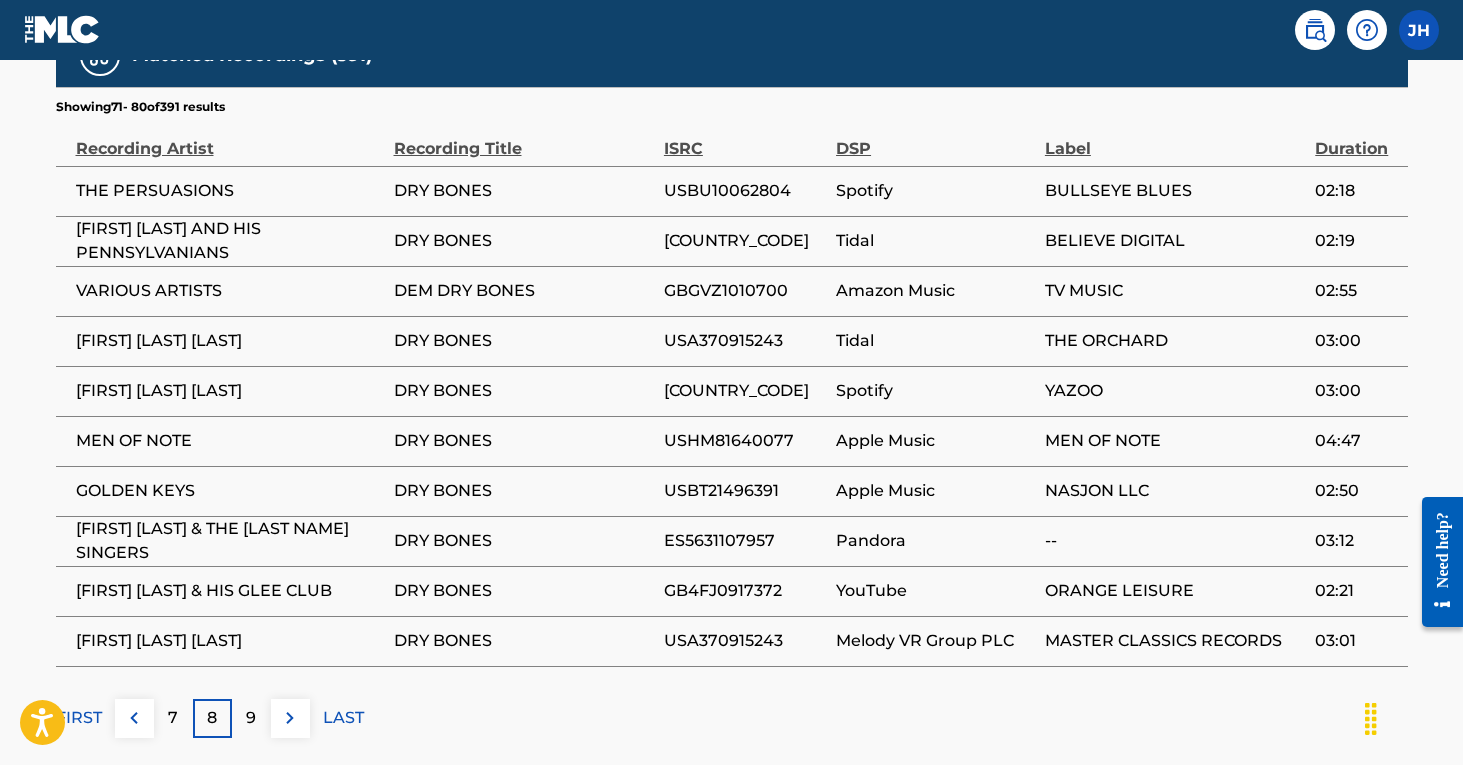 click on "9" at bounding box center [251, 718] 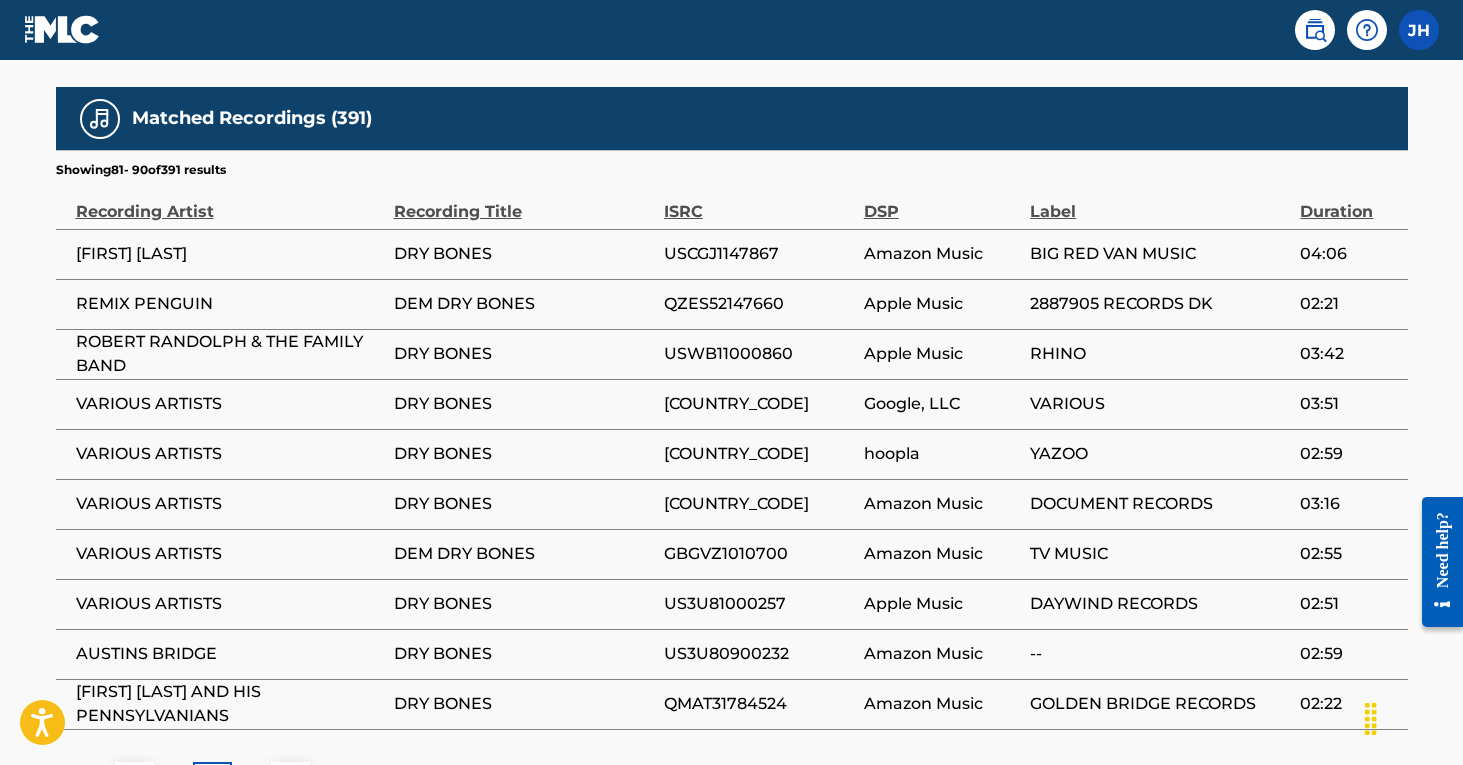 scroll, scrollTop: 1227, scrollLeft: 0, axis: vertical 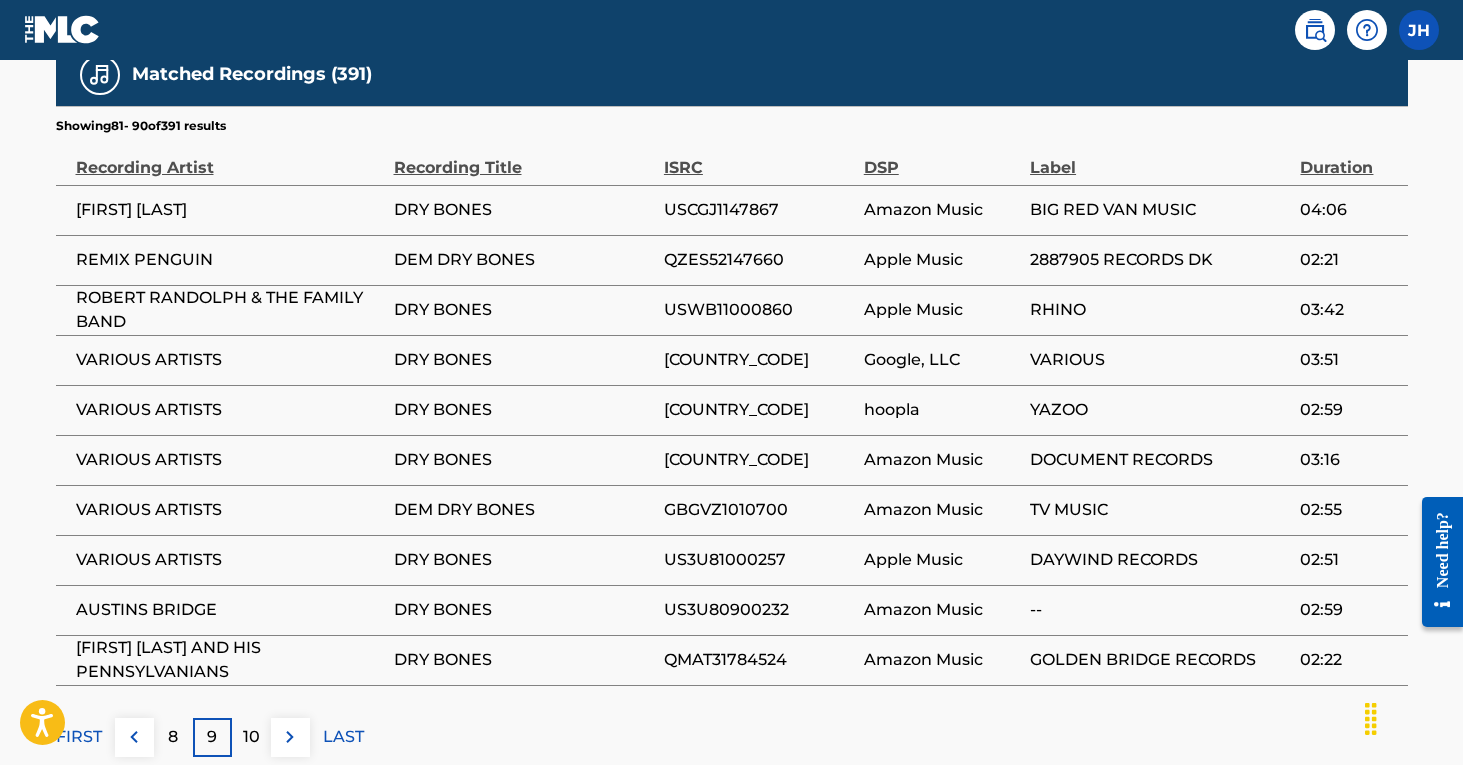 click on "10" at bounding box center [251, 737] 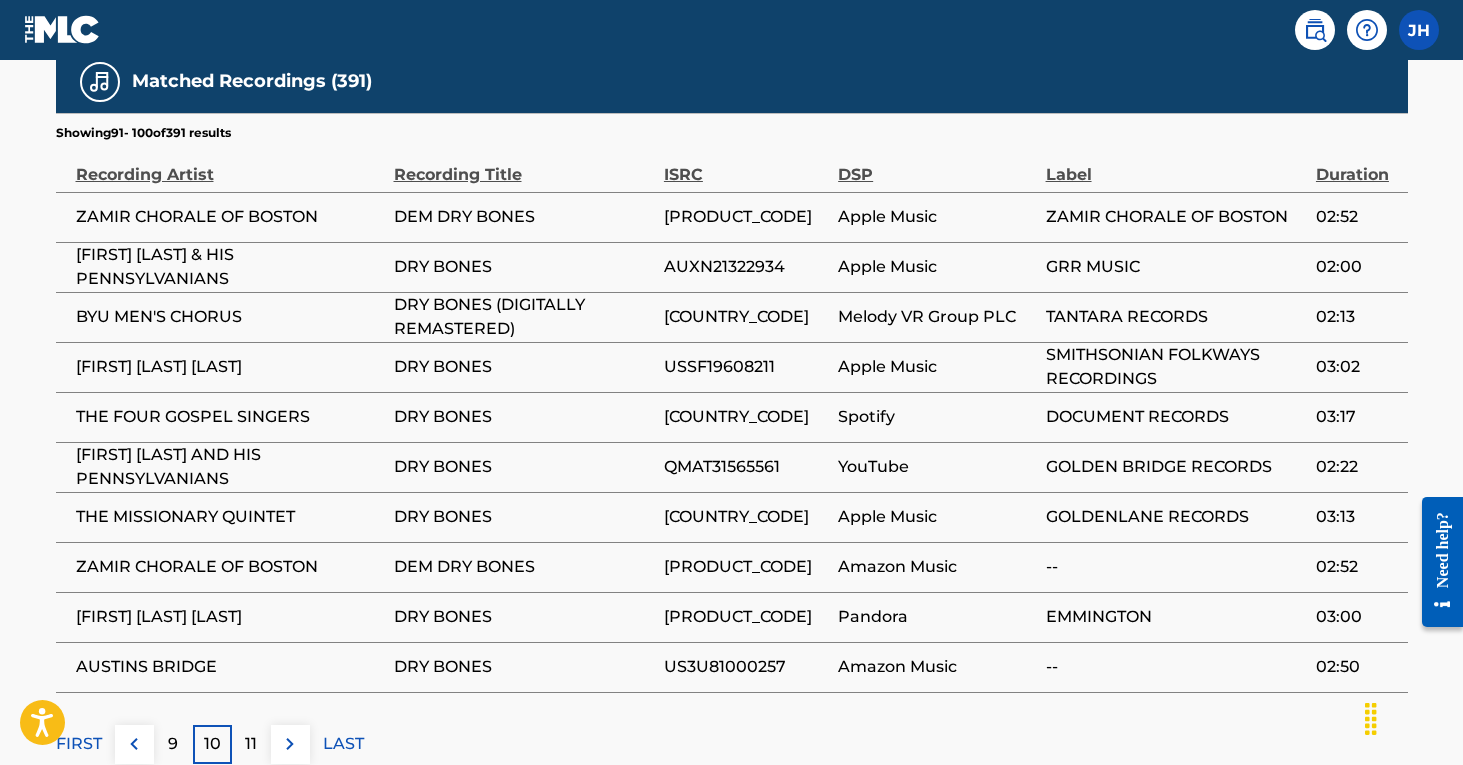 click on "11" at bounding box center (251, 744) 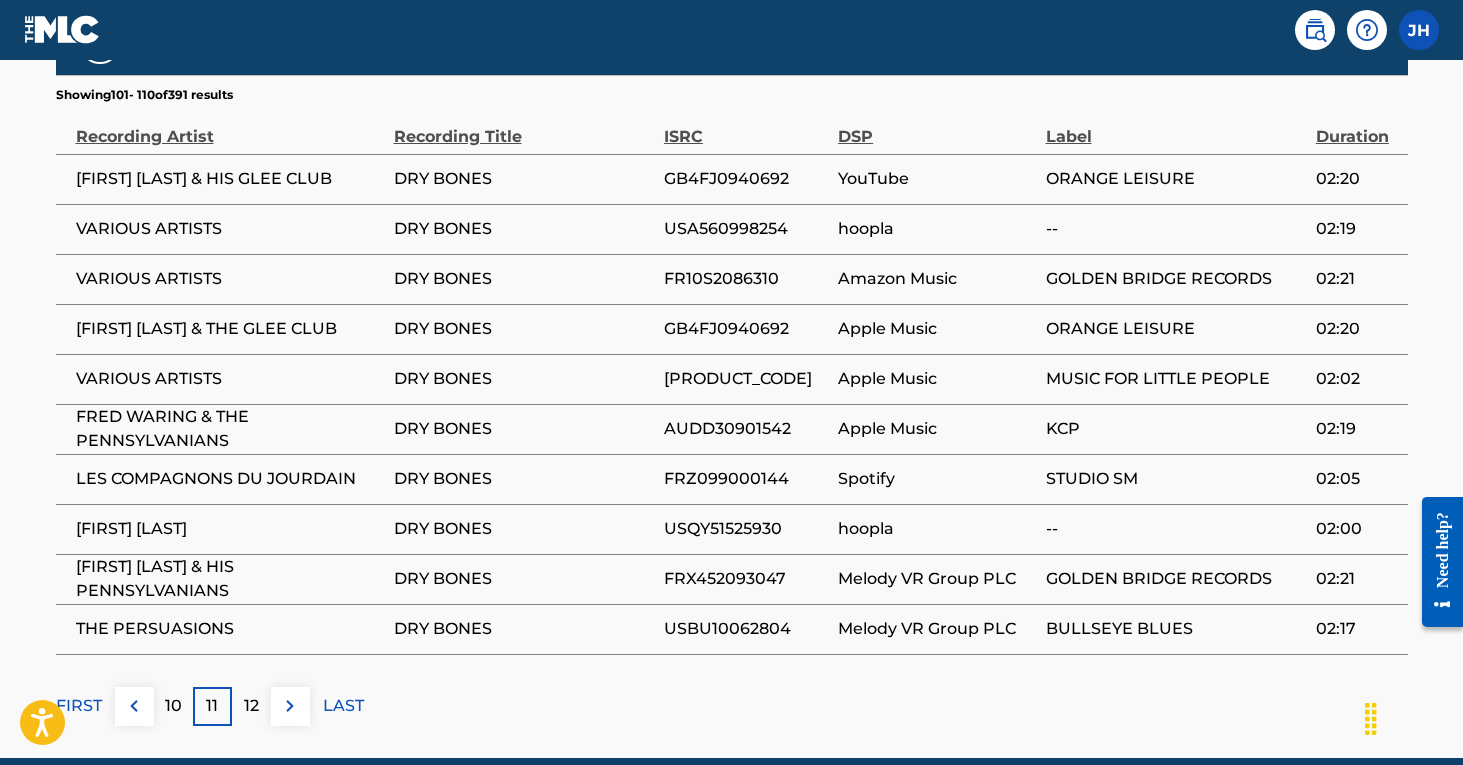 scroll, scrollTop: 1281, scrollLeft: 0, axis: vertical 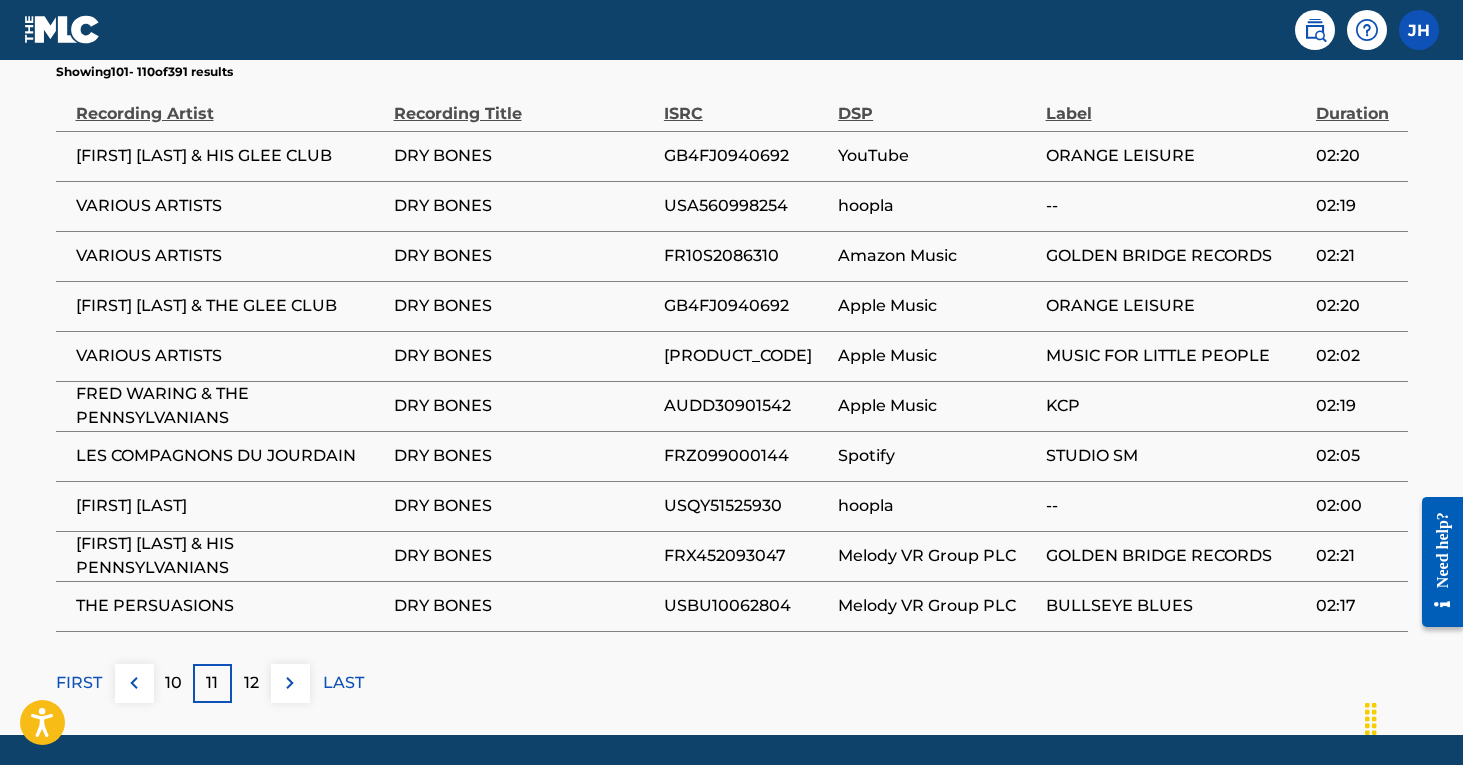 click on "12" at bounding box center [251, 683] 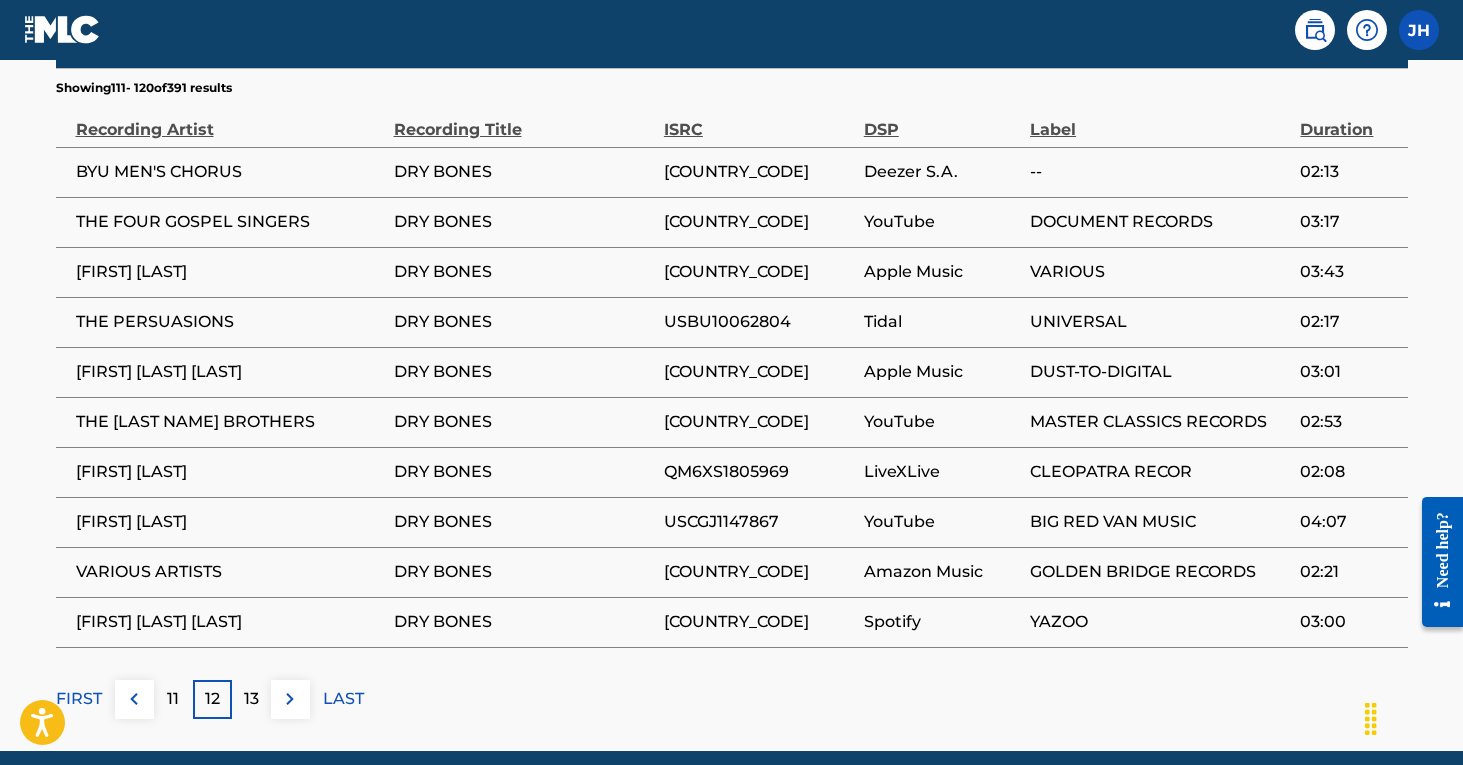 scroll, scrollTop: 1268, scrollLeft: 0, axis: vertical 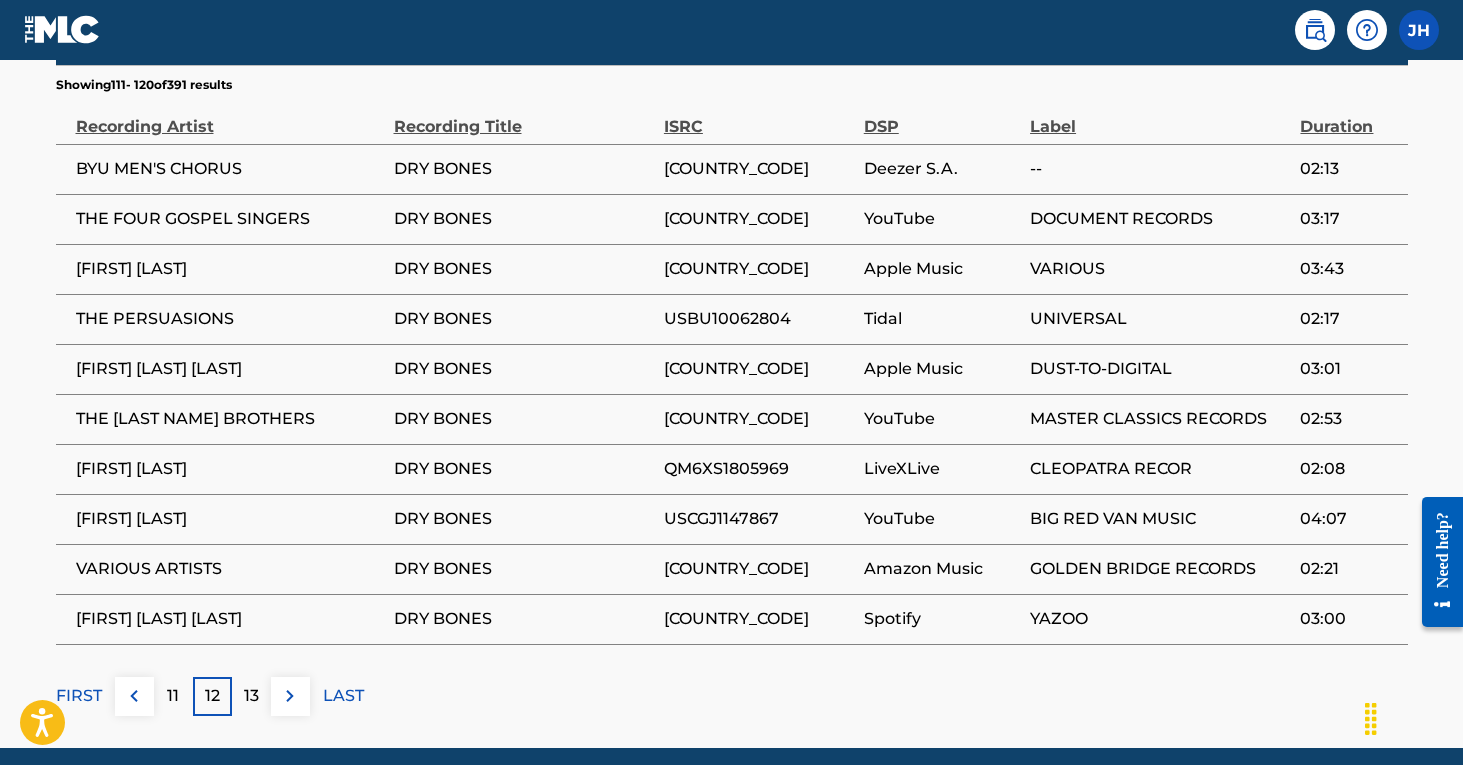 click on "13" at bounding box center (251, 696) 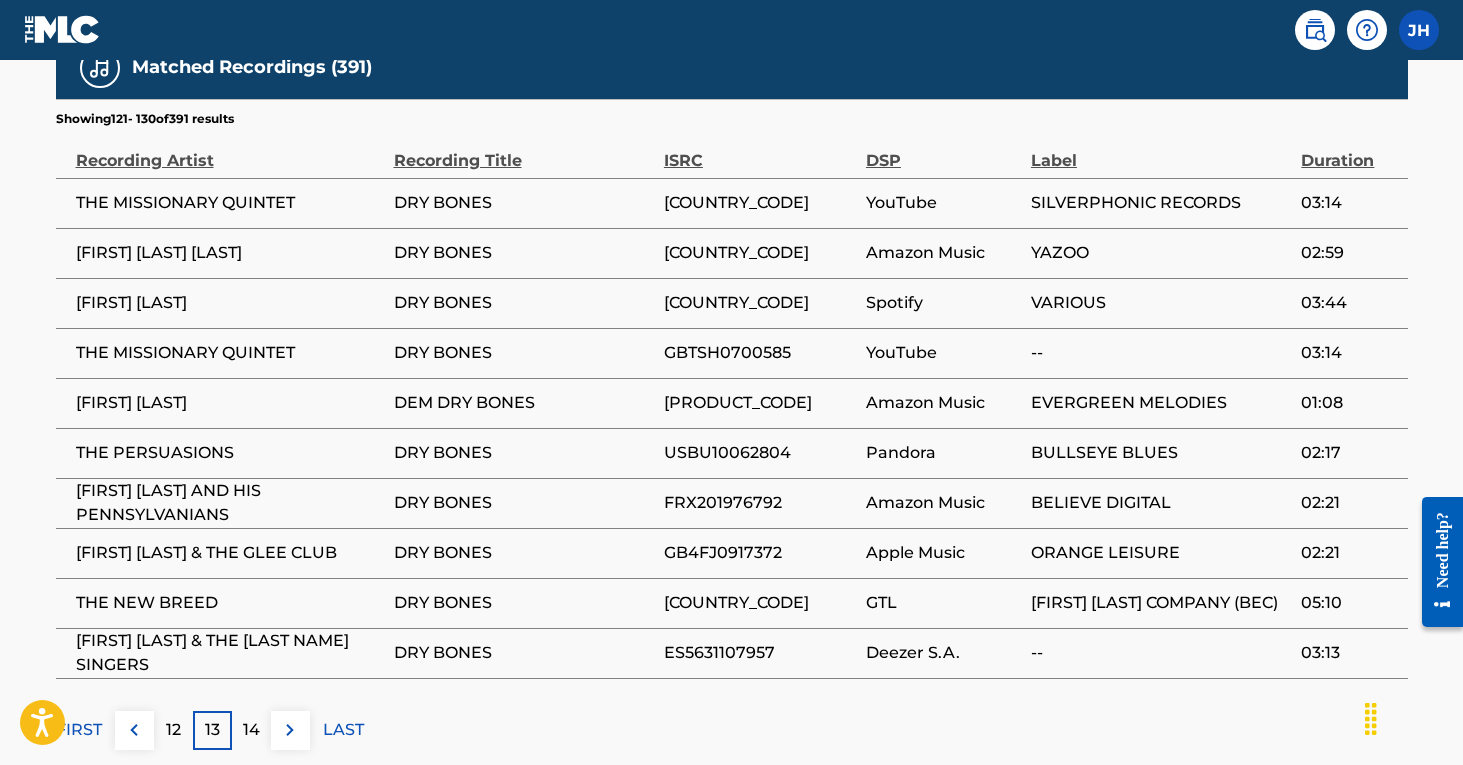 scroll, scrollTop: 1239, scrollLeft: 0, axis: vertical 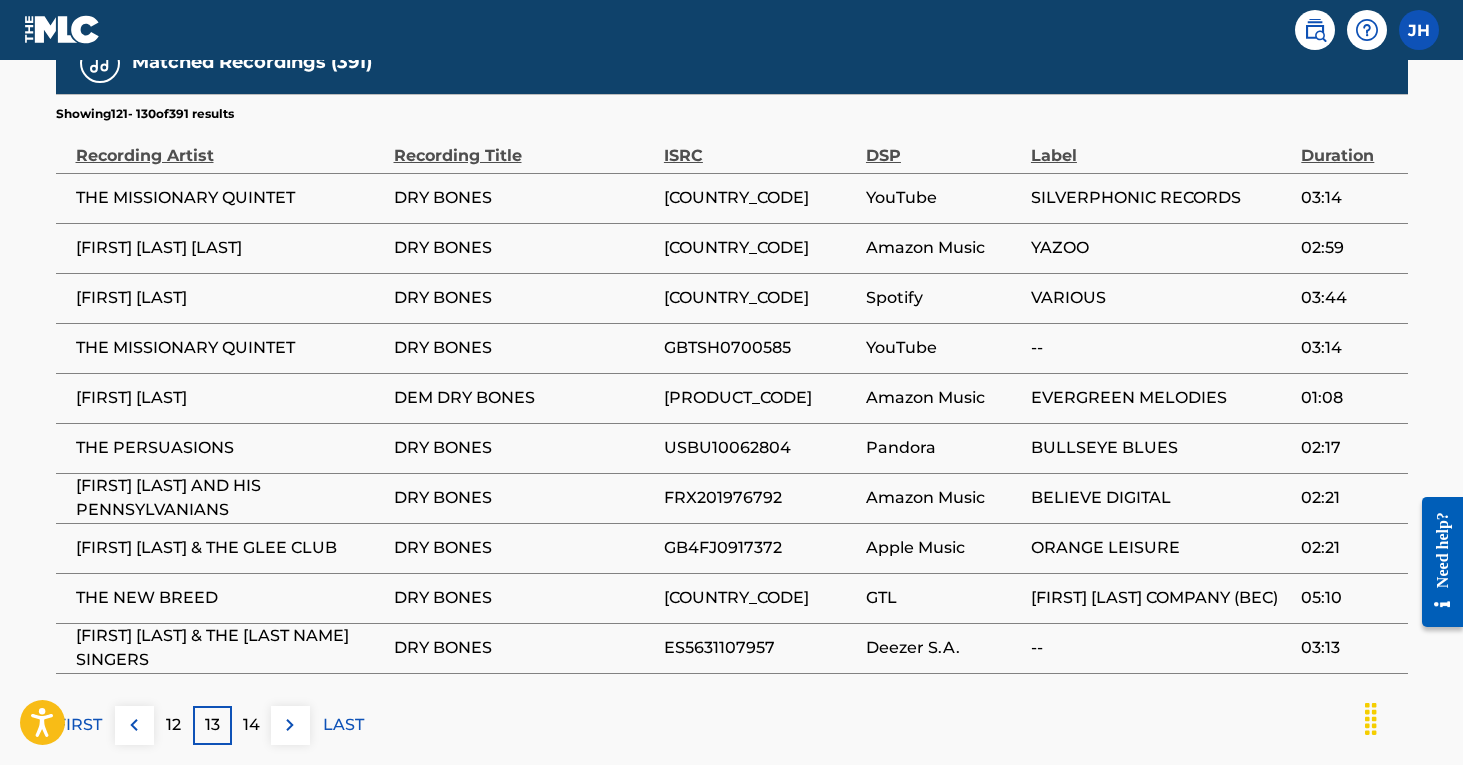 click on "14" at bounding box center (251, 725) 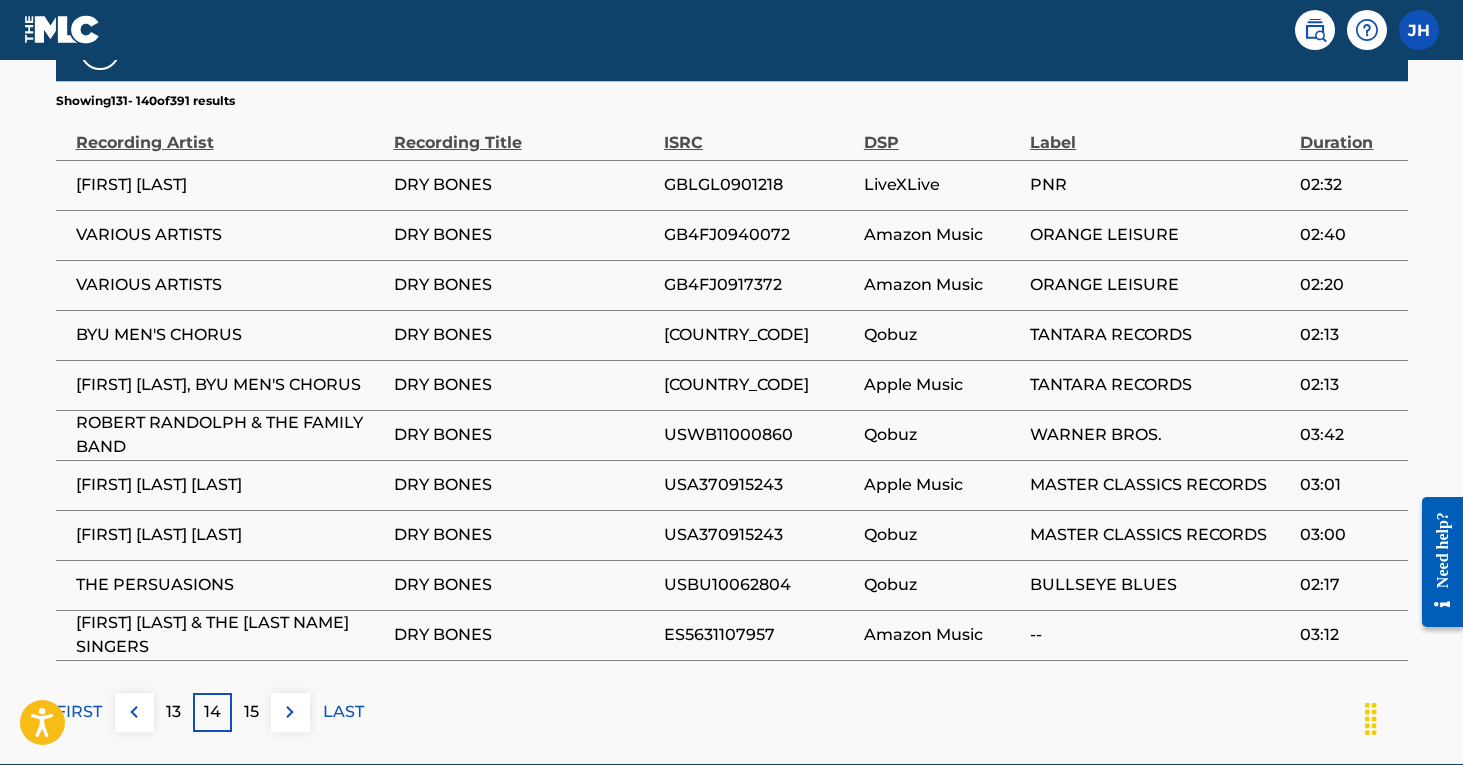 click on "15" at bounding box center [251, 712] 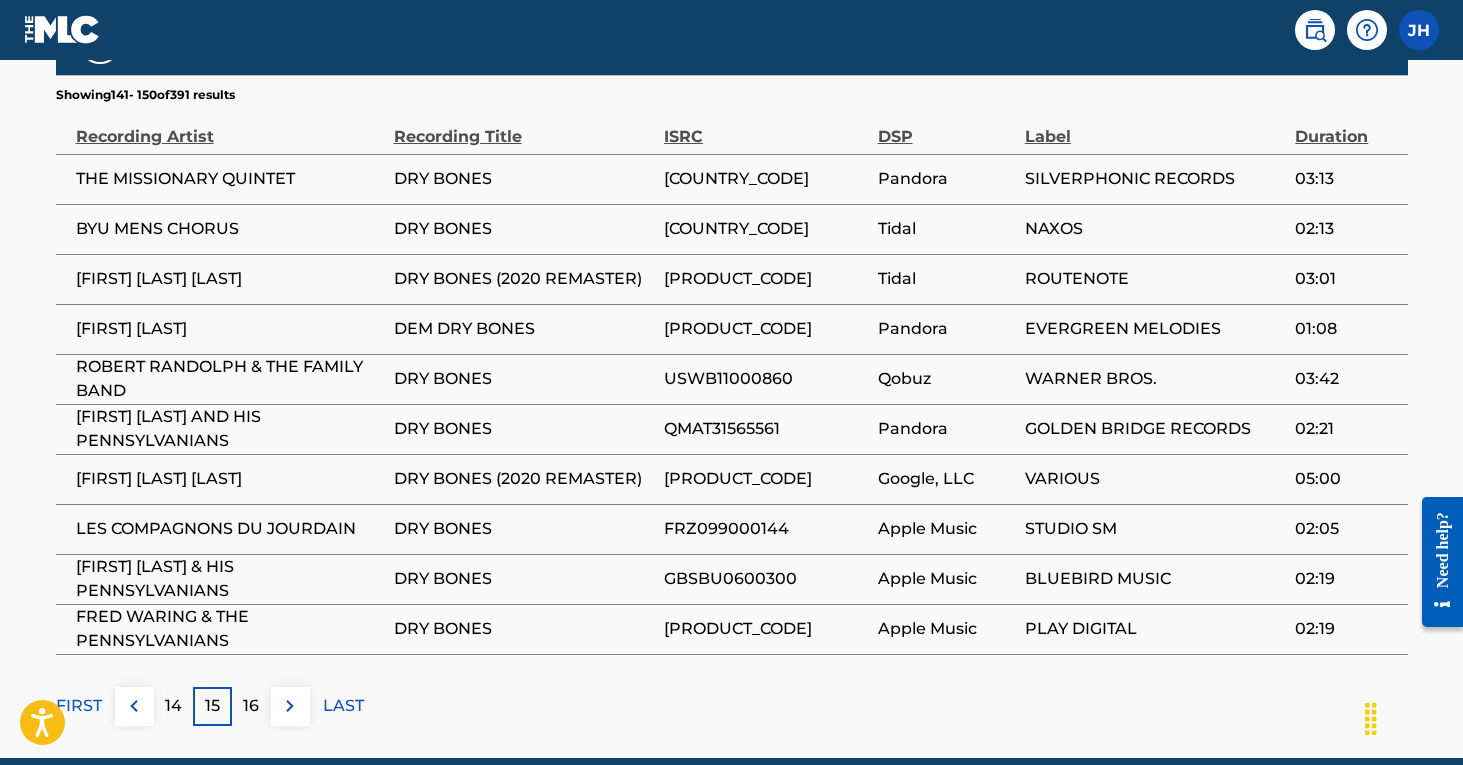 scroll, scrollTop: 1270, scrollLeft: 0, axis: vertical 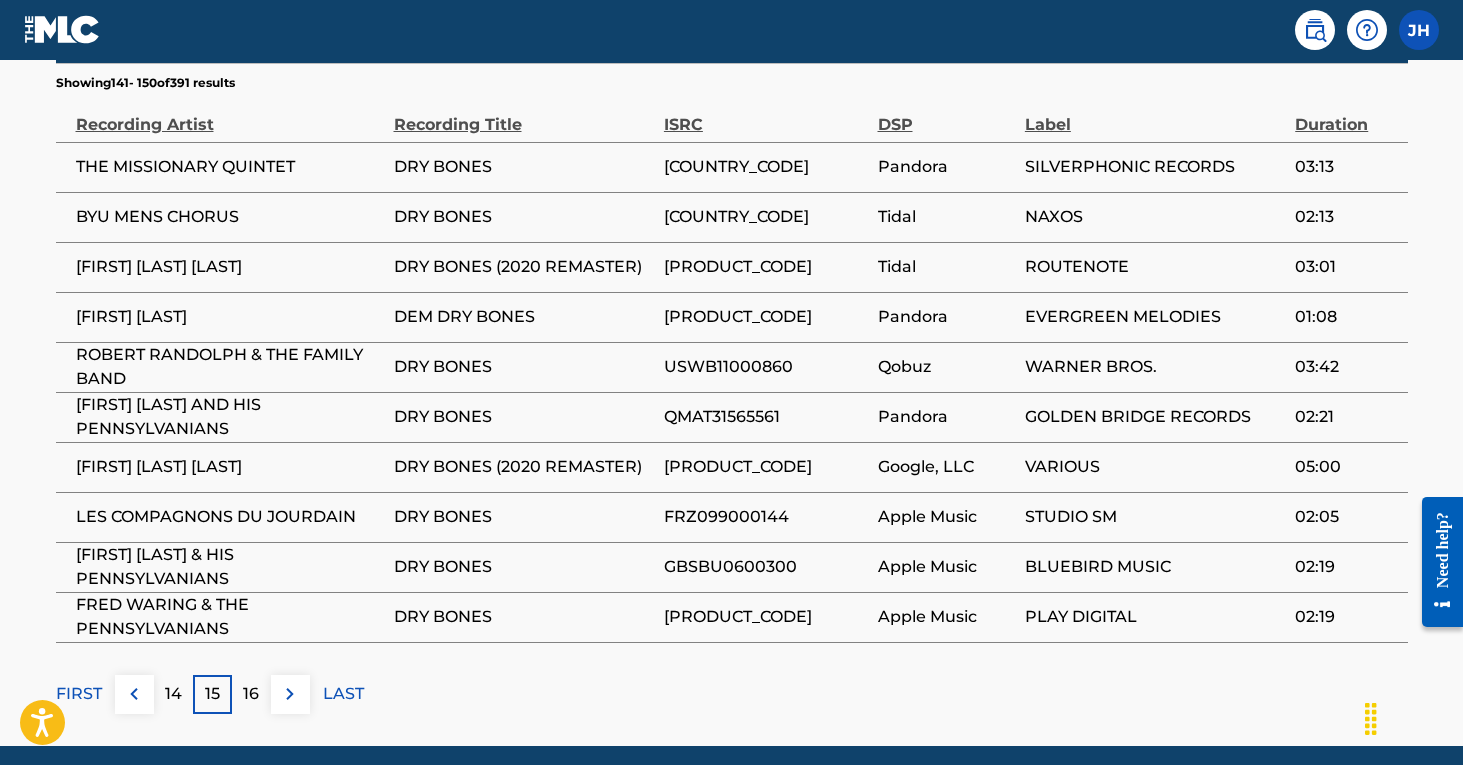 click on "16" at bounding box center (251, 694) 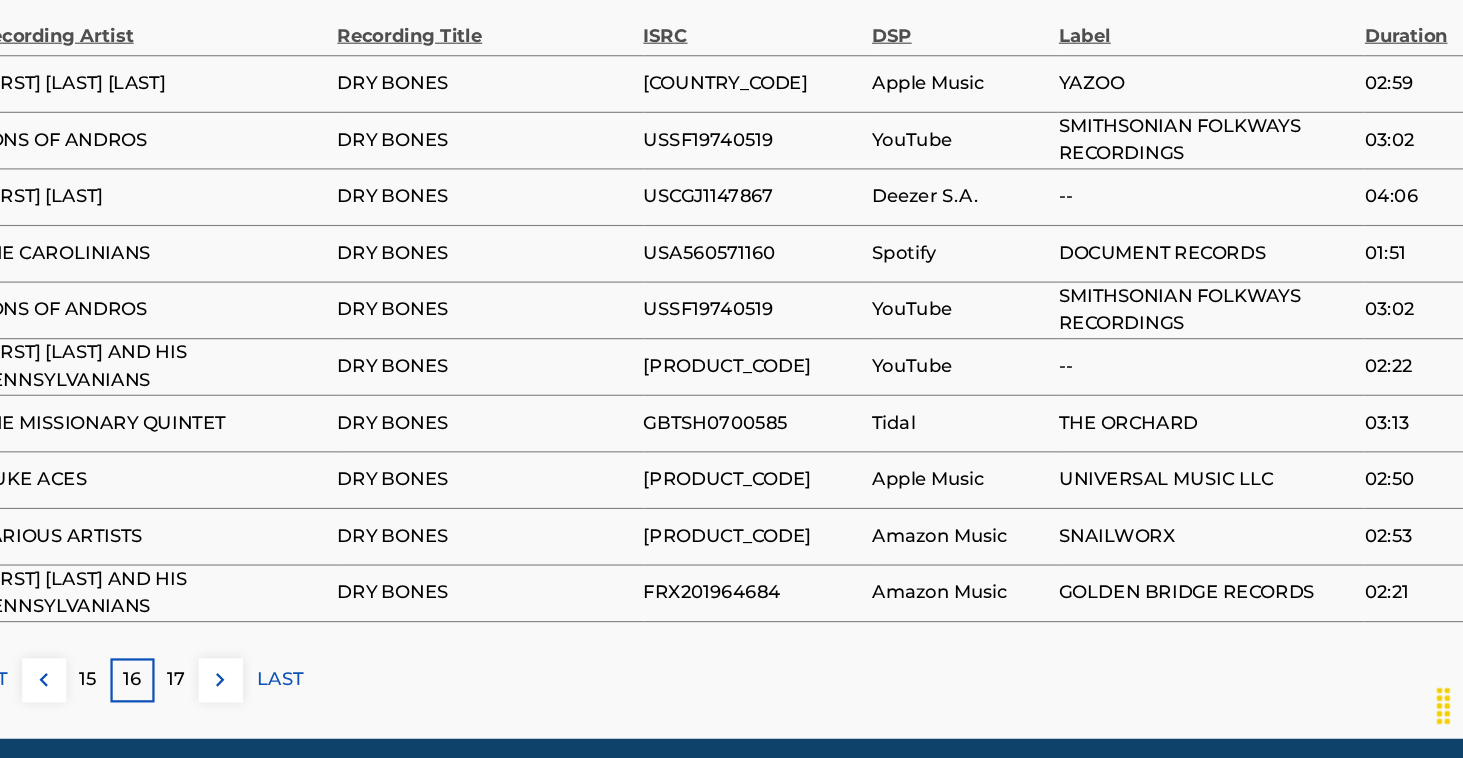 scroll, scrollTop: 1275, scrollLeft: 0, axis: vertical 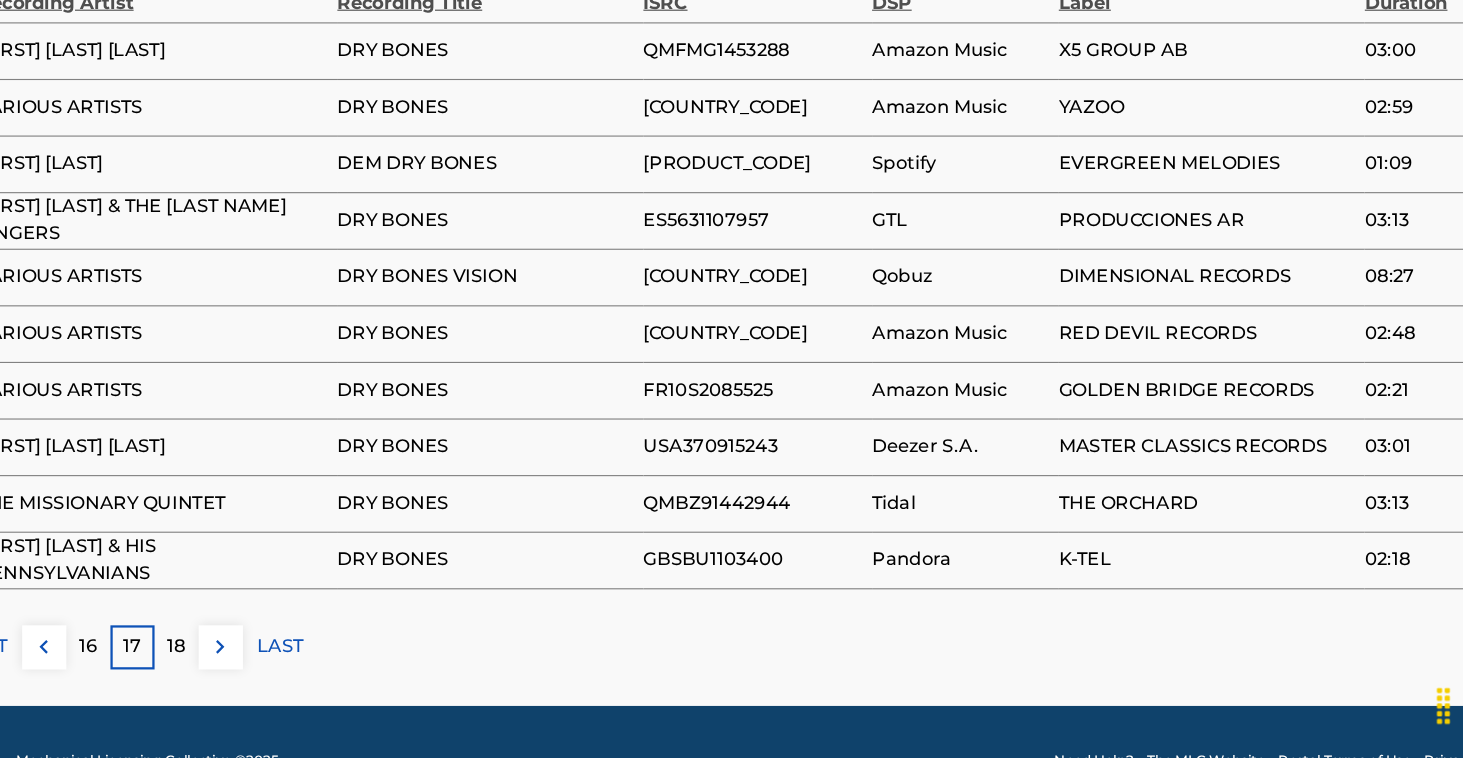 click on "18" at bounding box center (251, 660) 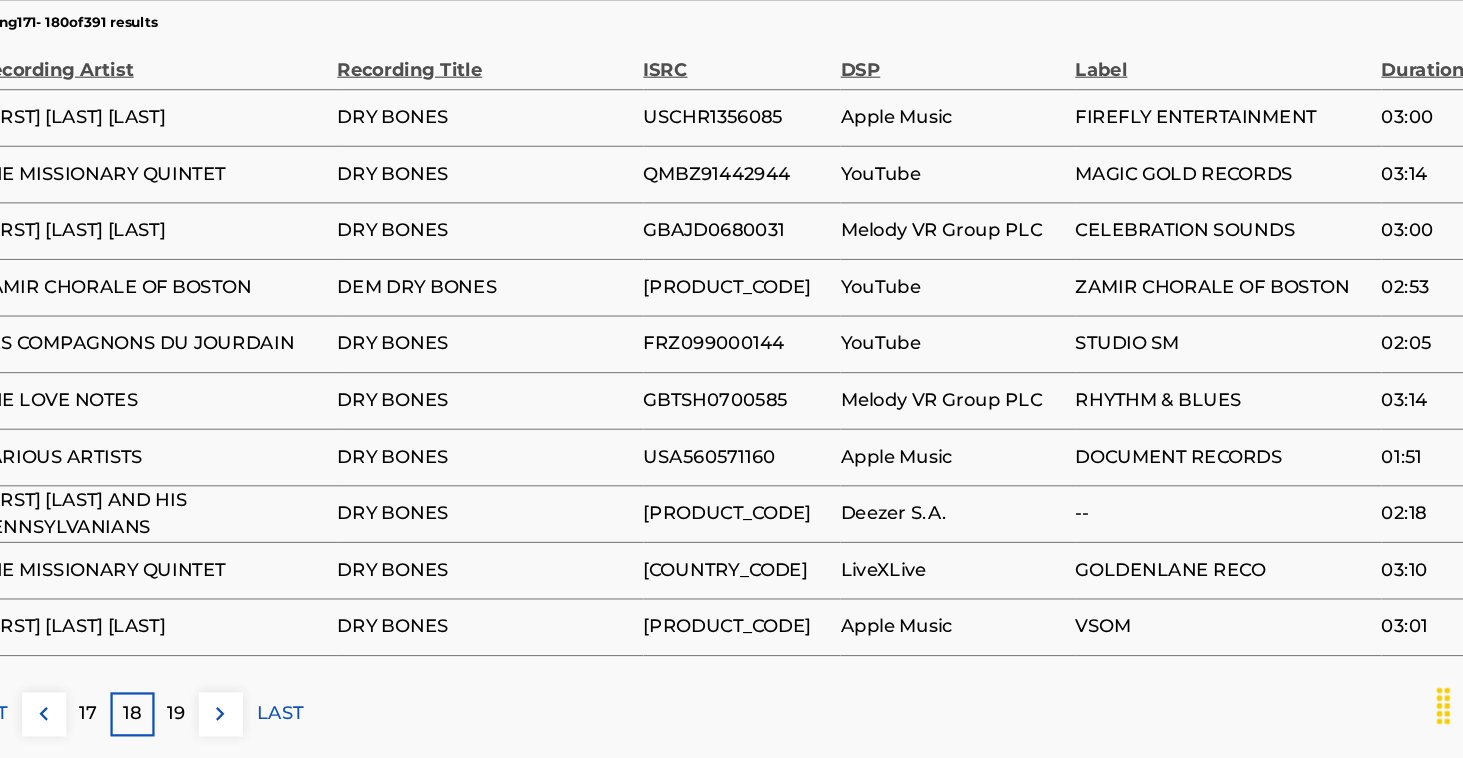 scroll, scrollTop: 1252, scrollLeft: 0, axis: vertical 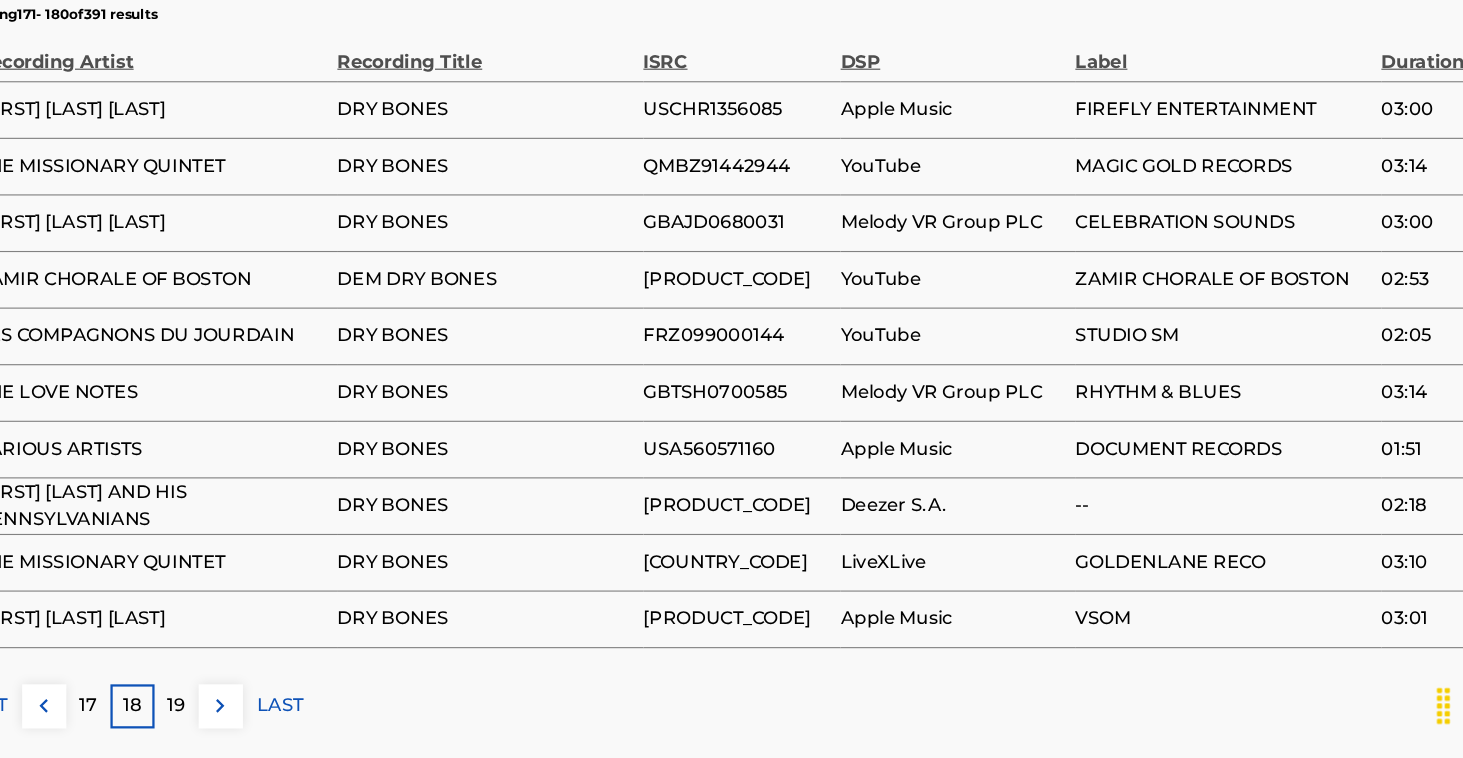click on "19" at bounding box center (251, 712) 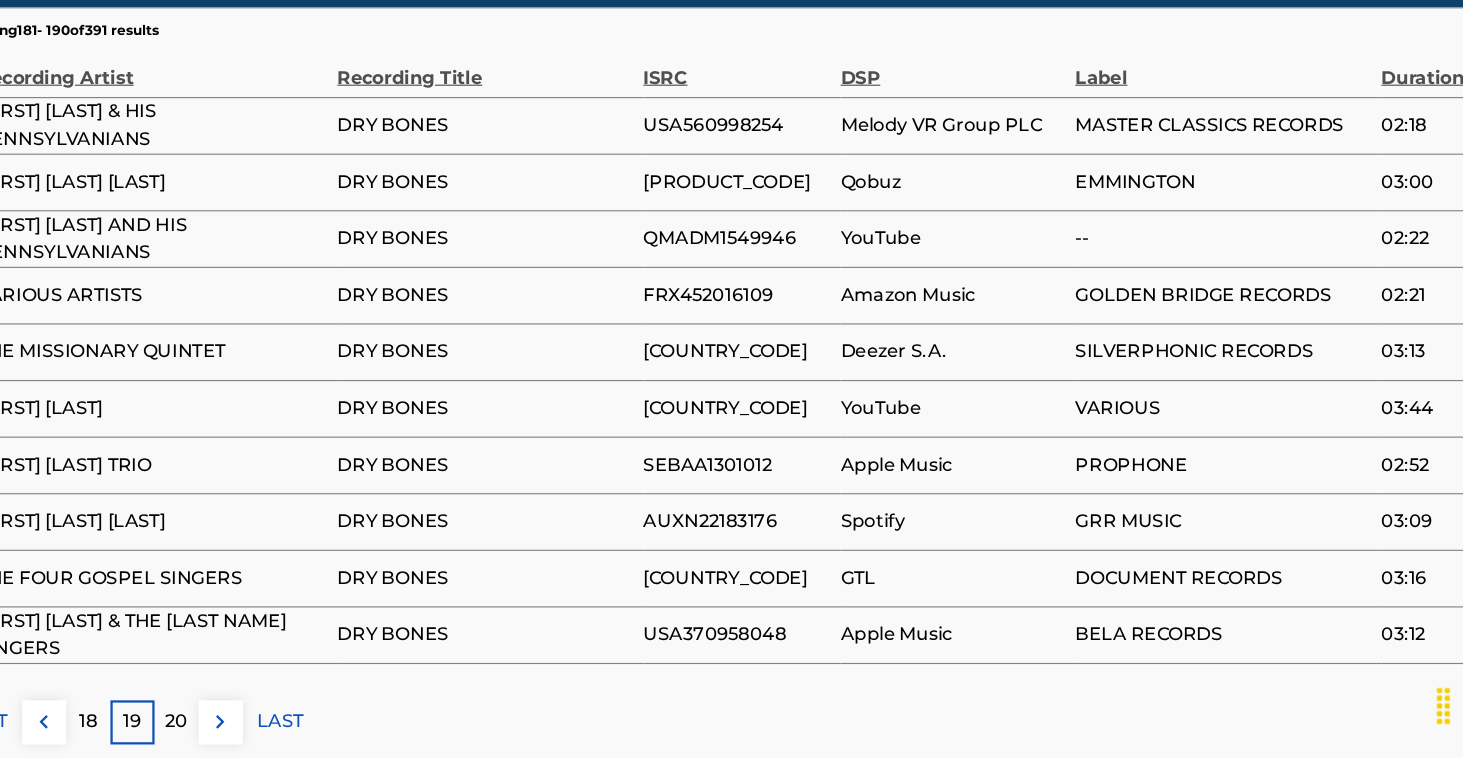 scroll, scrollTop: 1312, scrollLeft: 0, axis: vertical 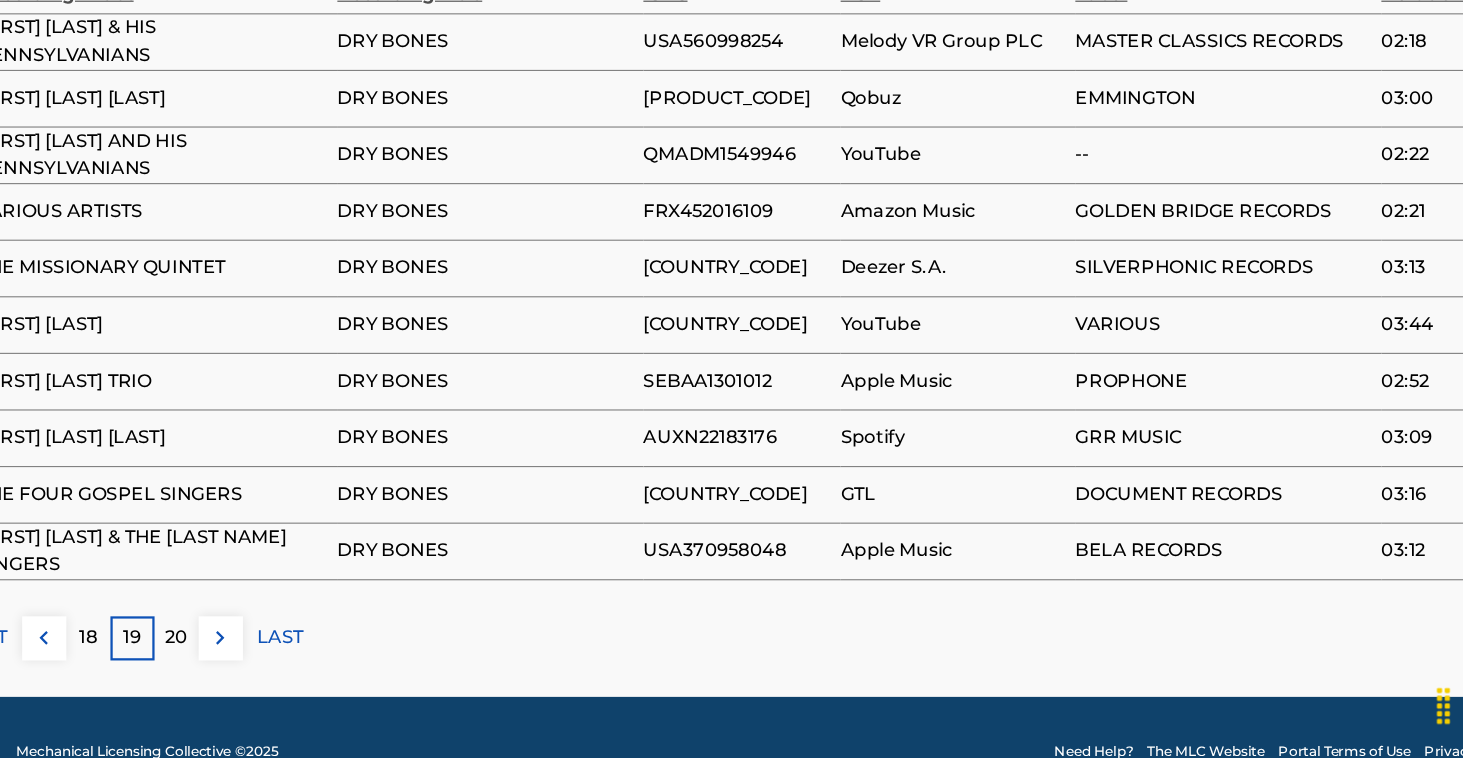 click on "20" at bounding box center [251, 652] 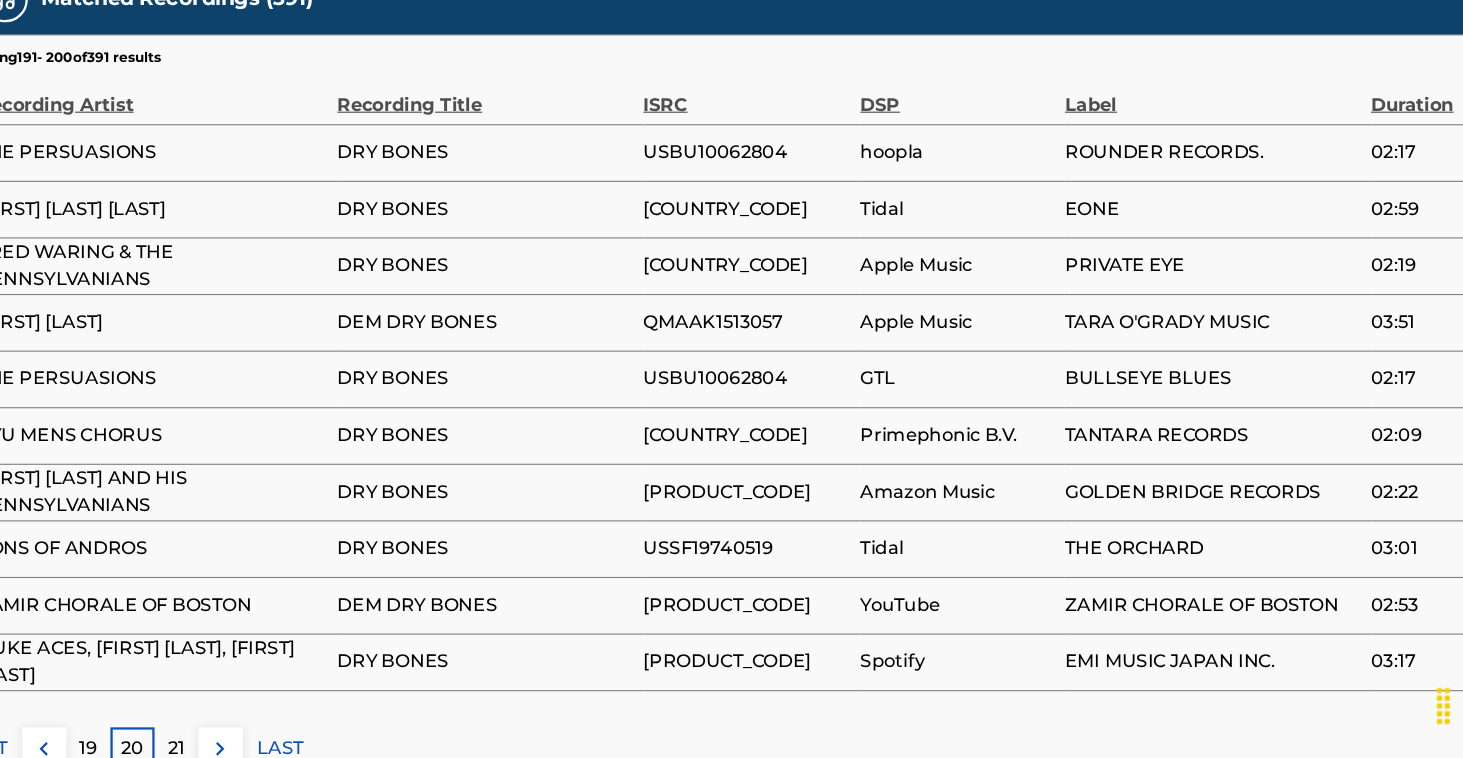 scroll, scrollTop: 1229, scrollLeft: 0, axis: vertical 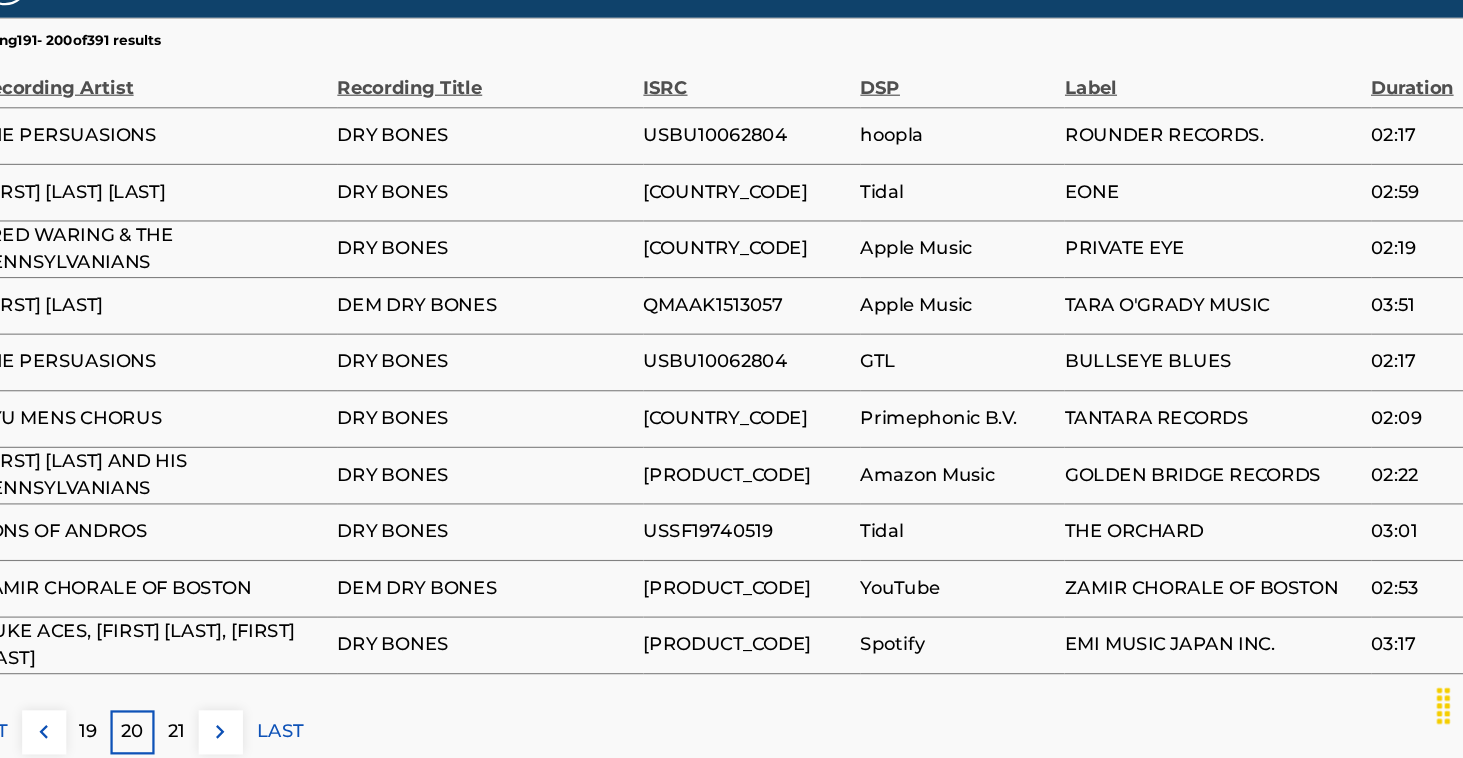 click on "21" at bounding box center (251, 735) 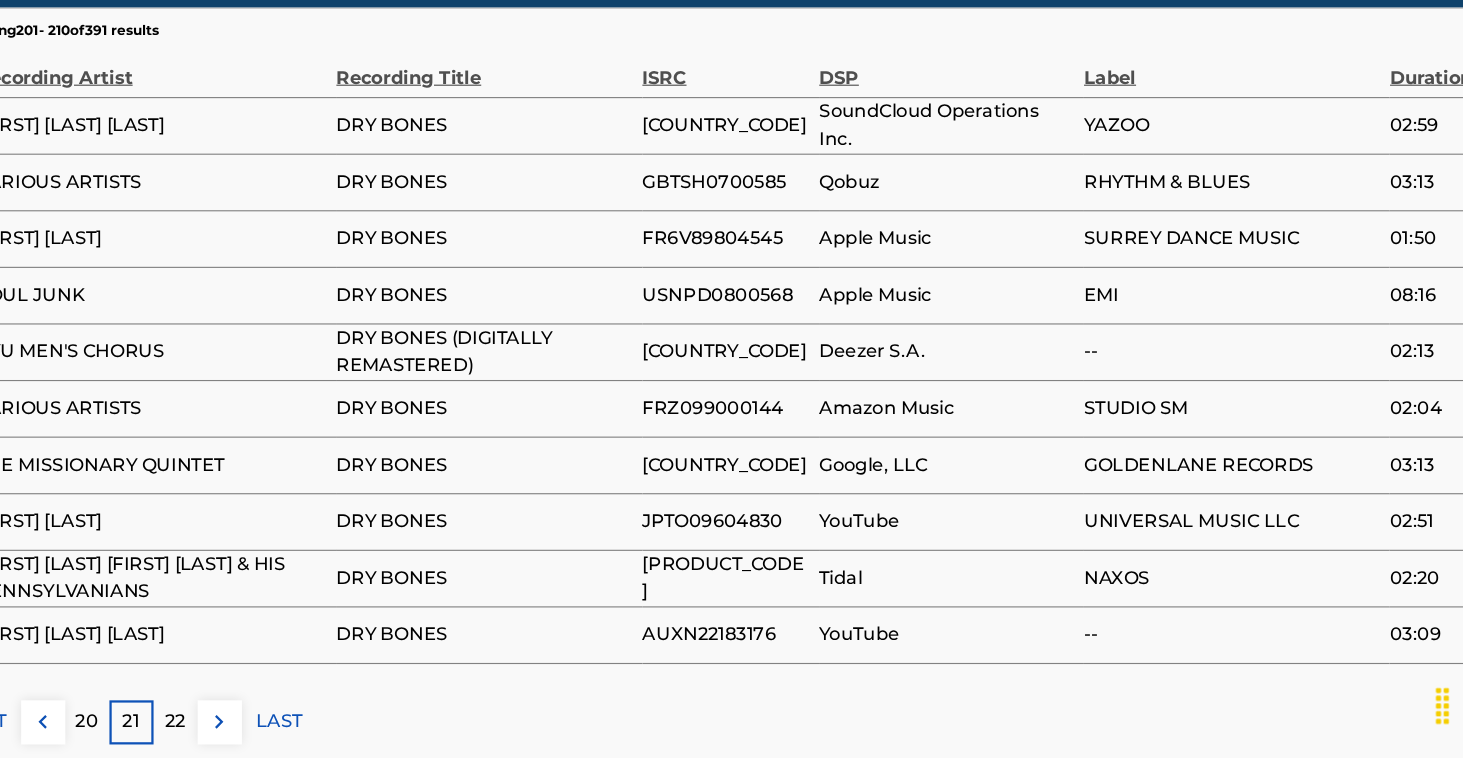 scroll, scrollTop: 1252, scrollLeft: 0, axis: vertical 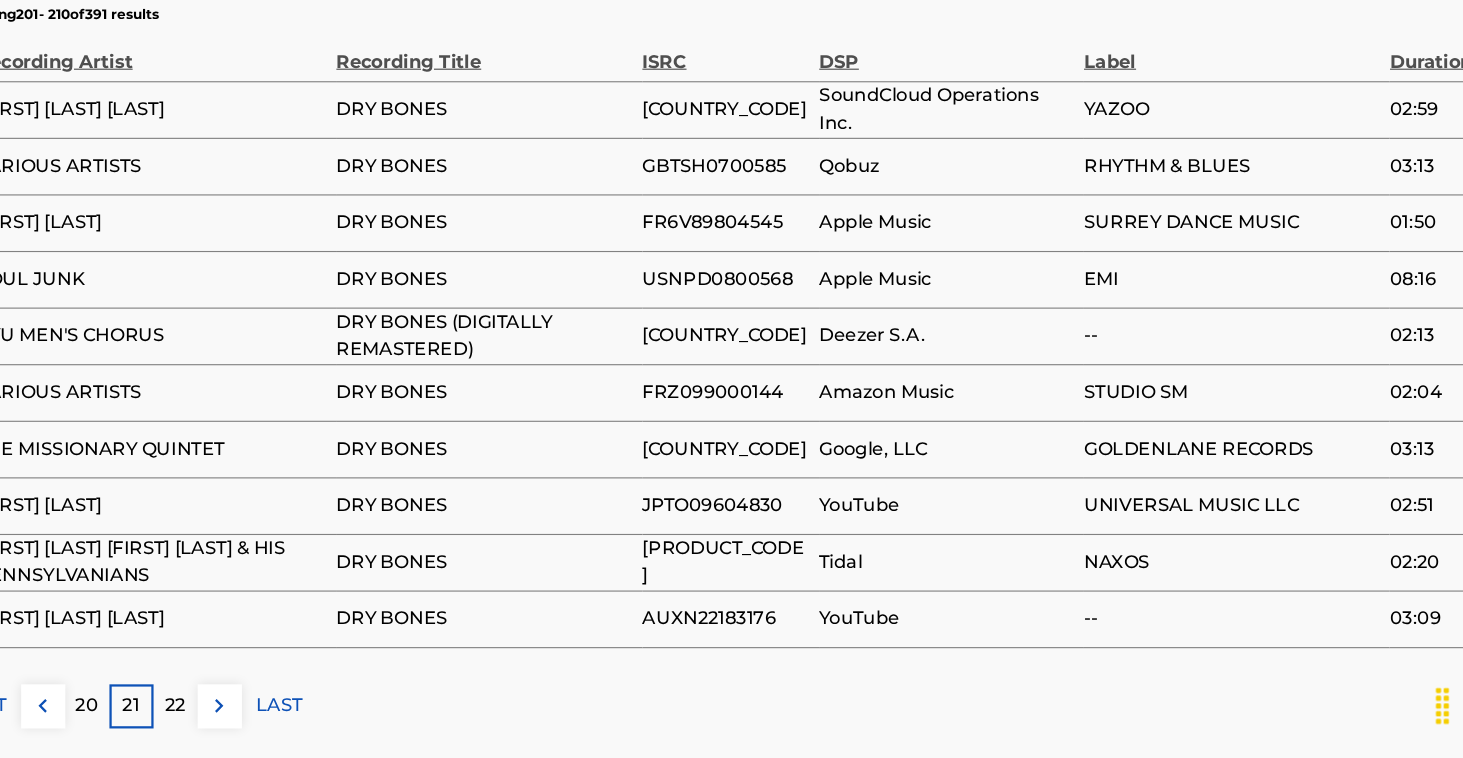 click on "22" at bounding box center (251, 712) 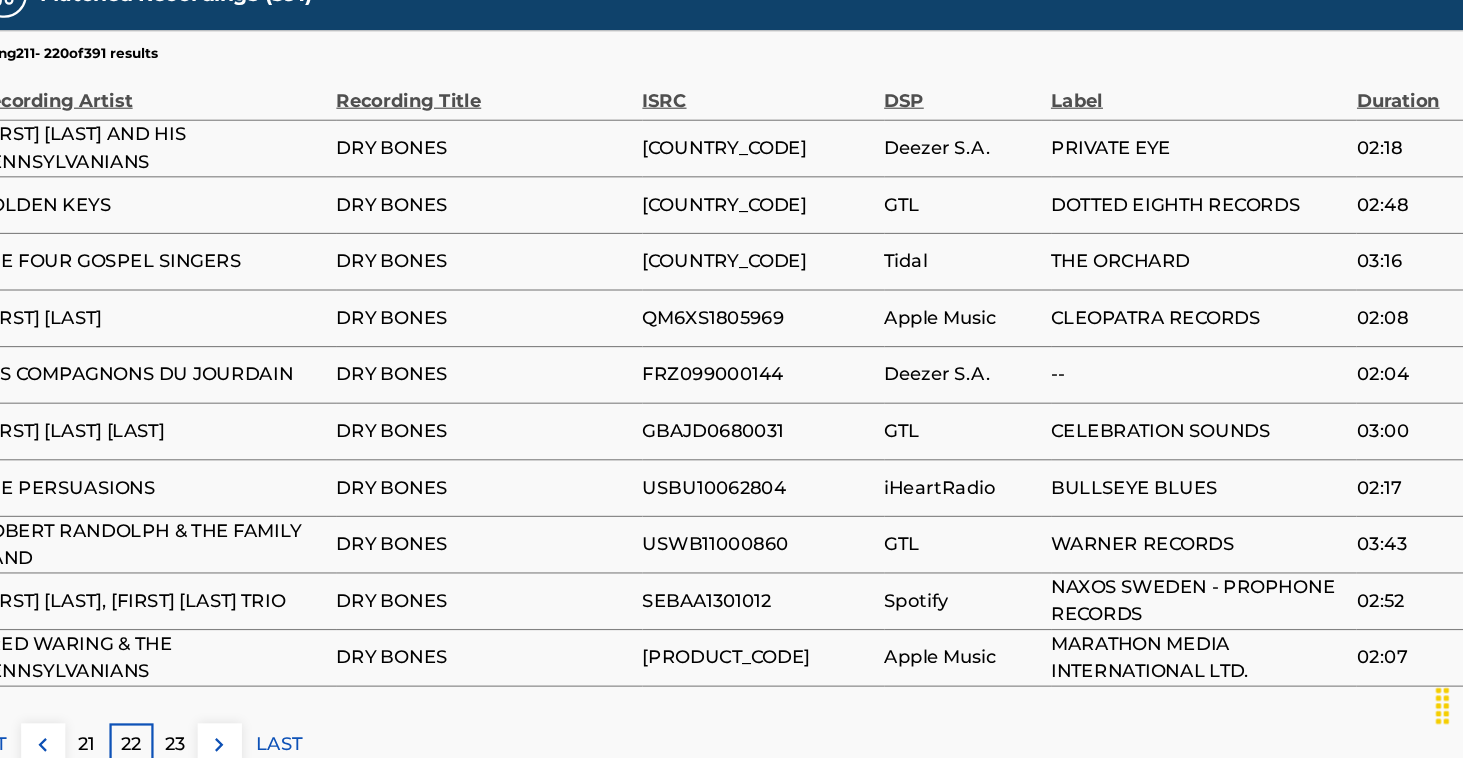 scroll, scrollTop: 1277, scrollLeft: 0, axis: vertical 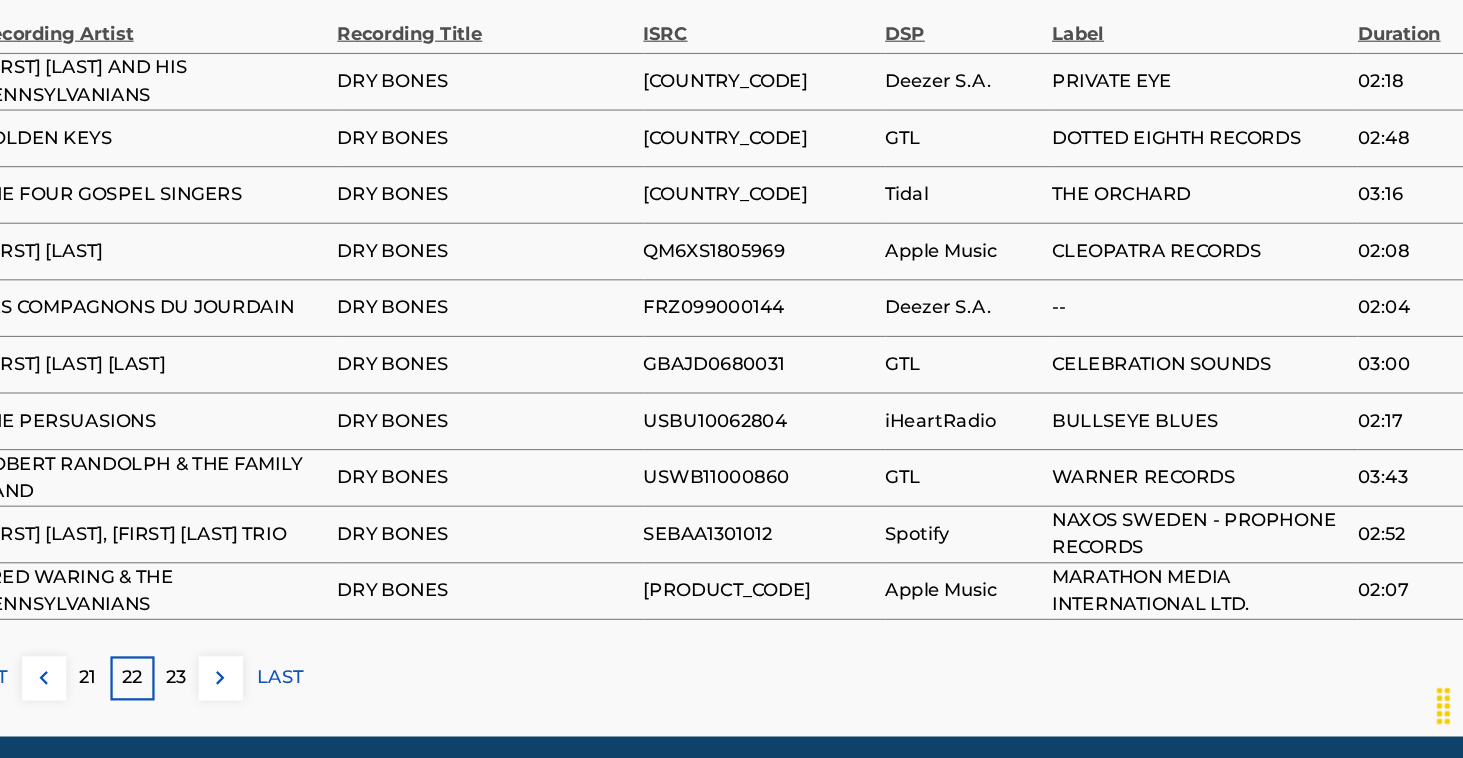 click on "23" at bounding box center [251, 687] 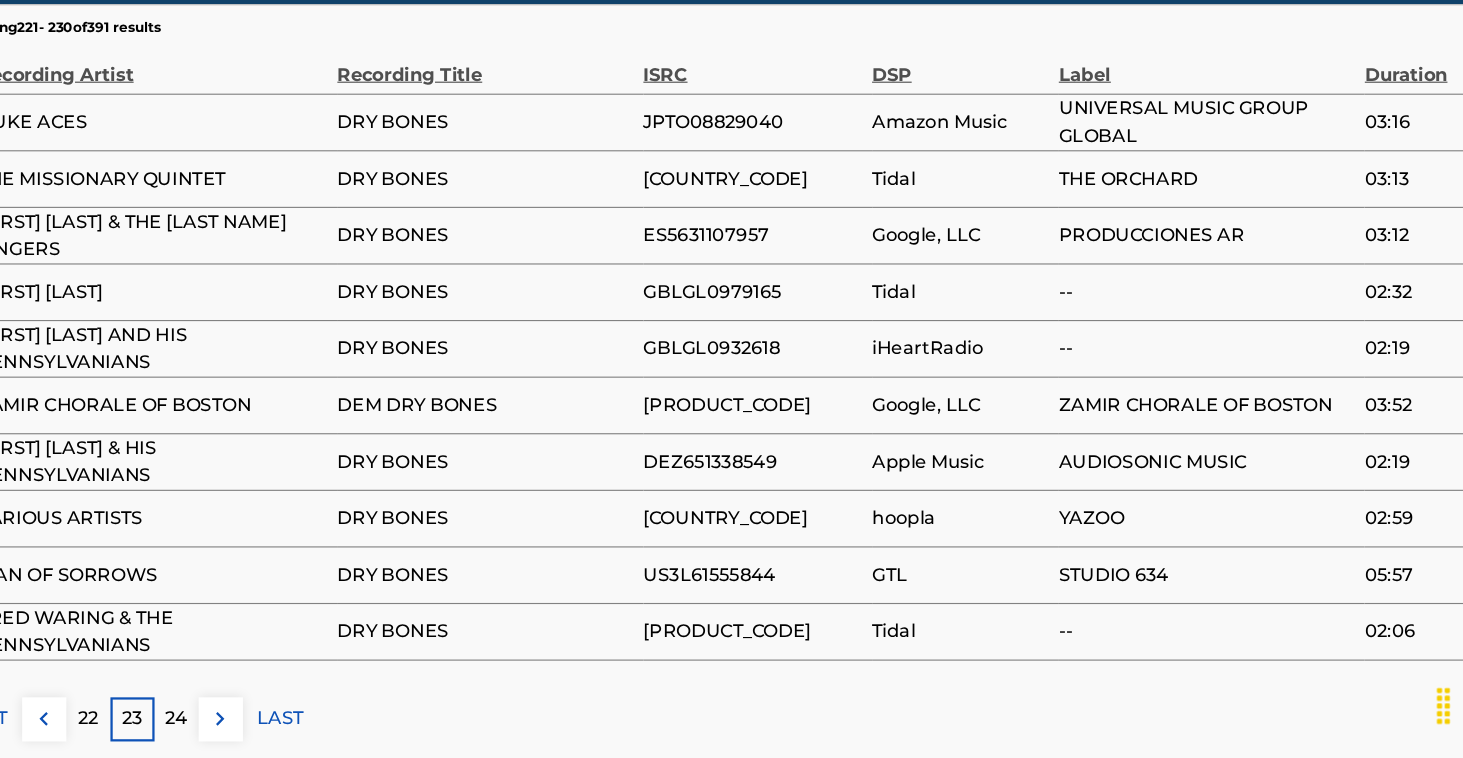 scroll, scrollTop: 1242, scrollLeft: 0, axis: vertical 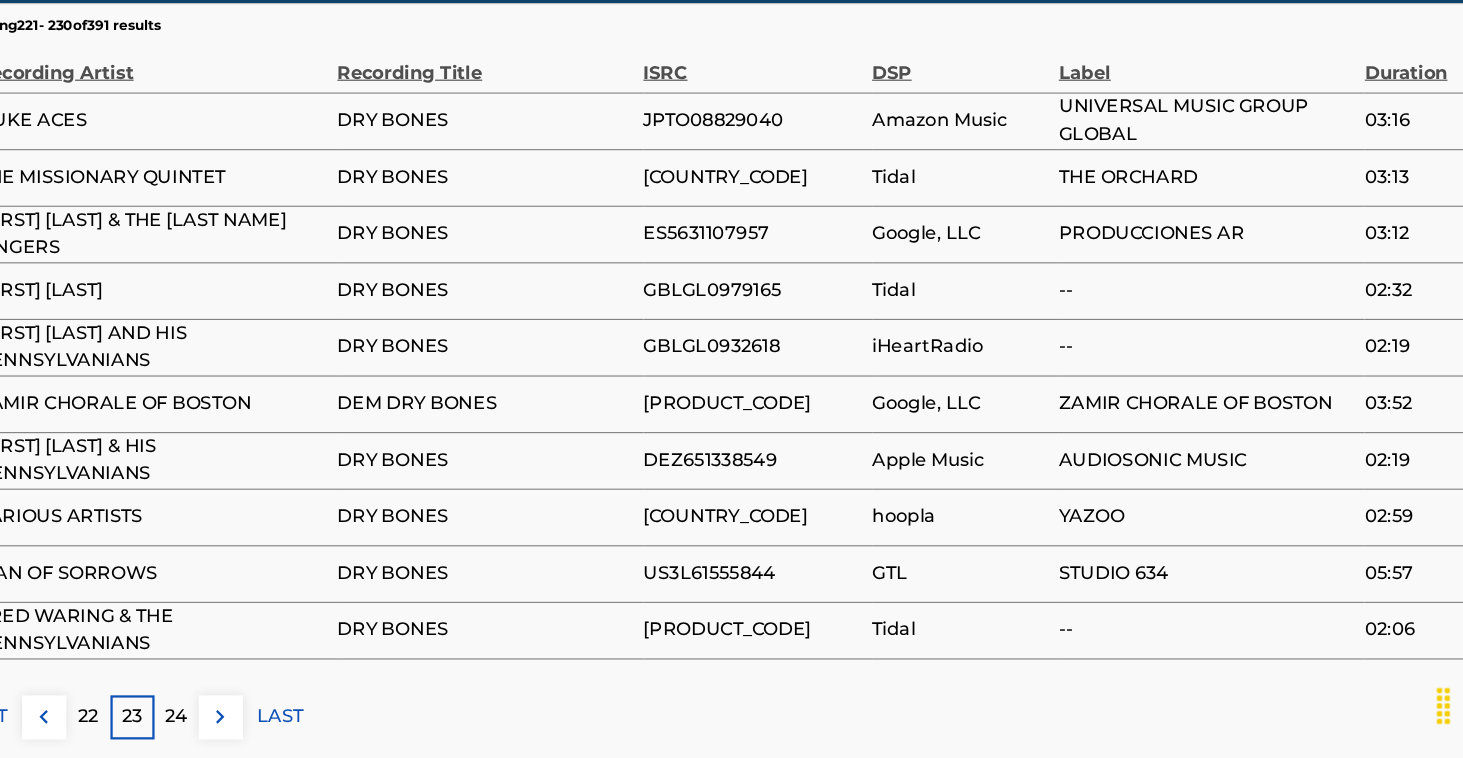 click on "24" at bounding box center (251, 722) 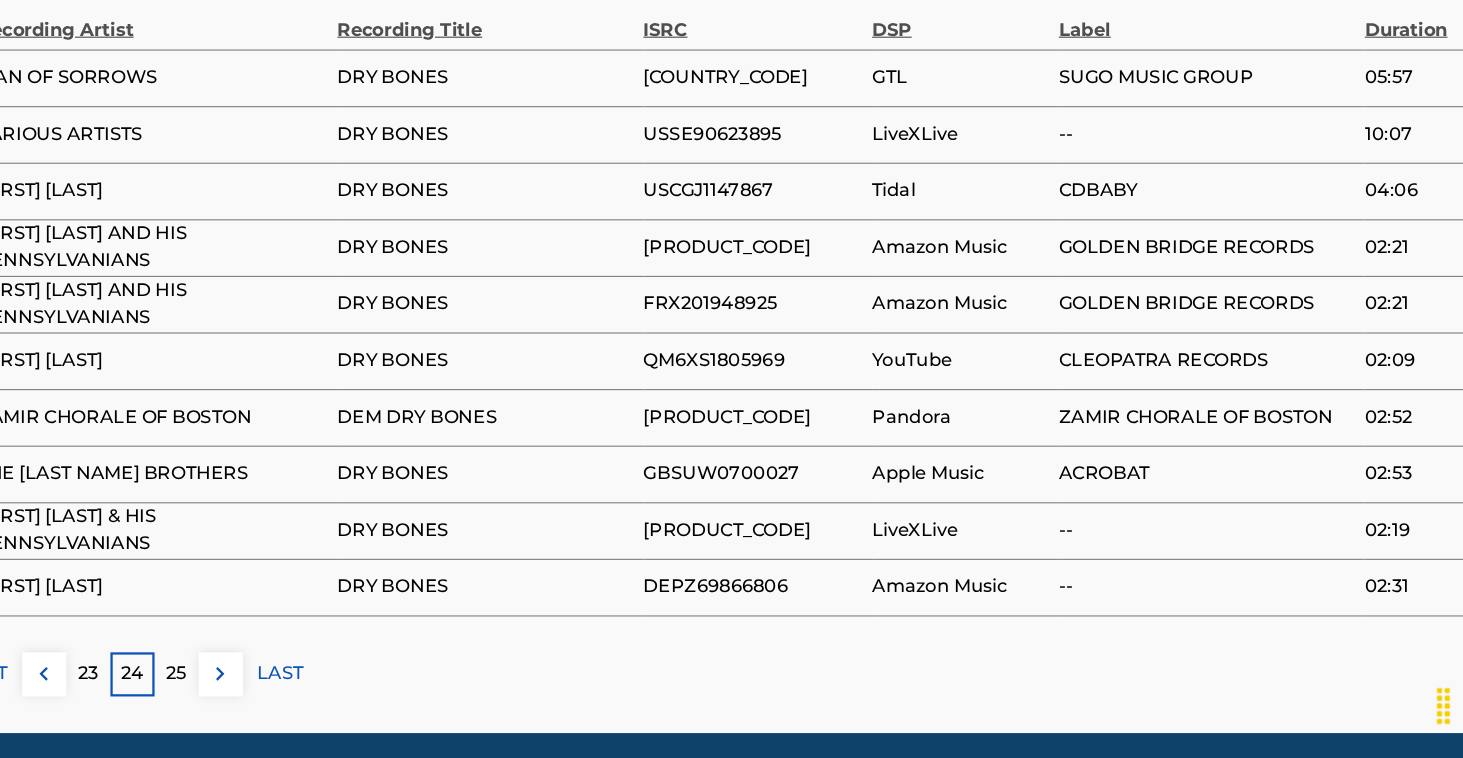 scroll, scrollTop: 1283, scrollLeft: 0, axis: vertical 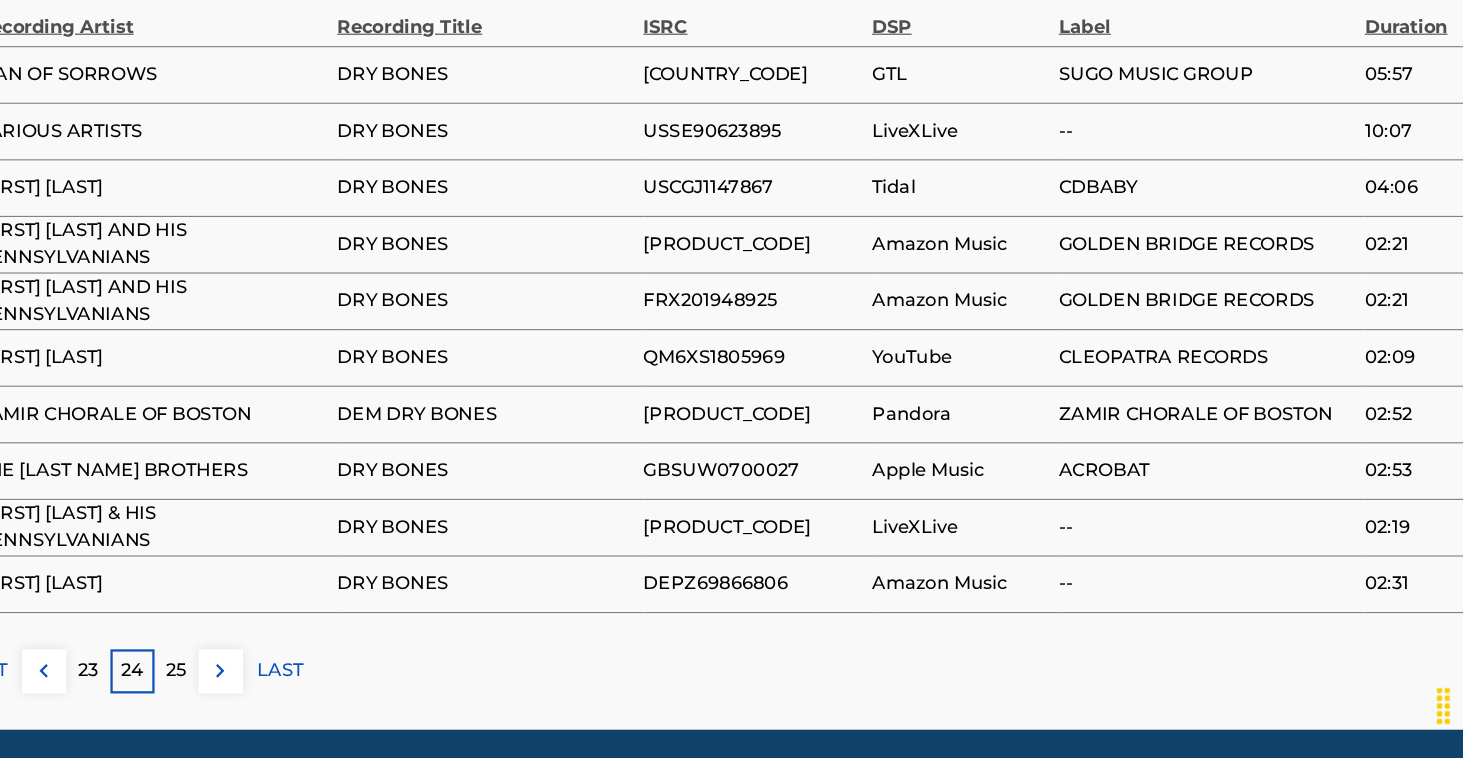 click on "25" at bounding box center (251, 681) 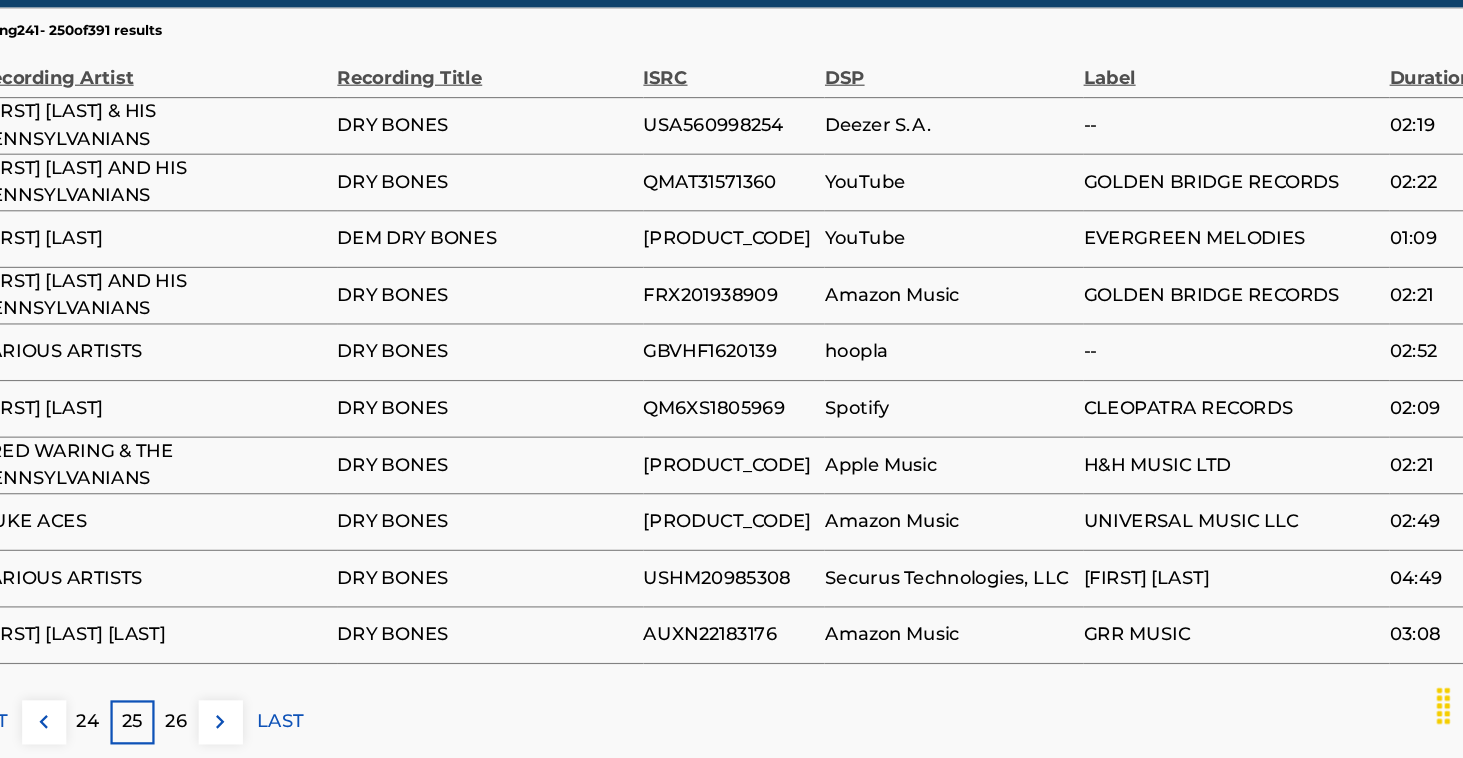 scroll, scrollTop: 1259, scrollLeft: 0, axis: vertical 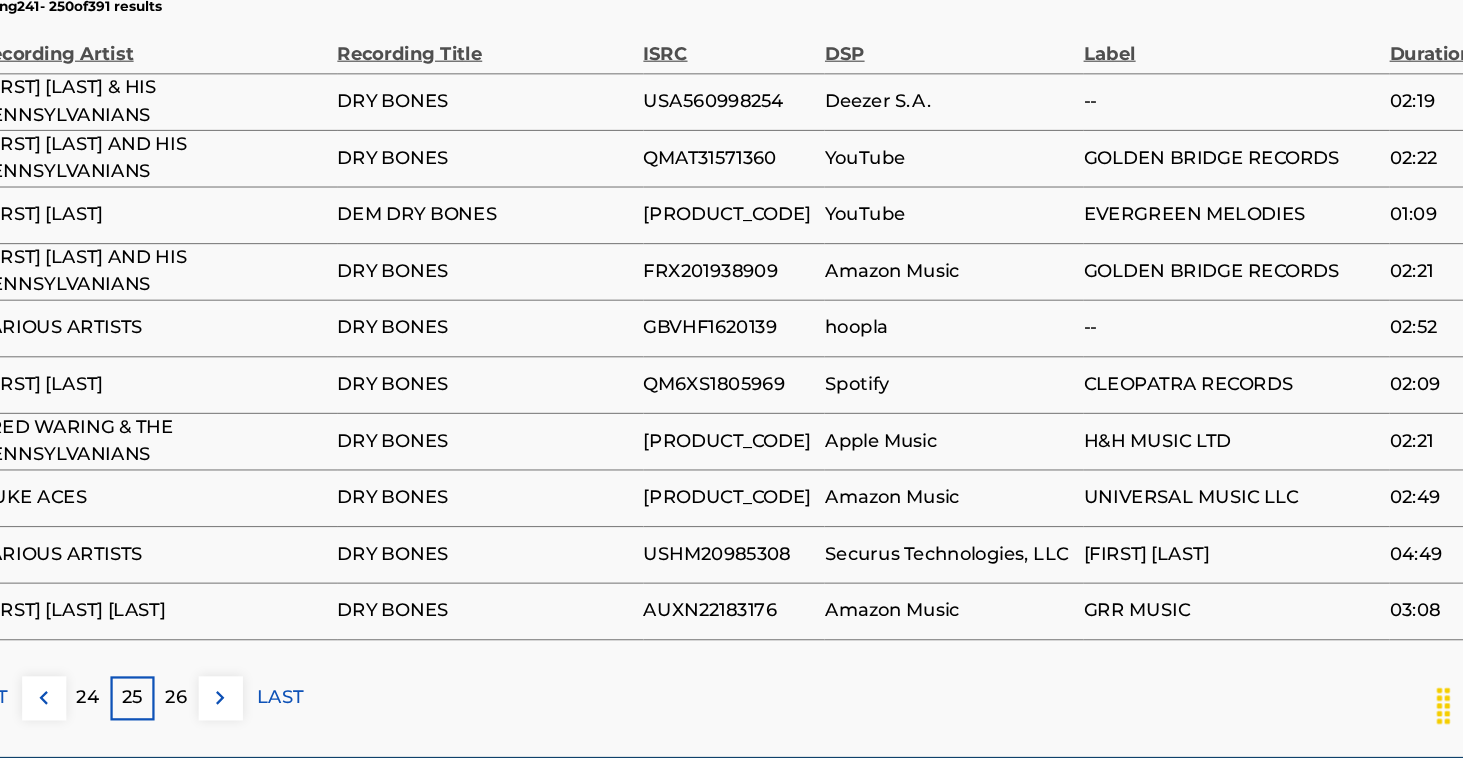 click on "26" at bounding box center (251, 705) 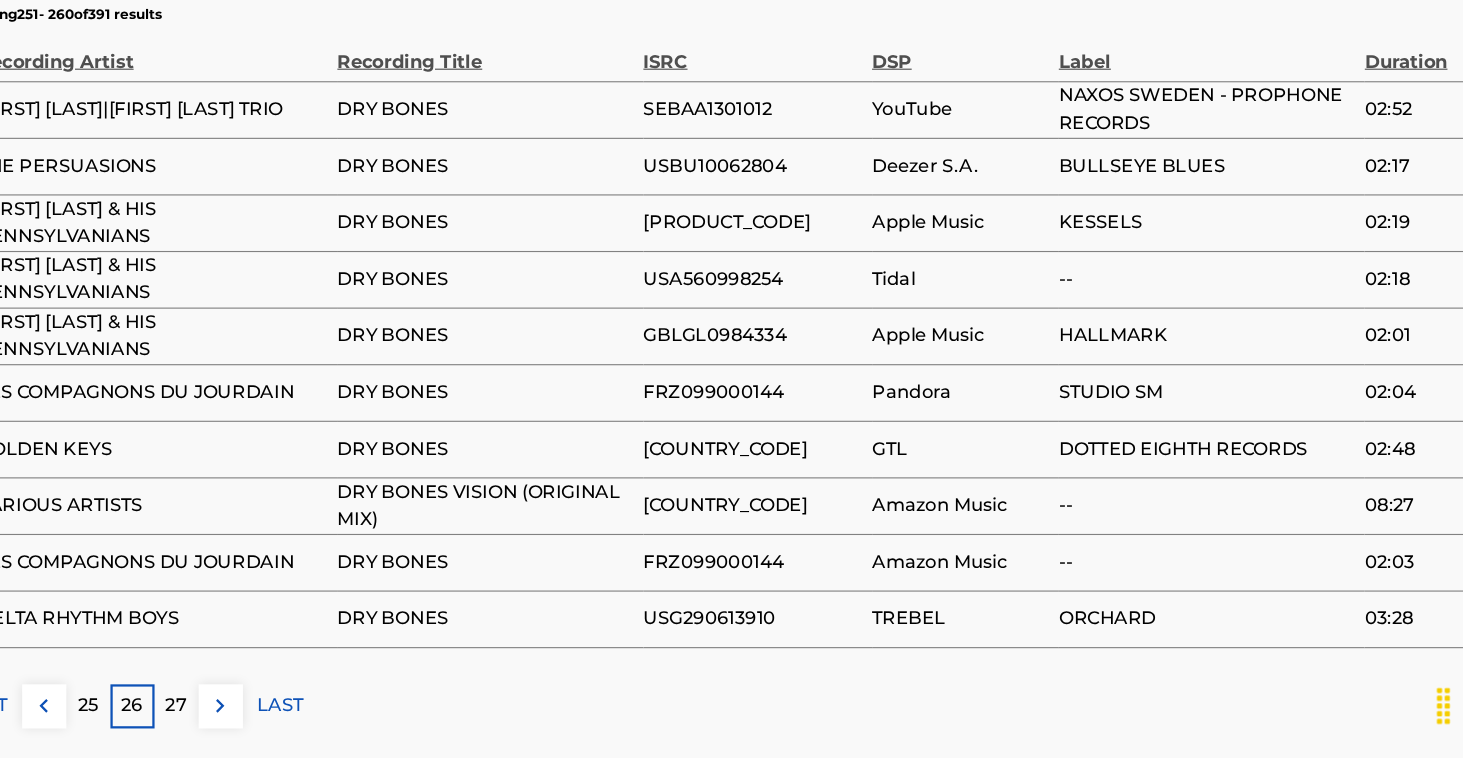 scroll, scrollTop: 1257, scrollLeft: 0, axis: vertical 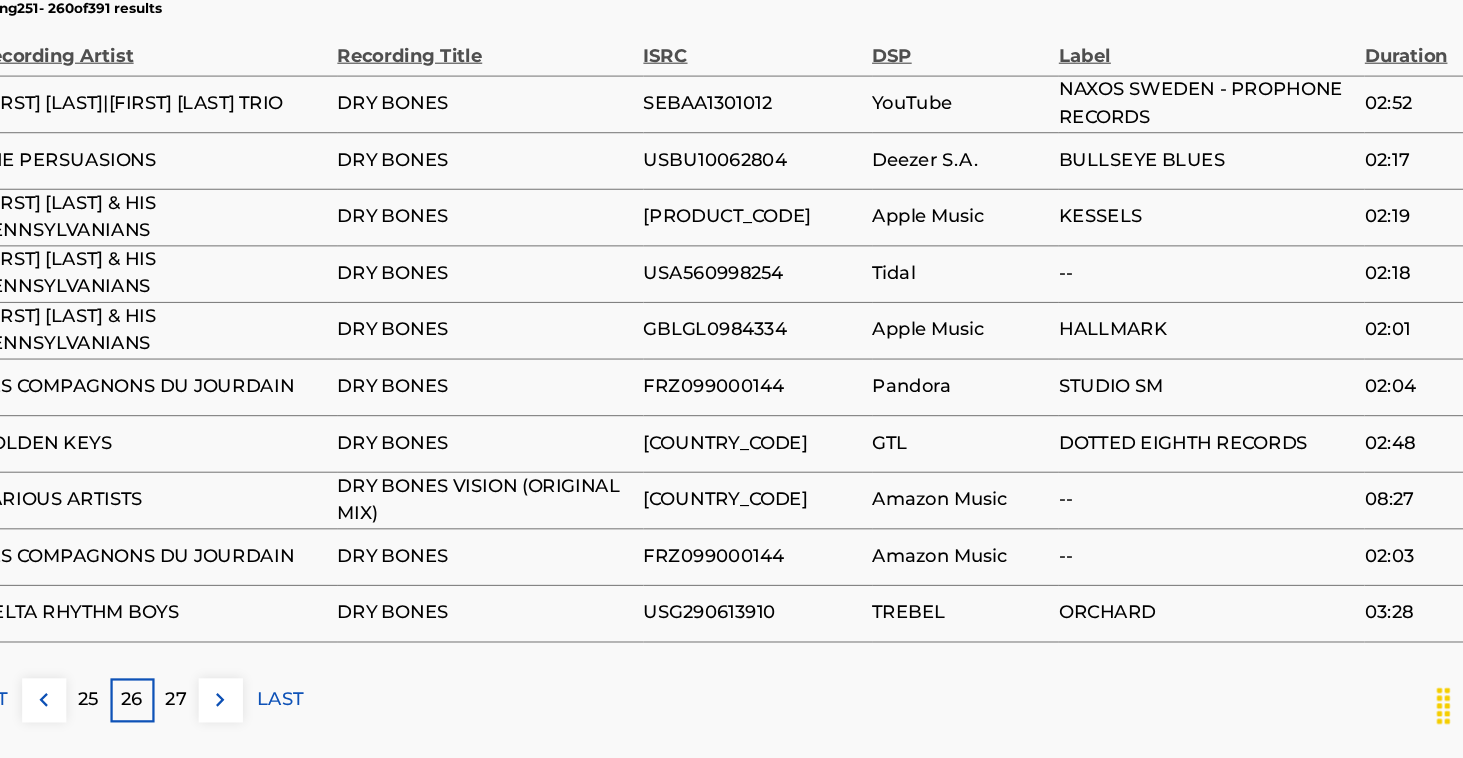 click on "27" at bounding box center (251, 707) 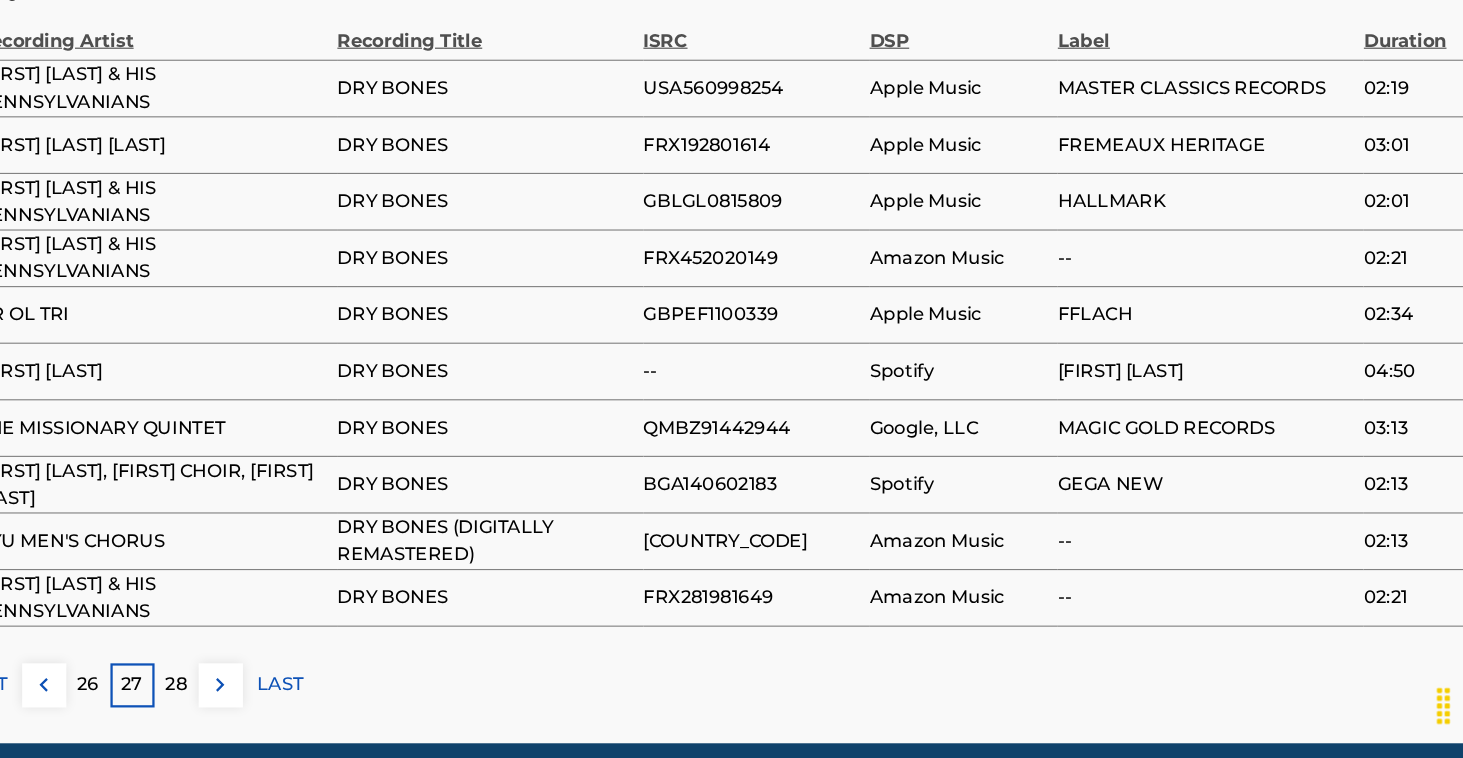 scroll, scrollTop: 1274, scrollLeft: 0, axis: vertical 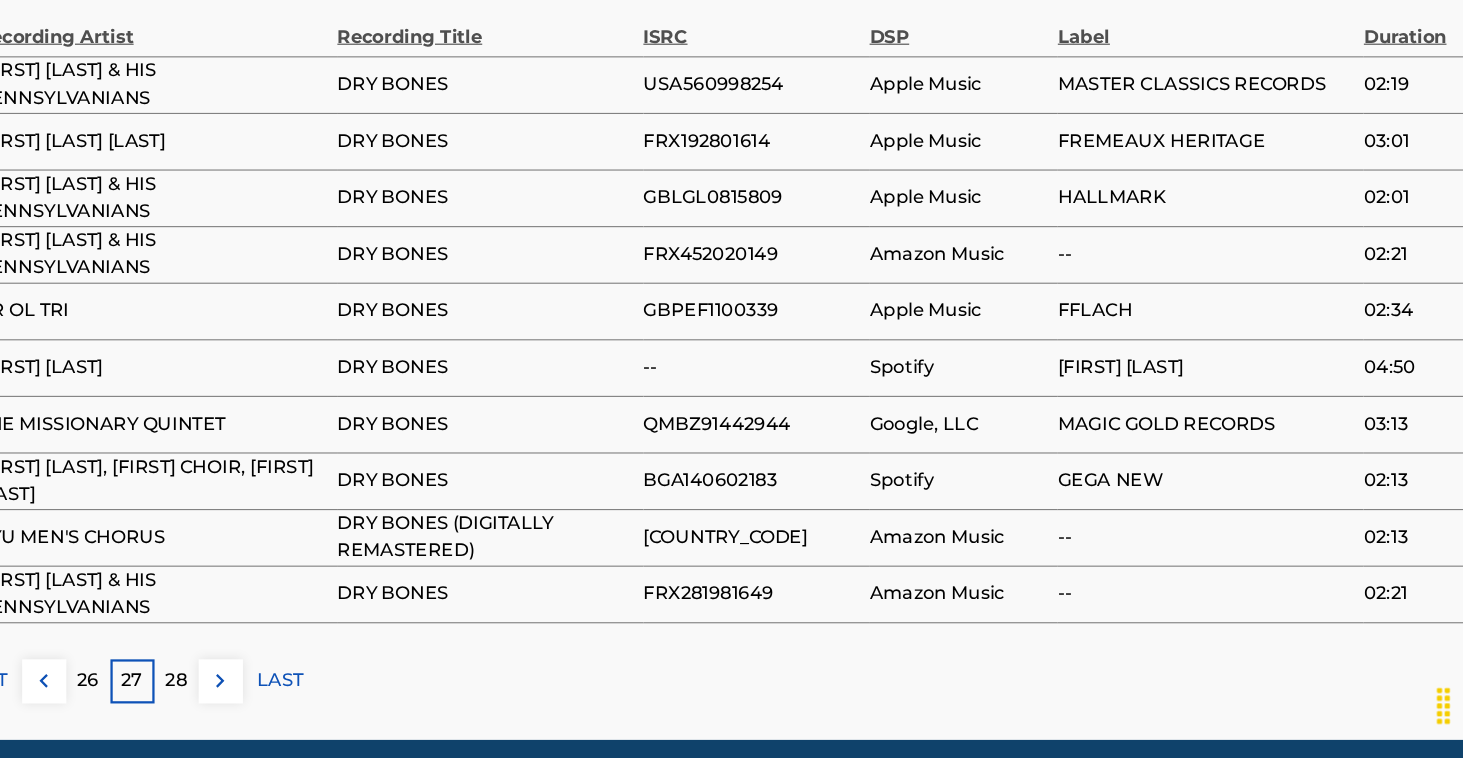 click on "28" at bounding box center (251, 690) 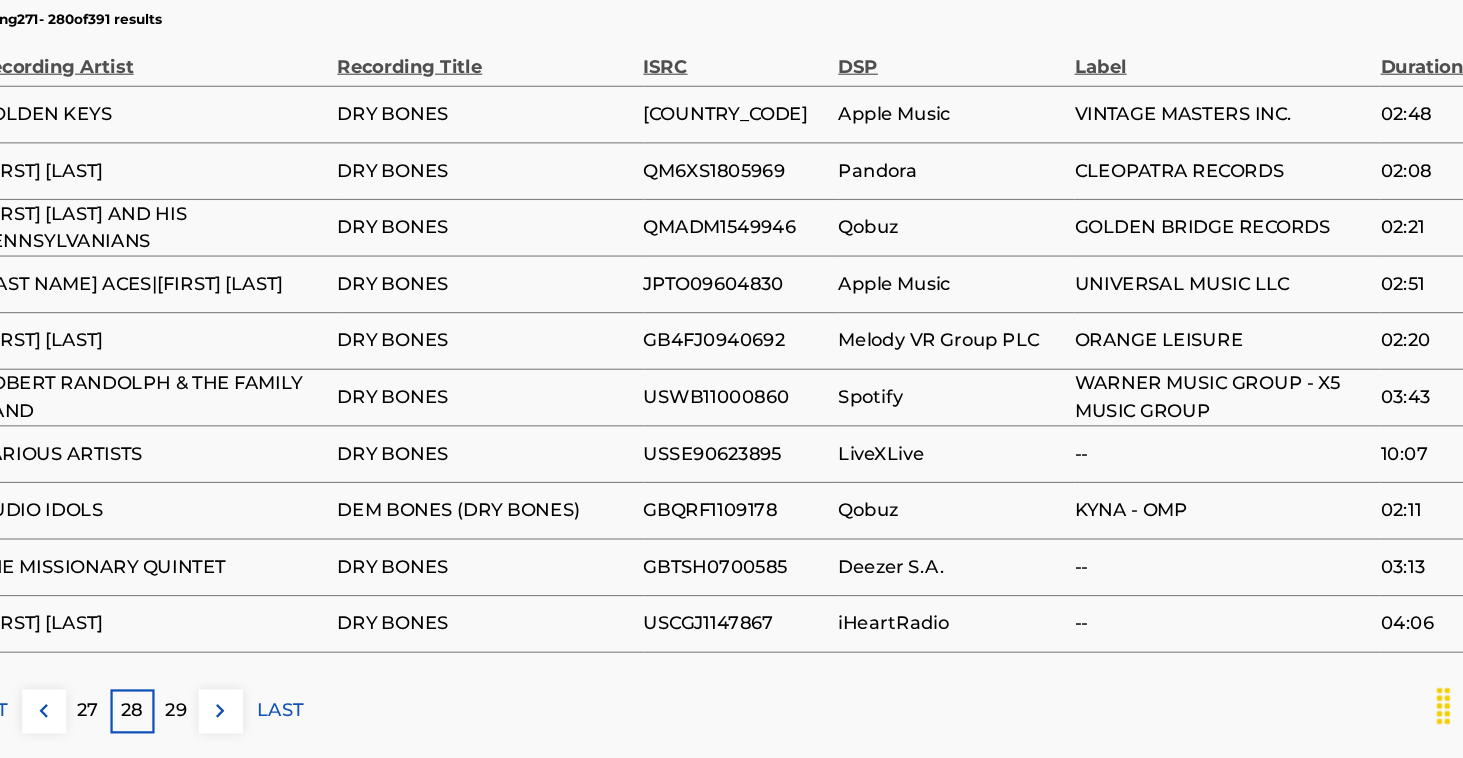 scroll, scrollTop: 1252, scrollLeft: 0, axis: vertical 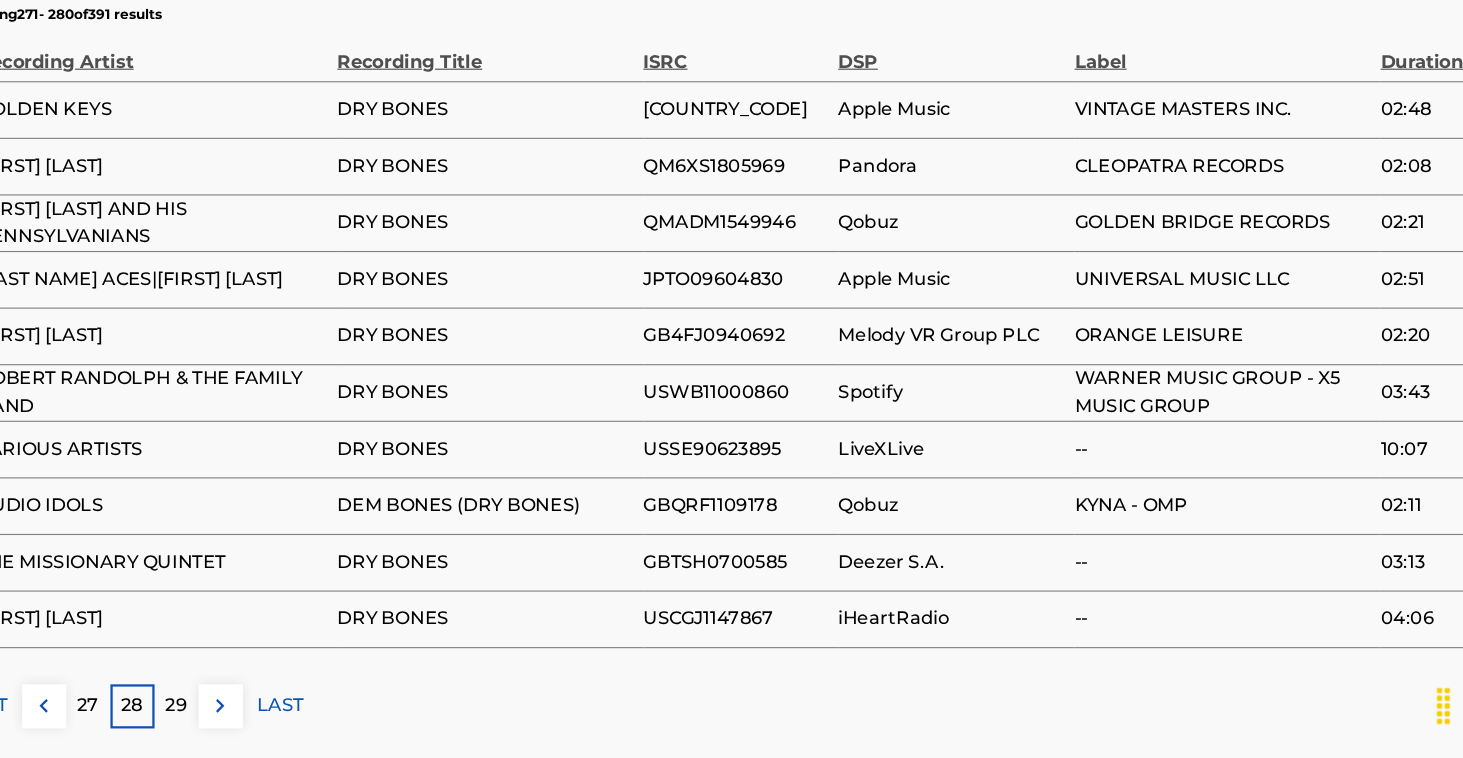 click on "29" at bounding box center (251, 712) 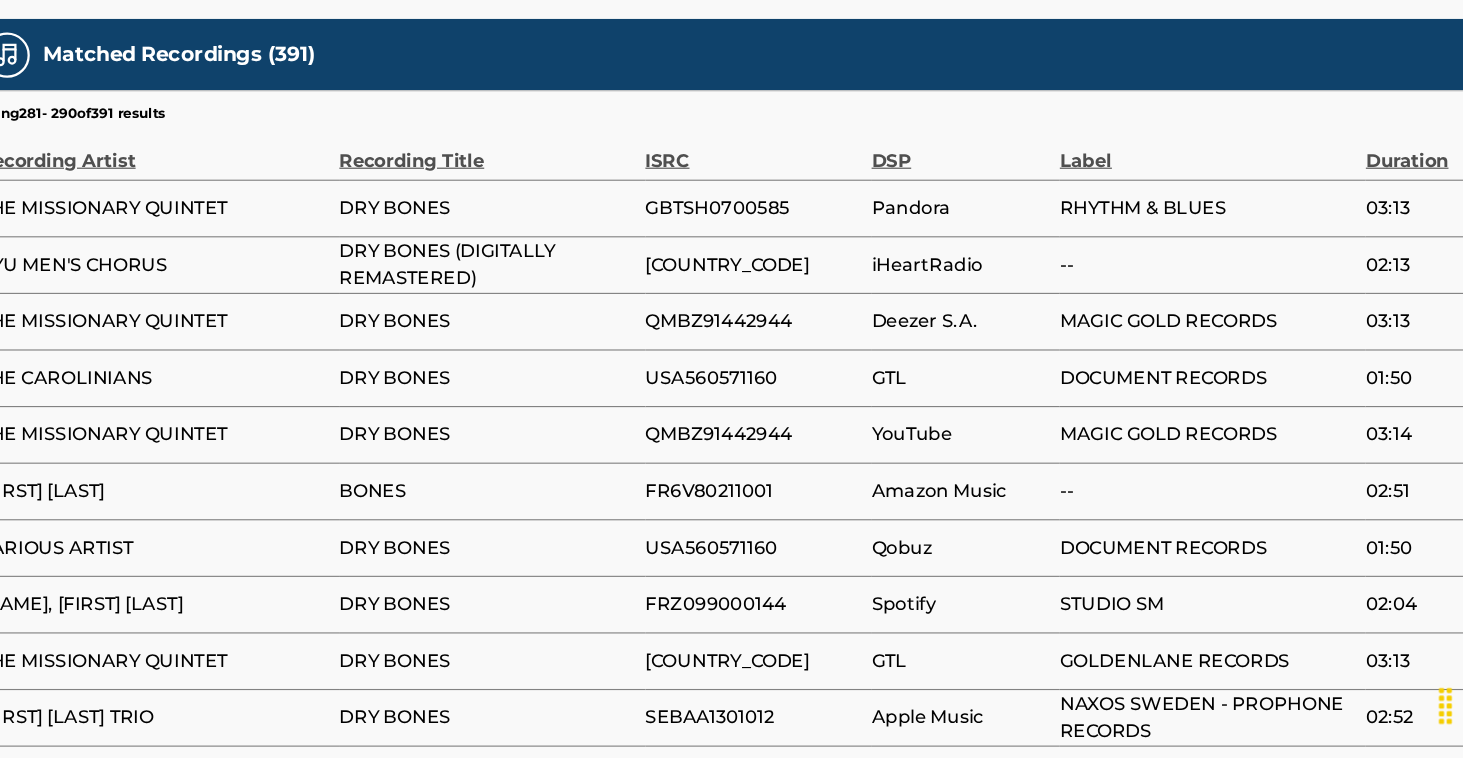 scroll, scrollTop: 1225, scrollLeft: 0, axis: vertical 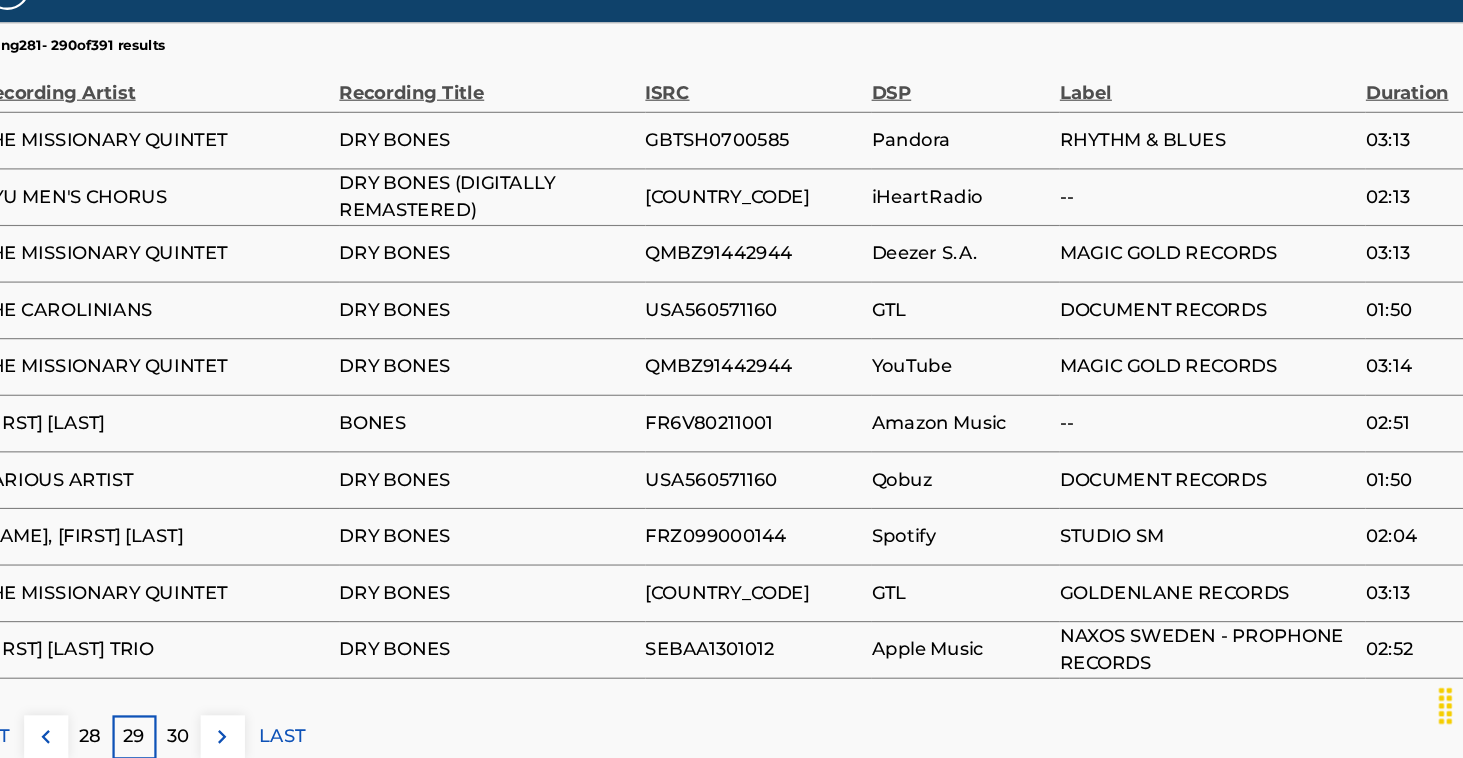 click on "30" at bounding box center (251, 739) 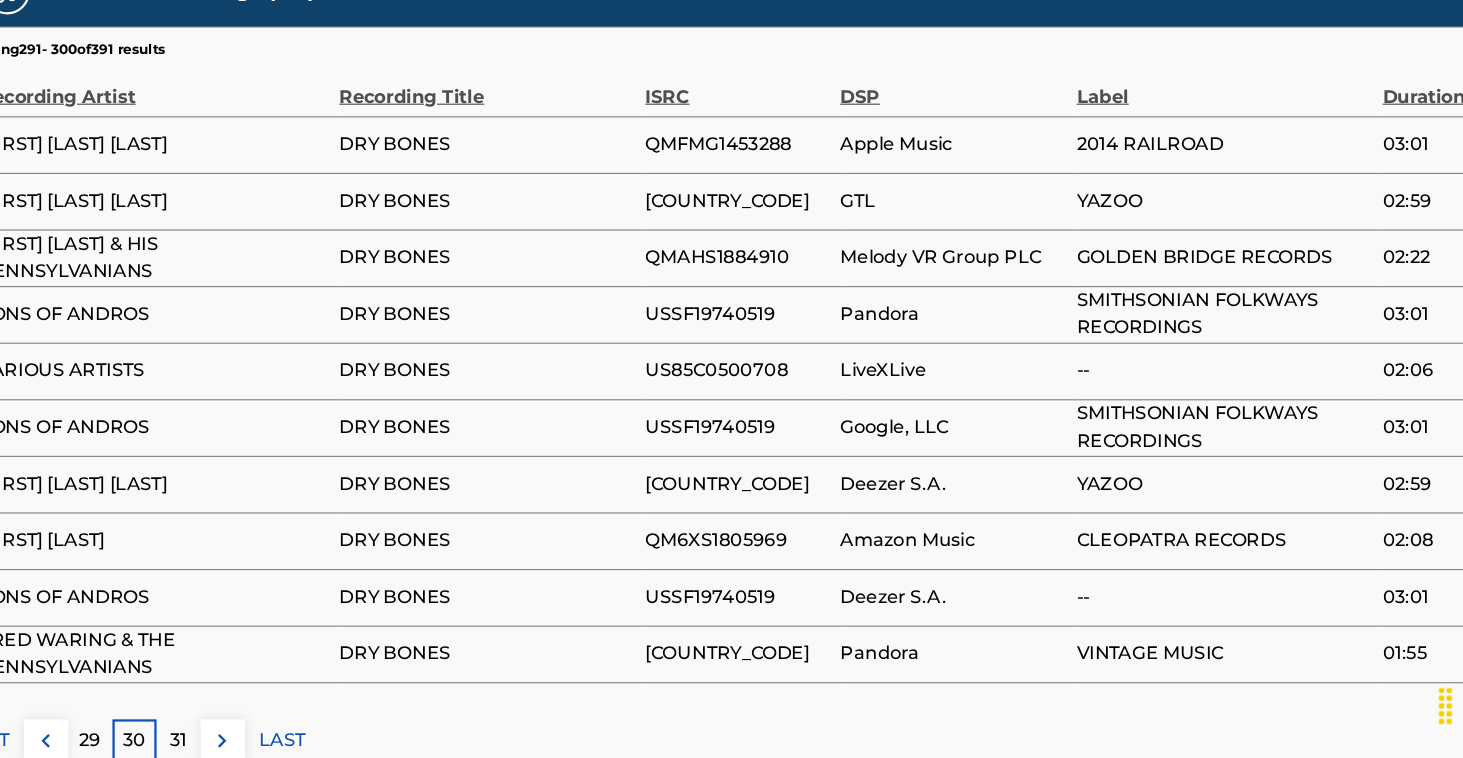scroll, scrollTop: 1251, scrollLeft: 0, axis: vertical 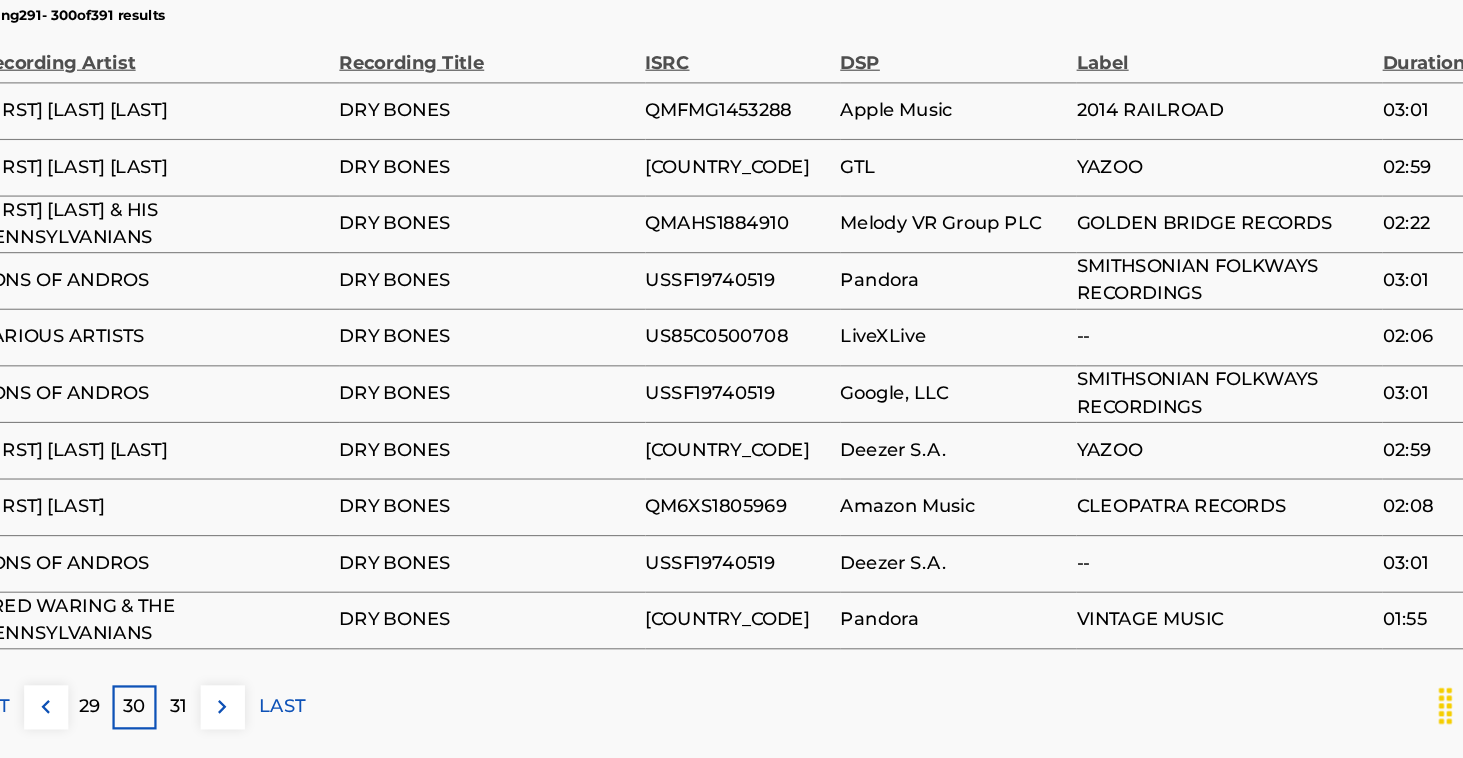 click on "31" at bounding box center [251, 713] 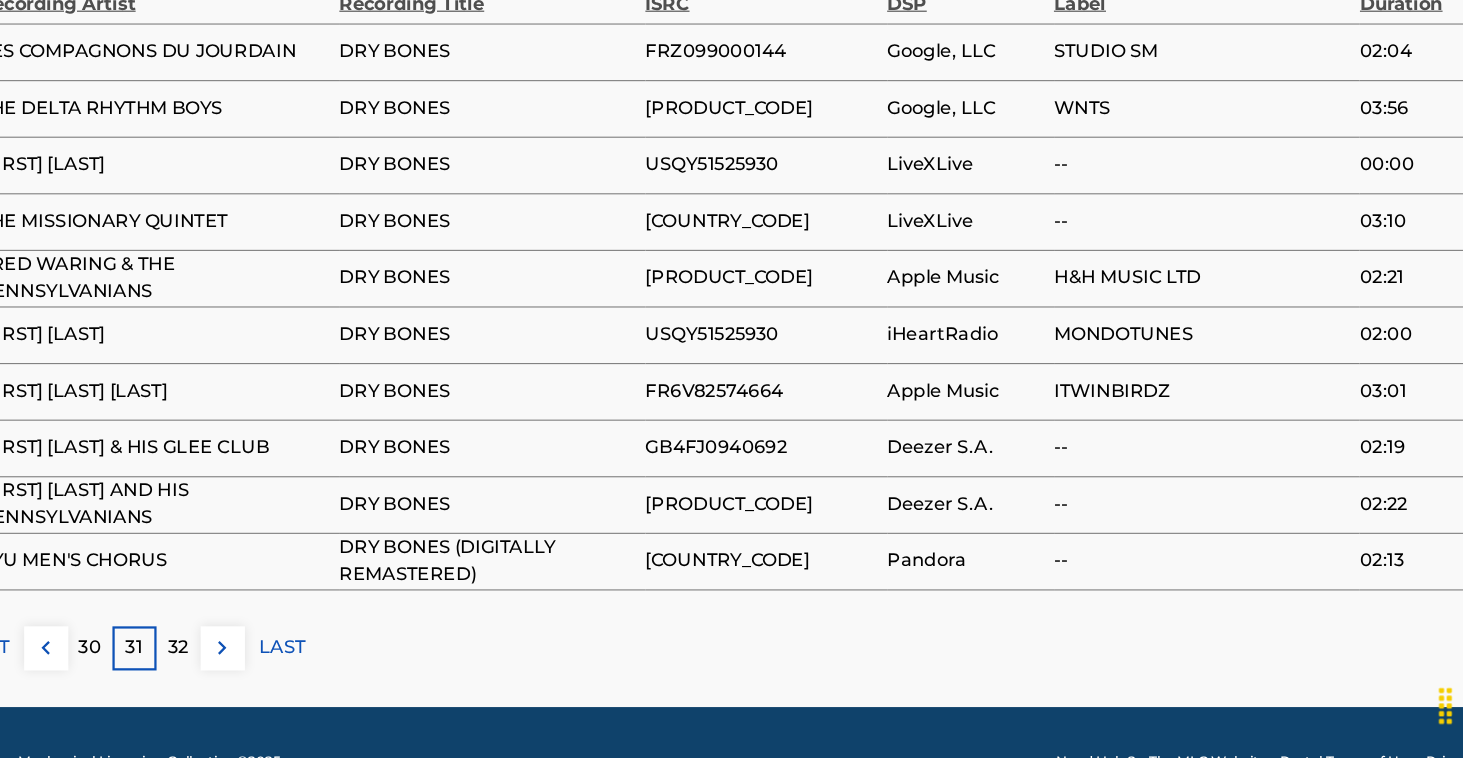 scroll, scrollTop: 1338, scrollLeft: 0, axis: vertical 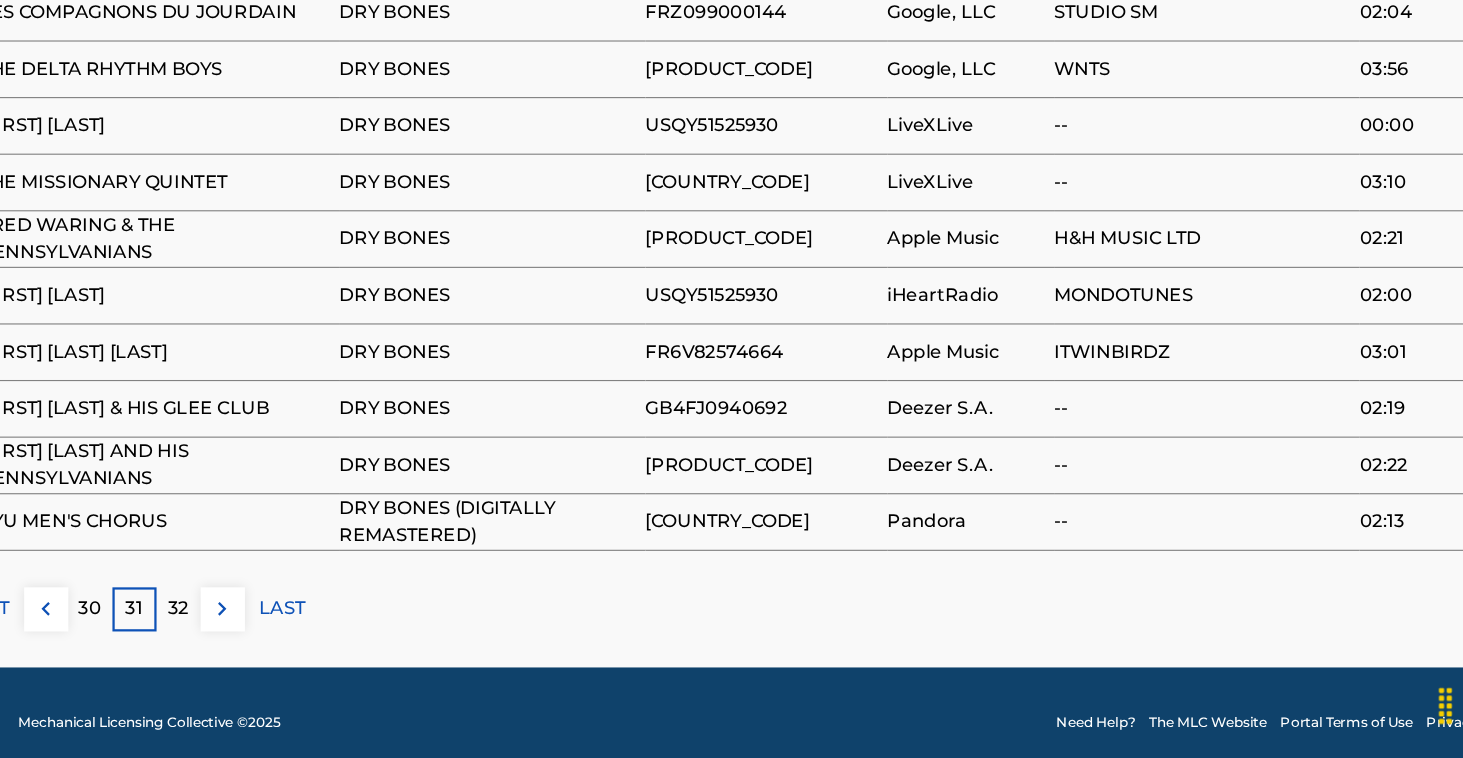 click on "32" at bounding box center (251, 626) 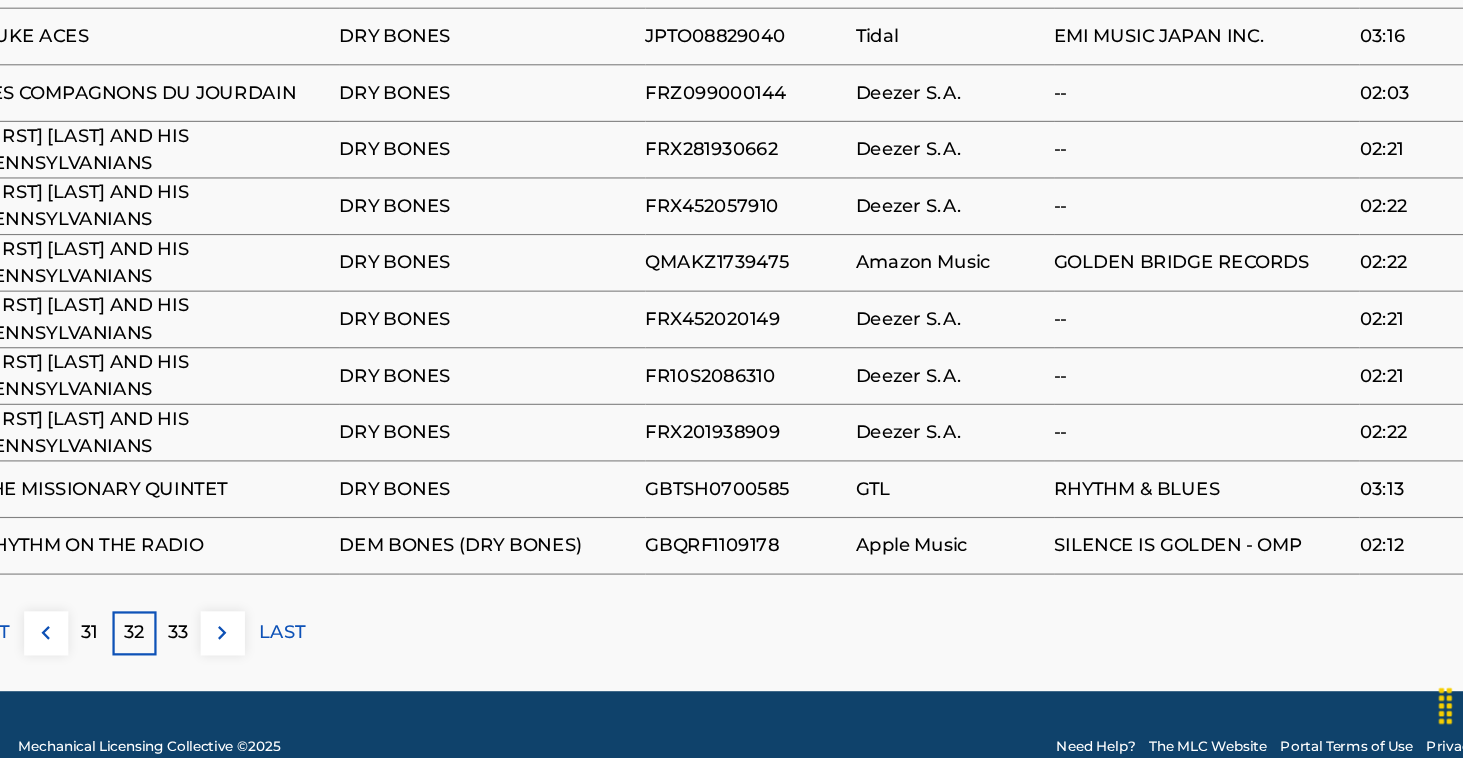 click on "33" at bounding box center (251, 647) 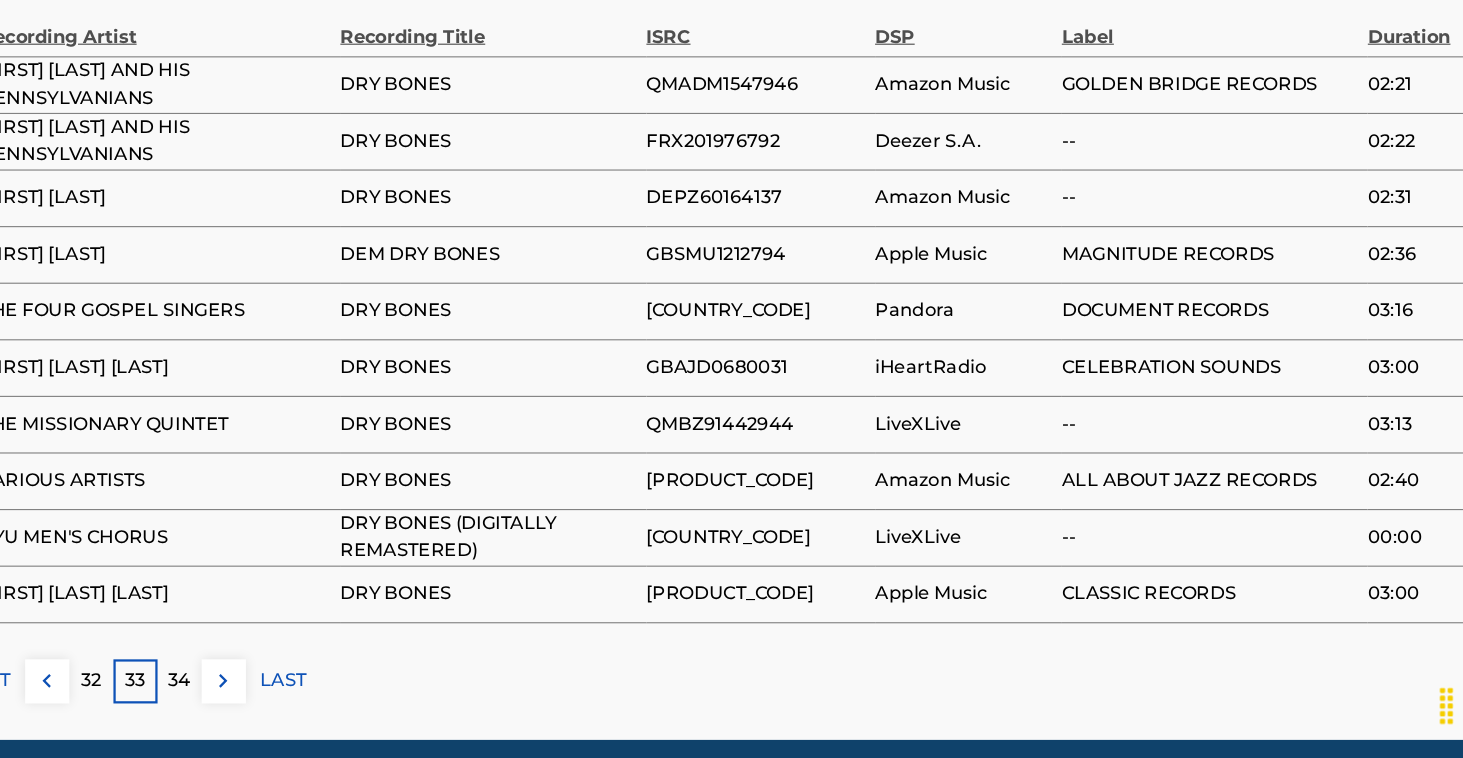 scroll, scrollTop: 1313, scrollLeft: 0, axis: vertical 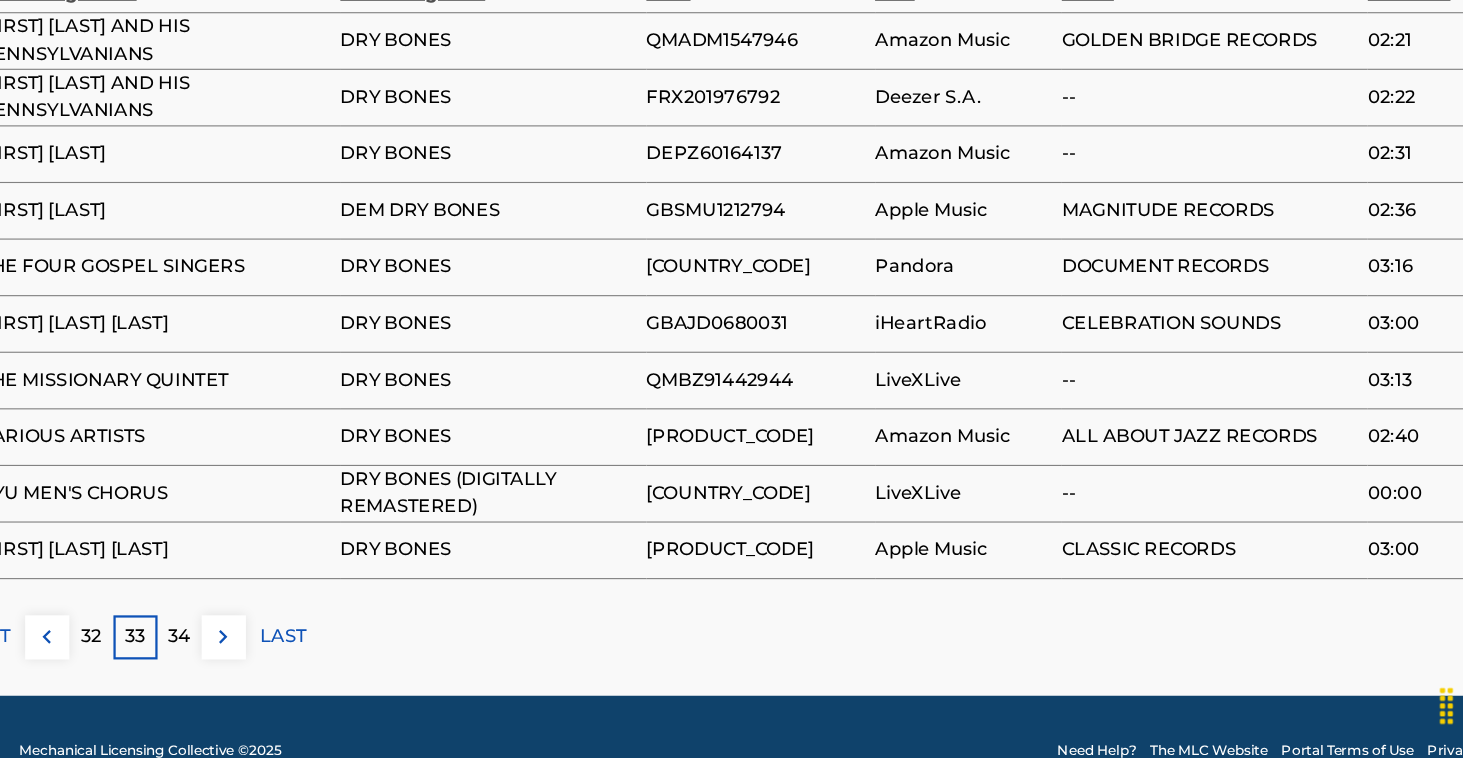 click on "34" at bounding box center [251, 651] 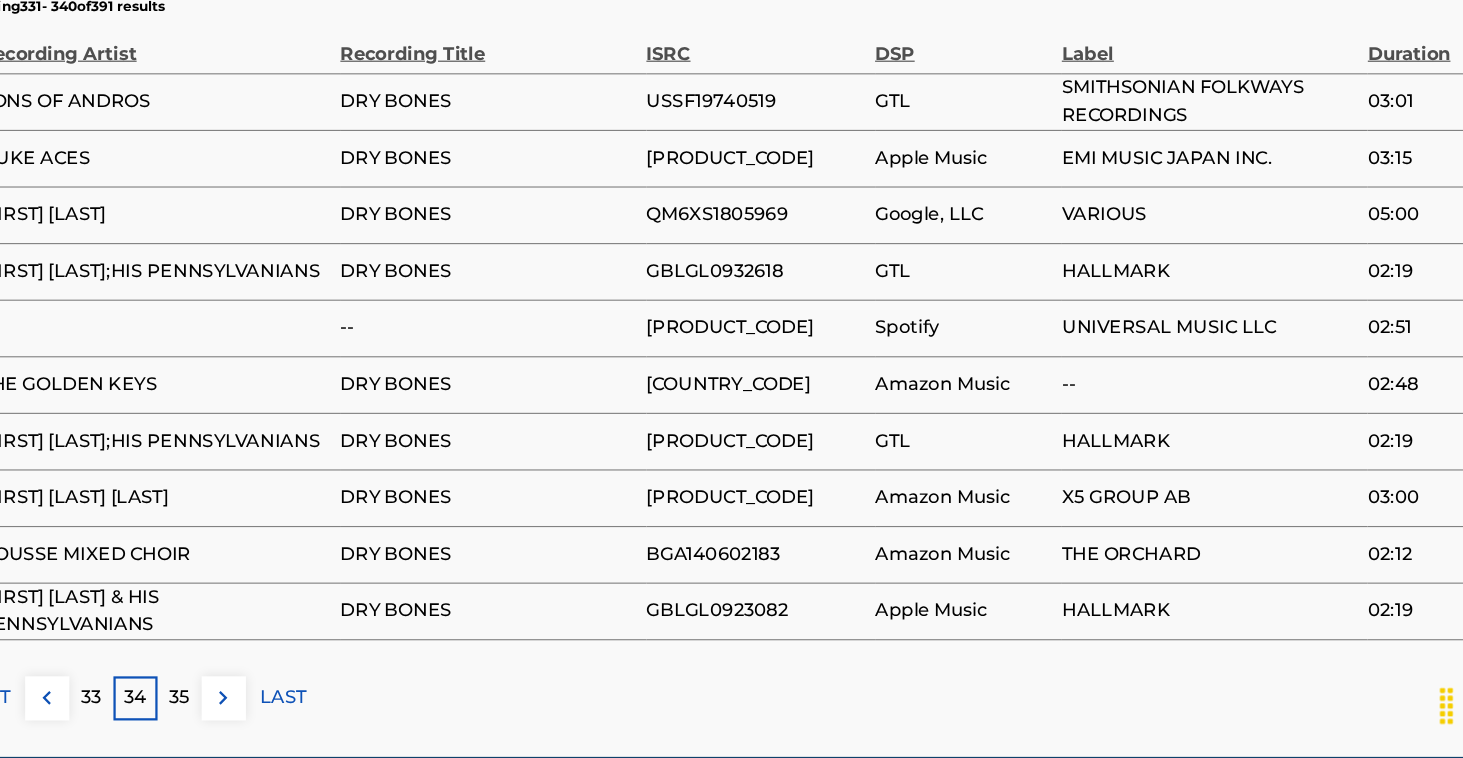 scroll, scrollTop: 1260, scrollLeft: 0, axis: vertical 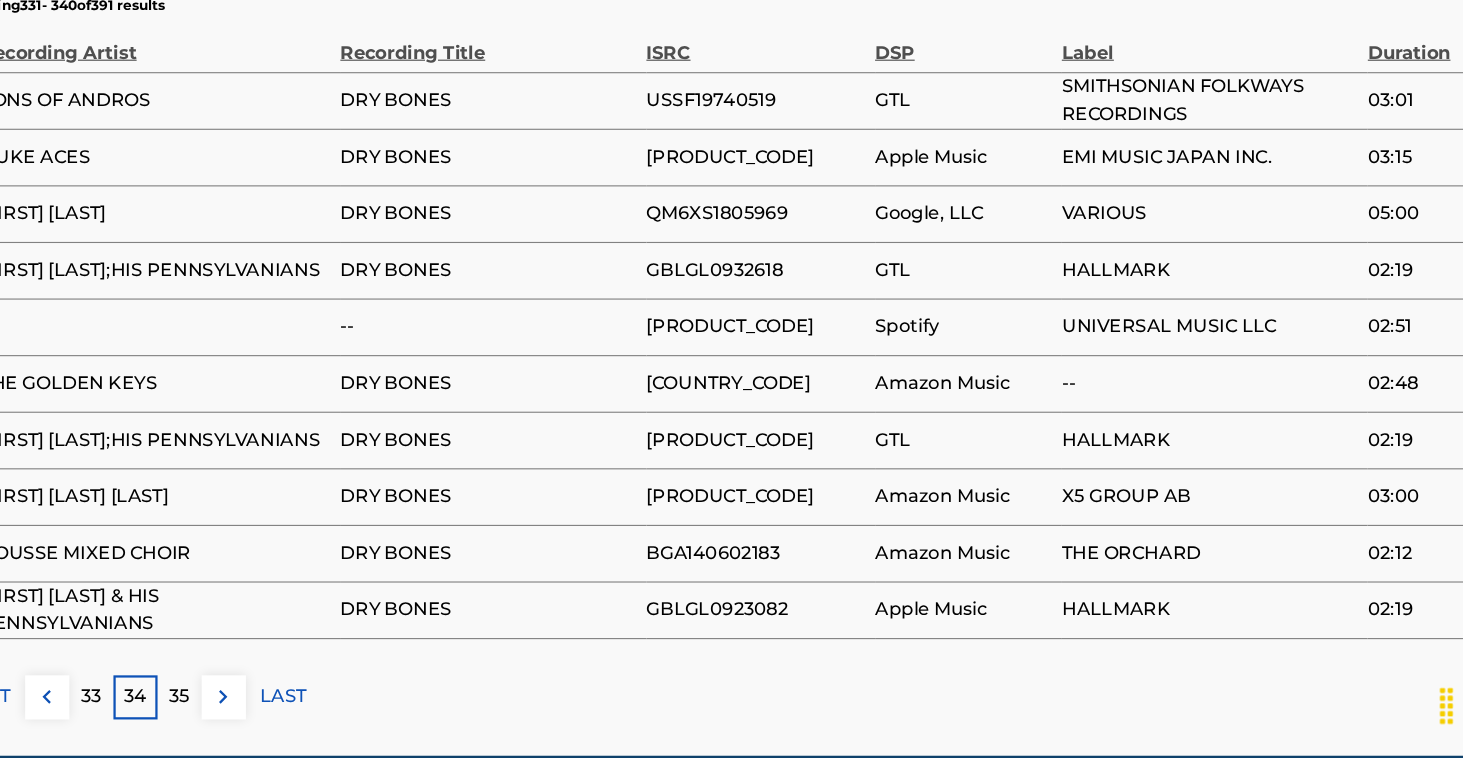 click on "35" at bounding box center [251, 704] 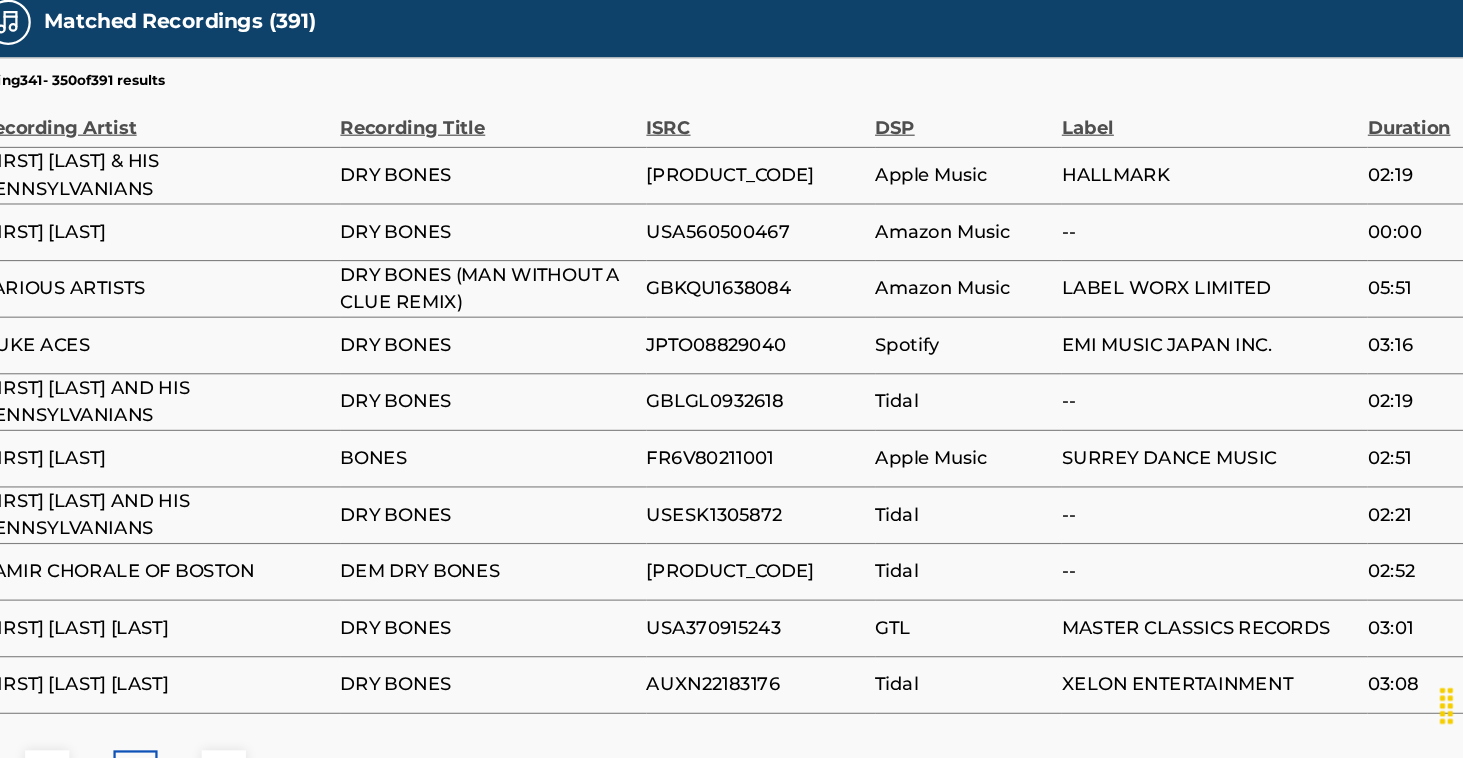 scroll, scrollTop: 1252, scrollLeft: 0, axis: vertical 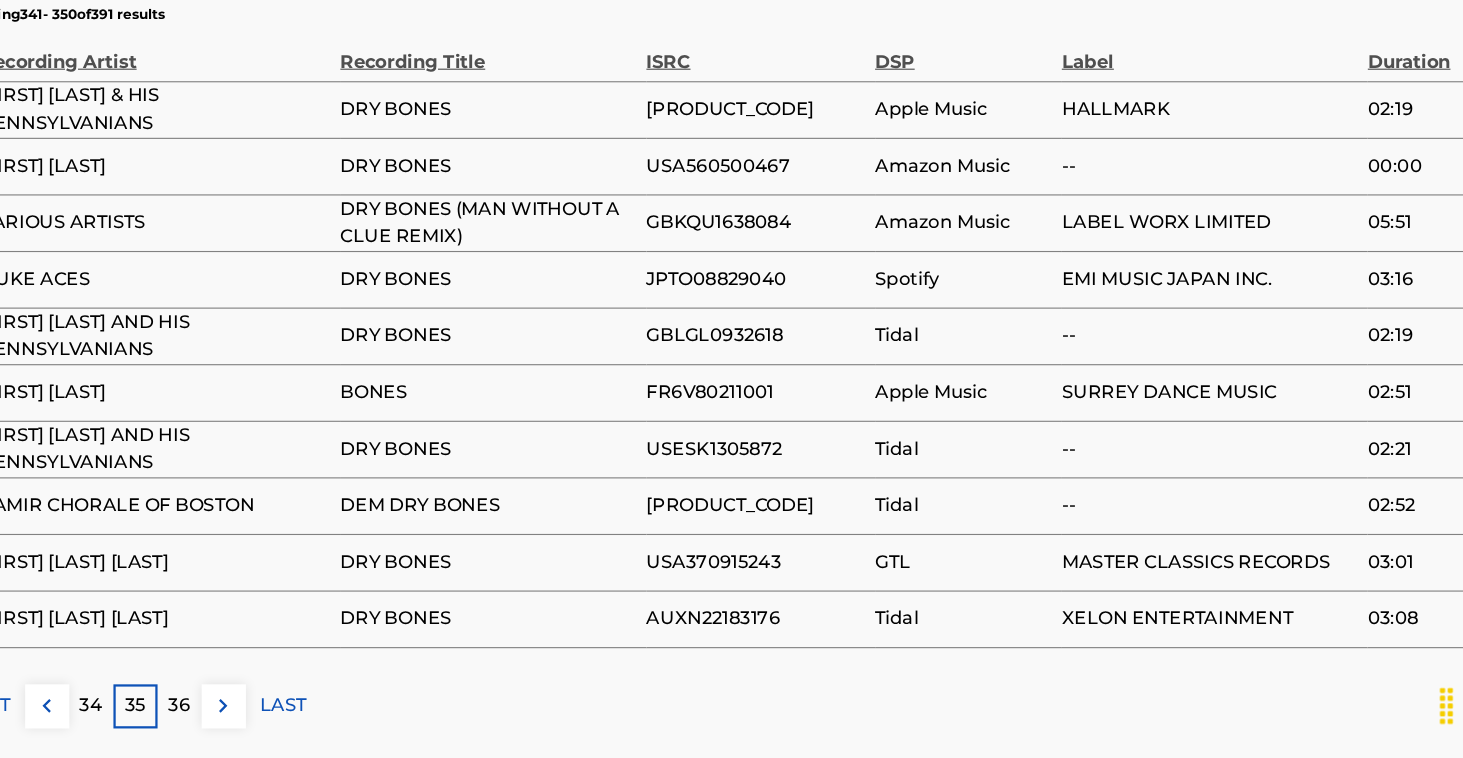 click on "36" at bounding box center [251, 712] 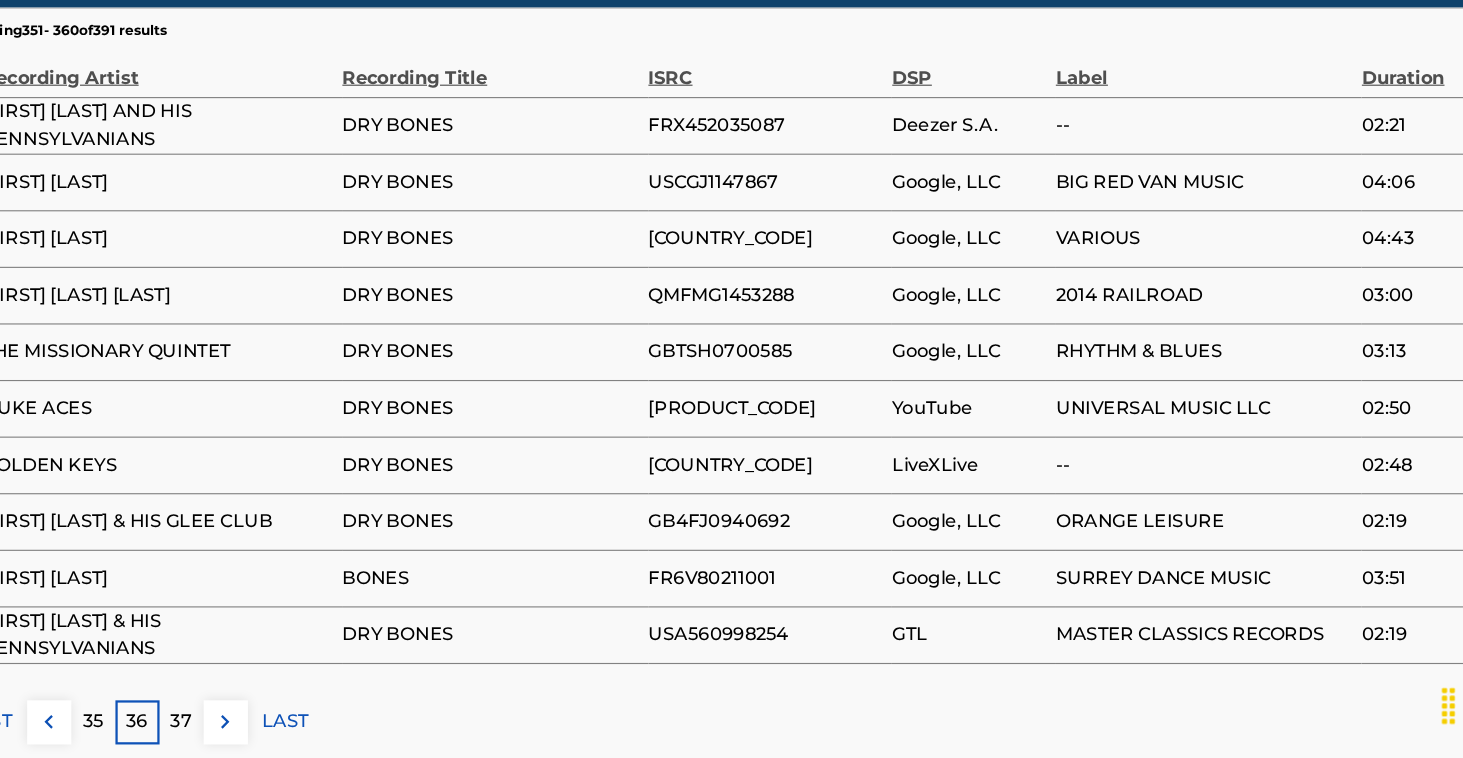 click on "37" at bounding box center (251, 726) 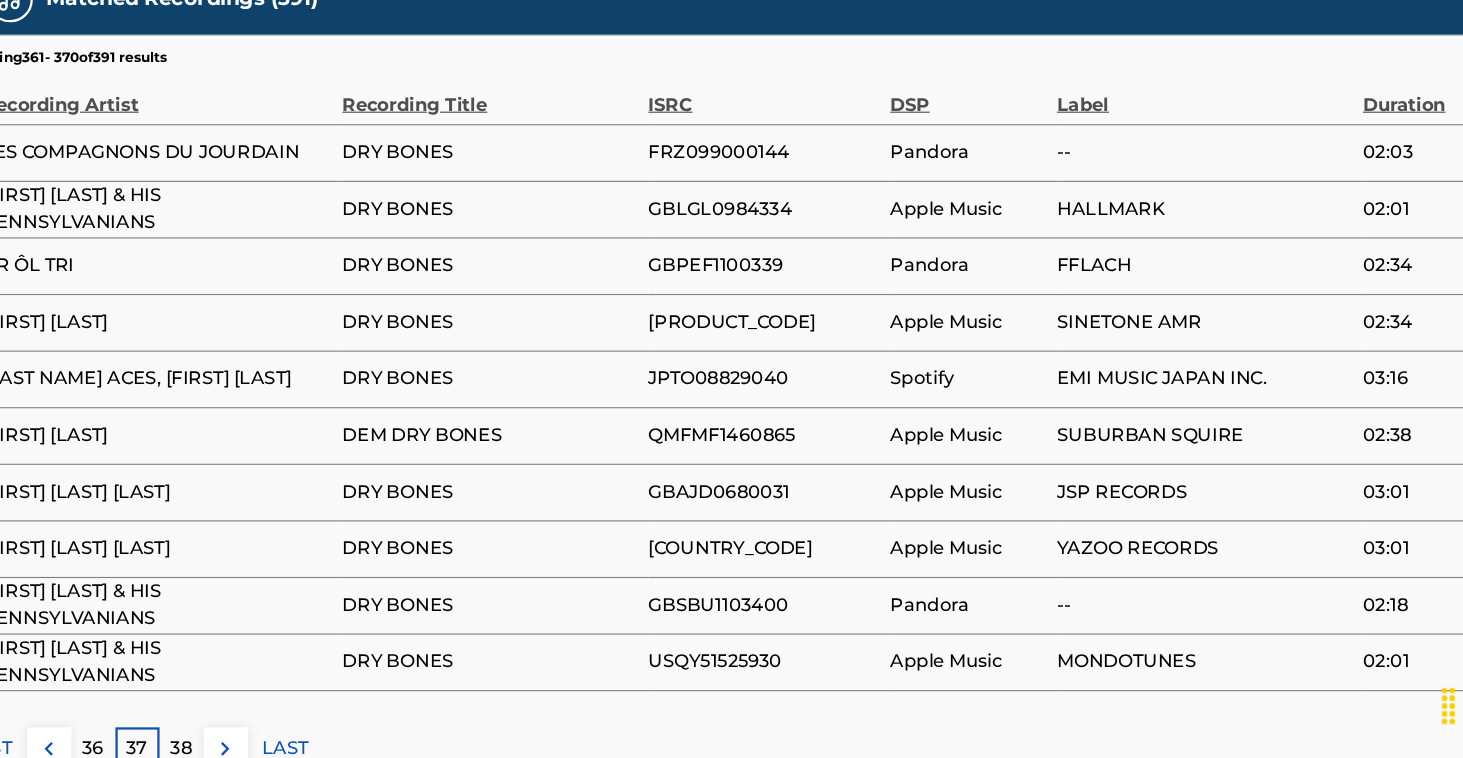 scroll, scrollTop: 1216, scrollLeft: 0, axis: vertical 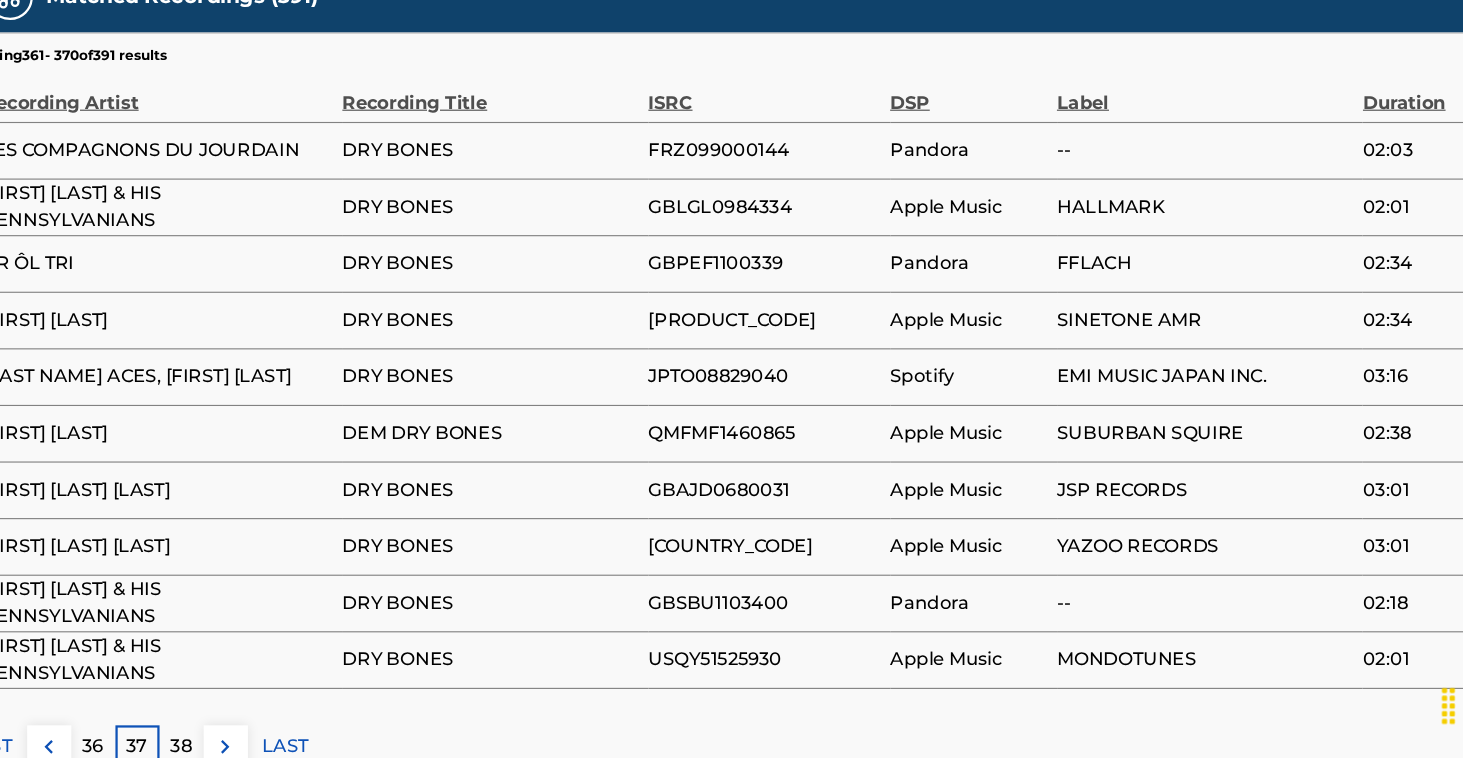 click on "38" at bounding box center [251, 748] 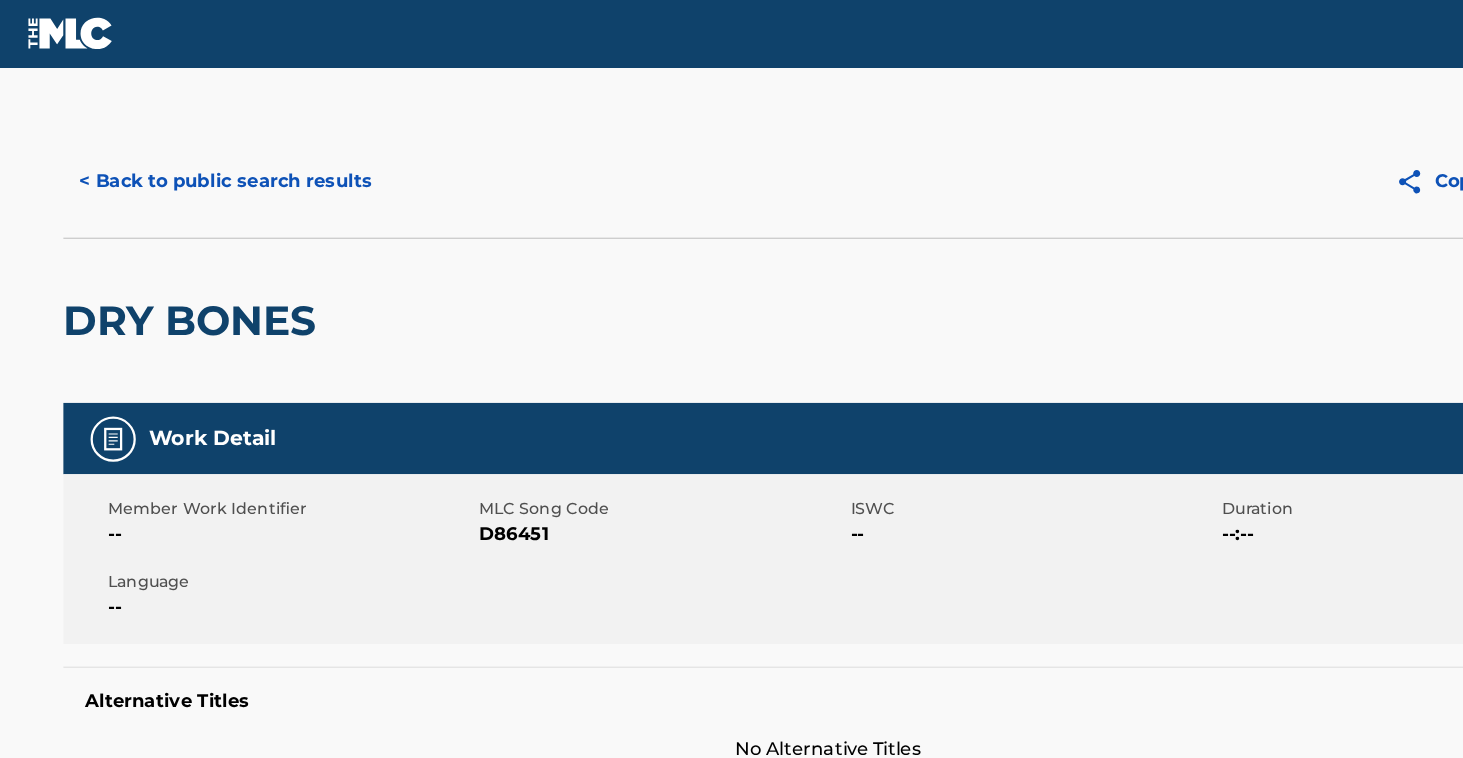 scroll, scrollTop: 0, scrollLeft: 0, axis: both 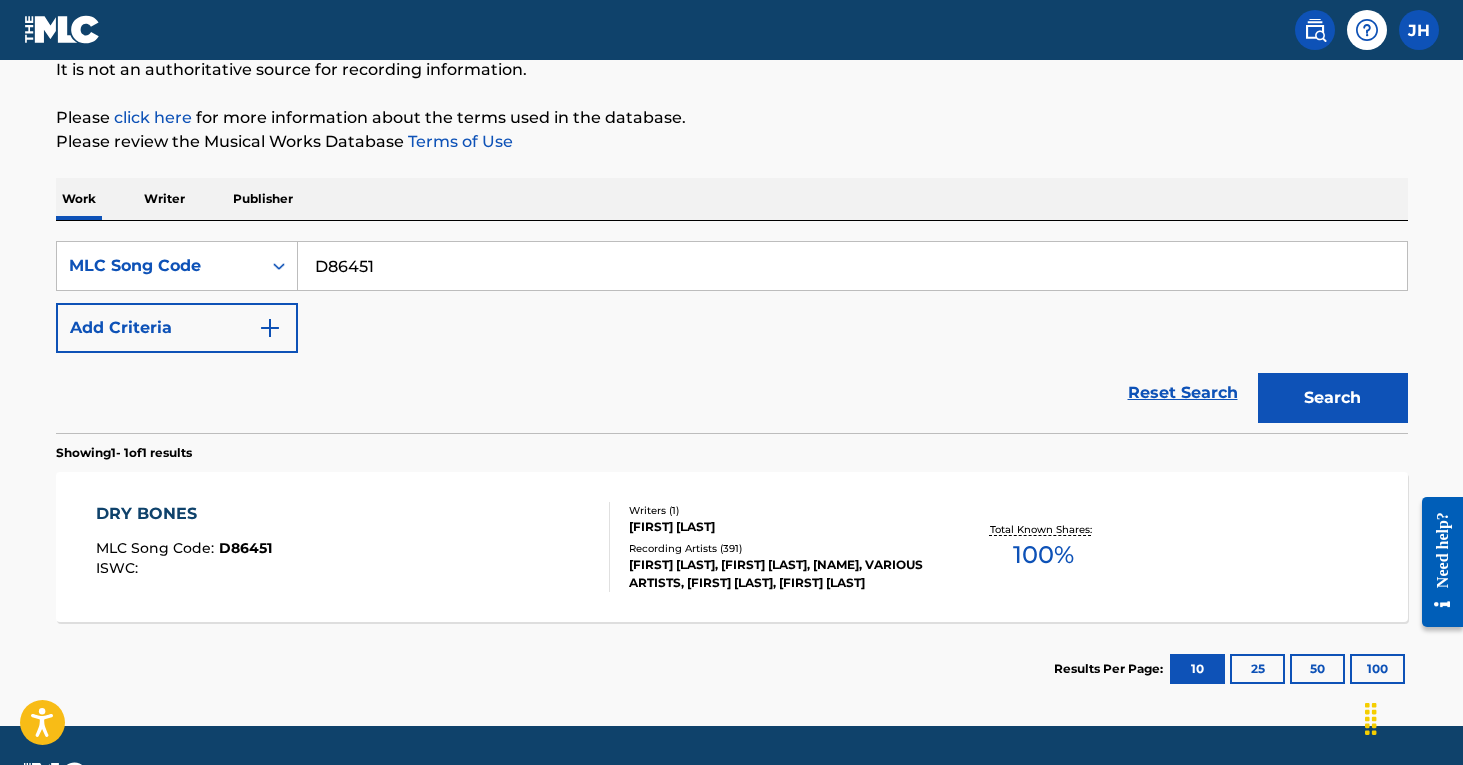 click on "D86451" at bounding box center (852, 266) 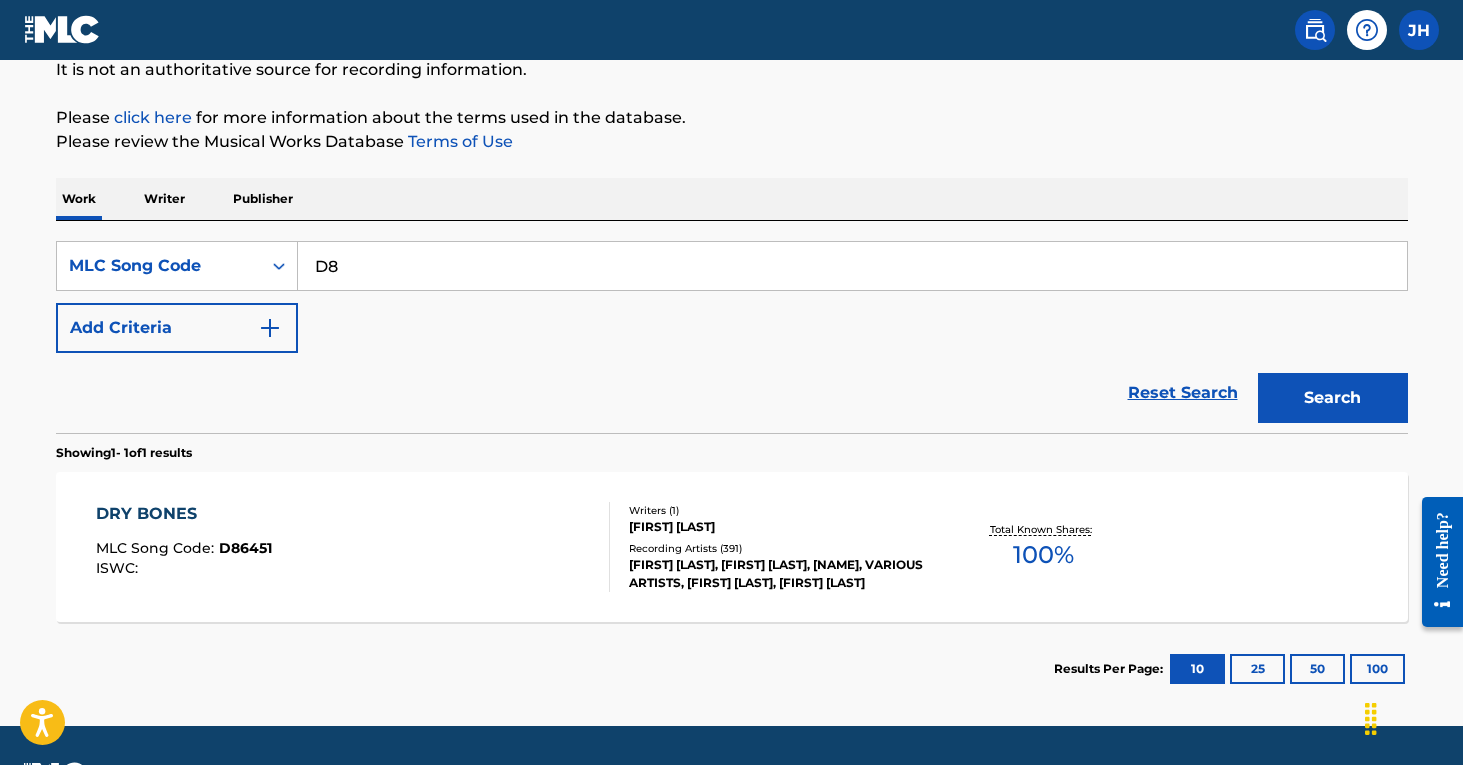 type on "D" 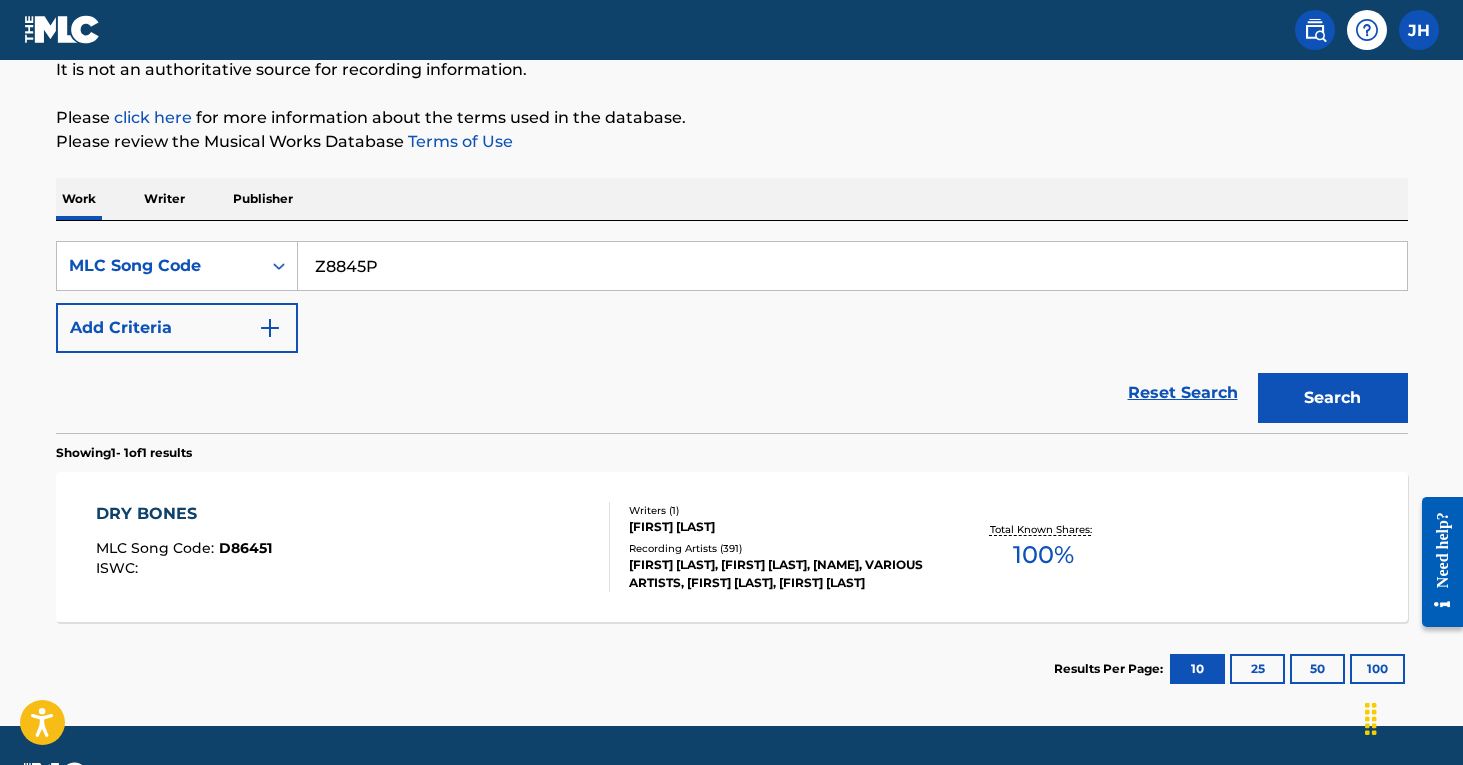 type on "Z8845P" 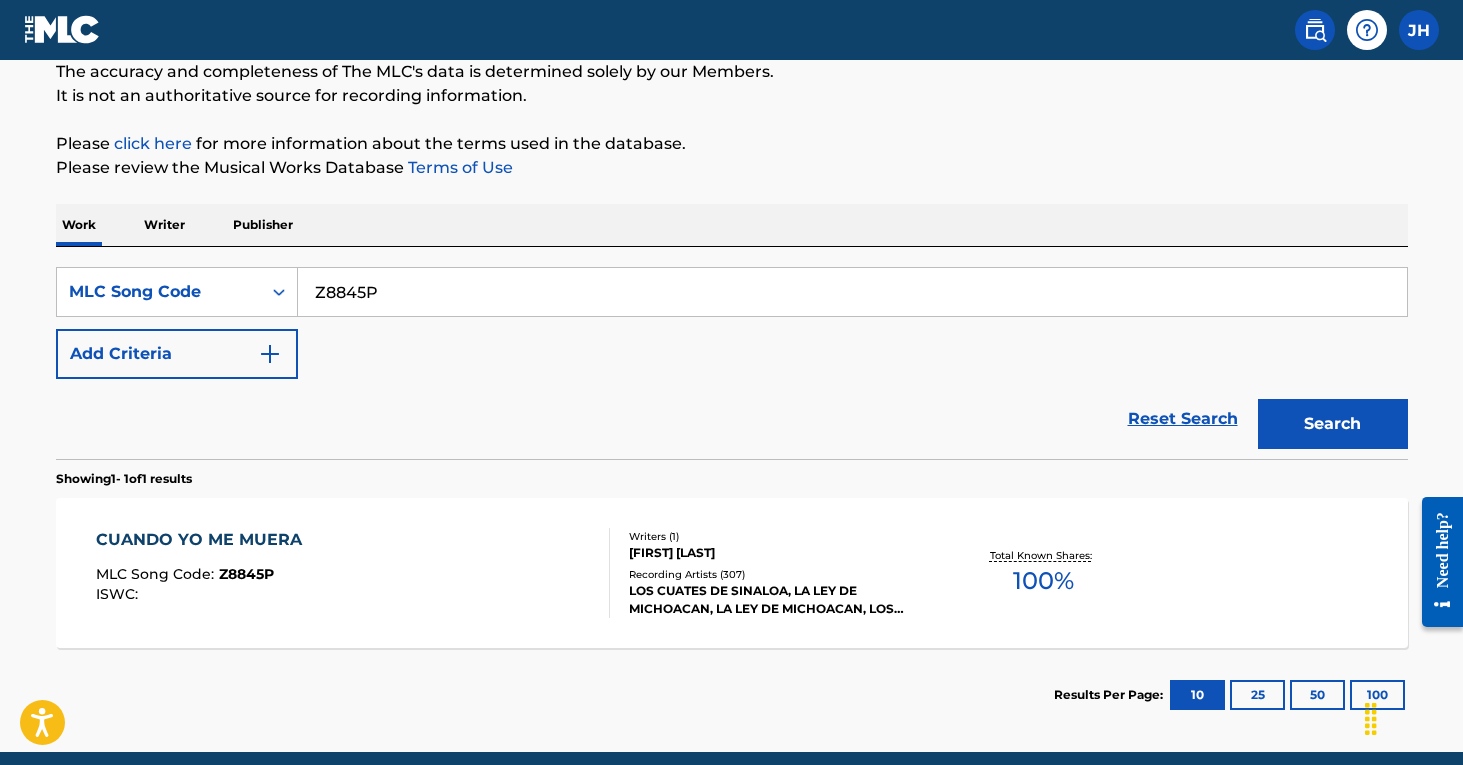 scroll, scrollTop: 180, scrollLeft: 0, axis: vertical 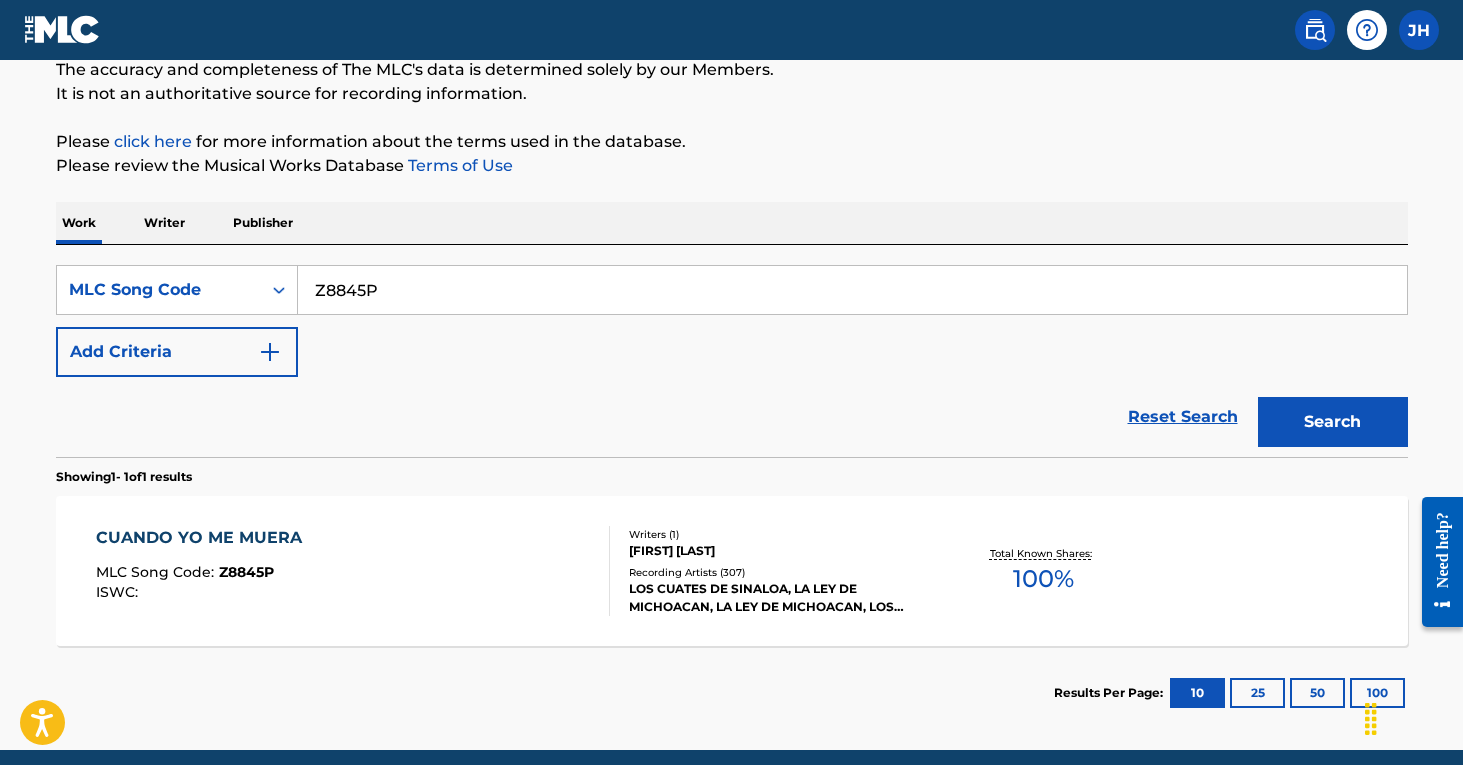 click at bounding box center [601, 571] 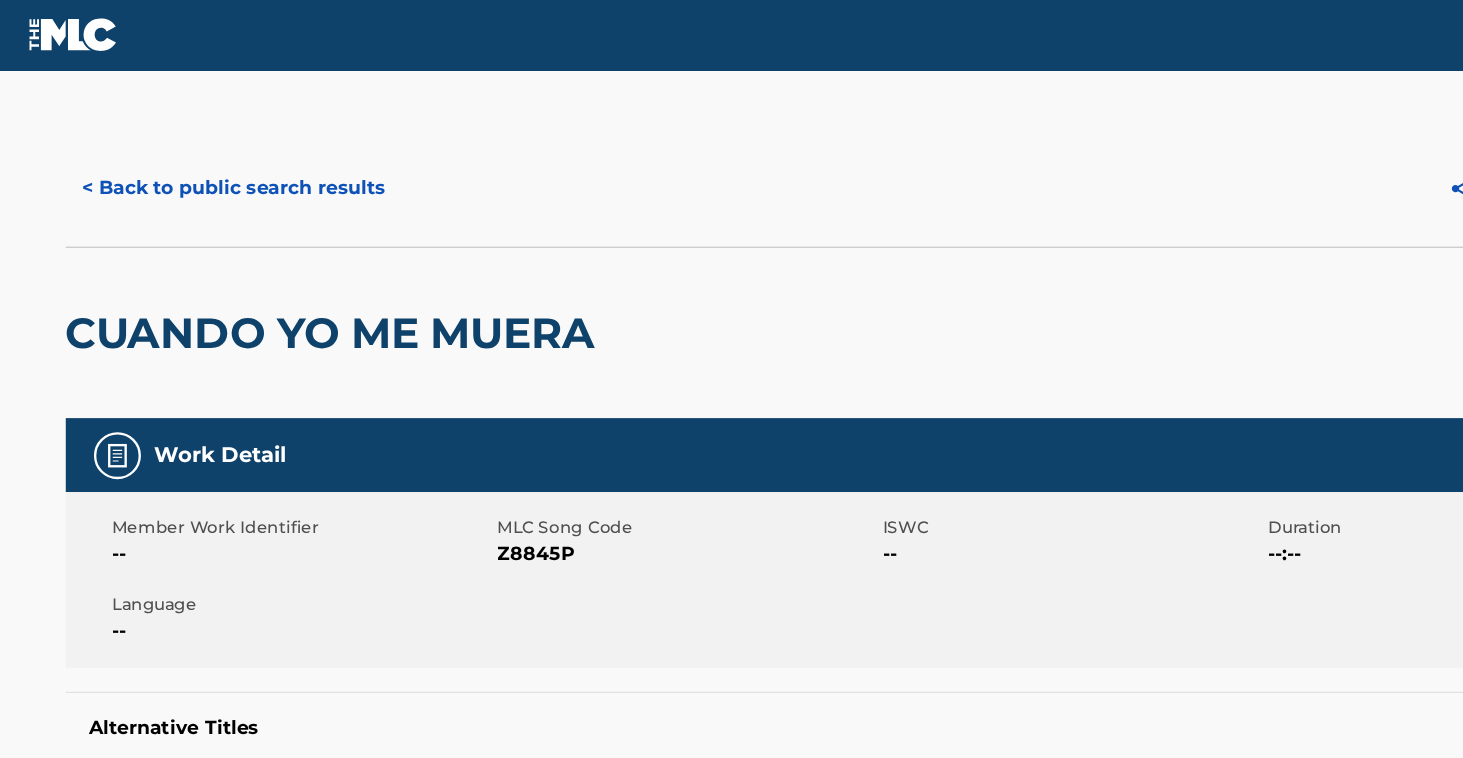 scroll, scrollTop: 0, scrollLeft: 0, axis: both 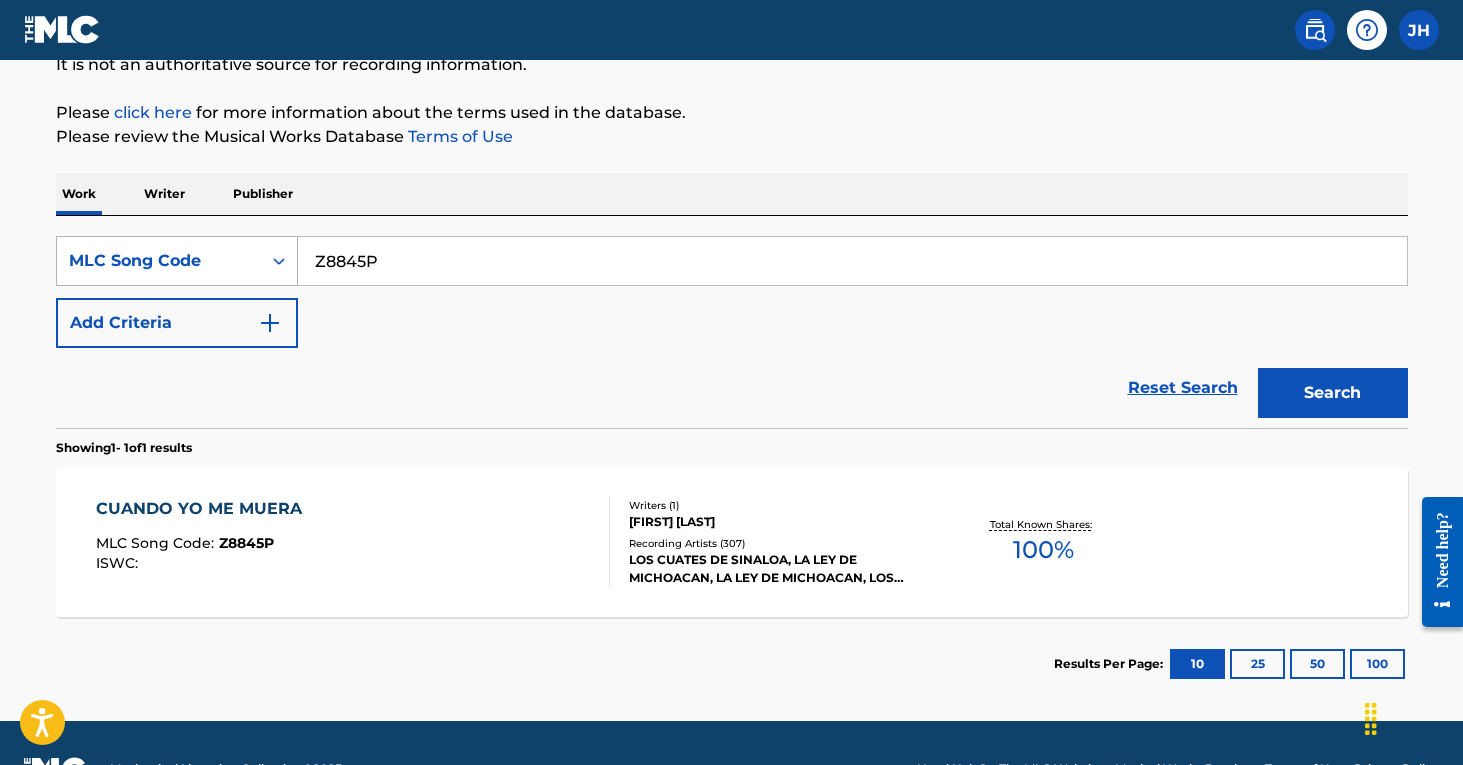 drag, startPoint x: 435, startPoint y: 257, endPoint x: 270, endPoint y: 259, distance: 165.01212 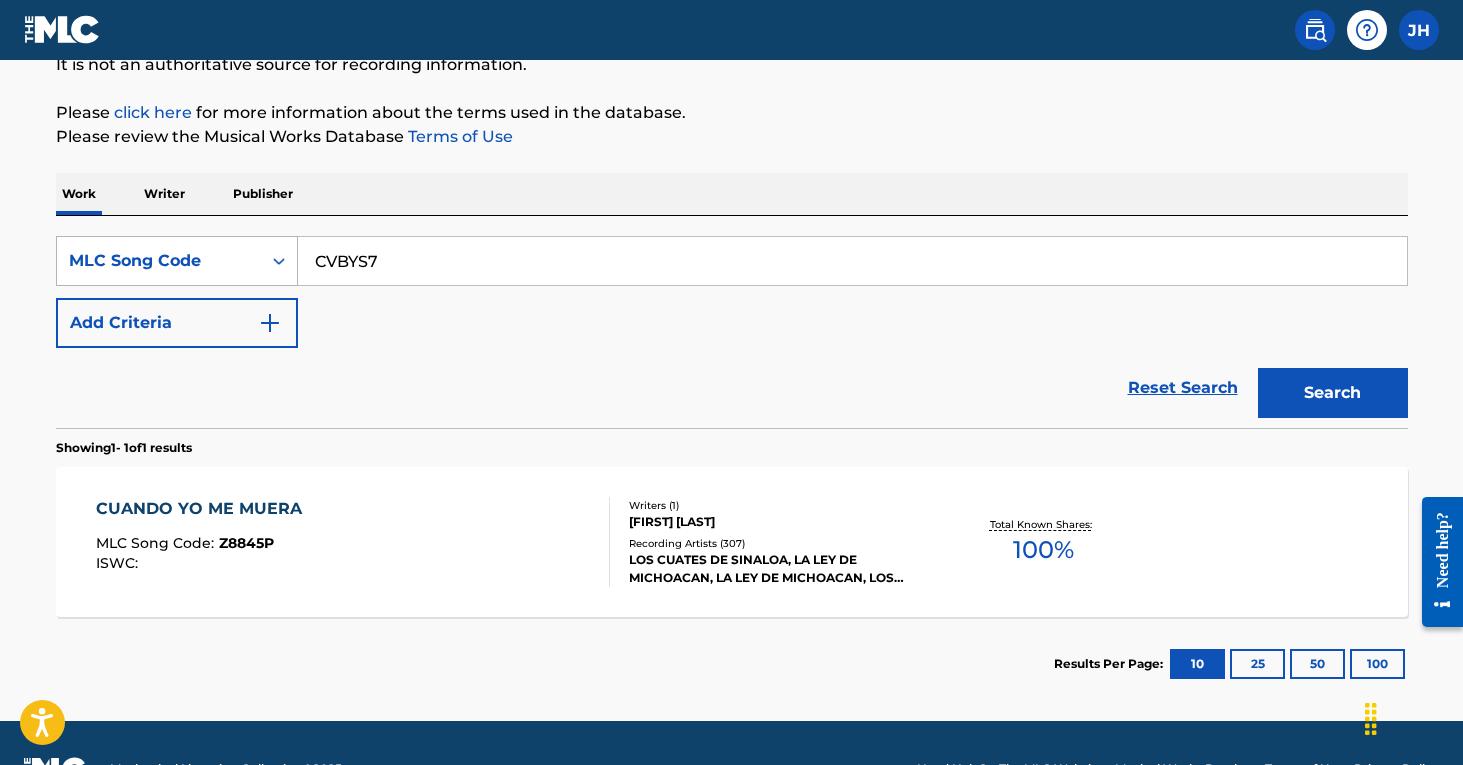 type on "CVBYS7" 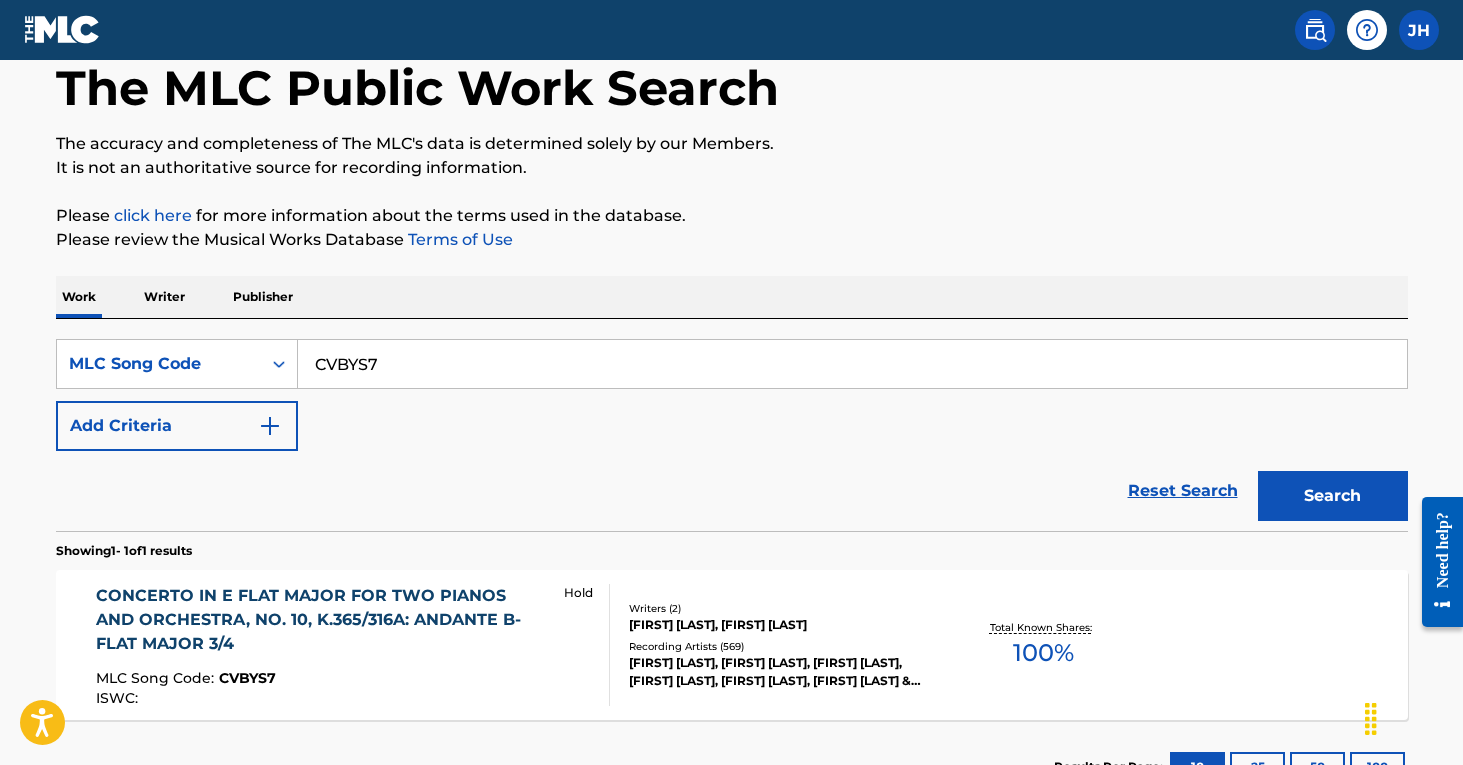 click on "CONCERTO IN E FLAT MAJOR FOR TWO PIANOS AND ORCHESTRA, NO. 10, K.365/316A: ANDANTE B-FLAT MAJOR 3/4" at bounding box center (321, 620) 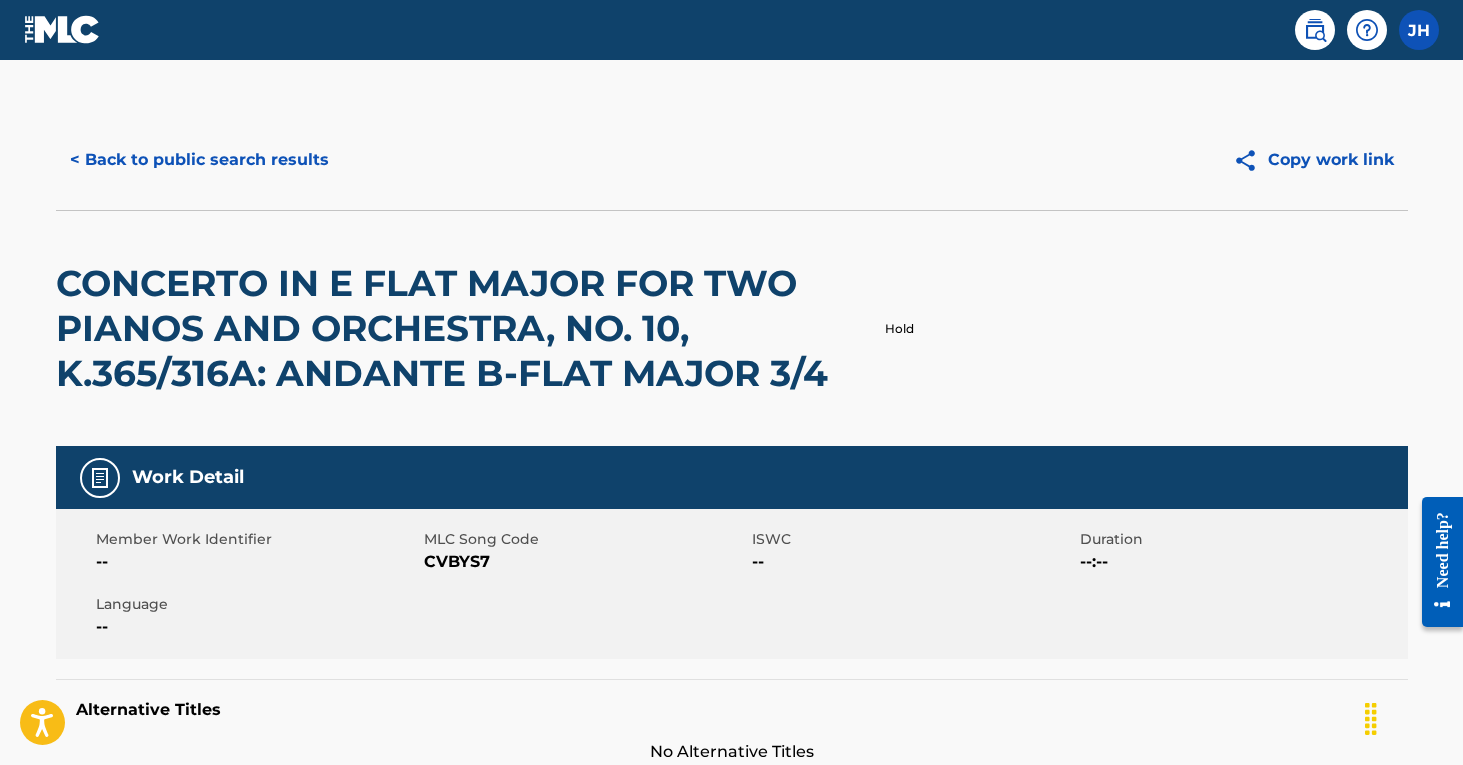 scroll, scrollTop: 0, scrollLeft: 0, axis: both 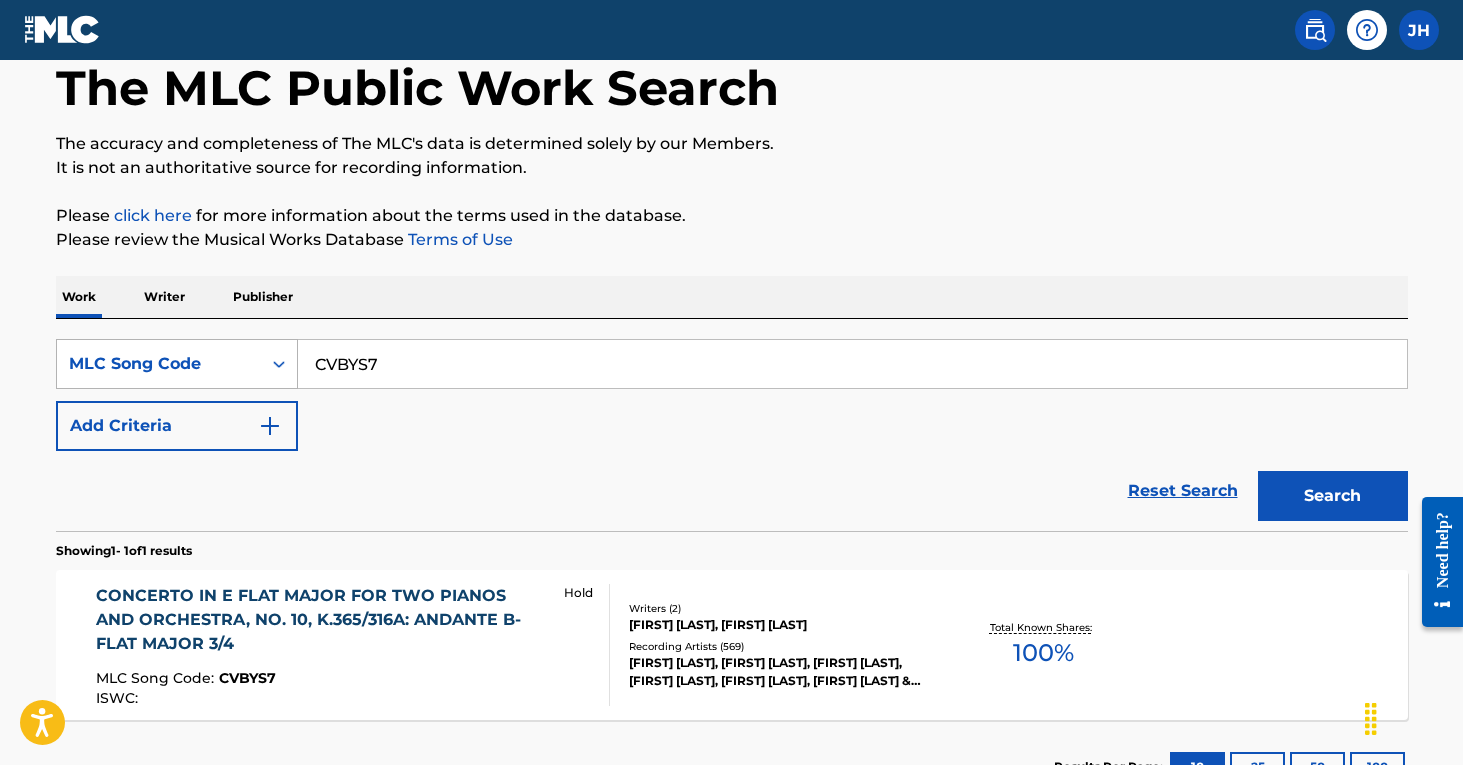 drag, startPoint x: 403, startPoint y: 367, endPoint x: 256, endPoint y: 365, distance: 147.01361 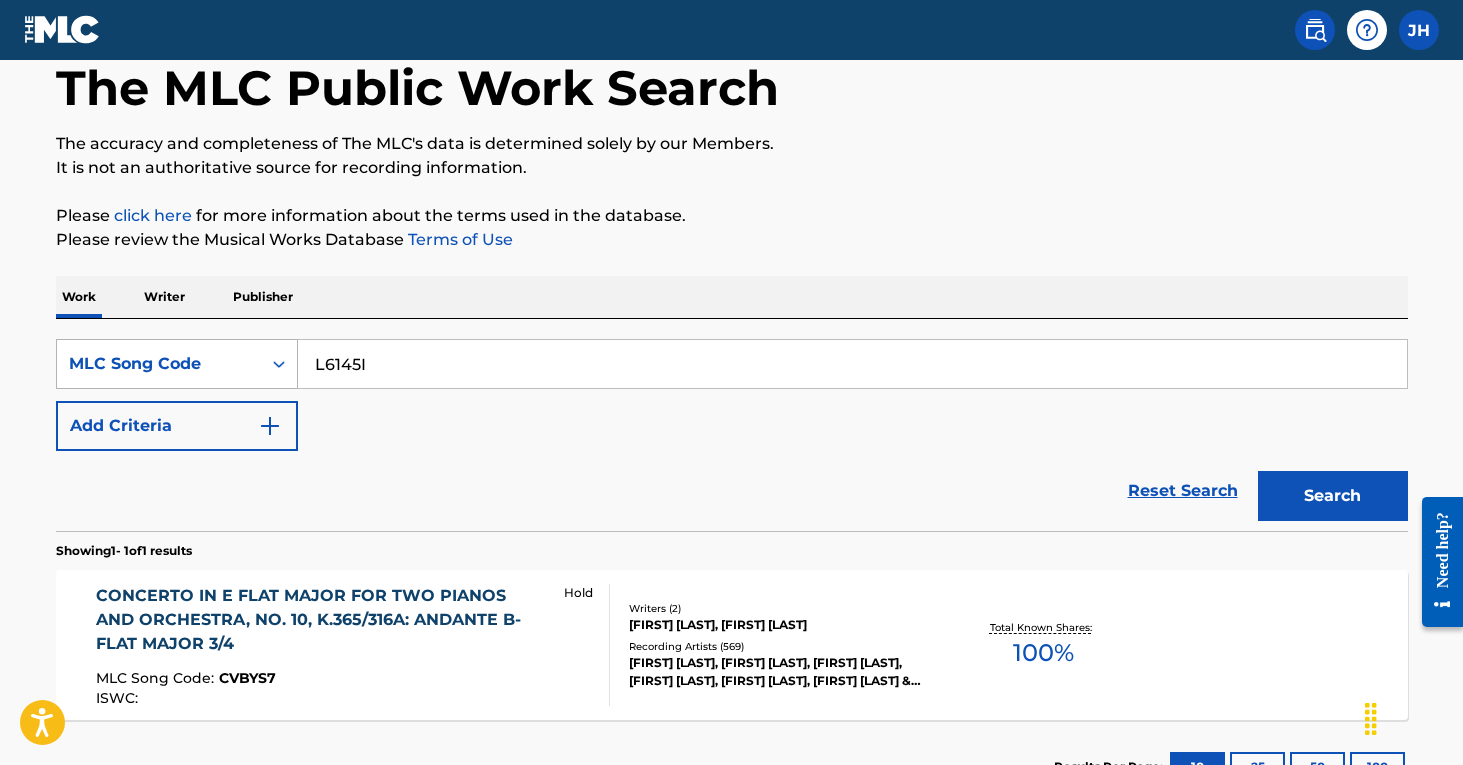 type on "L6145I" 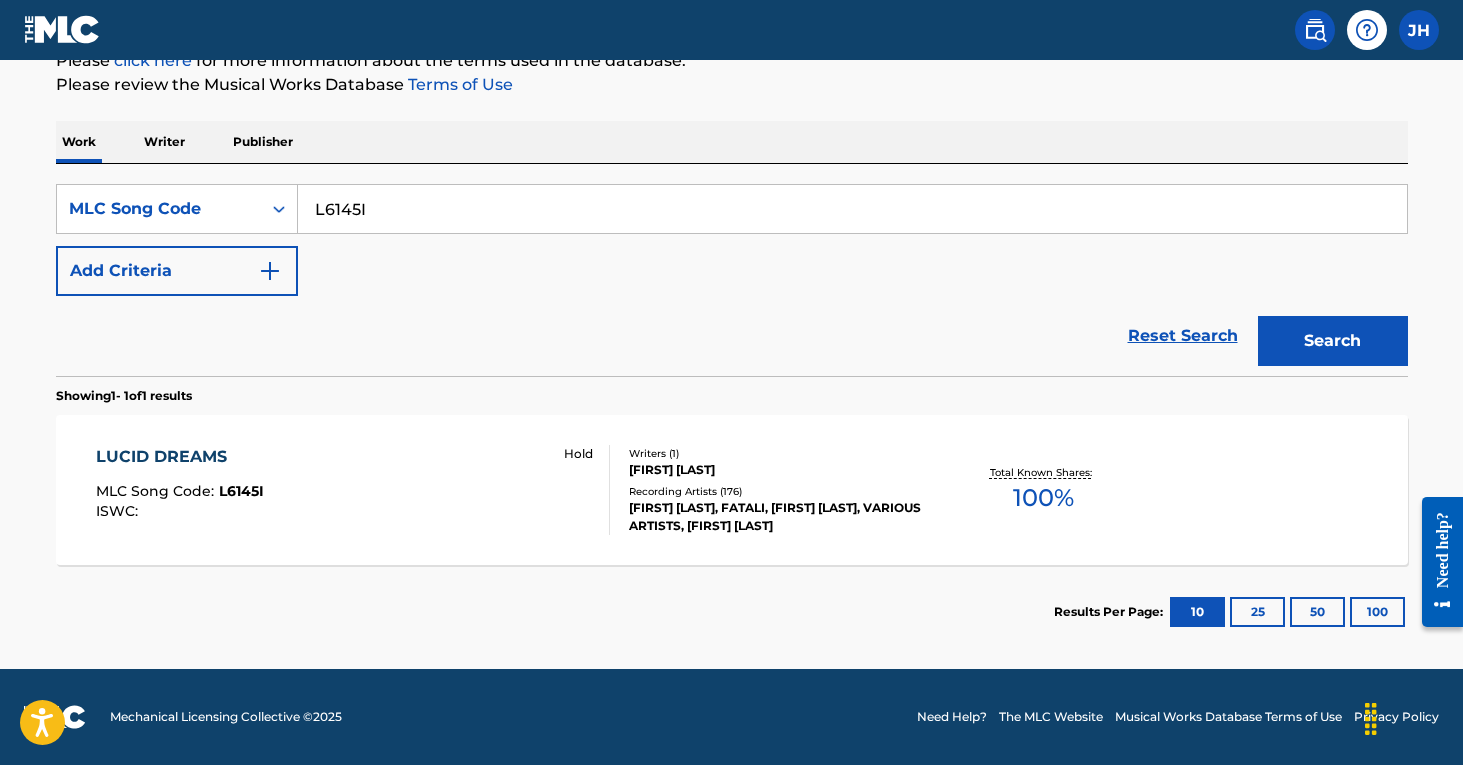scroll, scrollTop: 261, scrollLeft: 0, axis: vertical 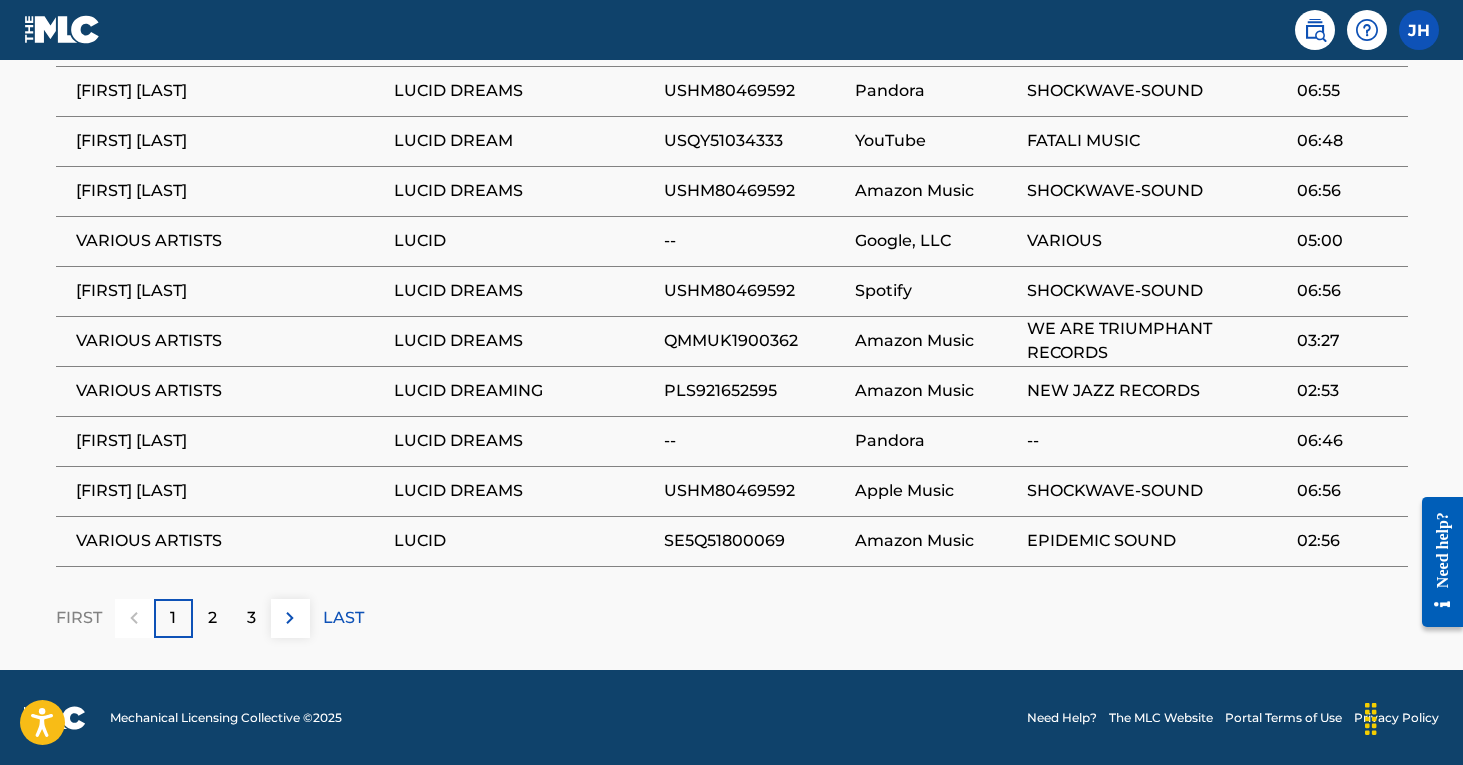 click on "2" at bounding box center [212, 618] 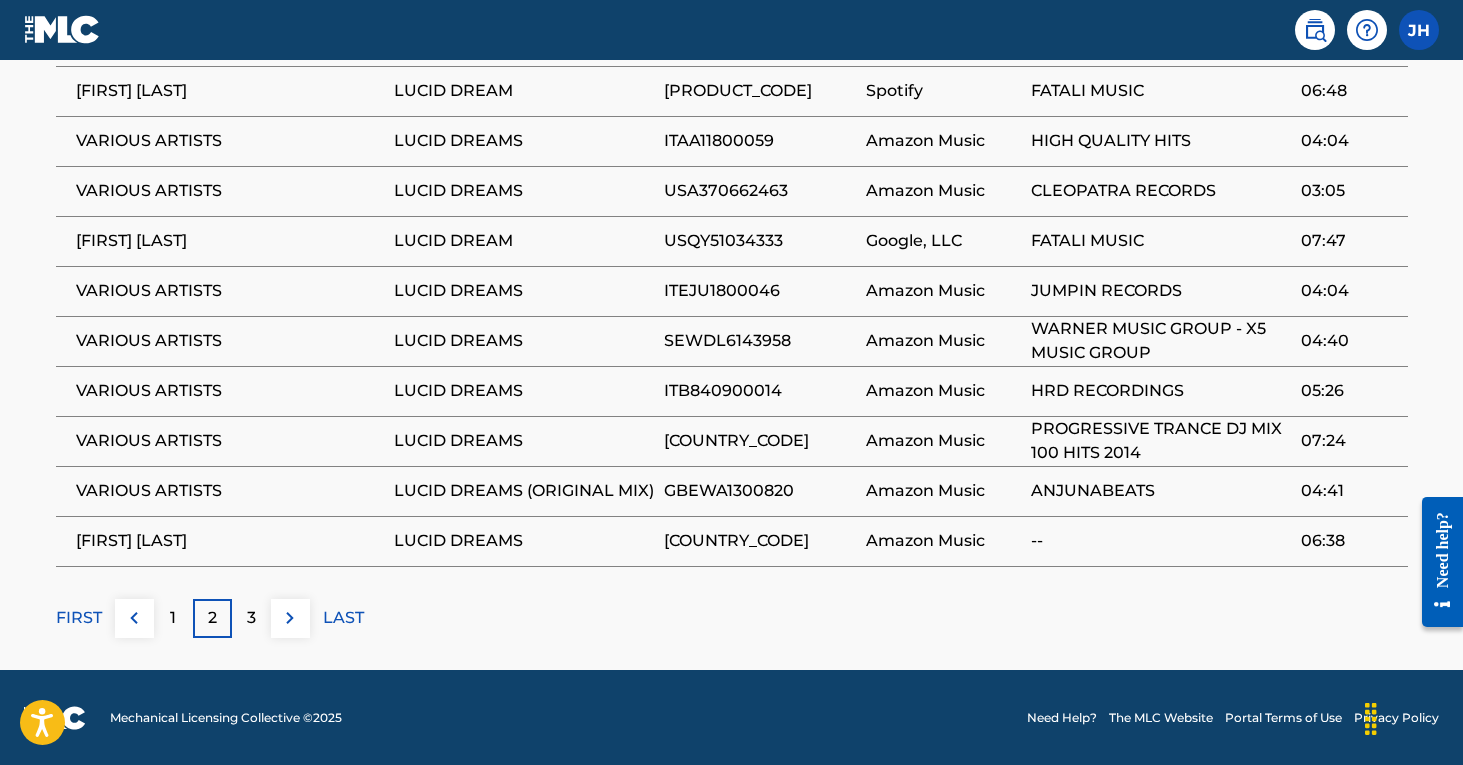 click on "3" at bounding box center [251, 618] 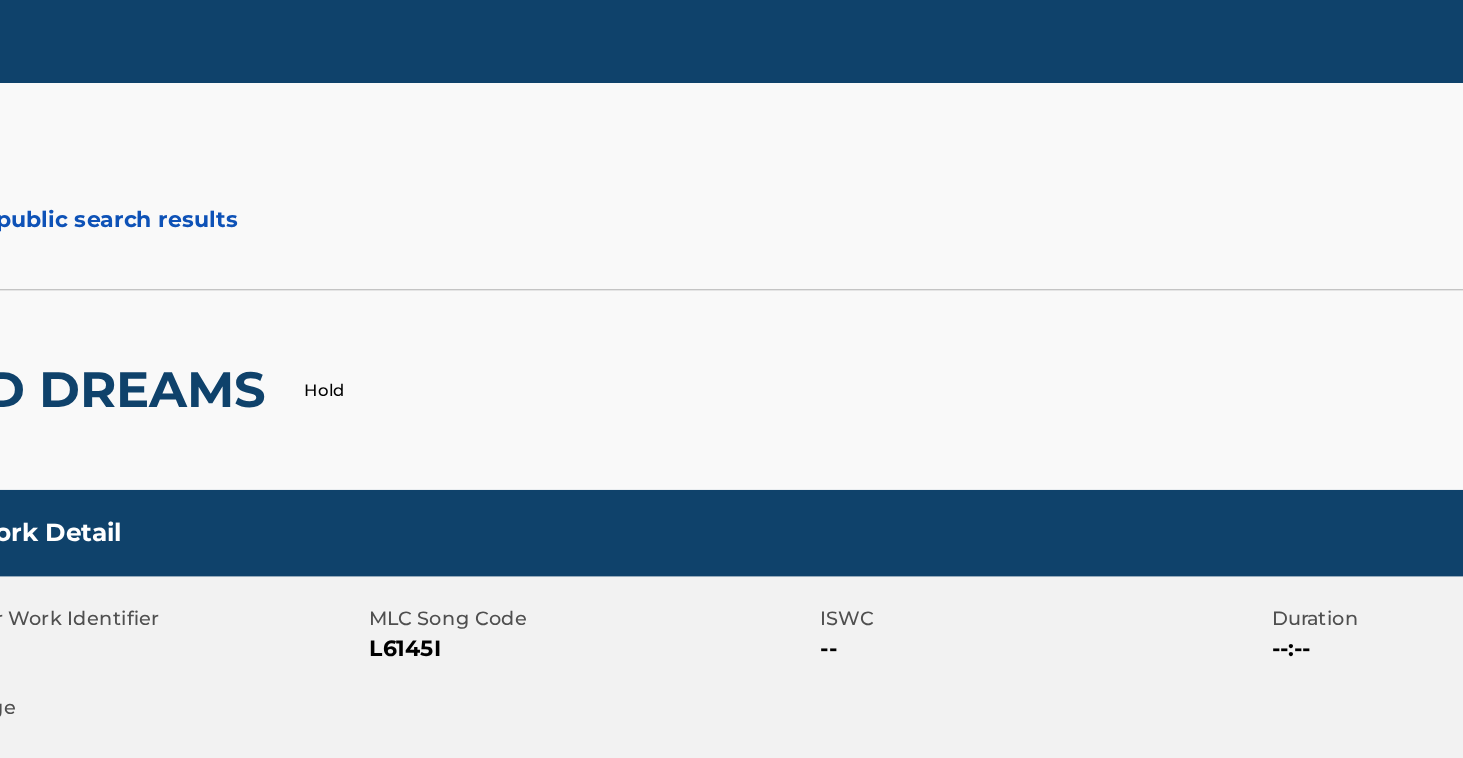 scroll, scrollTop: 0, scrollLeft: 0, axis: both 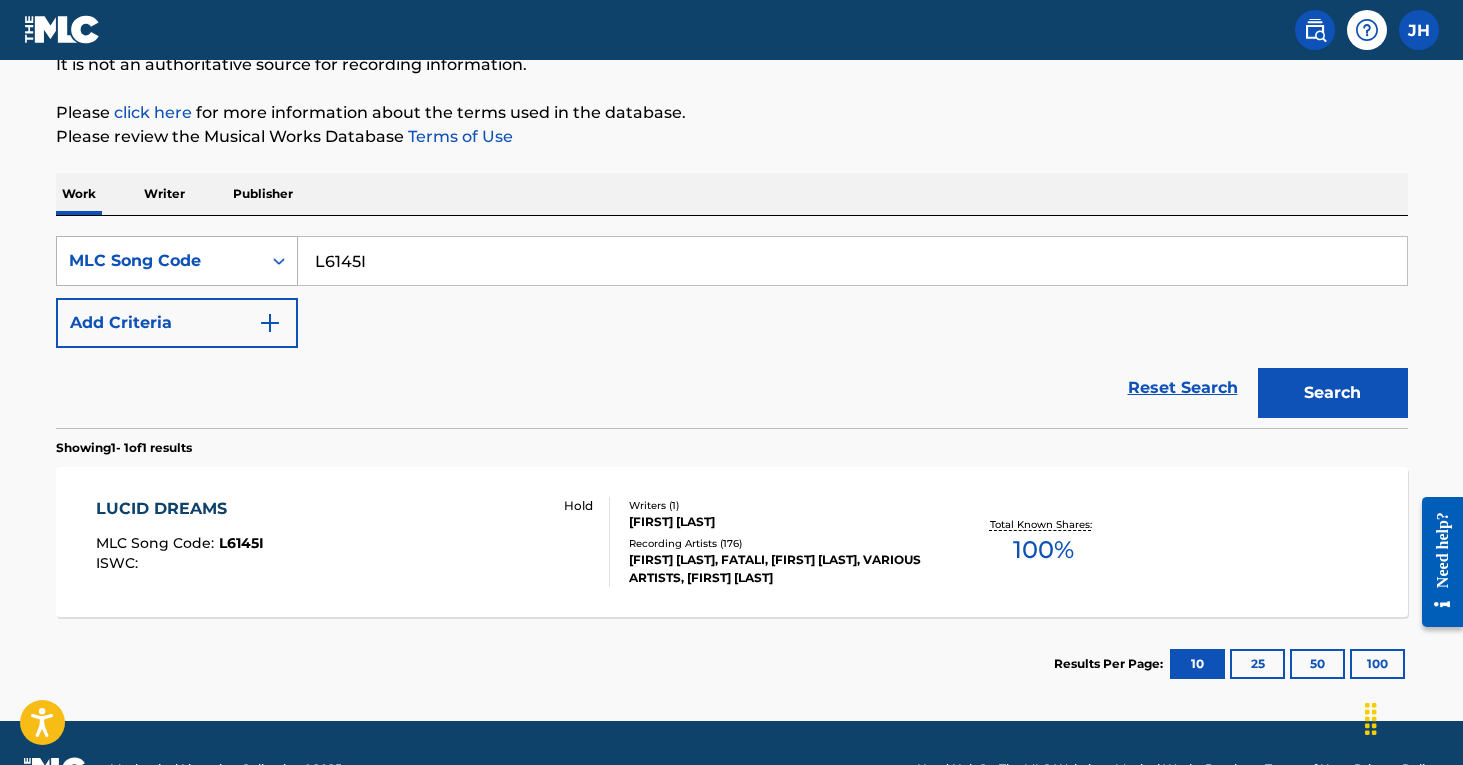 drag, startPoint x: 403, startPoint y: 256, endPoint x: 290, endPoint y: 241, distance: 113.99123 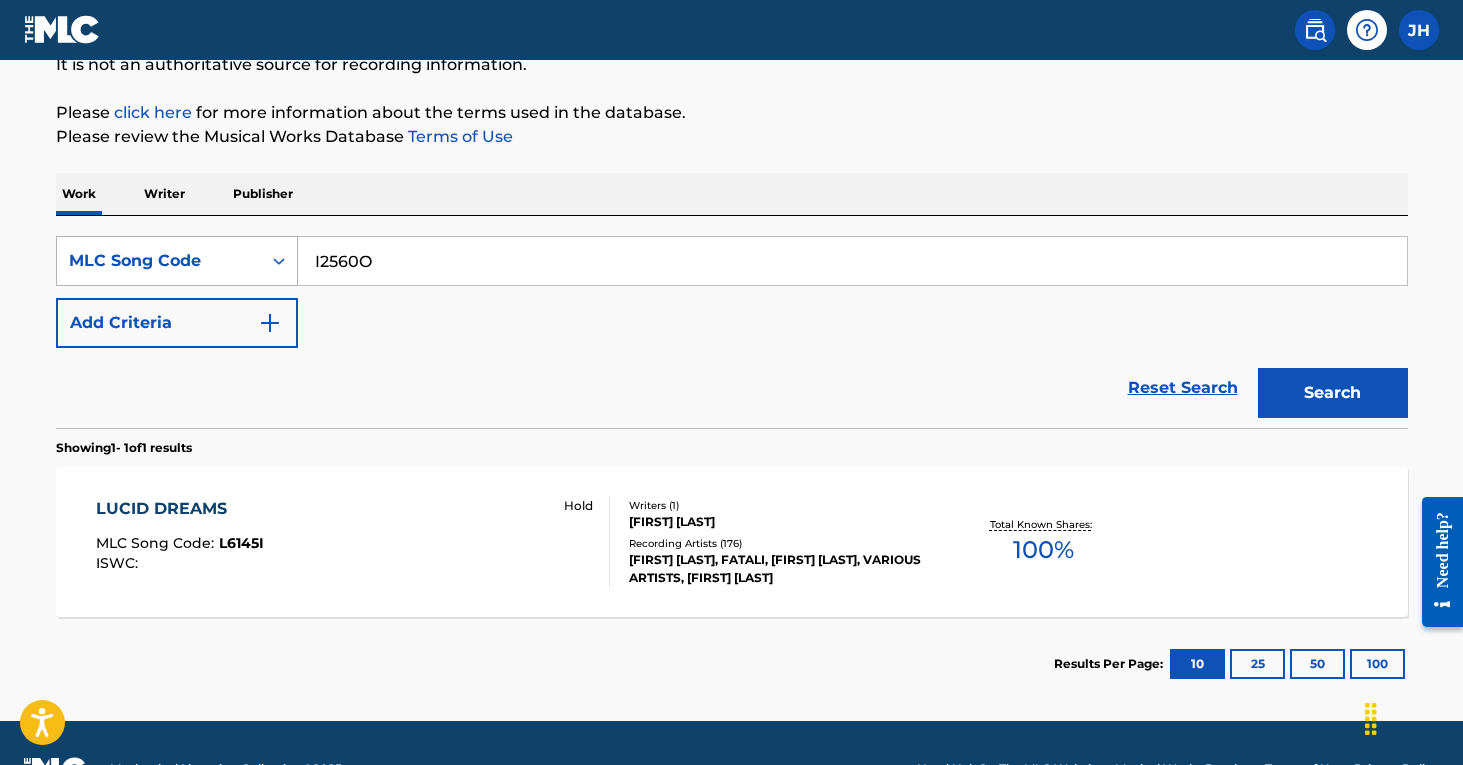 type on "I2560O" 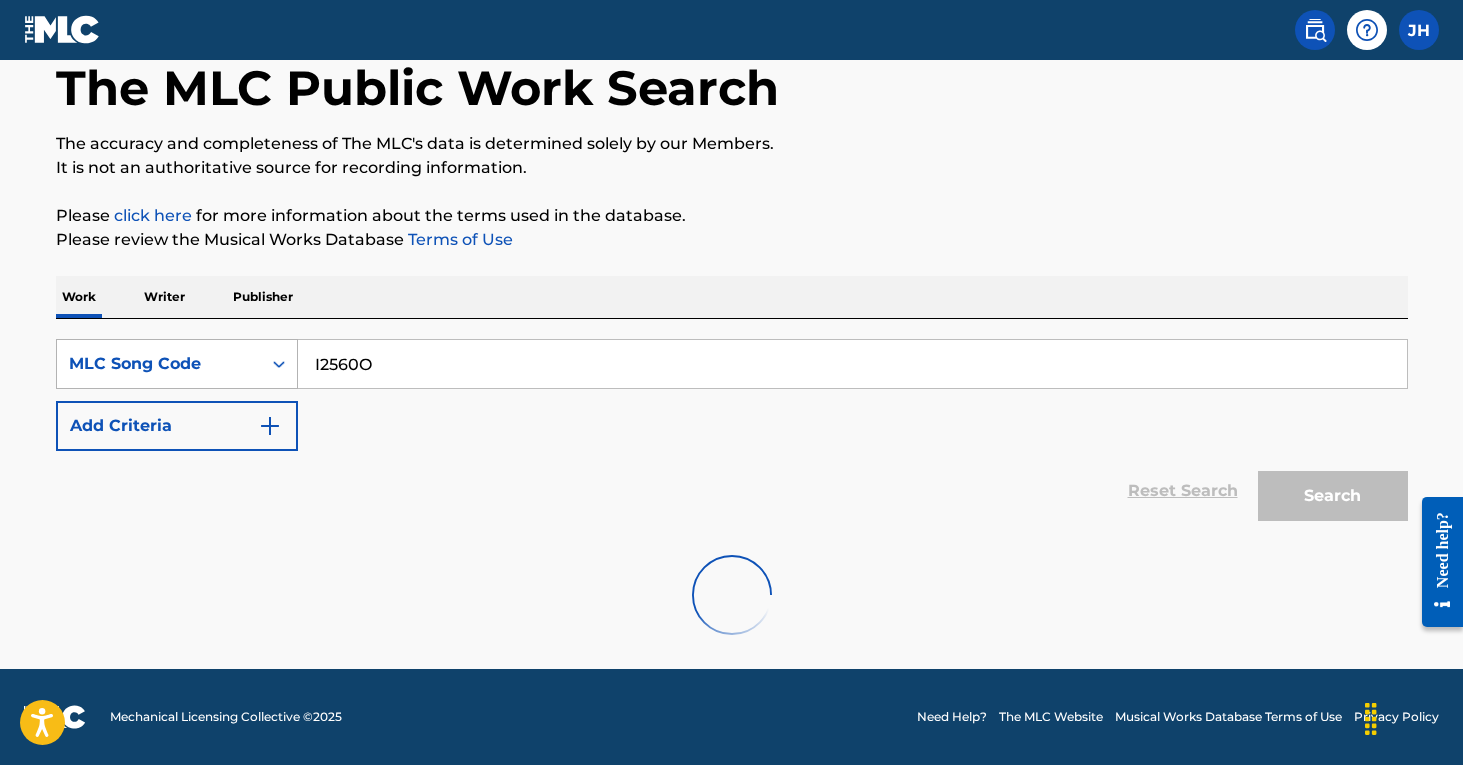 scroll, scrollTop: 106, scrollLeft: 0, axis: vertical 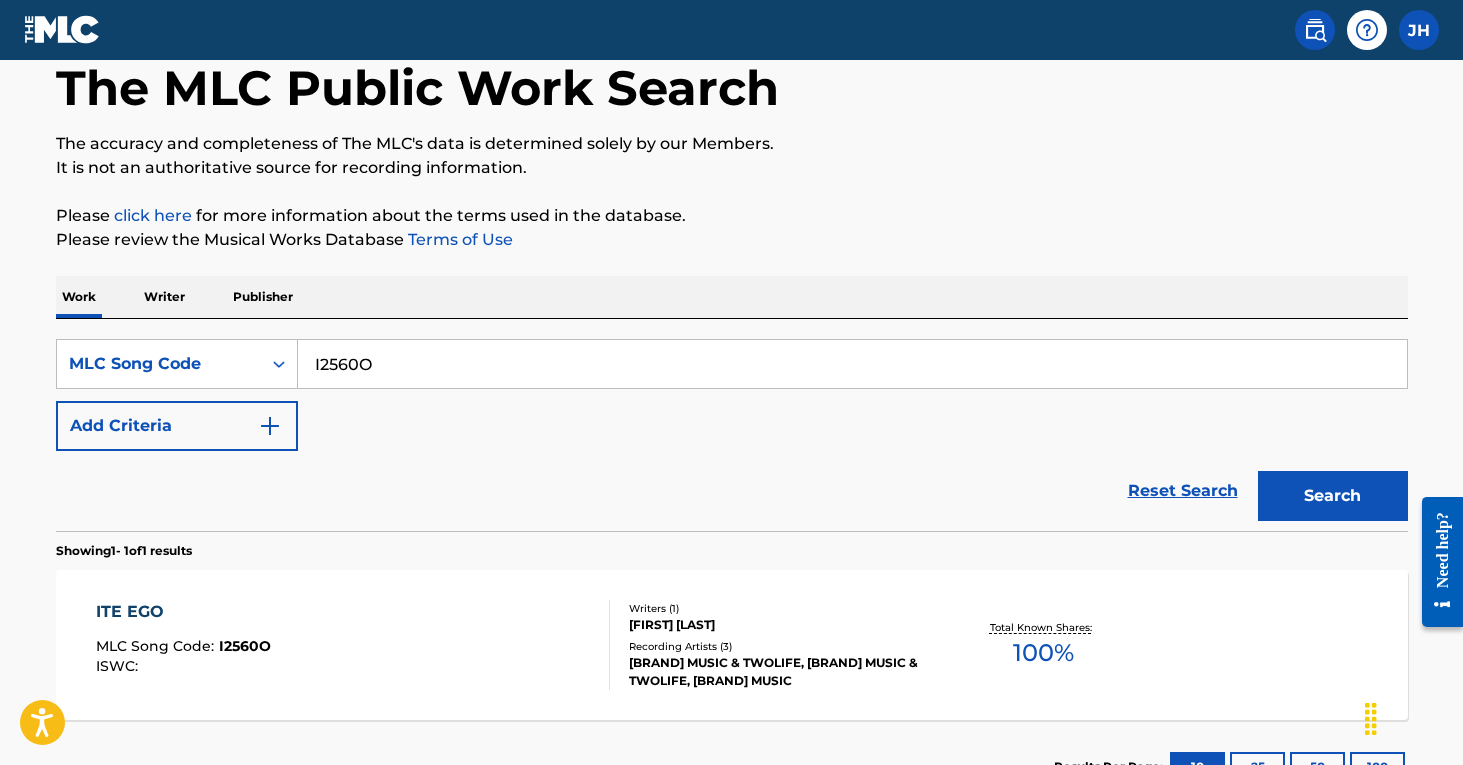 click on "ITE EGO MLC Song Code : I2560O ISWC :" at bounding box center [353, 645] 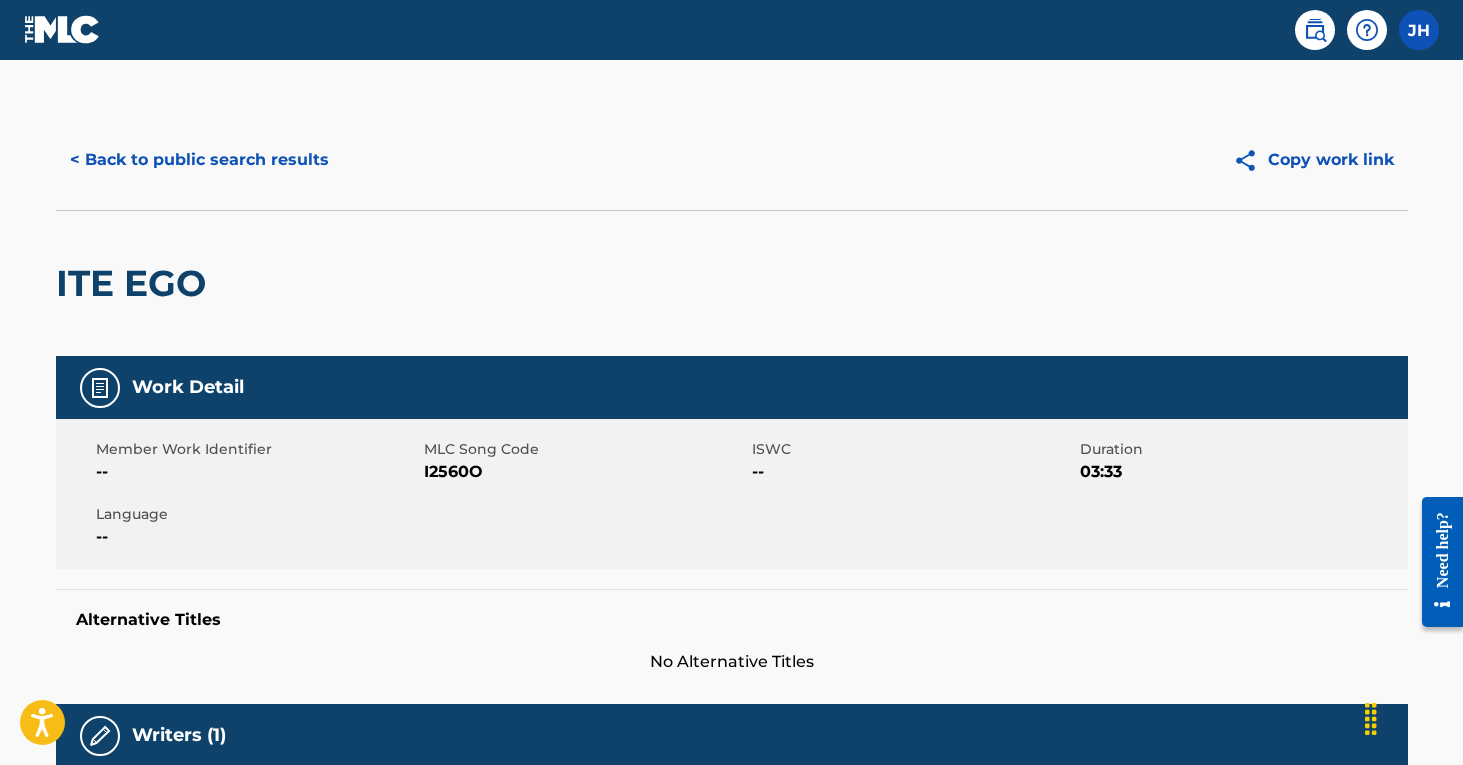 scroll, scrollTop: 0, scrollLeft: 0, axis: both 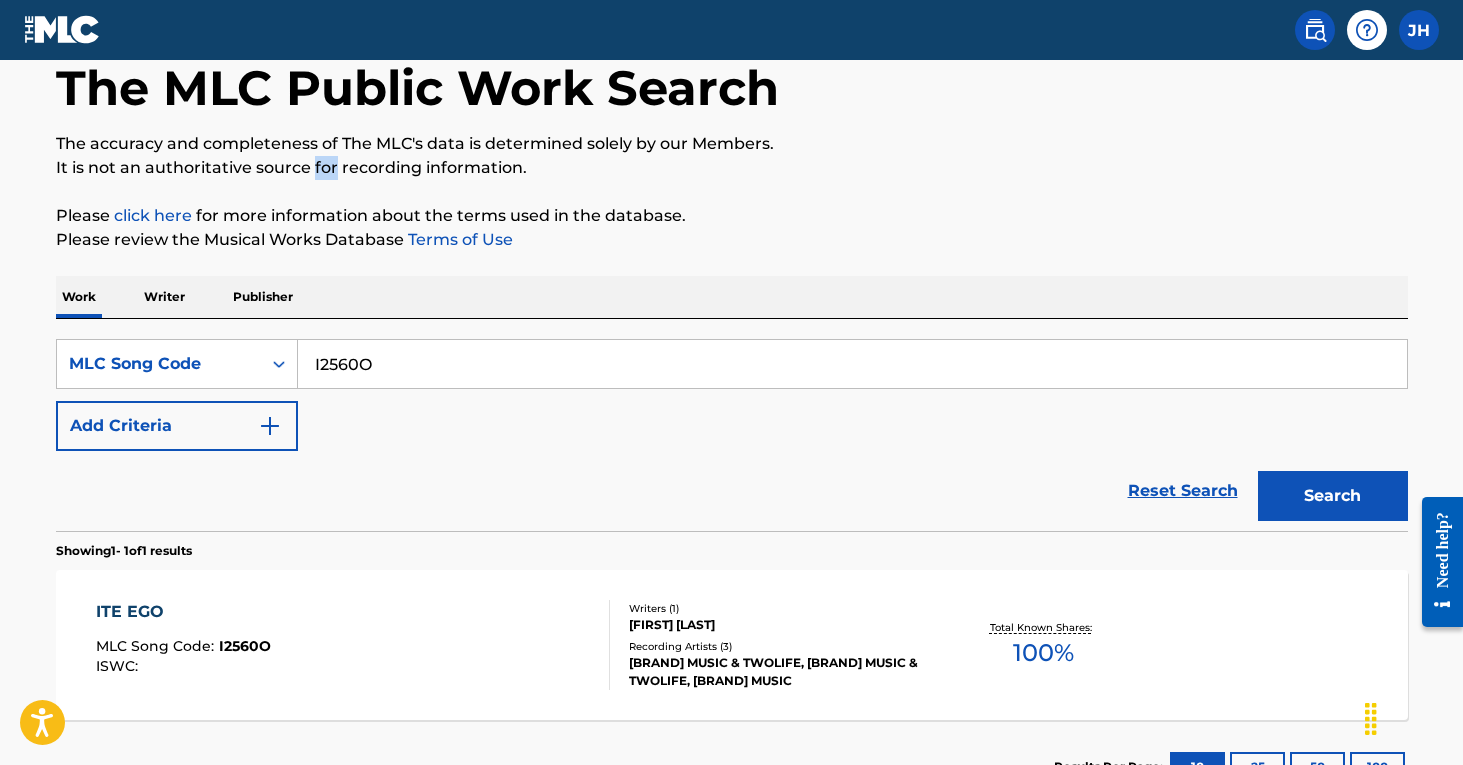 click on "It is not an authoritative source for recording information." at bounding box center (732, 168) 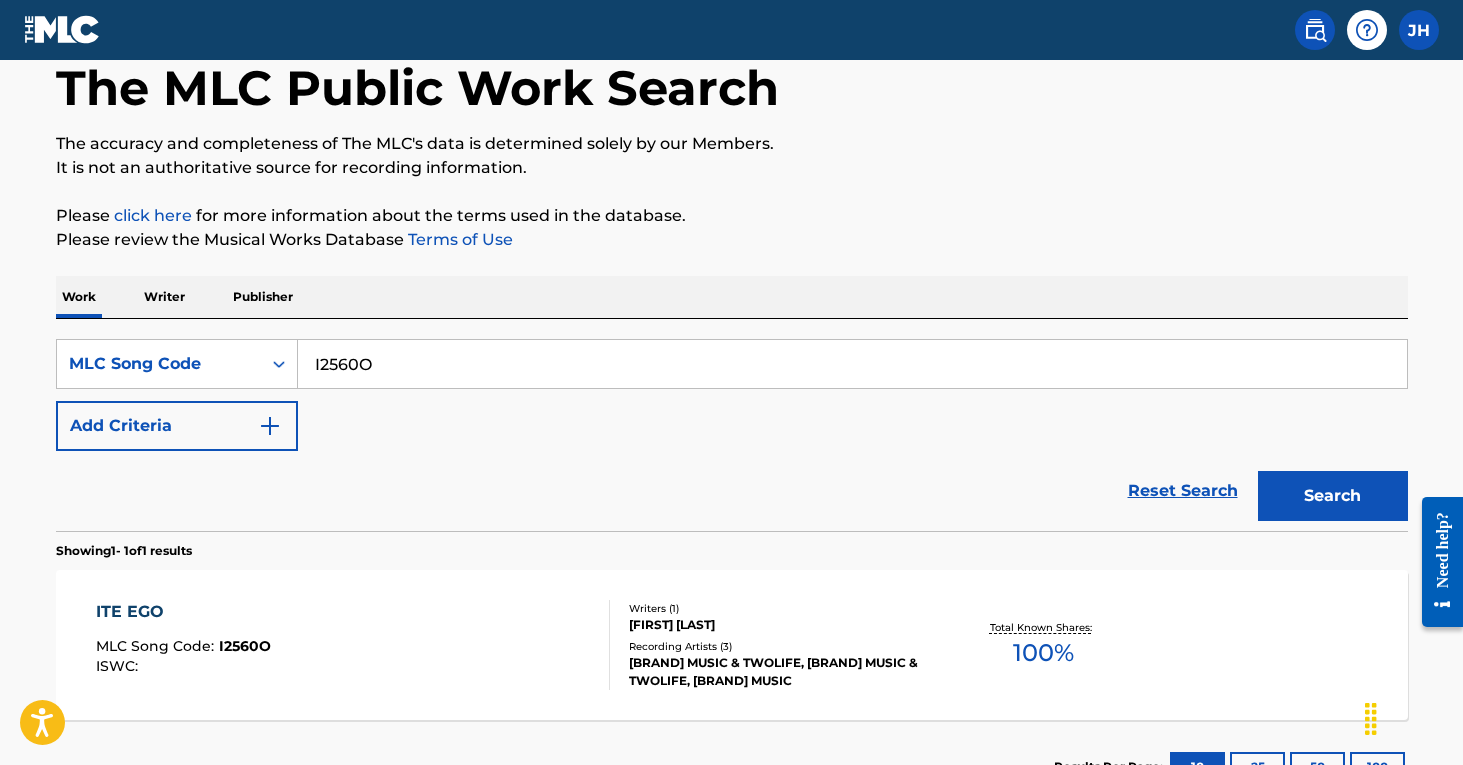 drag, startPoint x: 397, startPoint y: 367, endPoint x: 298, endPoint y: 360, distance: 99.24717 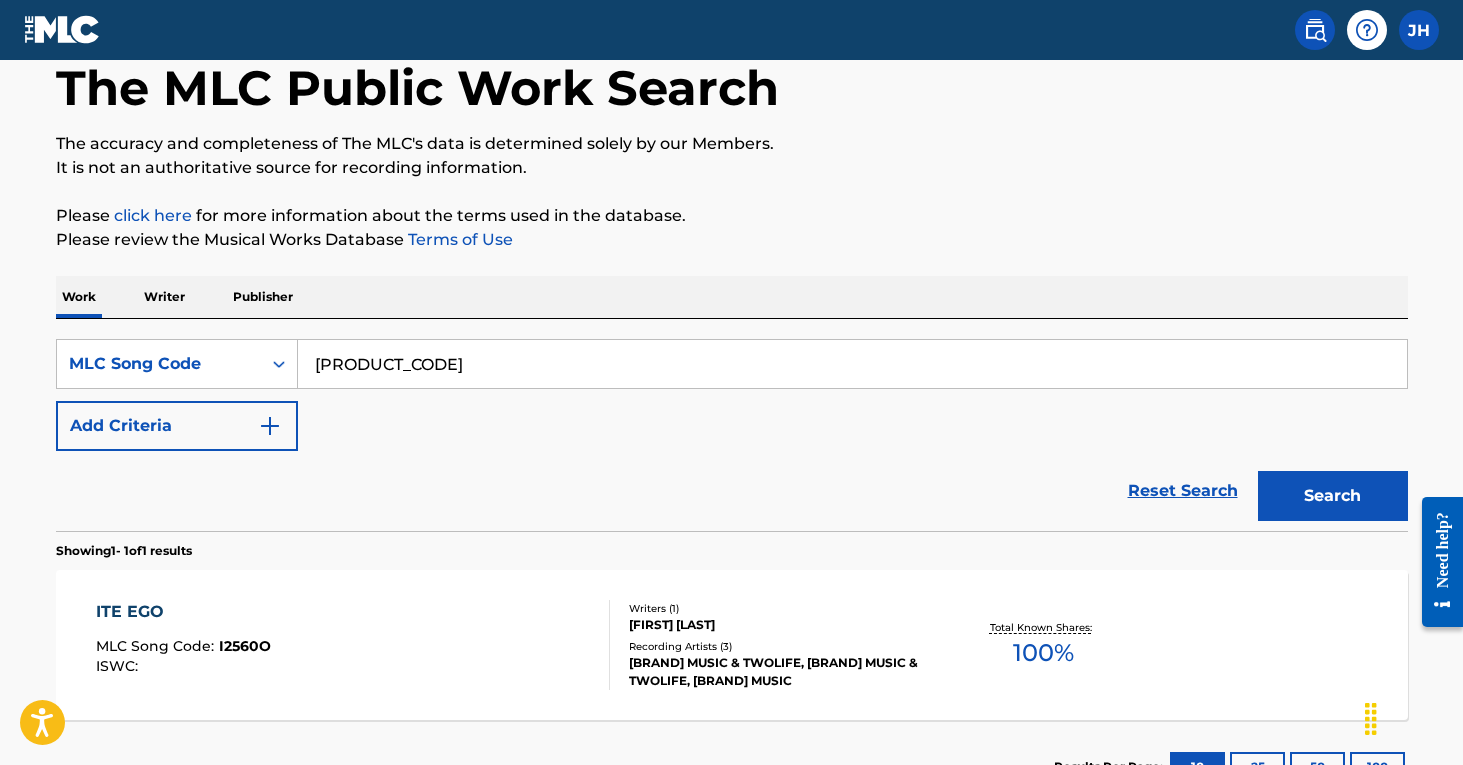 type on "[PRODUCT_CODE]" 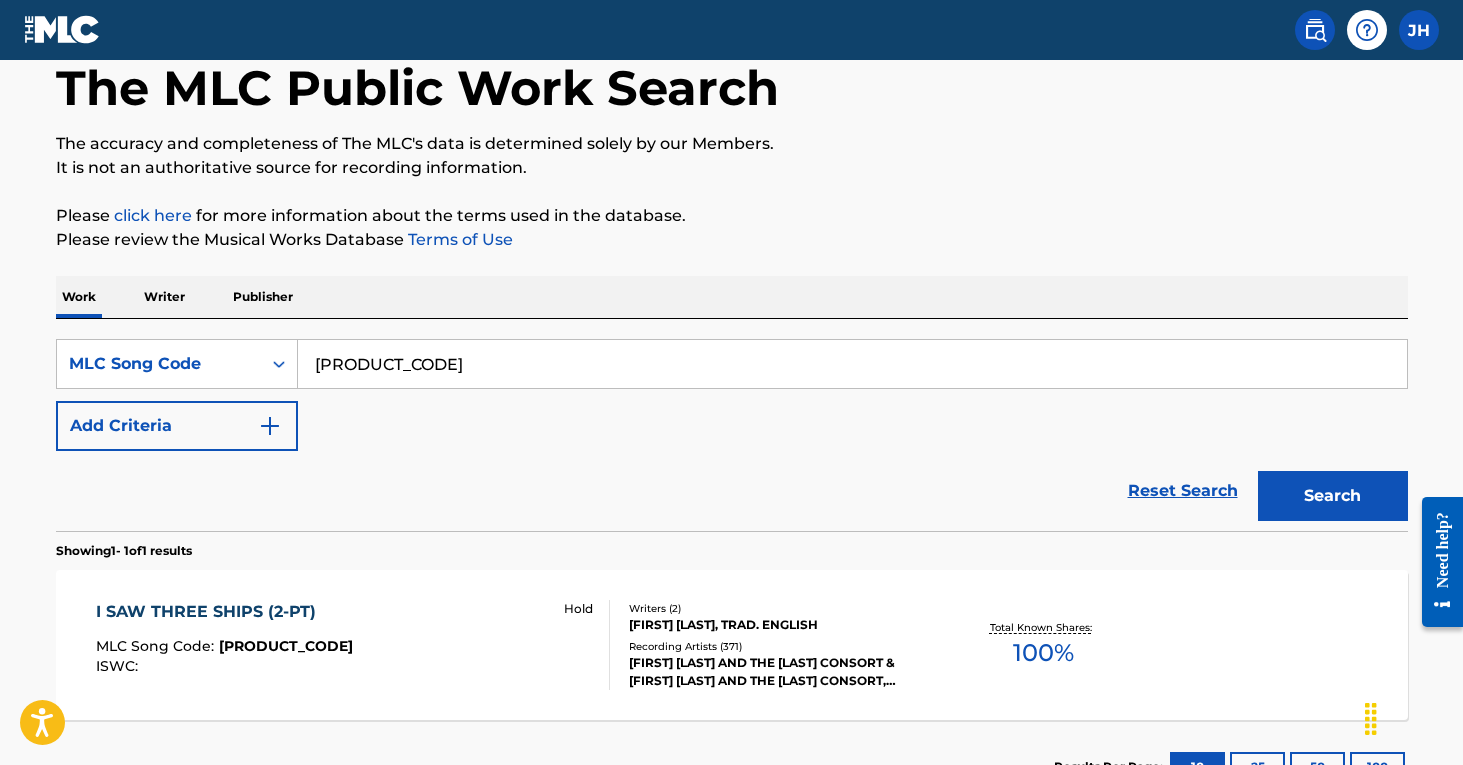 click on "I SAW THREE SHIPS (2-PT)" at bounding box center (224, 612) 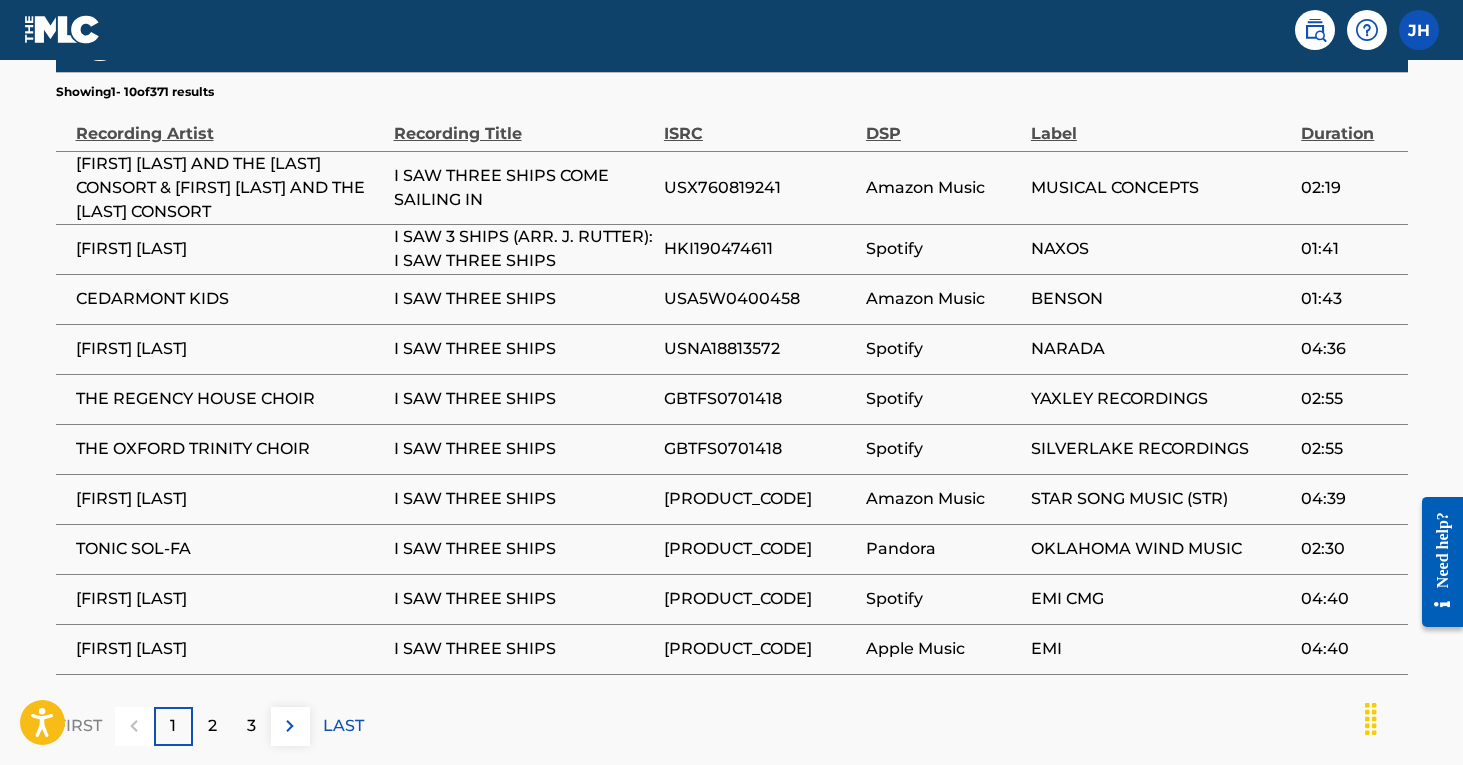 scroll, scrollTop: 1218, scrollLeft: 0, axis: vertical 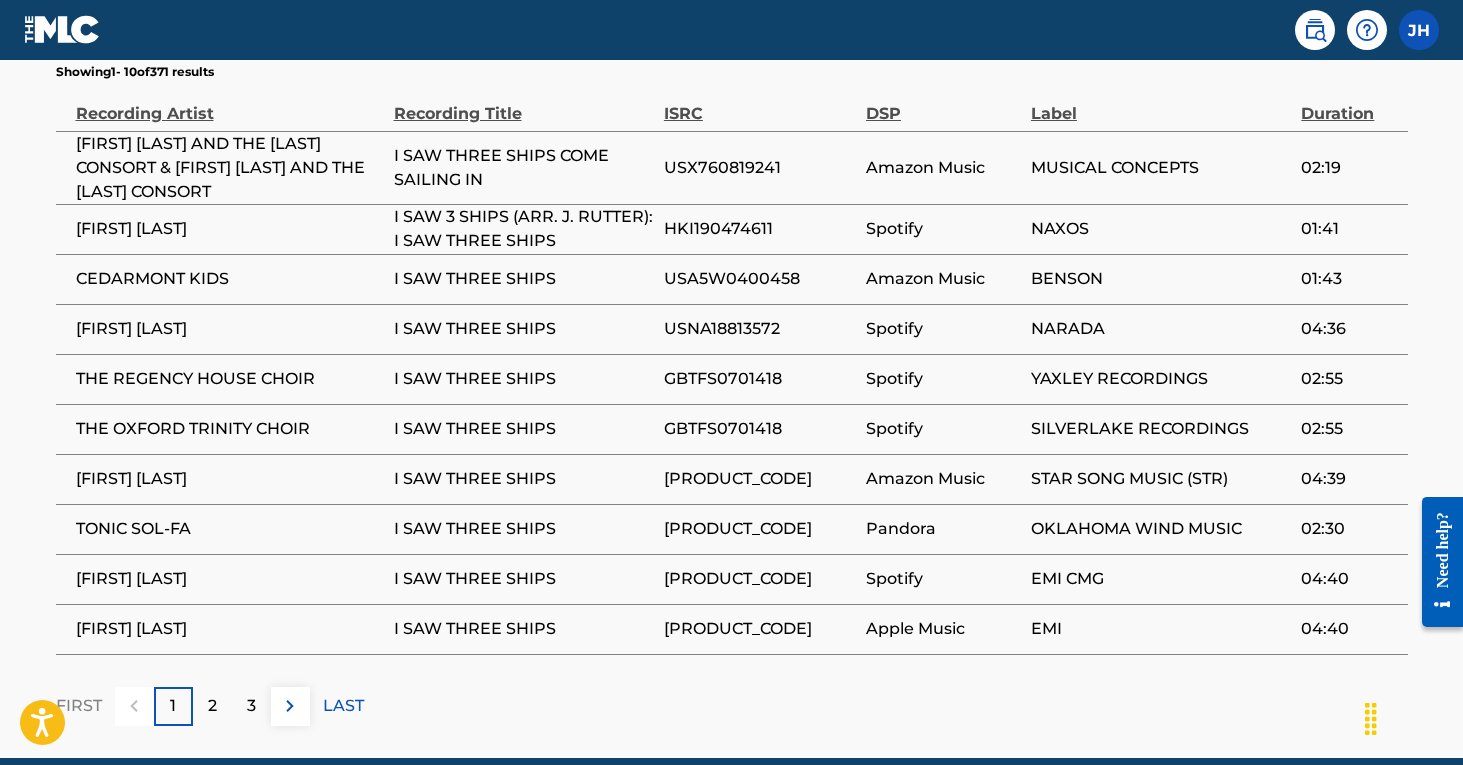 click on "[FIRST] [LAST]" at bounding box center [225, 479] 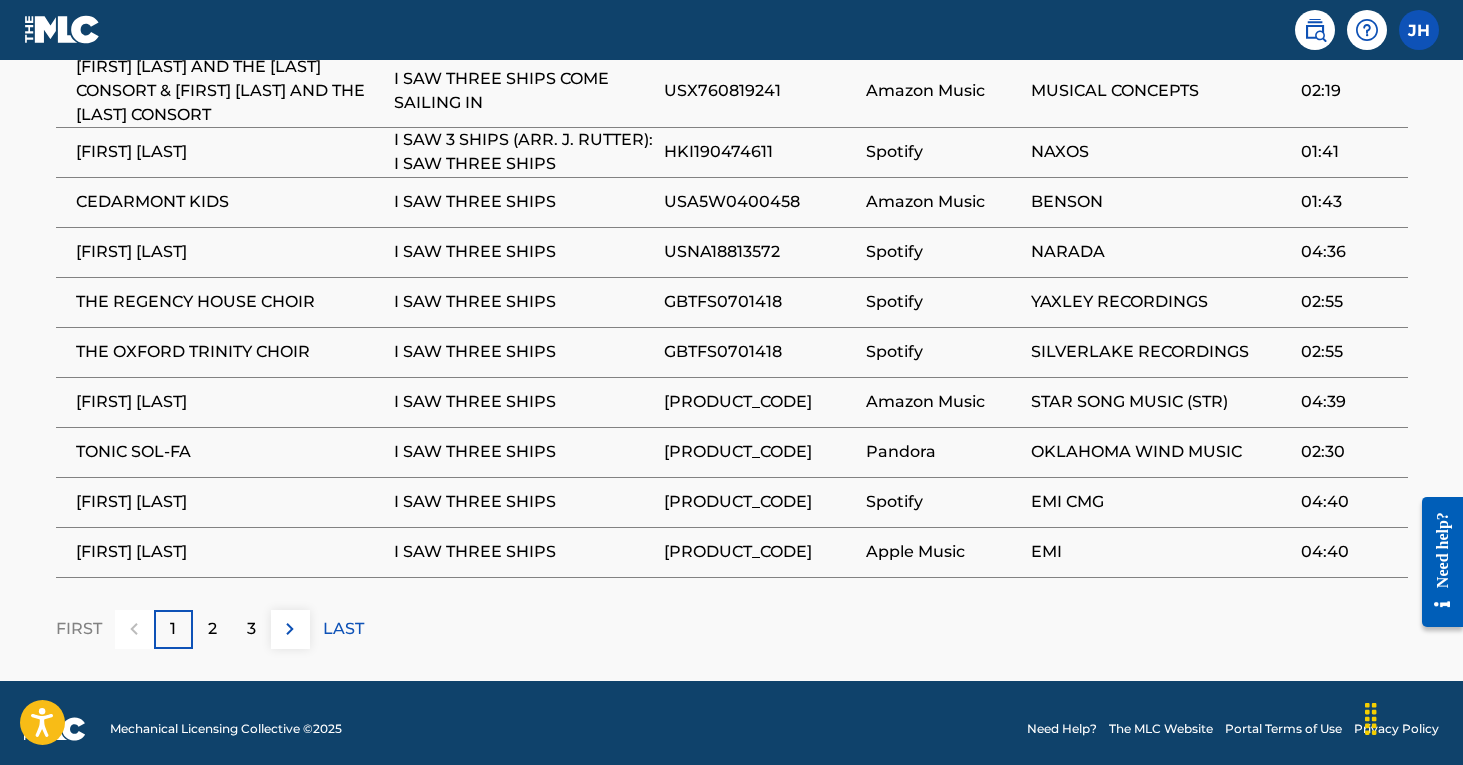 click on "2" at bounding box center [212, 629] 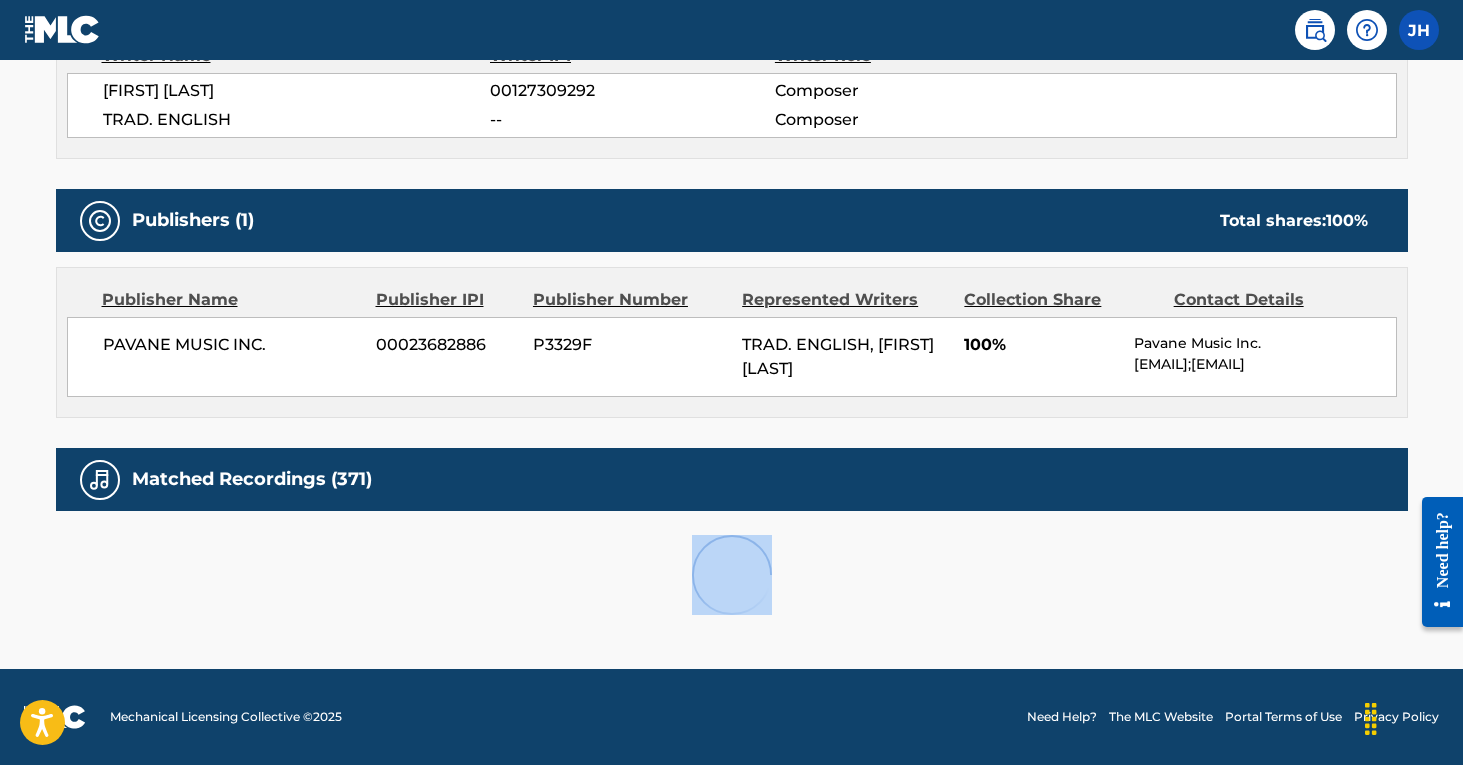 click on "I SAW THREE SHIPS (2-PT) Hold Work Detail Member Work Identifier -- MLC Song Code I3560O ISWC -- Duration --:-- Language -- Alternative Titles No Alternative Titles Writers (2) Writer Name Writer IPI Writer Role [FIRST] [LAST] [COMPOSER] [COMPOSER] Publishers (1) Total shares: 100 % Publisher Name Publisher IPI Publisher Number Represented Writers Collection Share Contact Details PAVANE MUSIC INC. 00023682886 P3329F [COMPOSER], [FIRST] [LAST] 100% Pavane Music Inc. [EMAIL];[EMAIL] Total shares: 100 % Matched Recordings (371)" at bounding box center (731, -15) 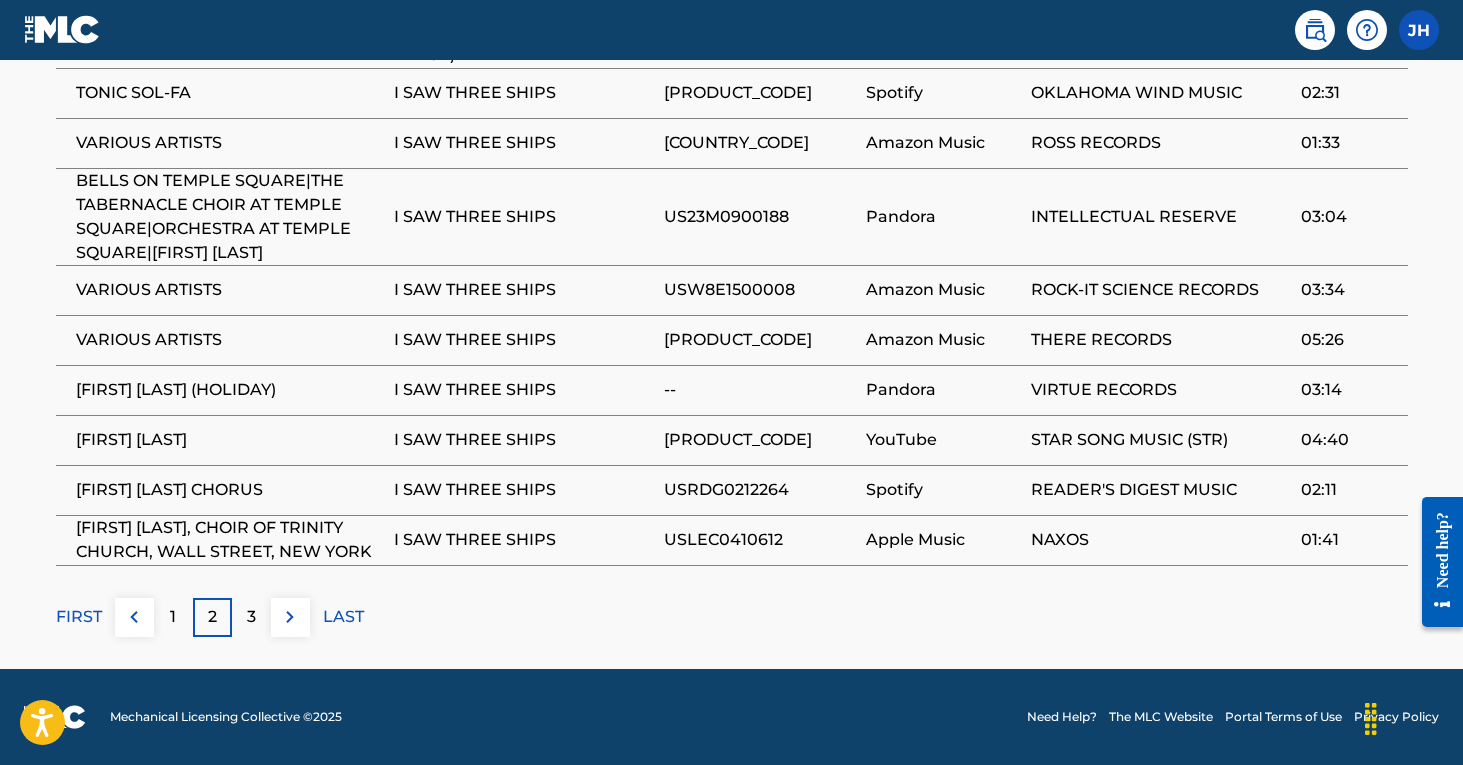 scroll, scrollTop: 1344, scrollLeft: 0, axis: vertical 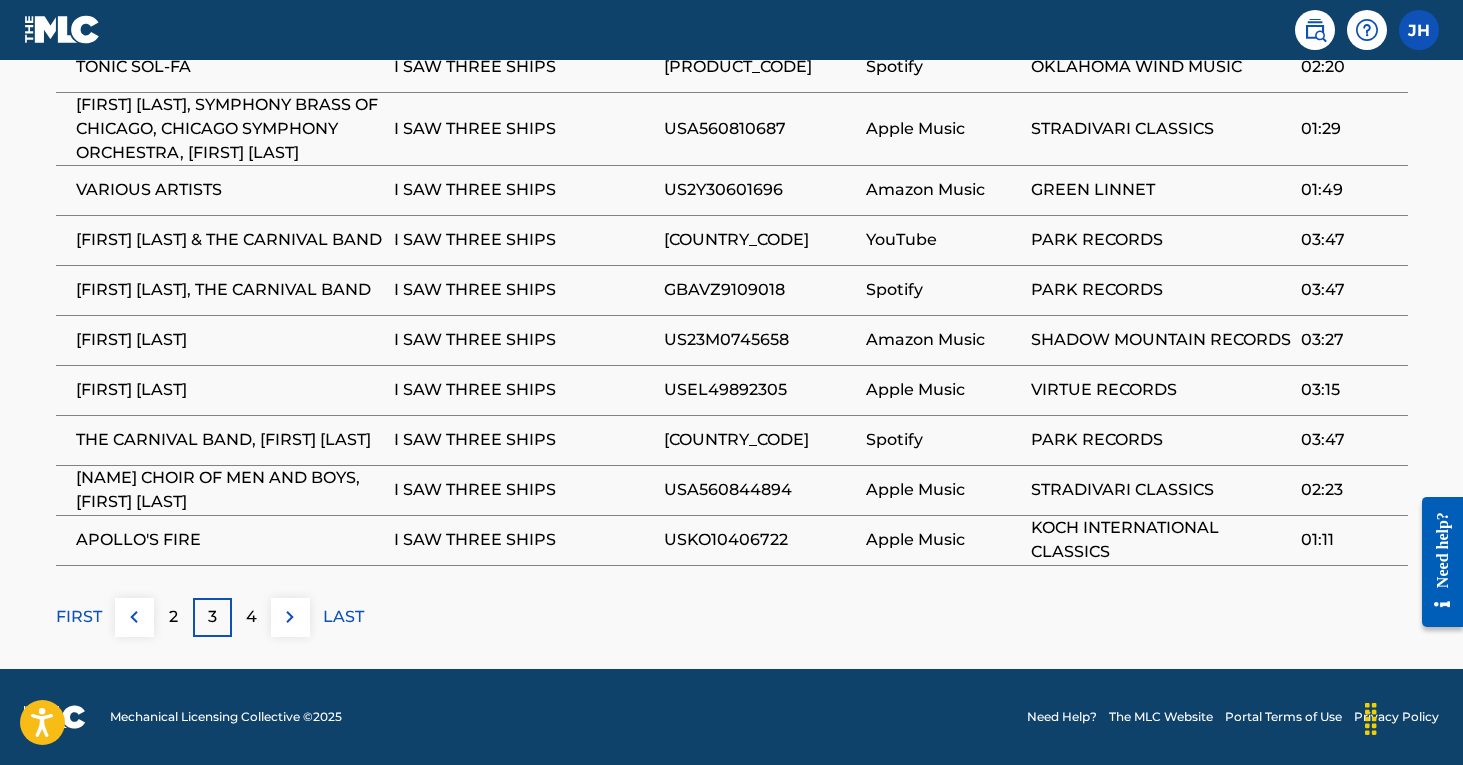 click on "4" at bounding box center (251, 617) 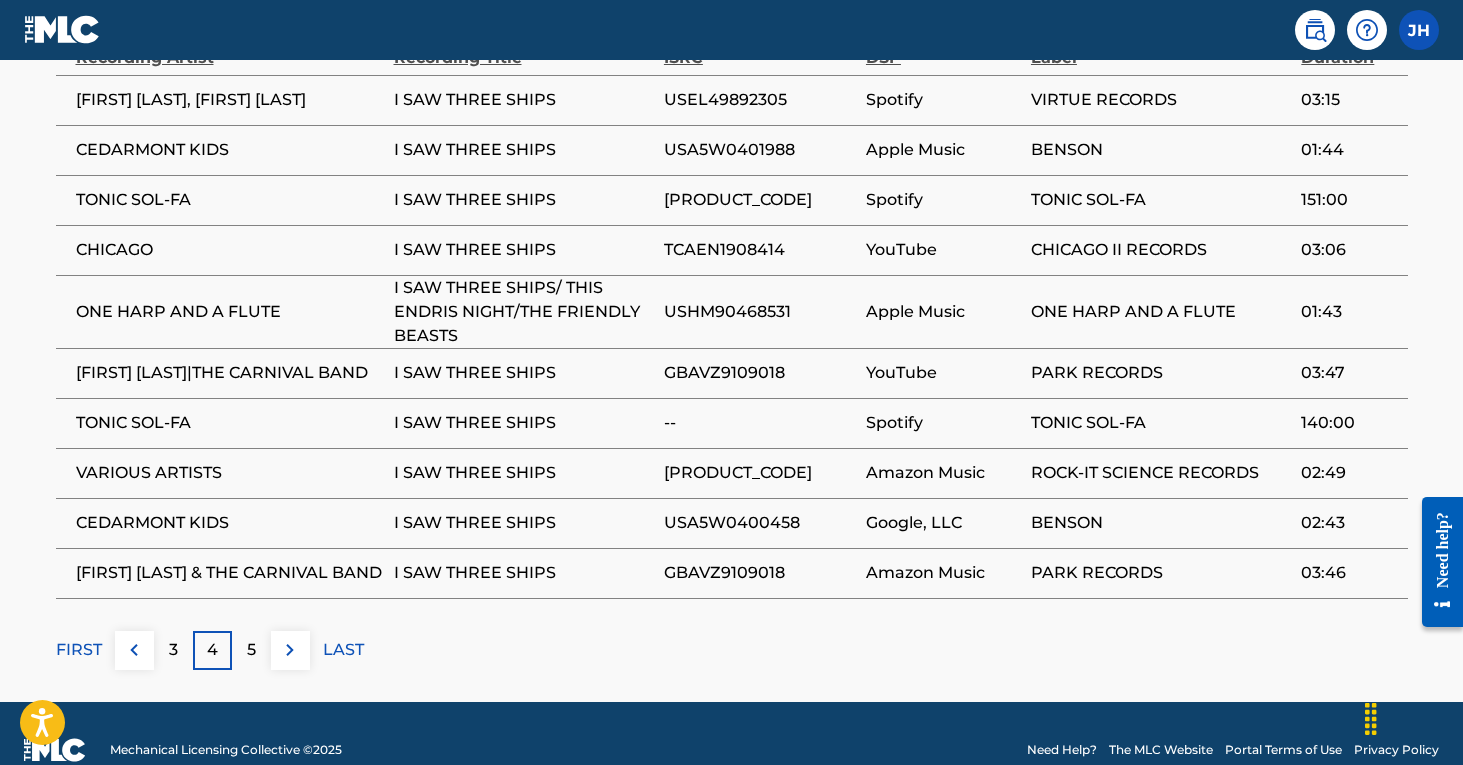 scroll, scrollTop: 1320, scrollLeft: 0, axis: vertical 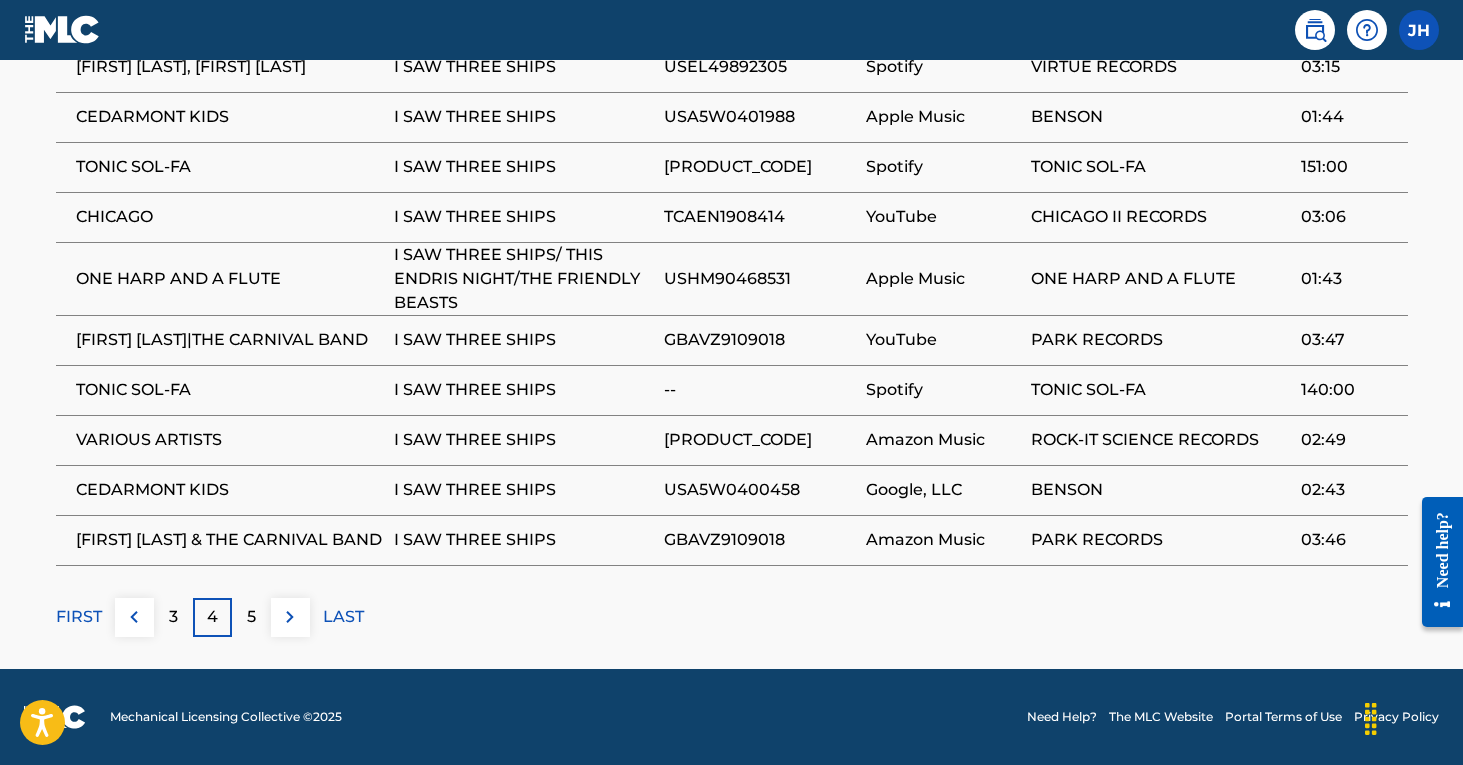 click on "5" at bounding box center [251, 617] 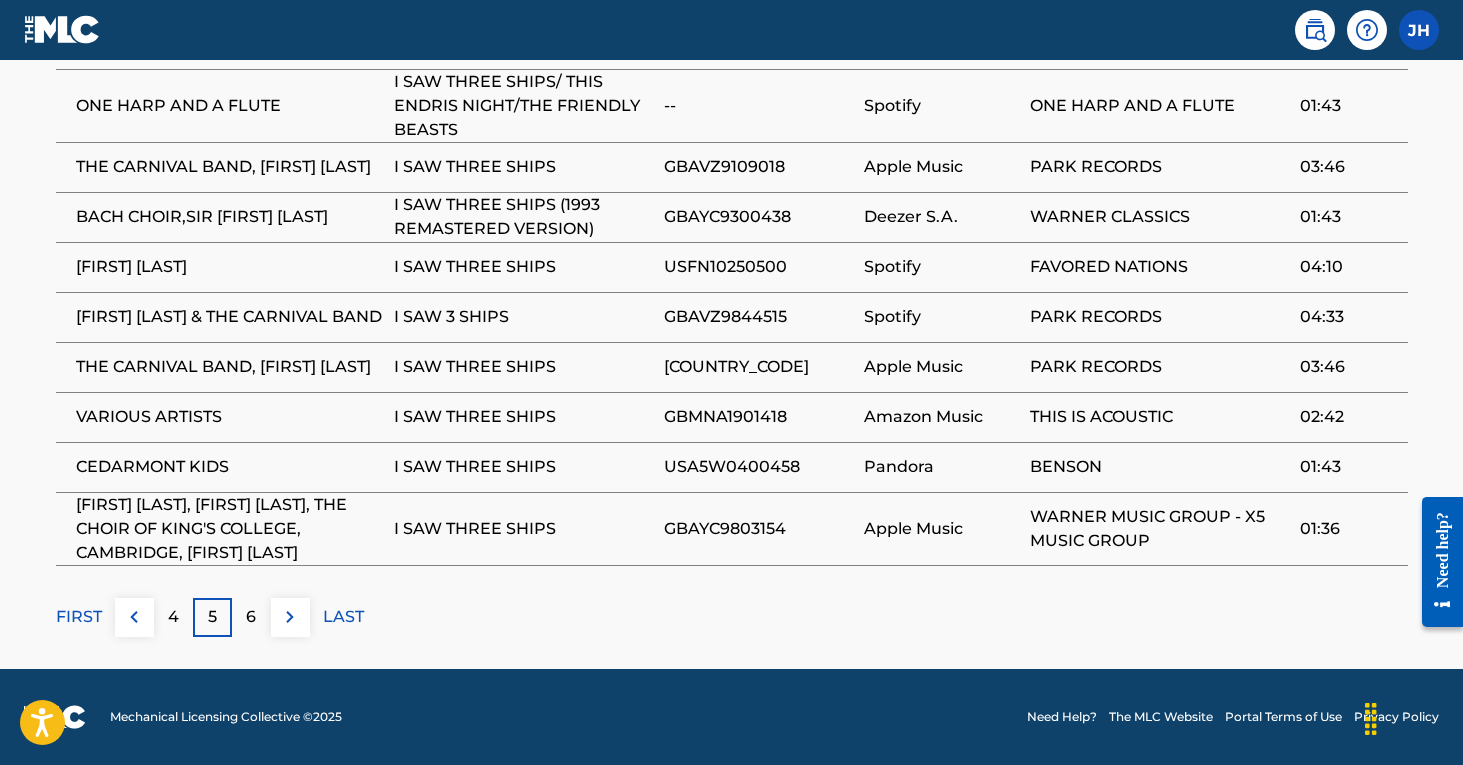 scroll, scrollTop: 1367, scrollLeft: 0, axis: vertical 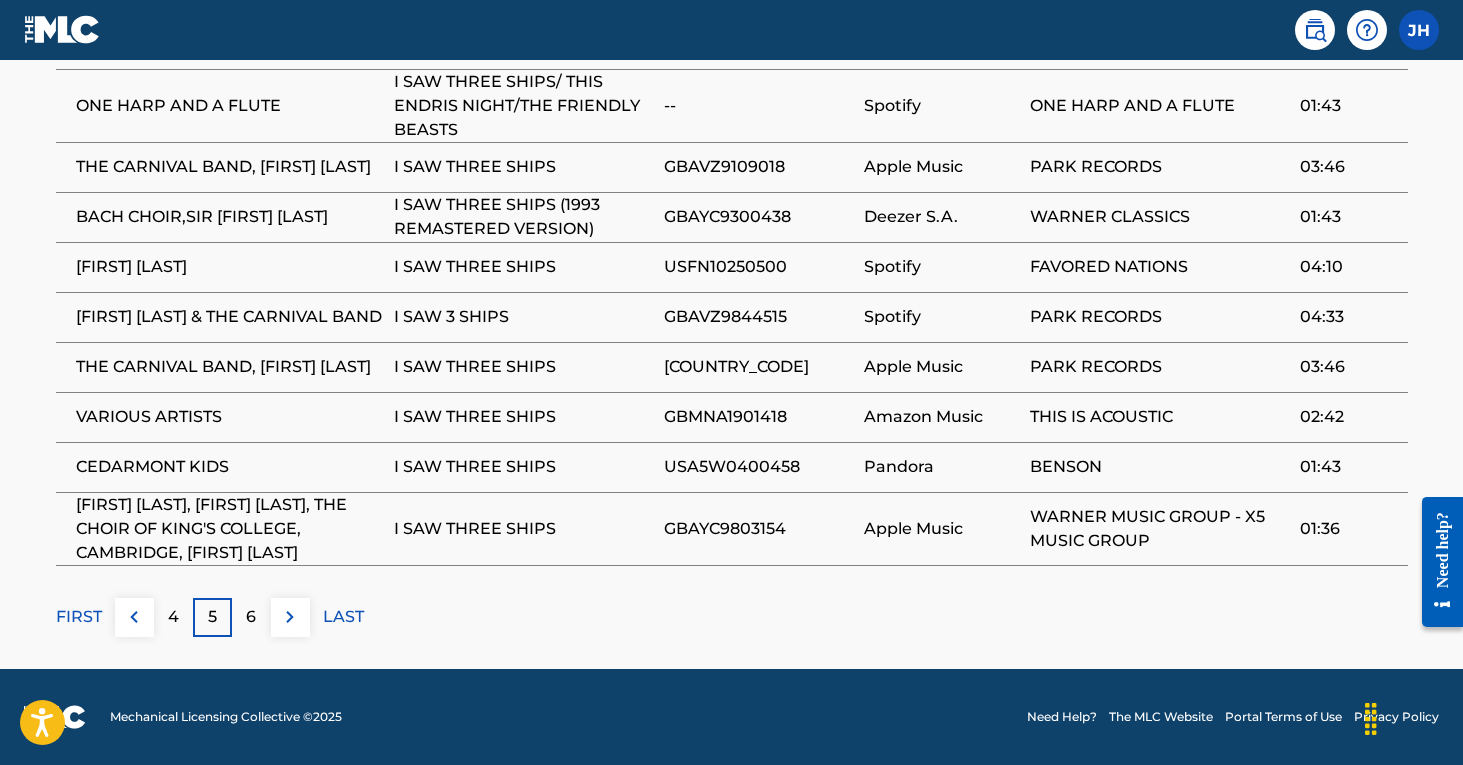 click on "6" at bounding box center [251, 617] 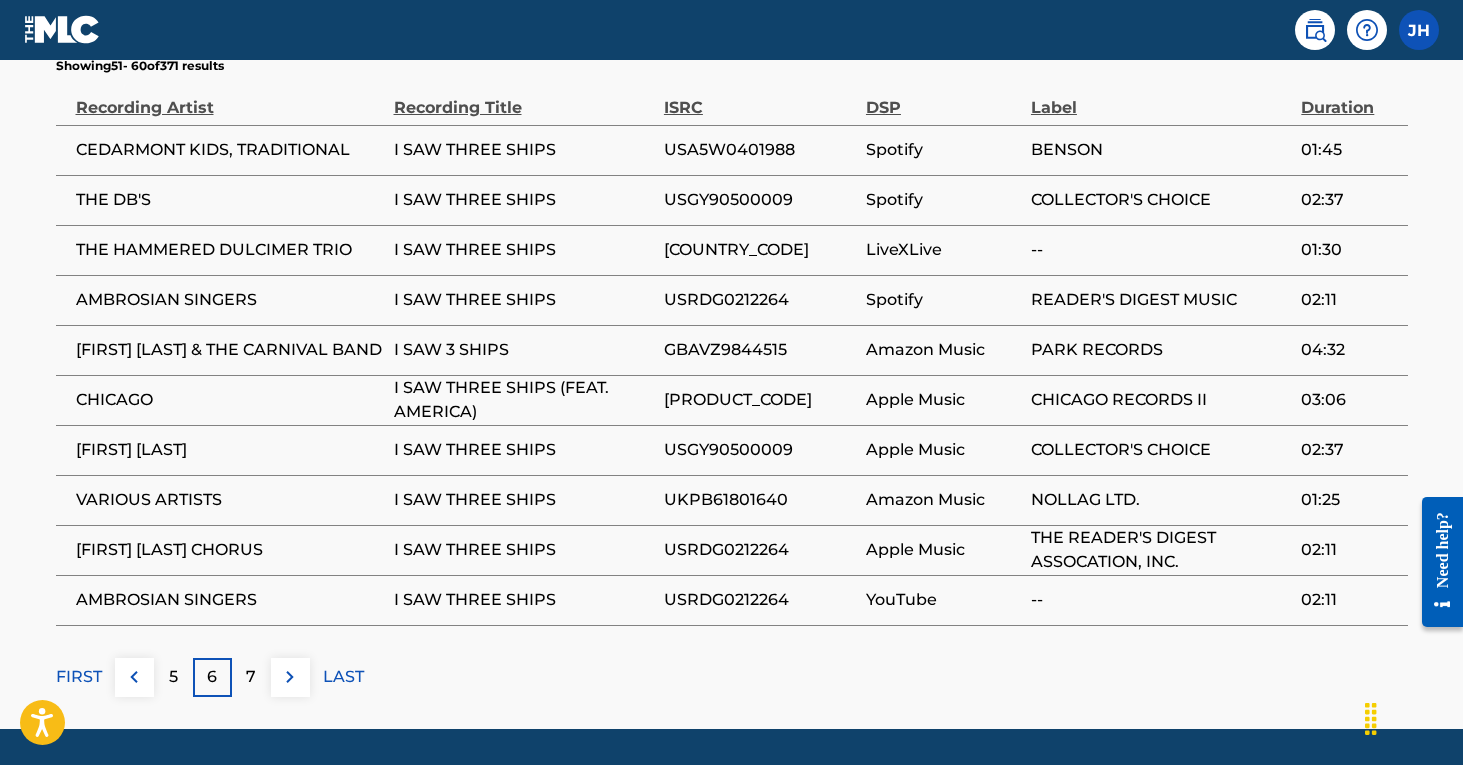 scroll, scrollTop: 1255, scrollLeft: 0, axis: vertical 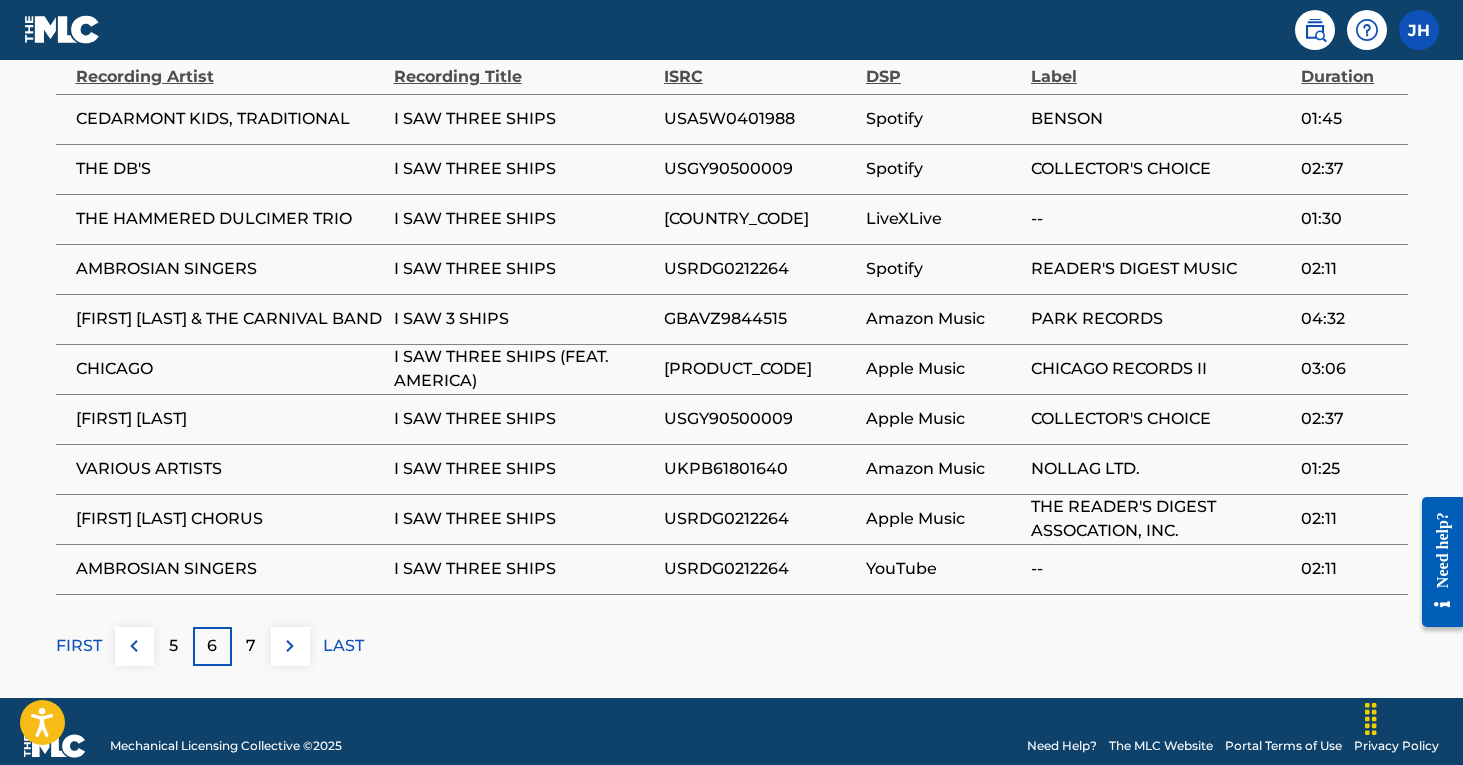 click on "7" at bounding box center (251, 646) 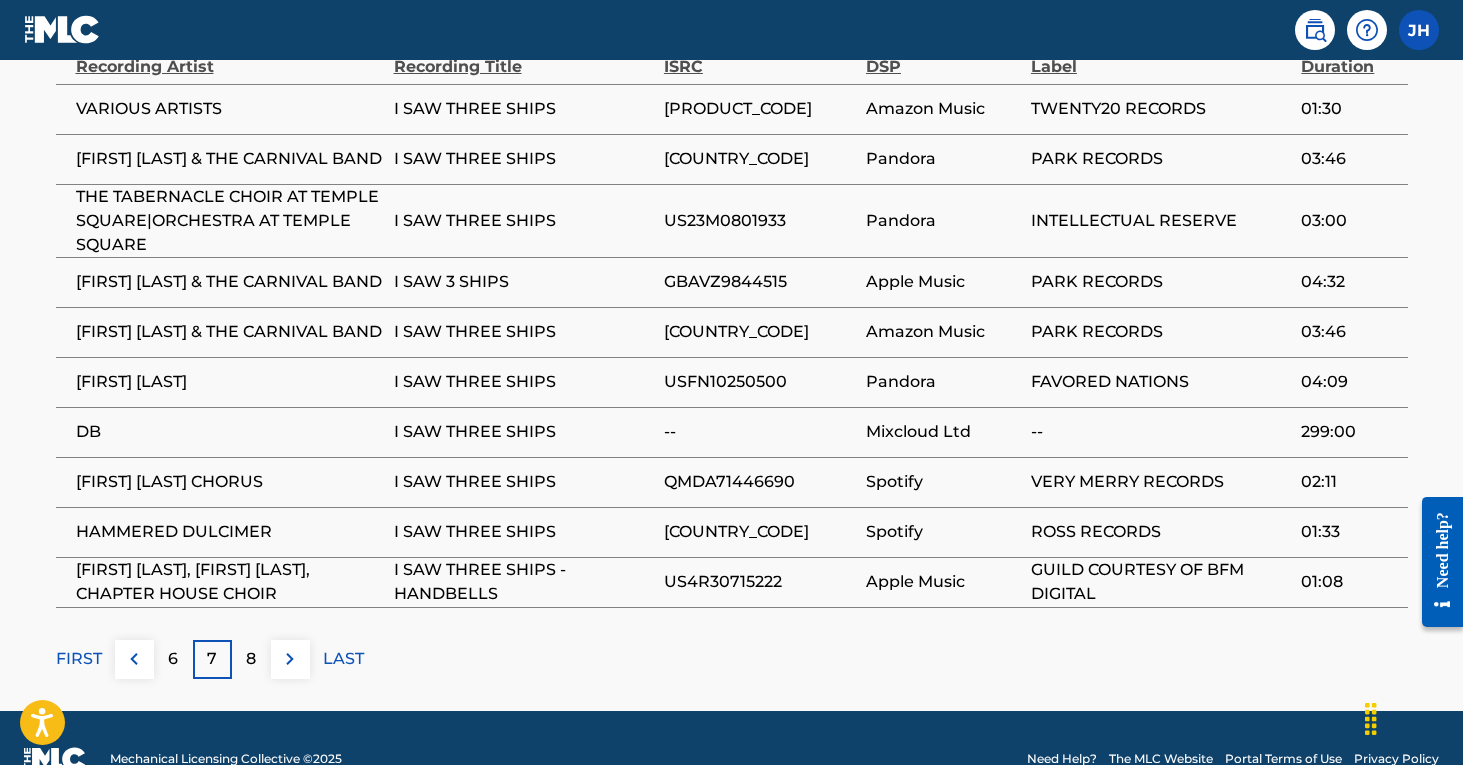 scroll, scrollTop: 1274, scrollLeft: 0, axis: vertical 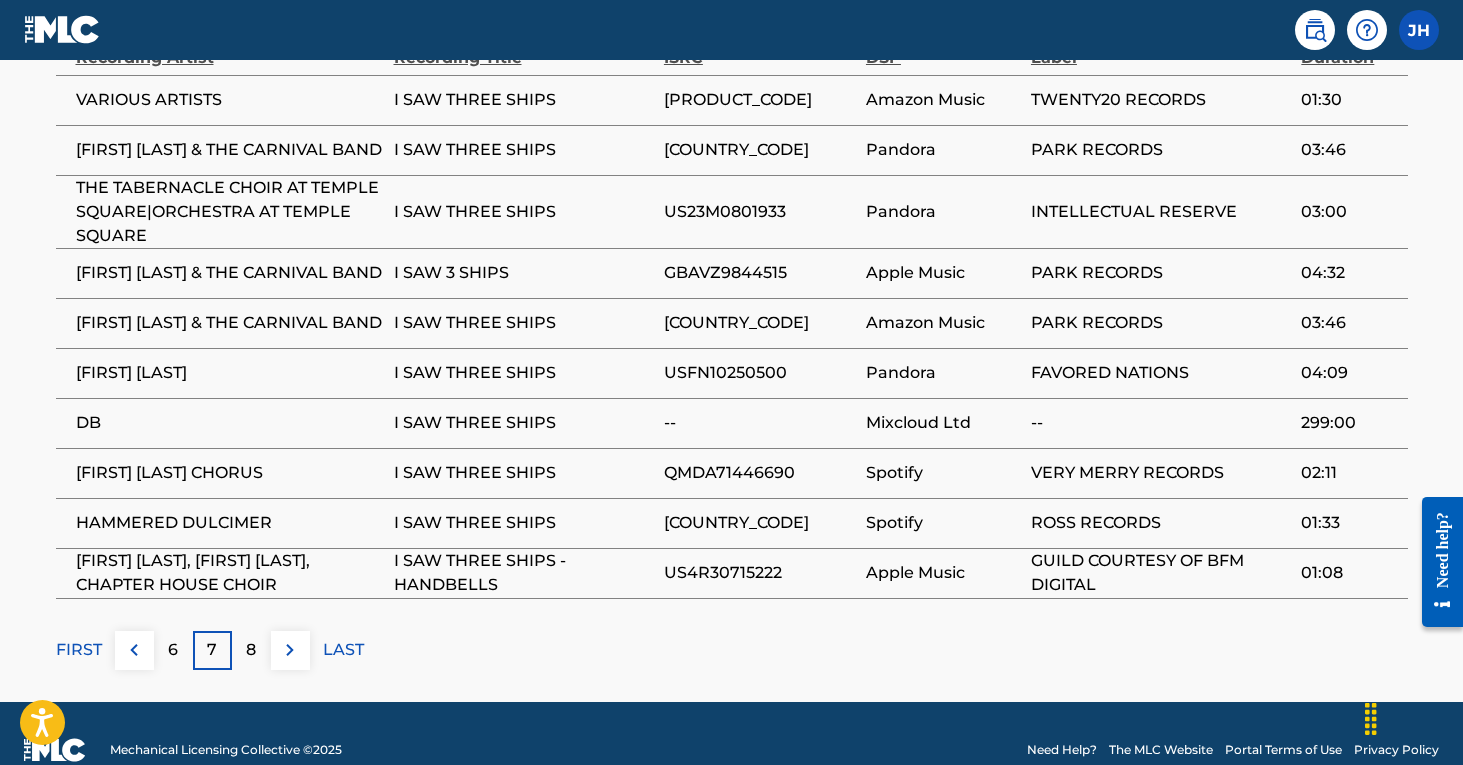 click on "8" at bounding box center (251, 650) 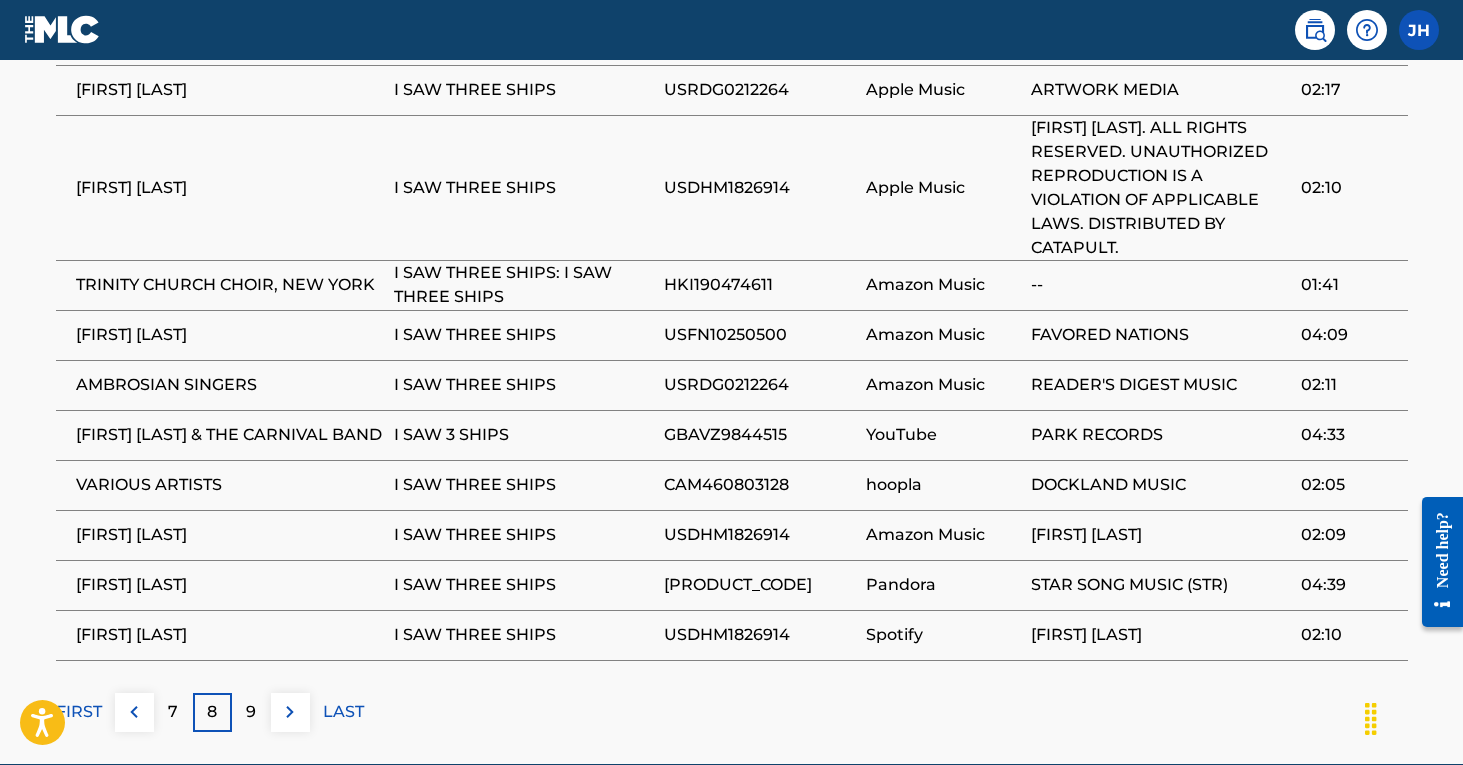 scroll, scrollTop: 1303, scrollLeft: 0, axis: vertical 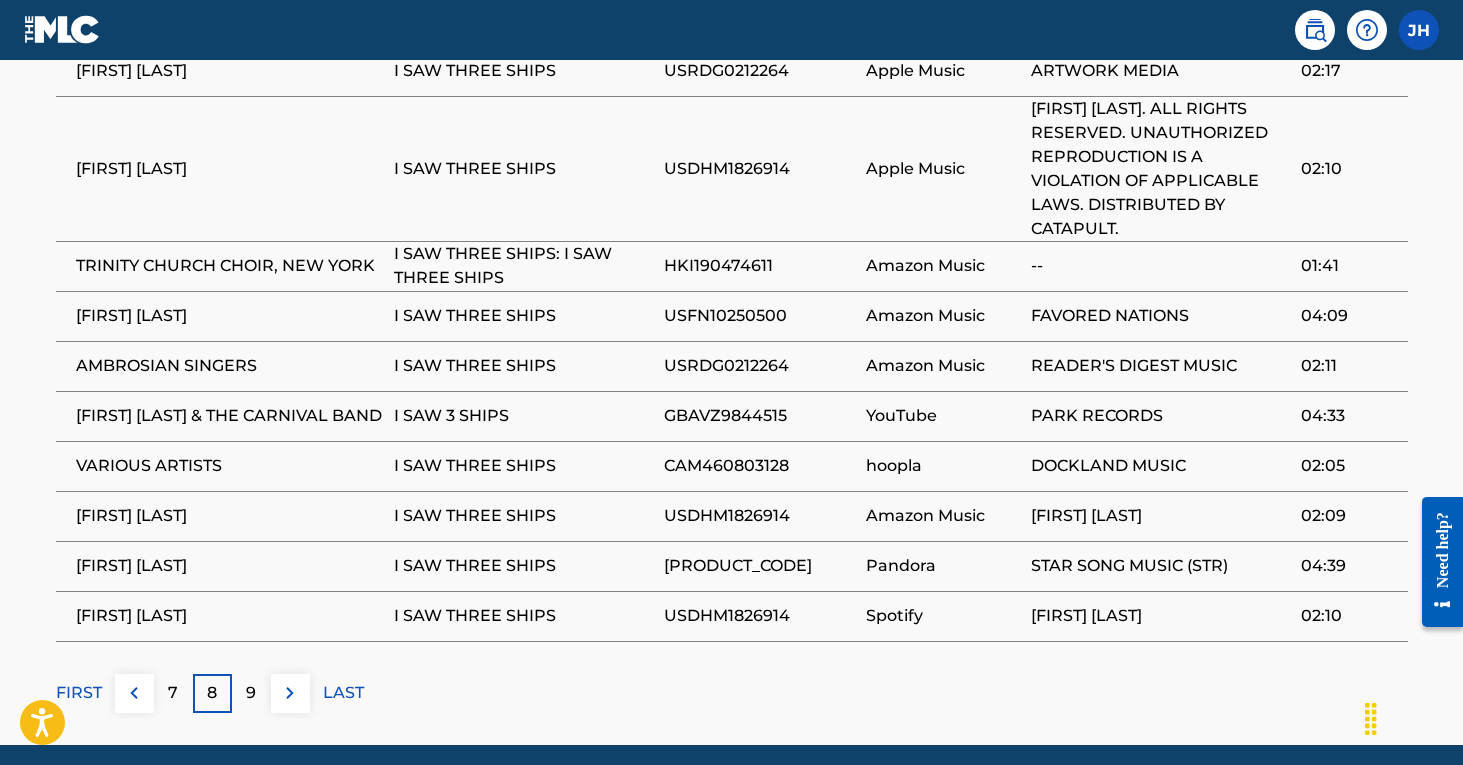 click on "9" at bounding box center (251, 693) 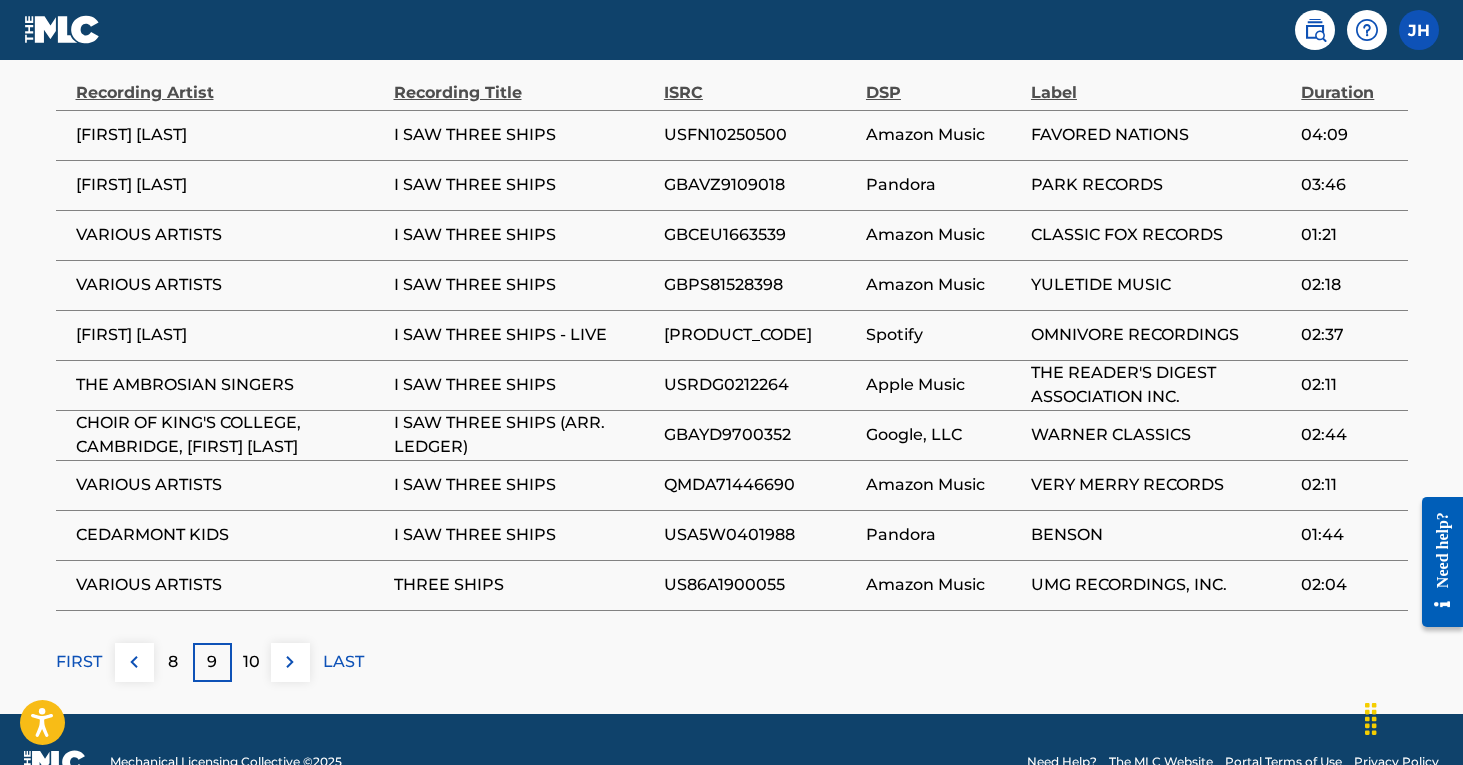 scroll, scrollTop: 1249, scrollLeft: 0, axis: vertical 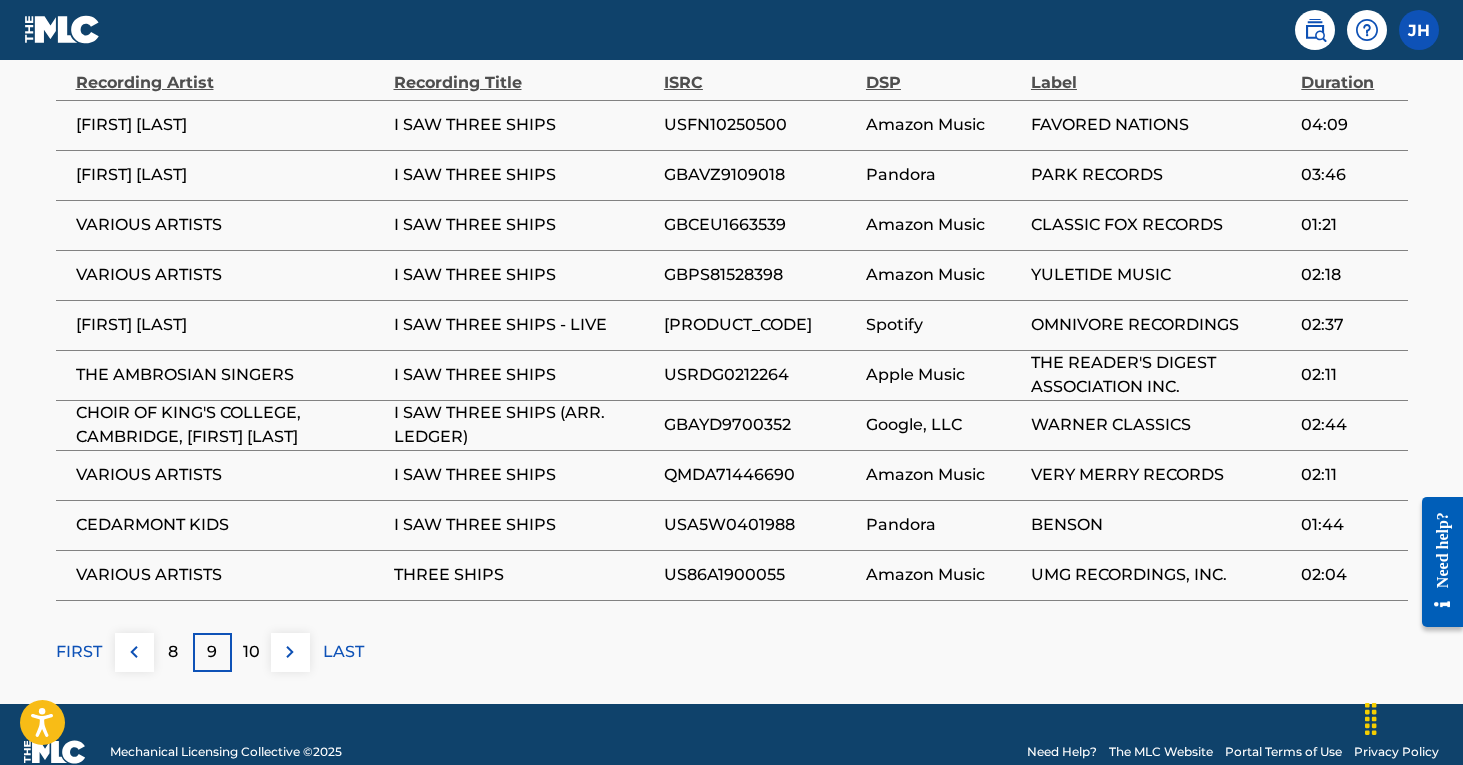 click on "10" at bounding box center (251, 652) 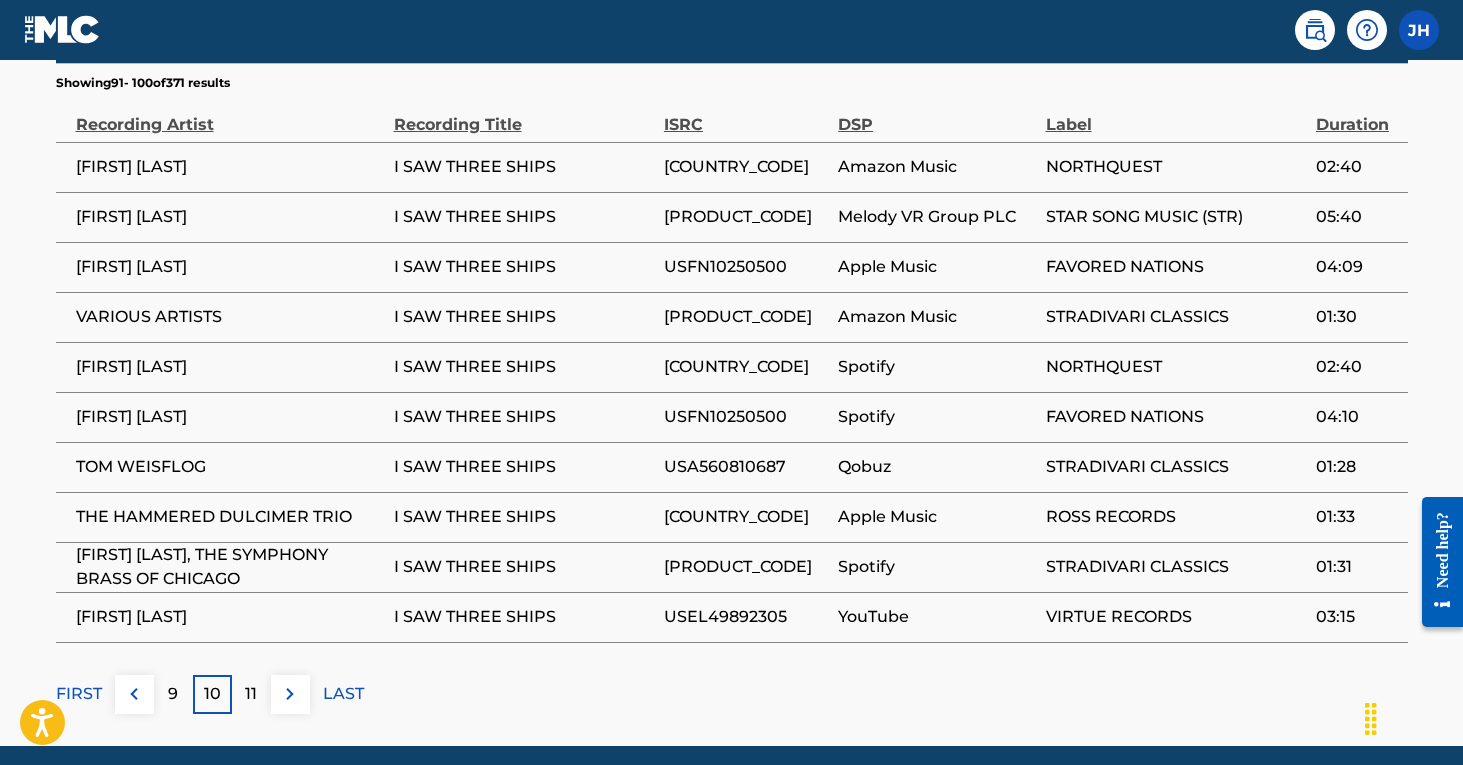 scroll, scrollTop: 1214, scrollLeft: 0, axis: vertical 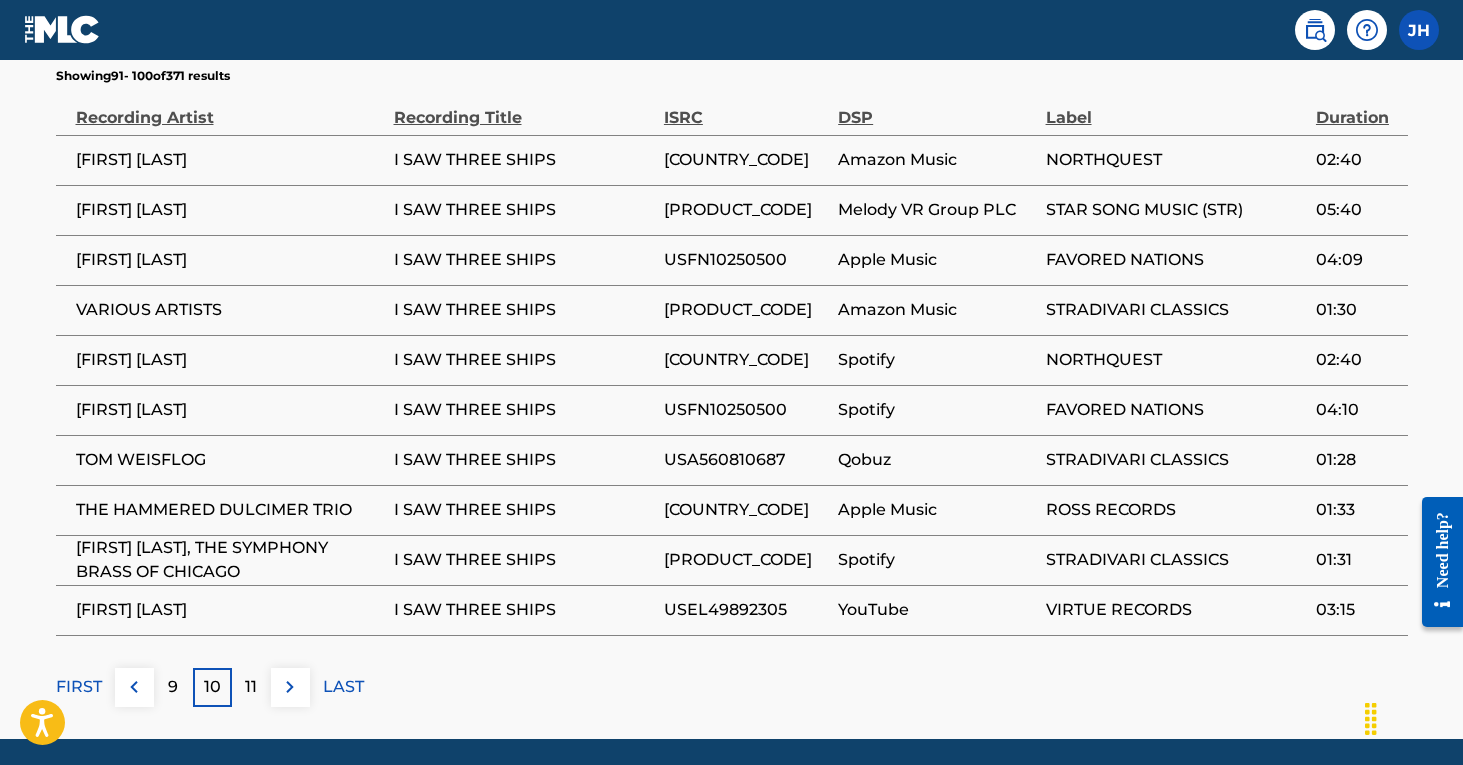 click on "11" at bounding box center [251, 687] 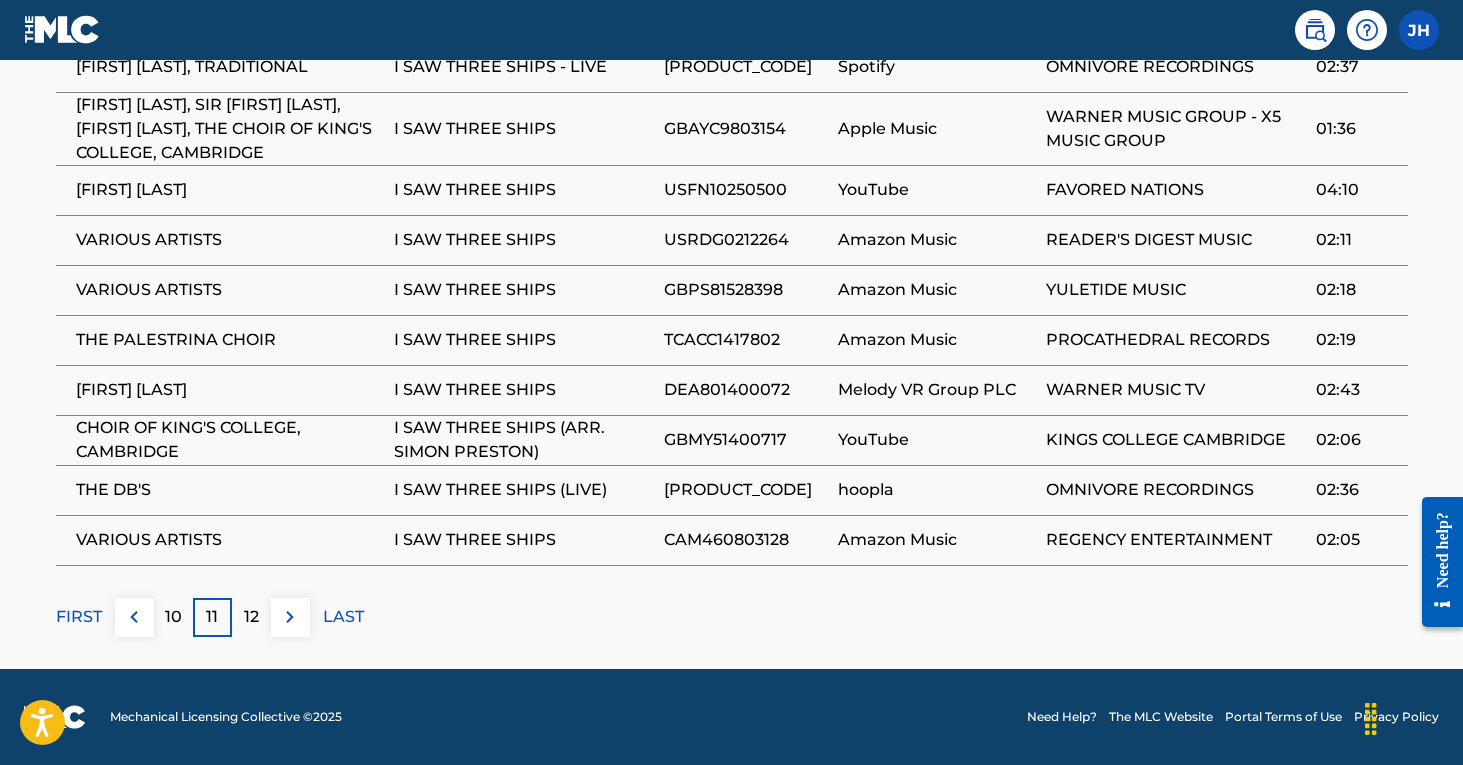 scroll, scrollTop: 1344, scrollLeft: 0, axis: vertical 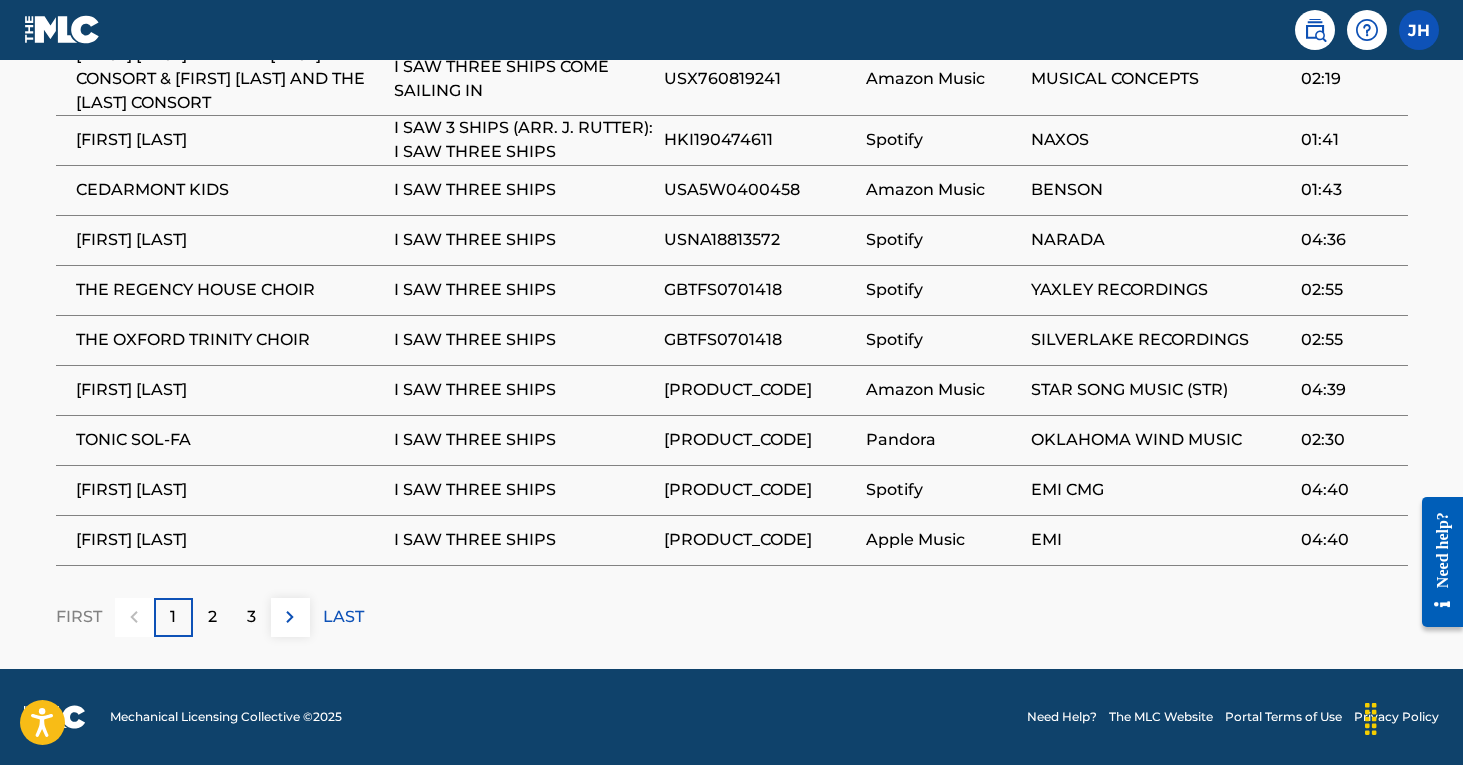 click on "2" at bounding box center [212, 617] 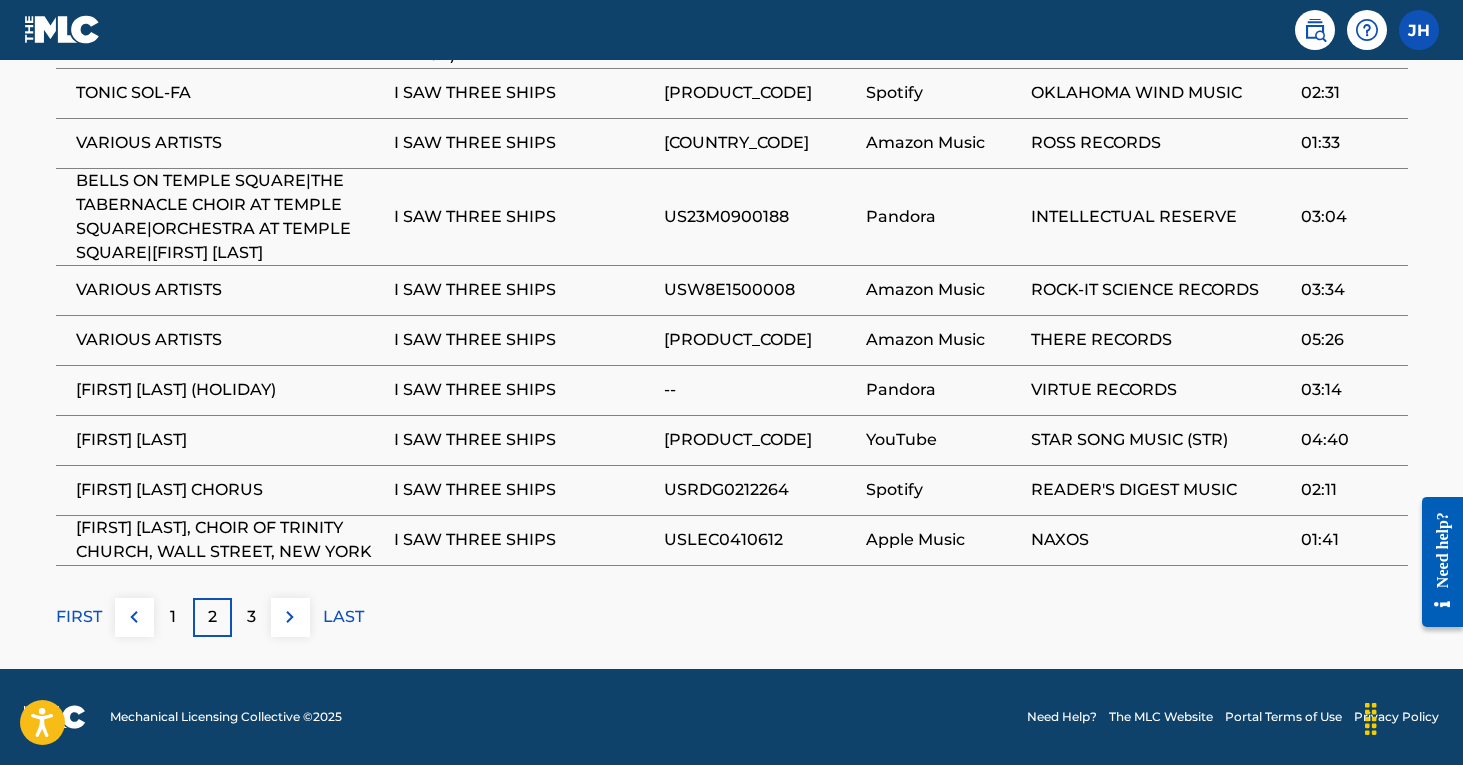 scroll, scrollTop: 1344, scrollLeft: 0, axis: vertical 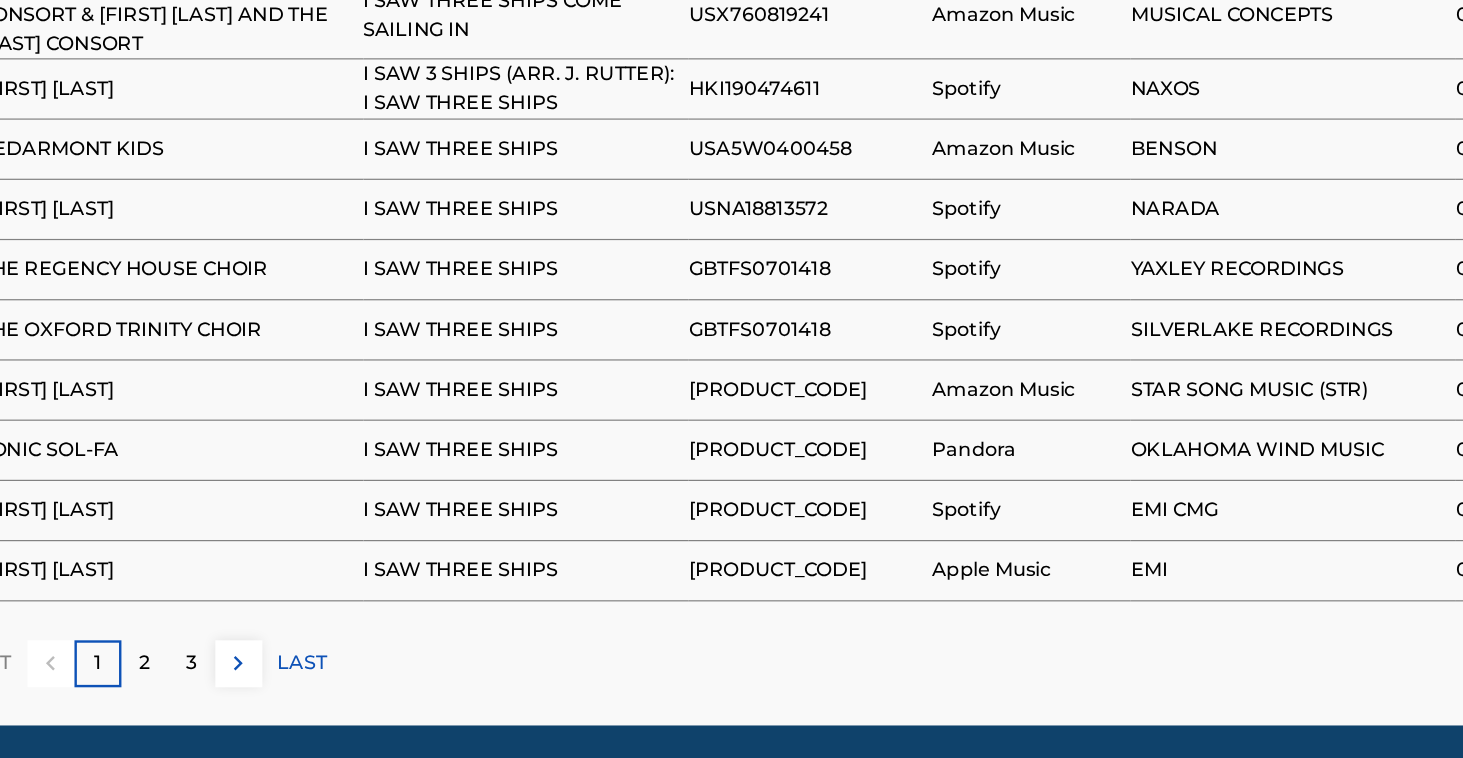 click on "2" at bounding box center [212, 679] 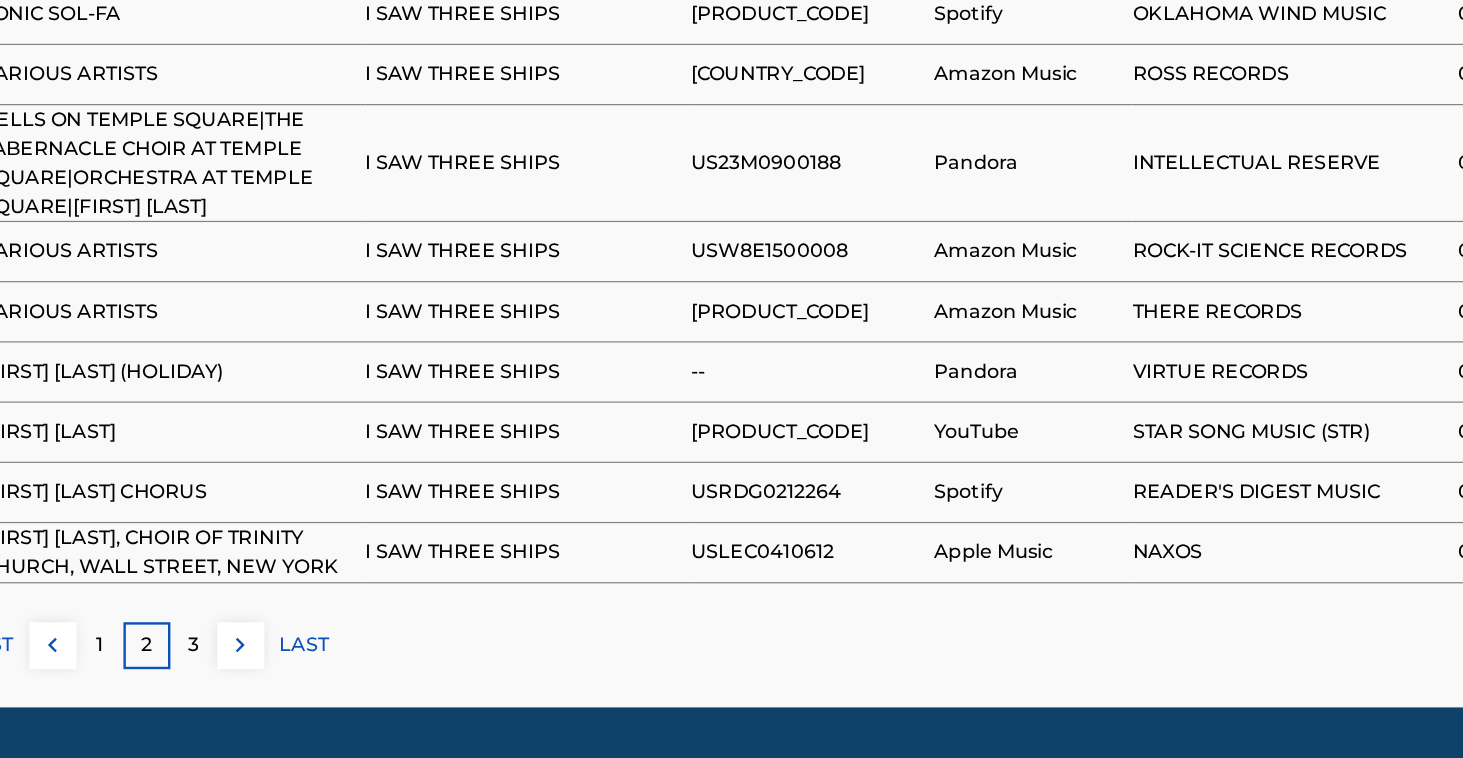 click on "3" at bounding box center (251, 664) 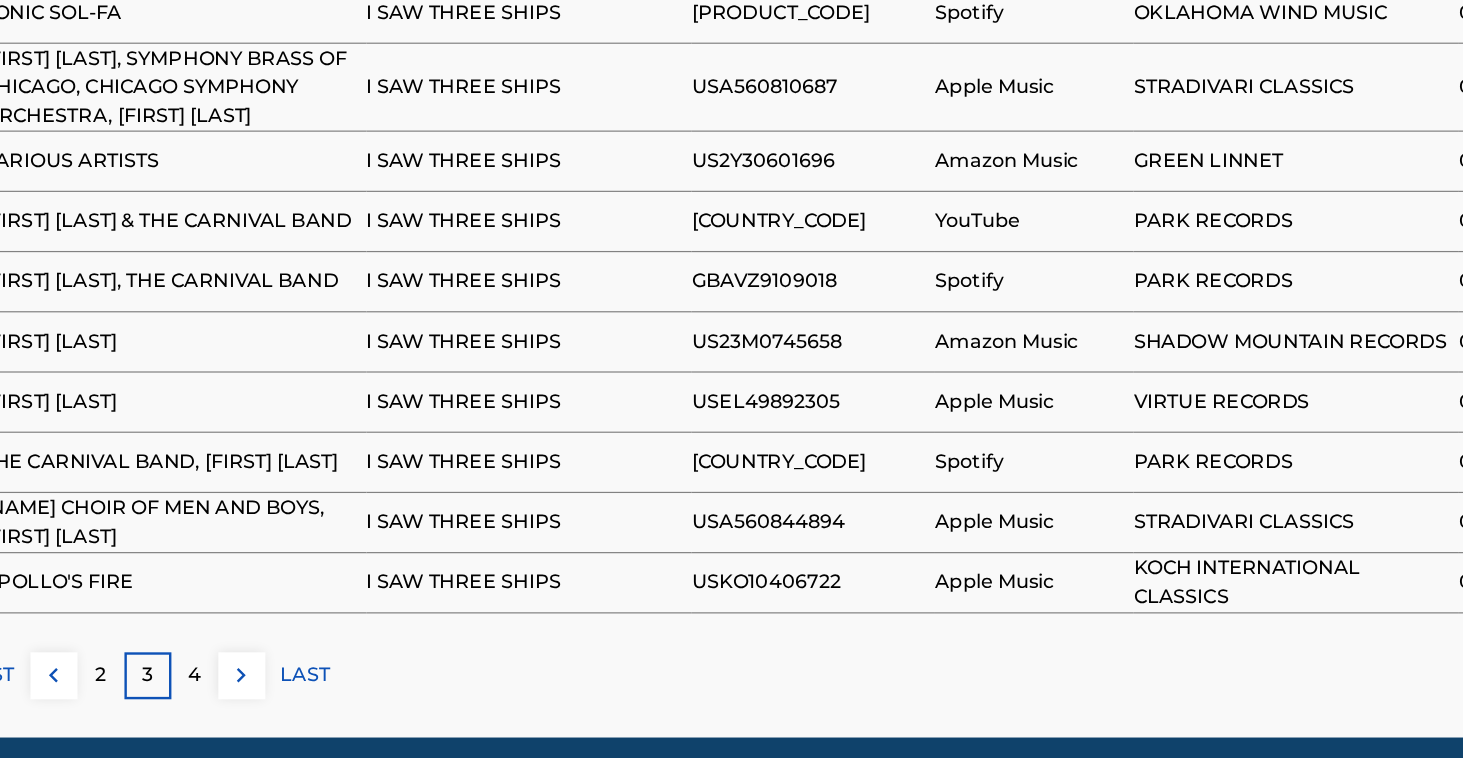 scroll, scrollTop: 1252, scrollLeft: 0, axis: vertical 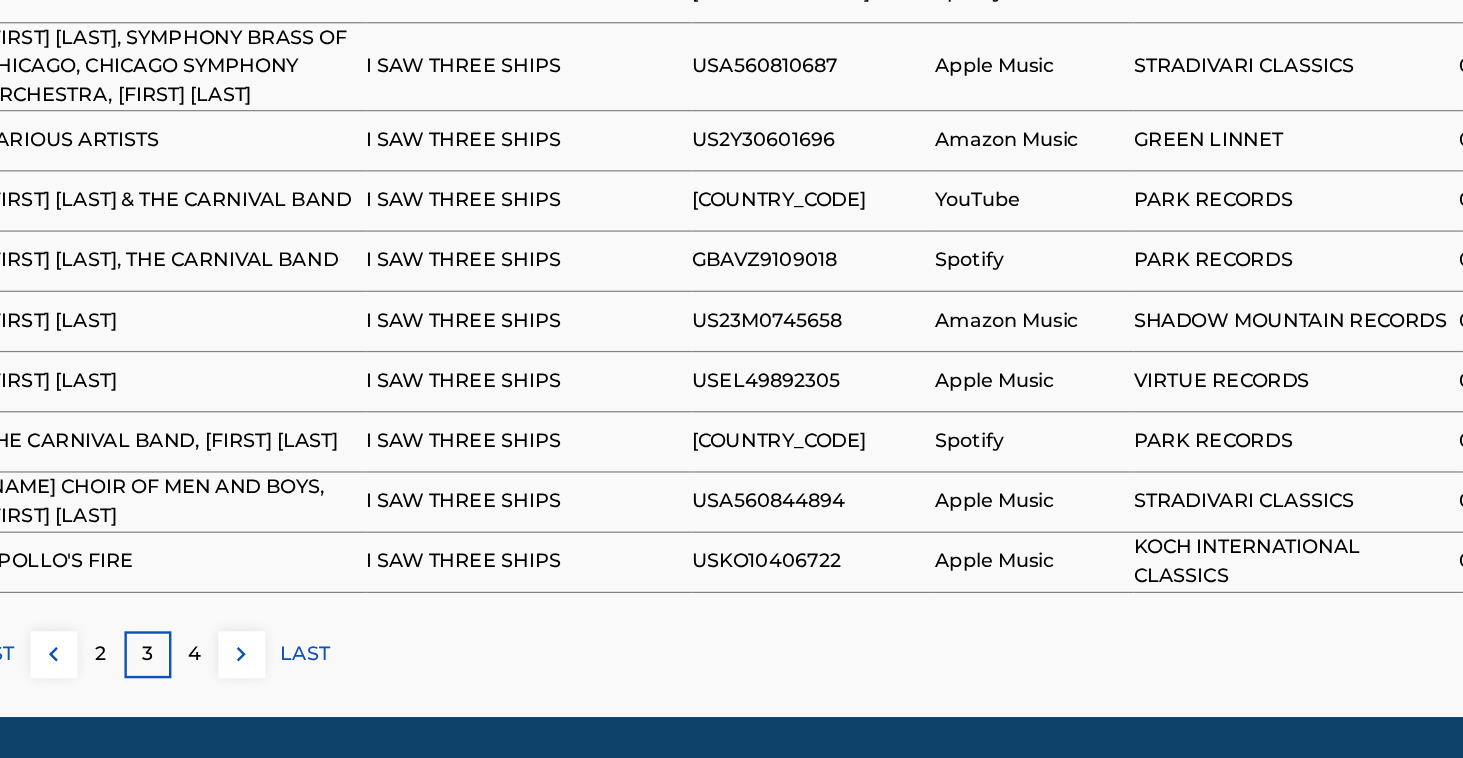 click on "4" at bounding box center [251, 672] 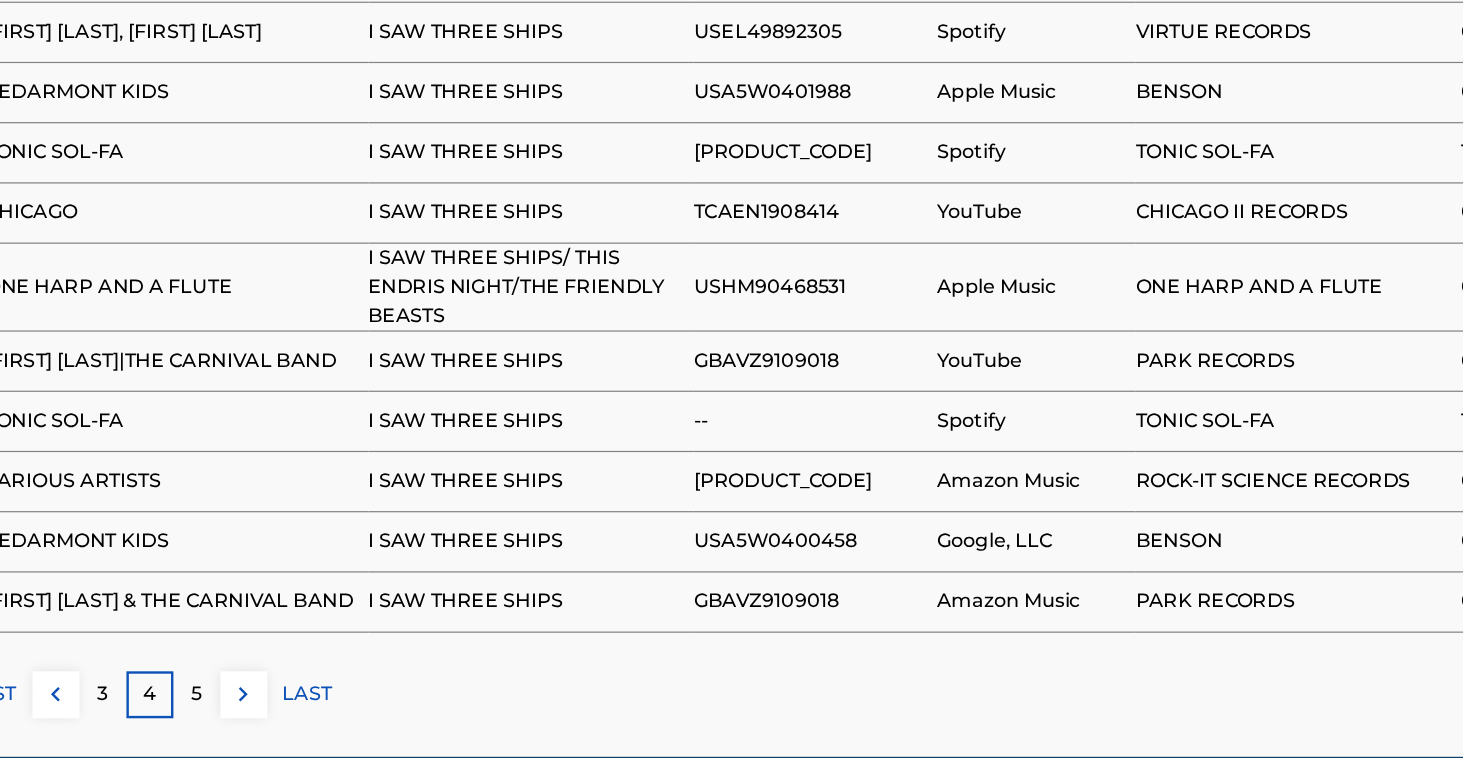 scroll, scrollTop: 1247, scrollLeft: 0, axis: vertical 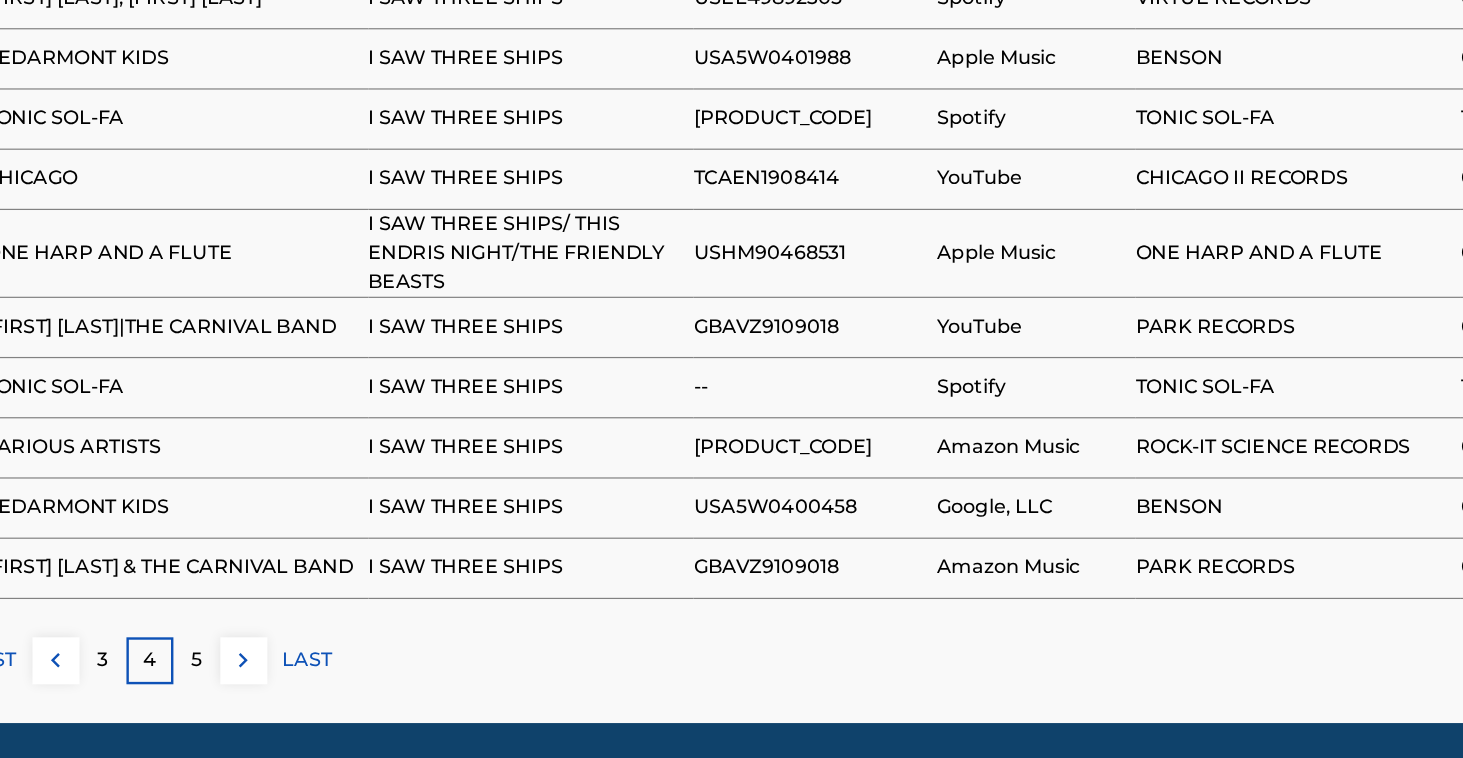 click on "5" at bounding box center [251, 677] 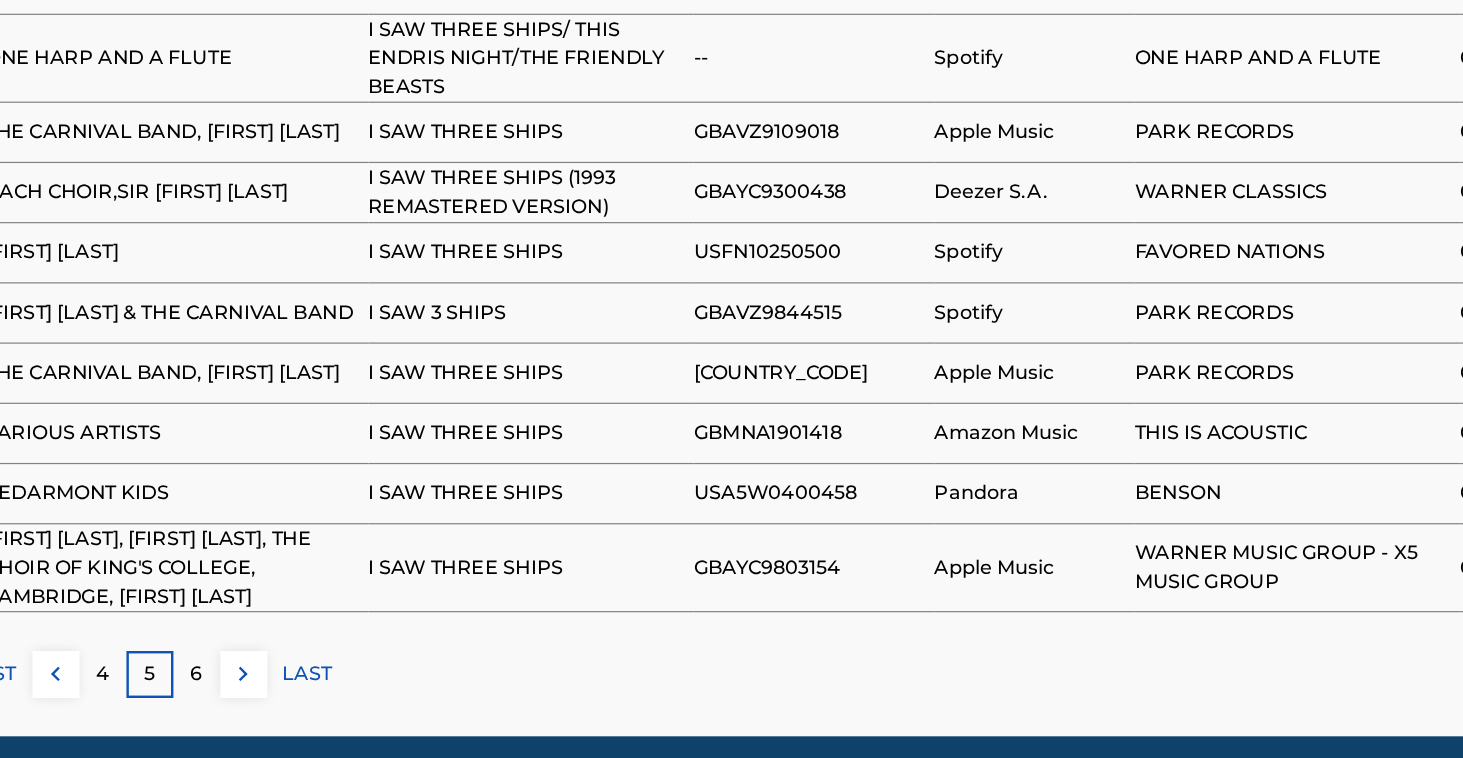 scroll, scrollTop: 1282, scrollLeft: 0, axis: vertical 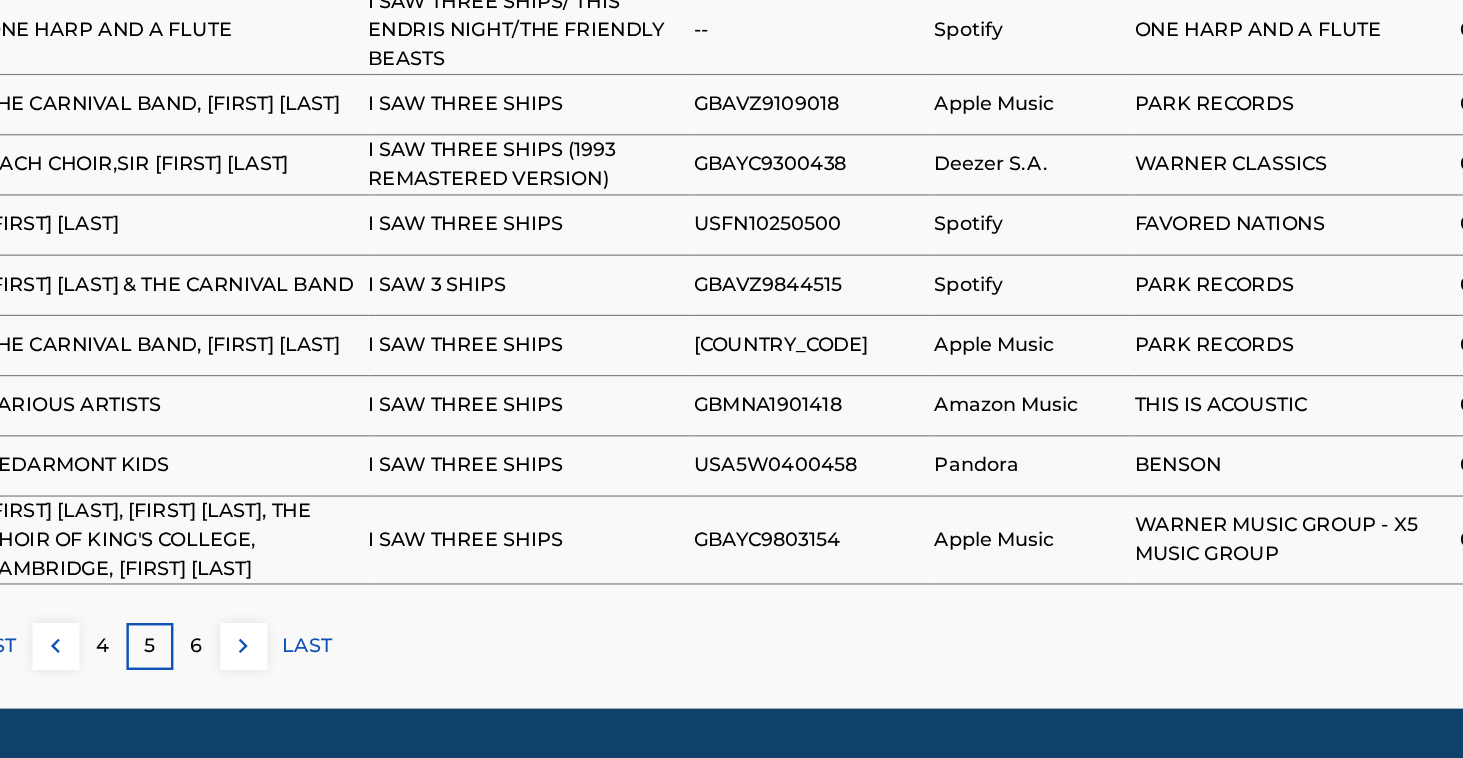 click on "6" at bounding box center (251, 665) 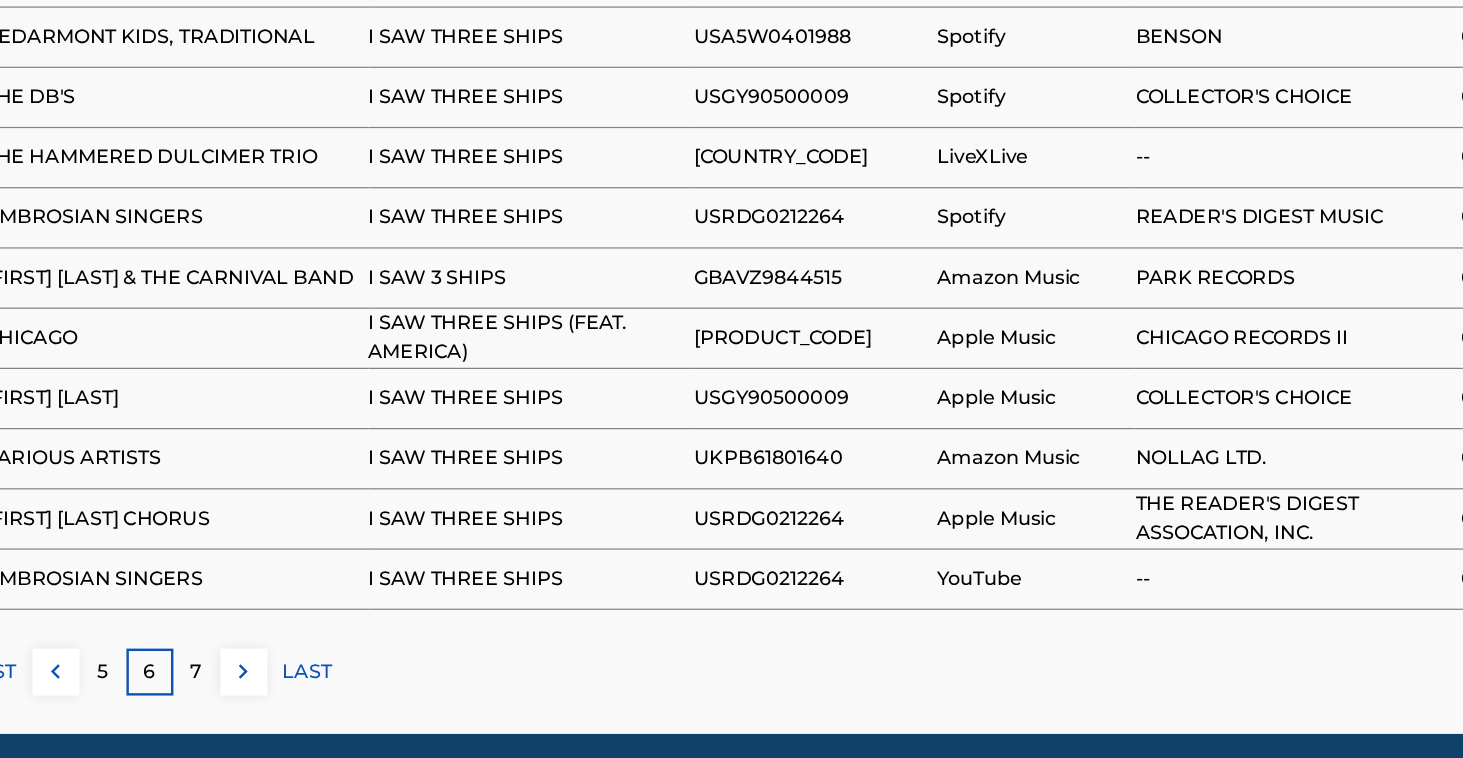scroll, scrollTop: 1229, scrollLeft: 0, axis: vertical 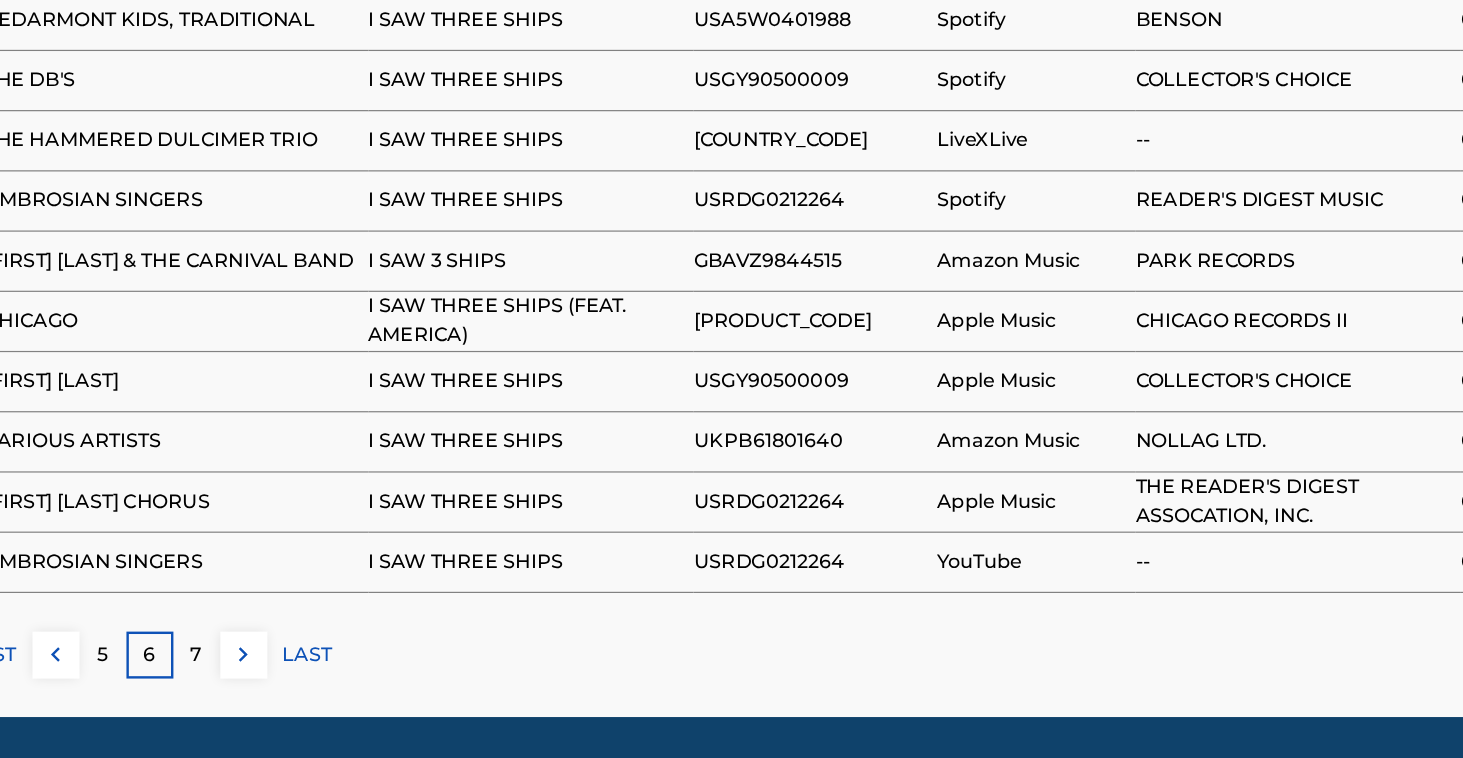 click on "7" at bounding box center [251, 672] 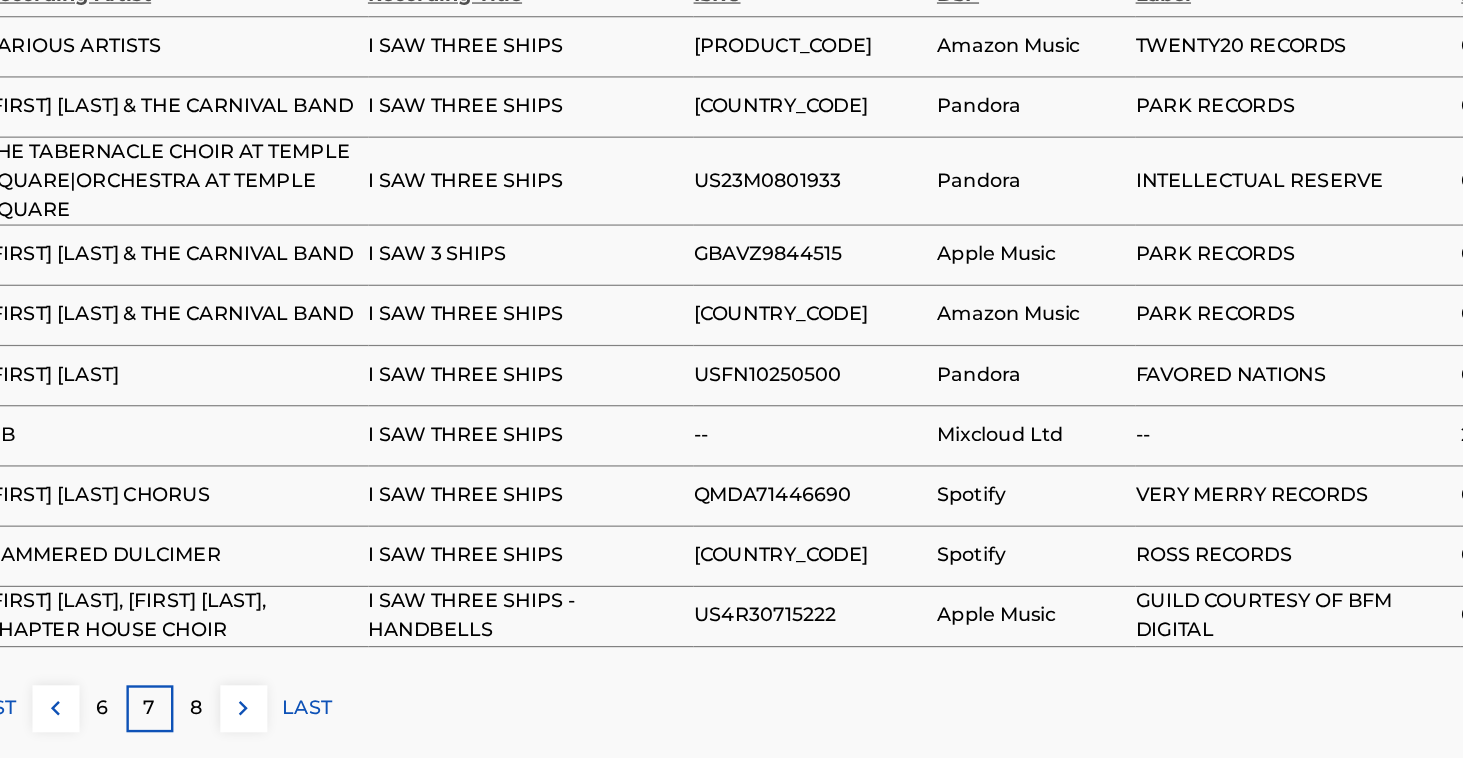 scroll, scrollTop: 1210, scrollLeft: 0, axis: vertical 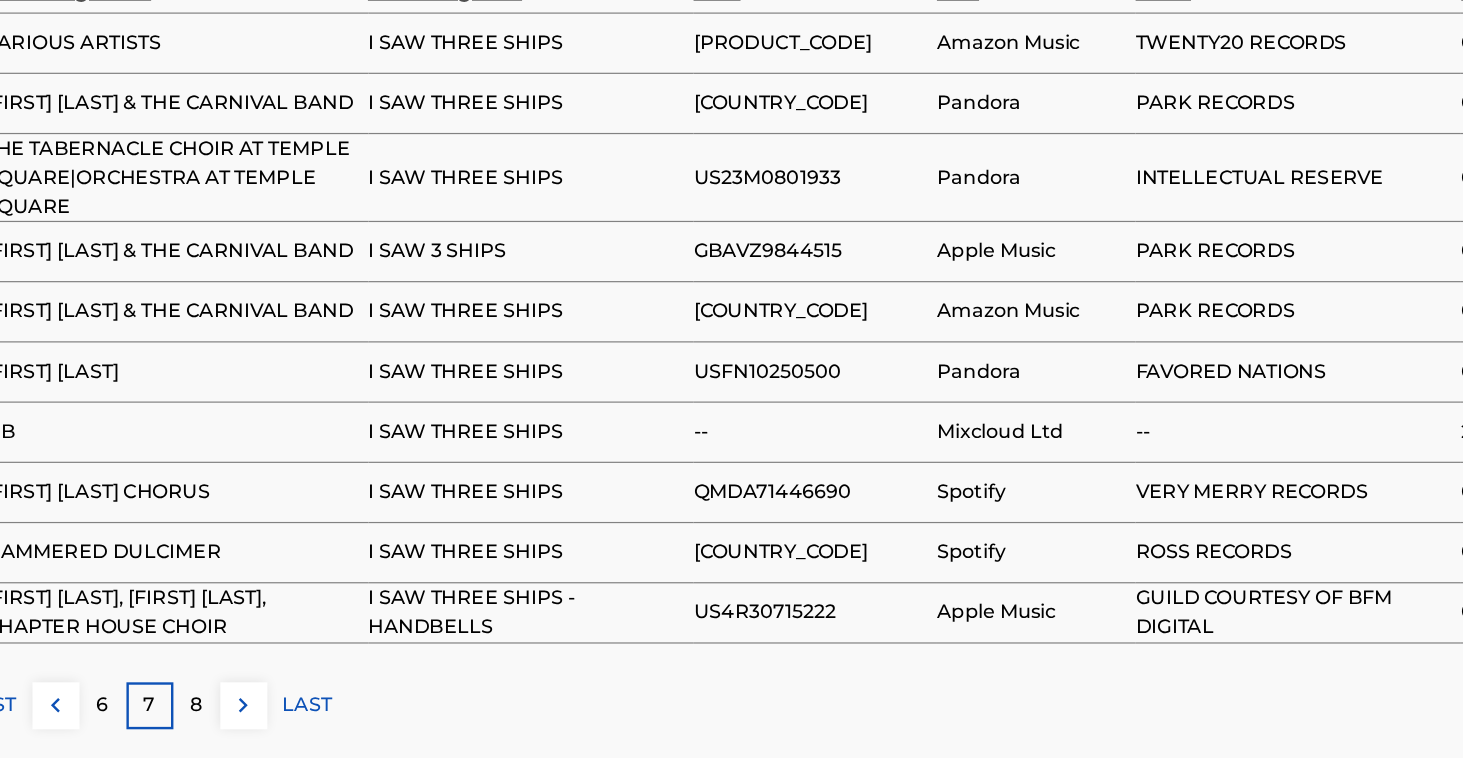 click on "8" at bounding box center [251, 714] 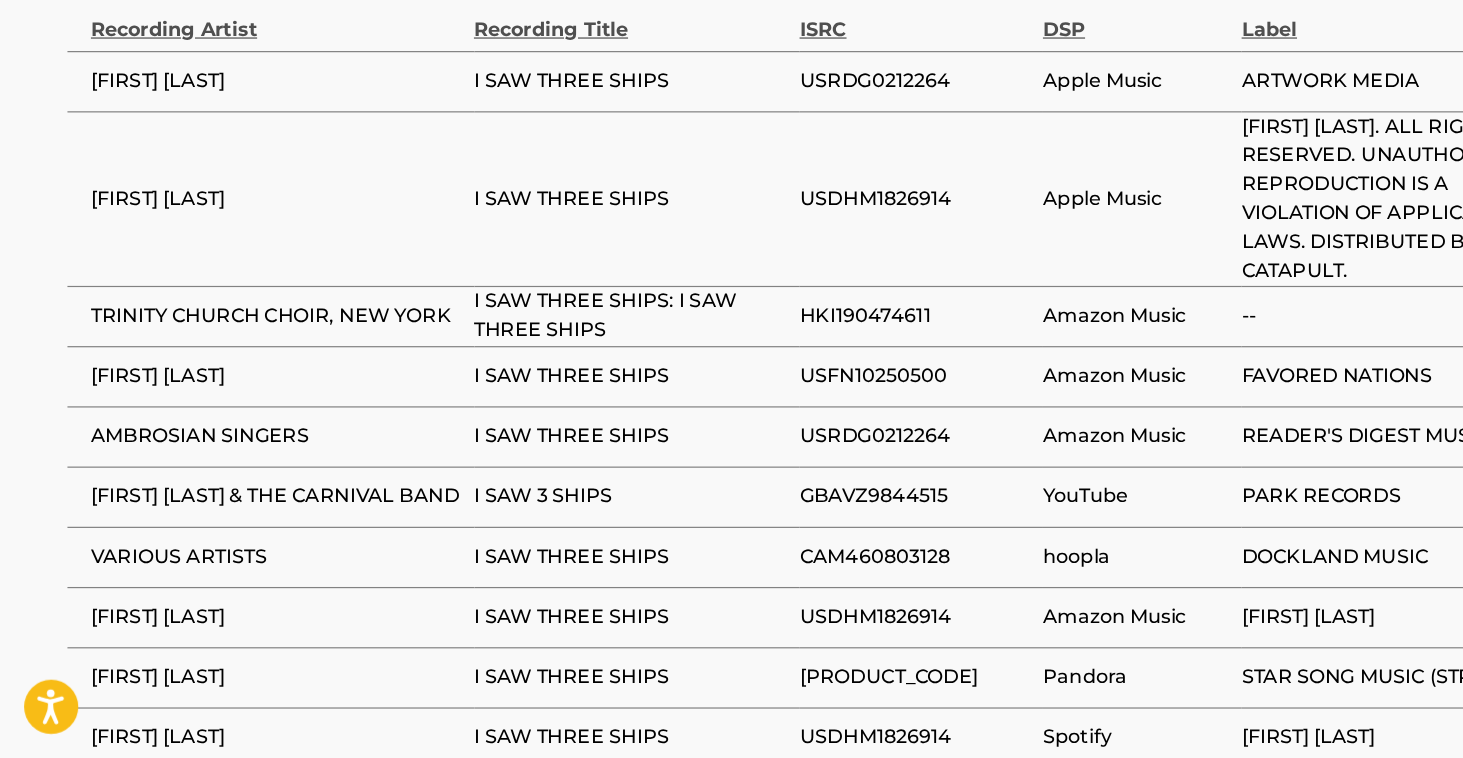 scroll, scrollTop: 1179, scrollLeft: 0, axis: vertical 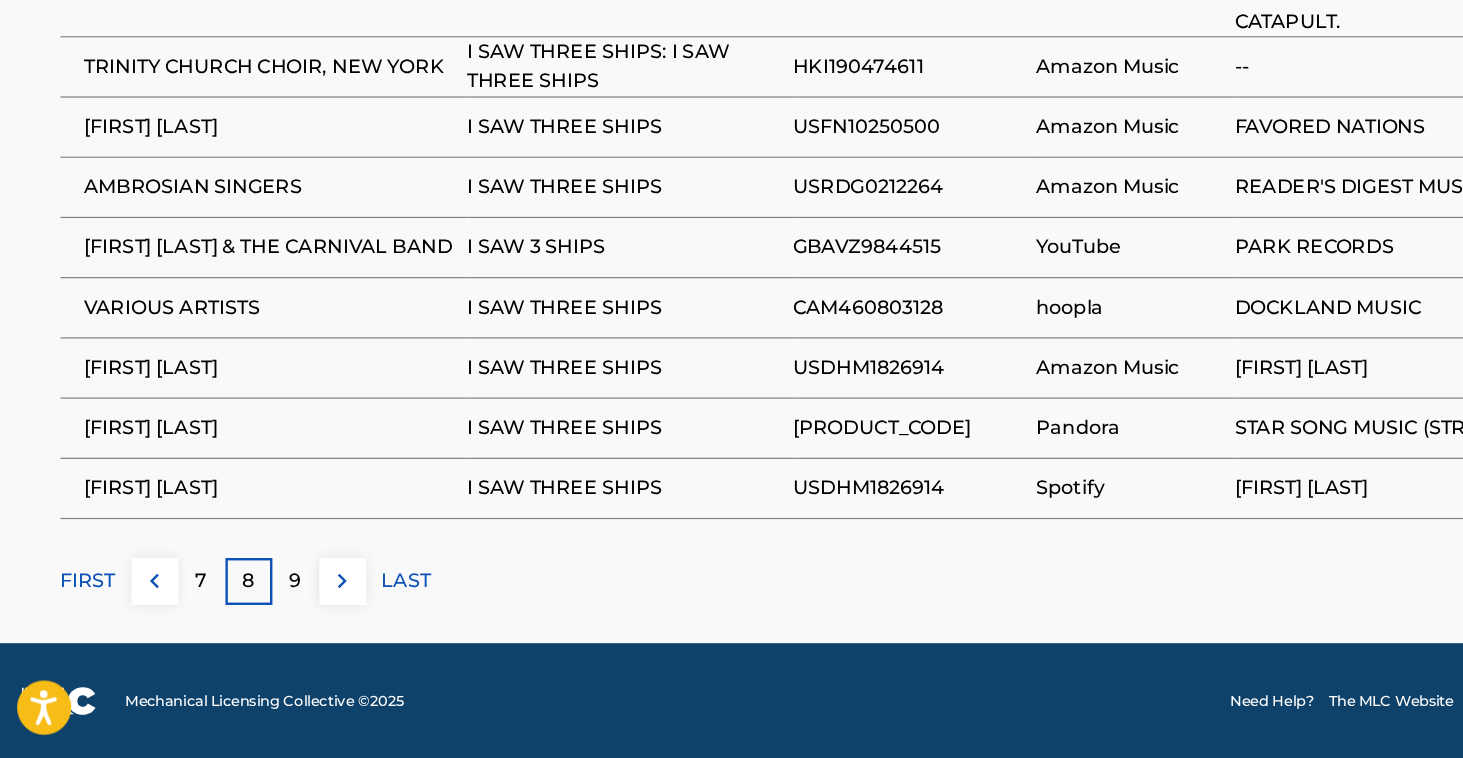 click on "FIRST" at bounding box center (79, 610) 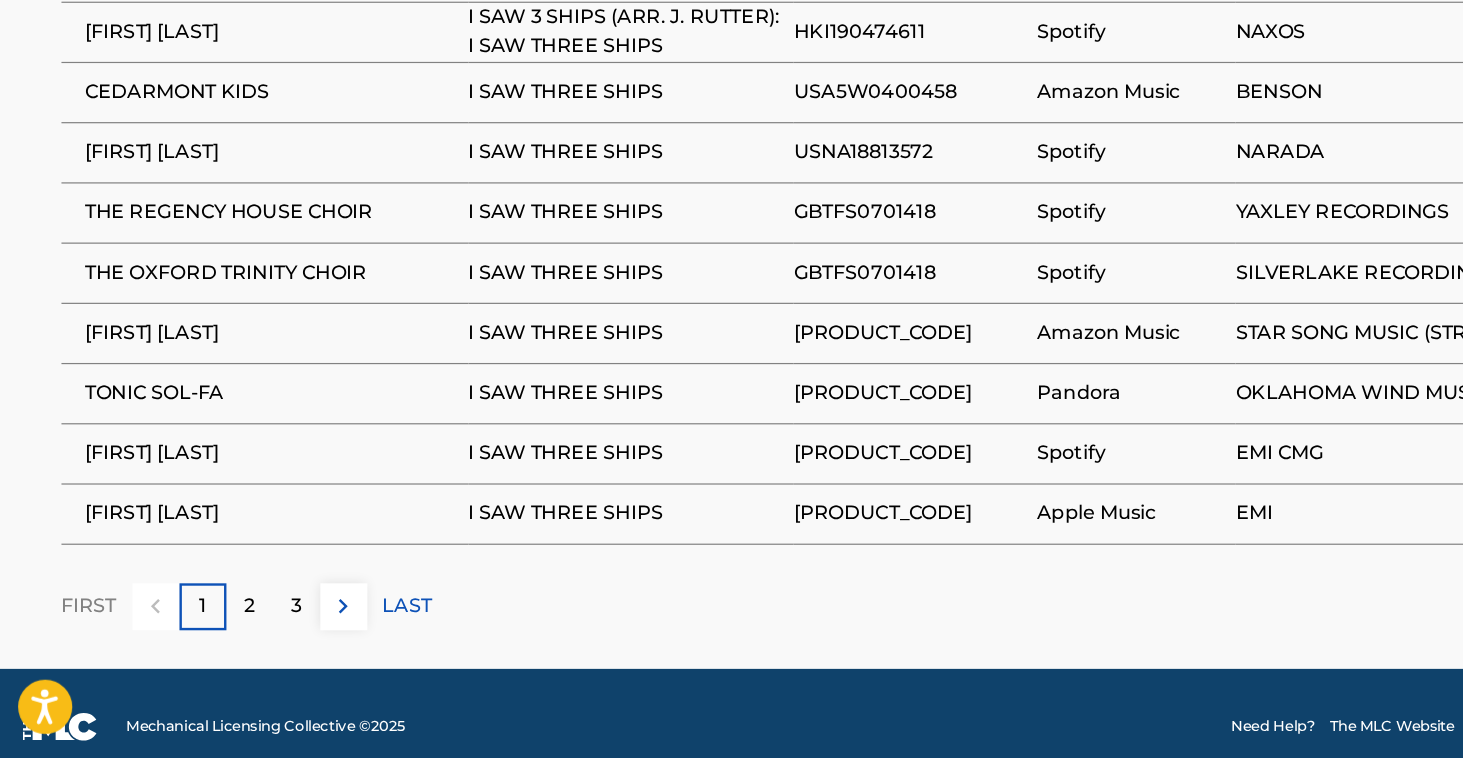 scroll, scrollTop: 1326, scrollLeft: 0, axis: vertical 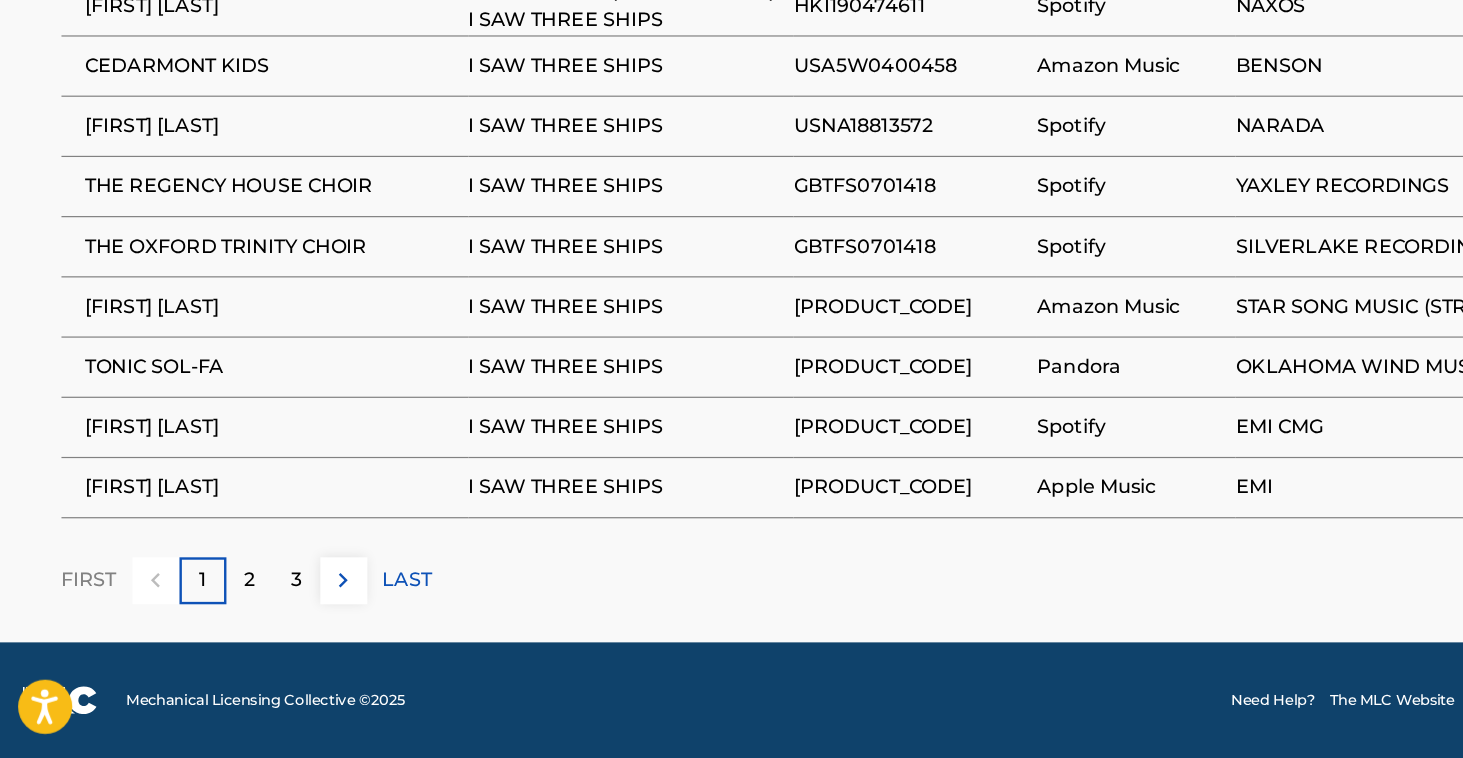 click on "2" at bounding box center [212, 610] 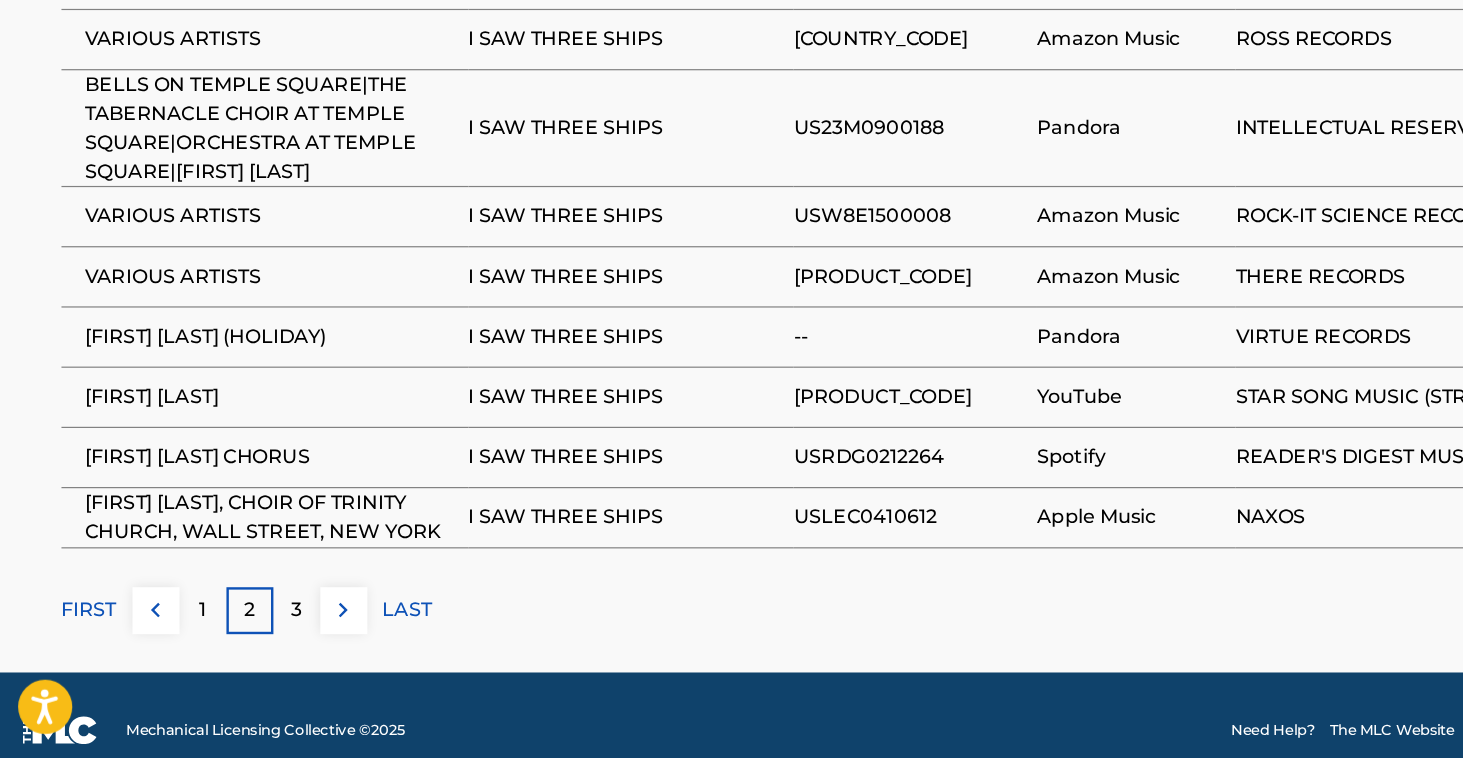 scroll, scrollTop: 1316, scrollLeft: 0, axis: vertical 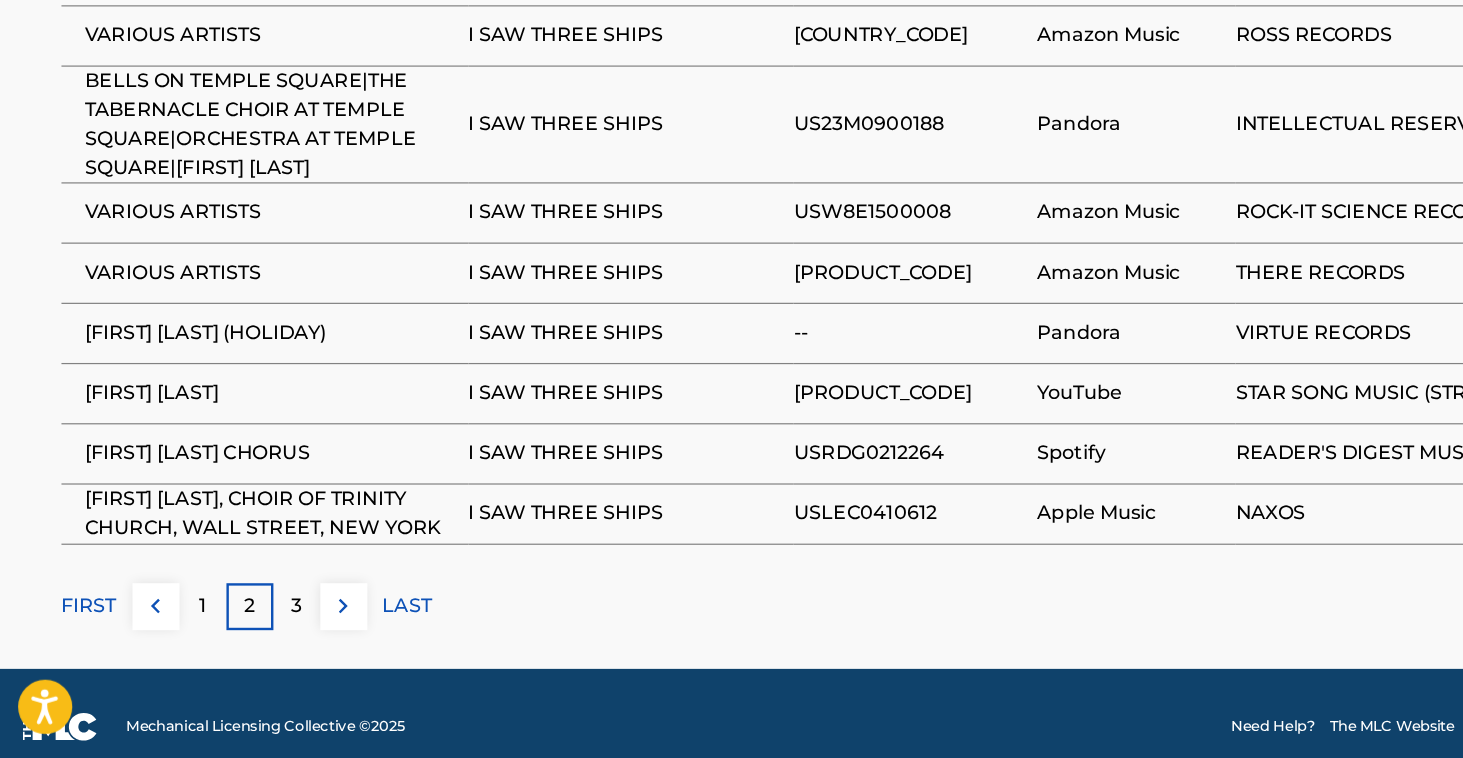 click on "3" at bounding box center [251, 632] 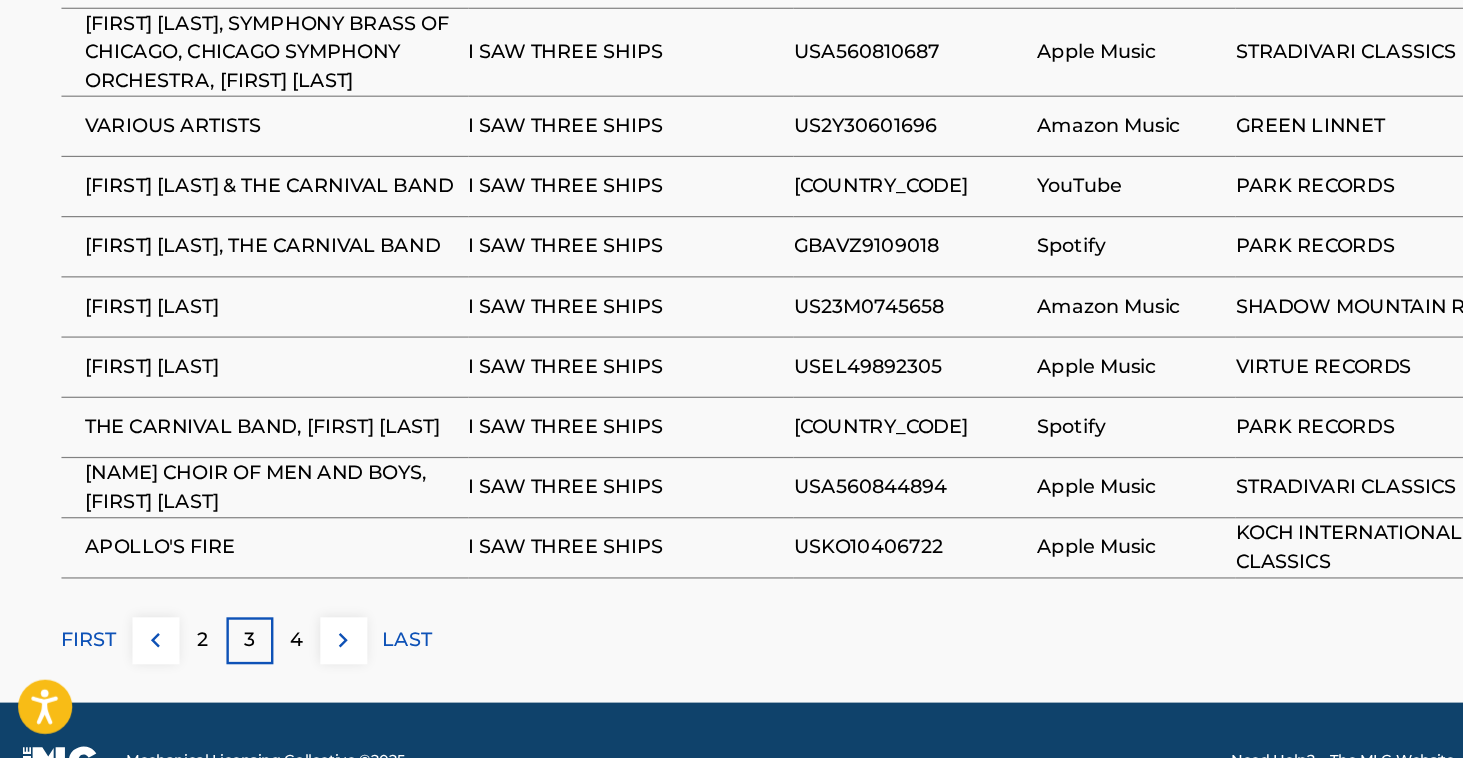 scroll, scrollTop: 1275, scrollLeft: 0, axis: vertical 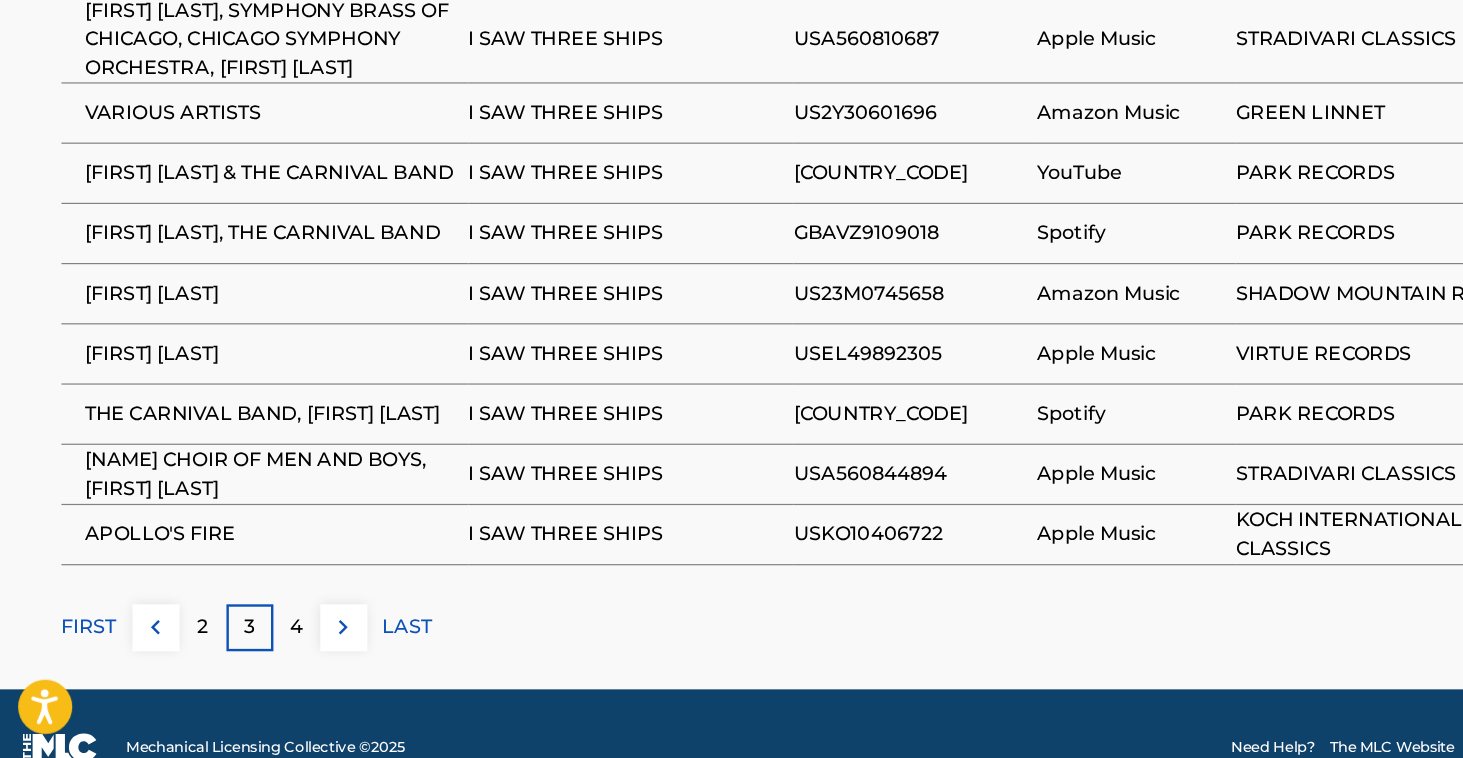 click on "4" at bounding box center (251, 649) 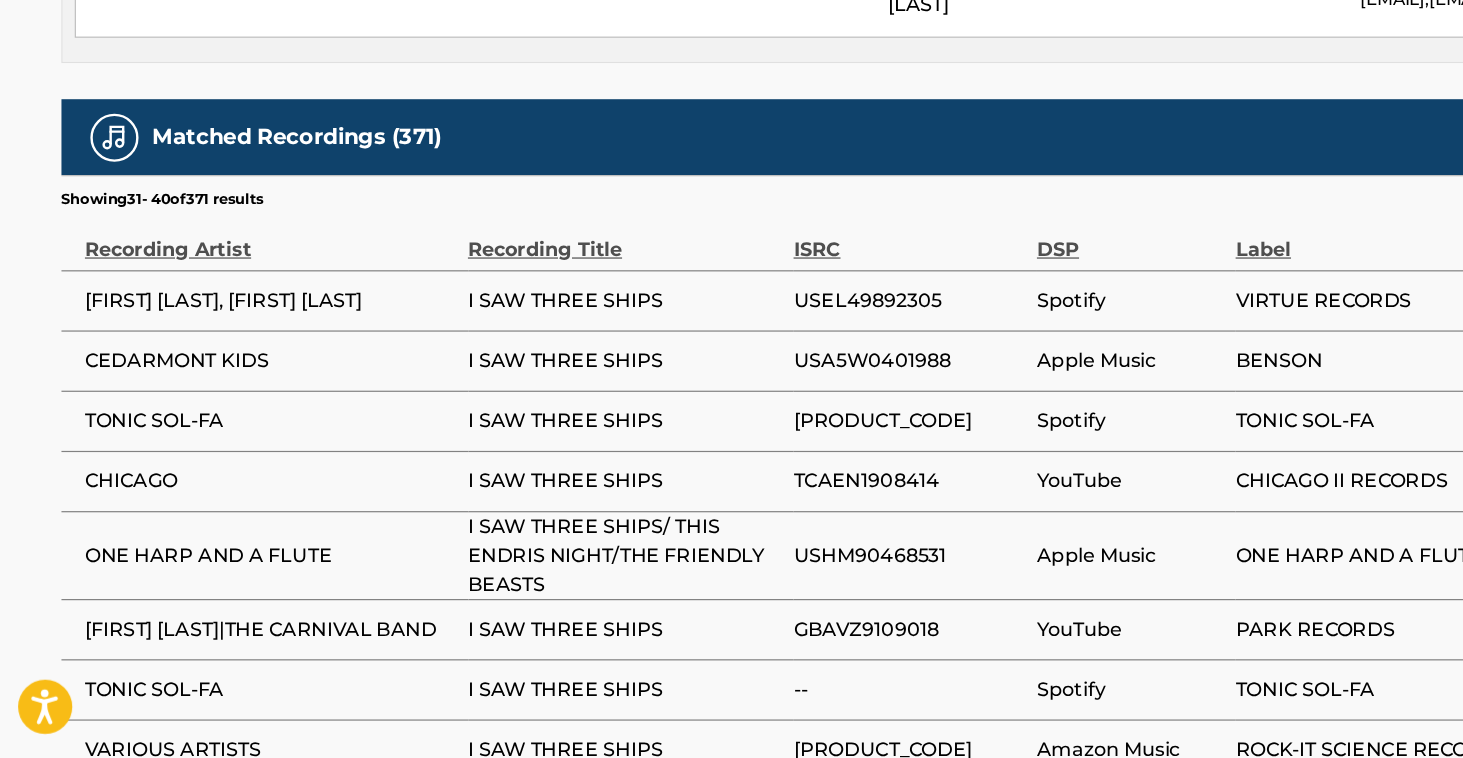scroll, scrollTop: 998, scrollLeft: 0, axis: vertical 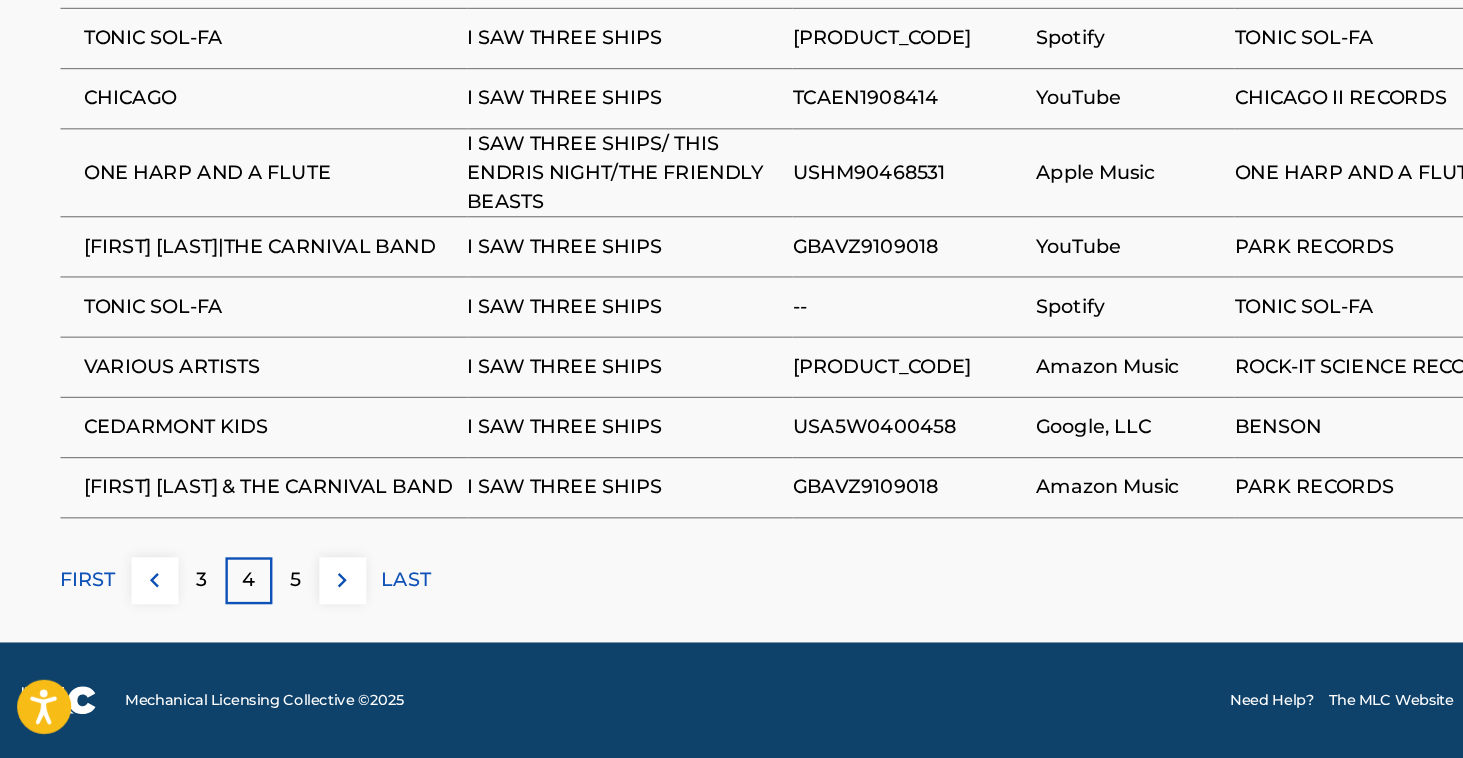 click on "FIRST" at bounding box center (79, 610) 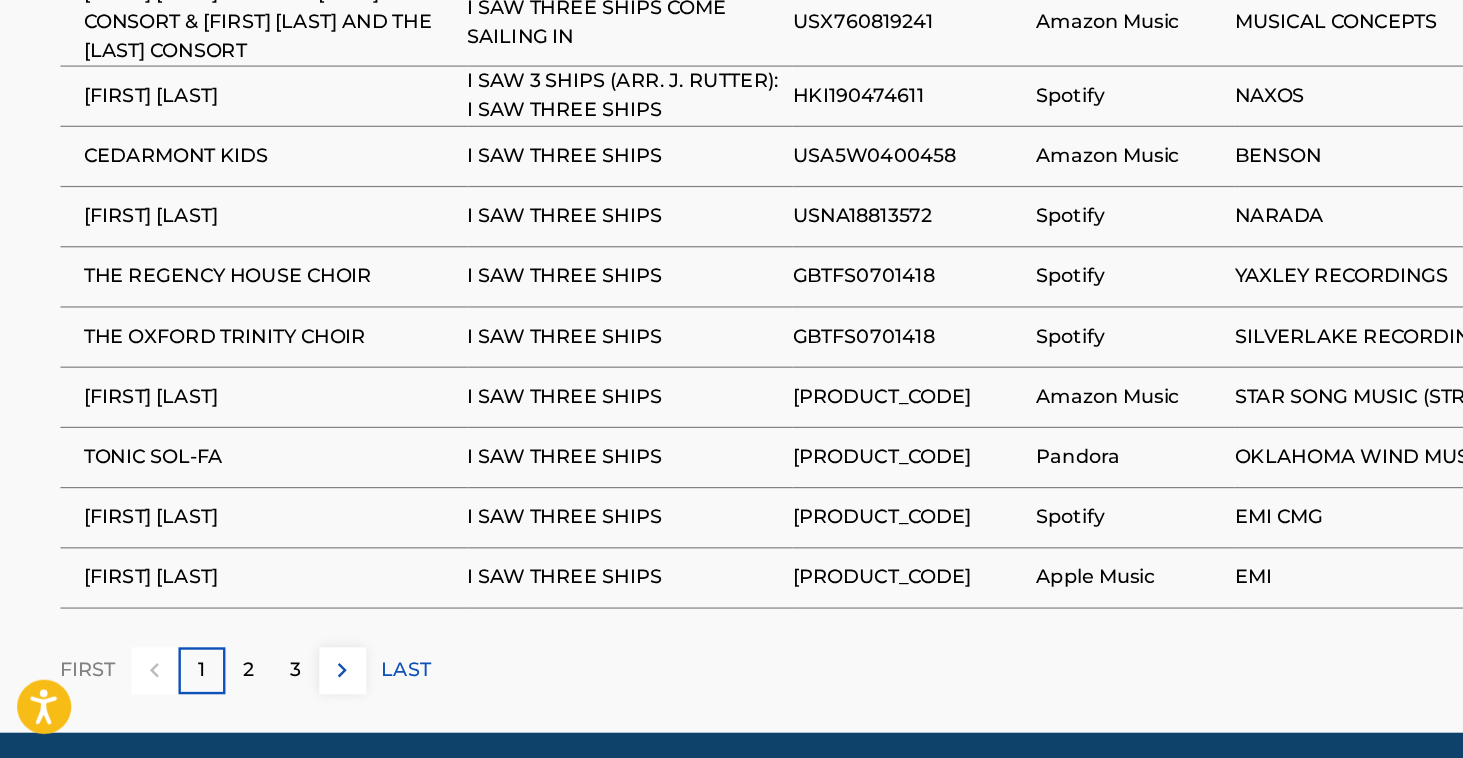 scroll, scrollTop: 1295, scrollLeft: 0, axis: vertical 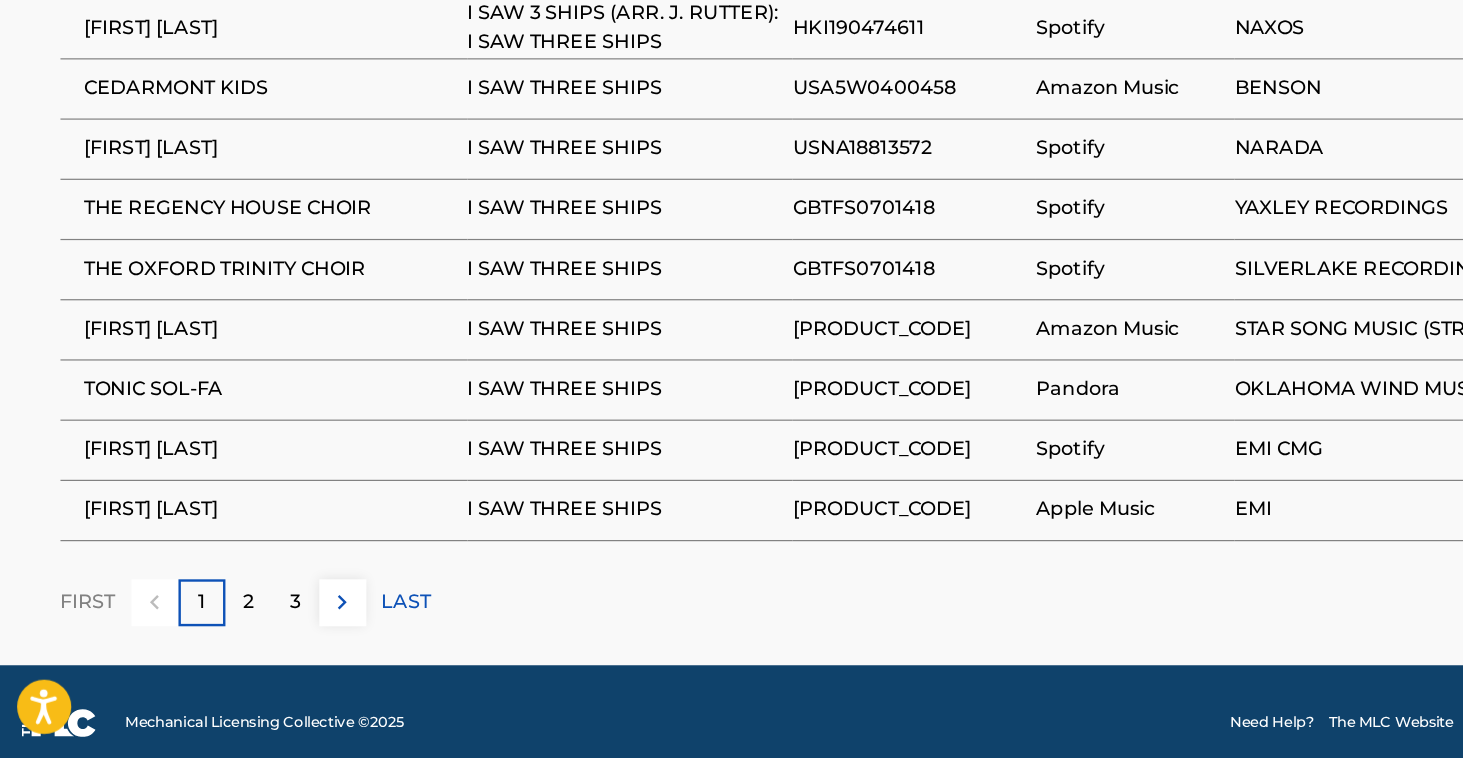 click on "2" at bounding box center (212, 629) 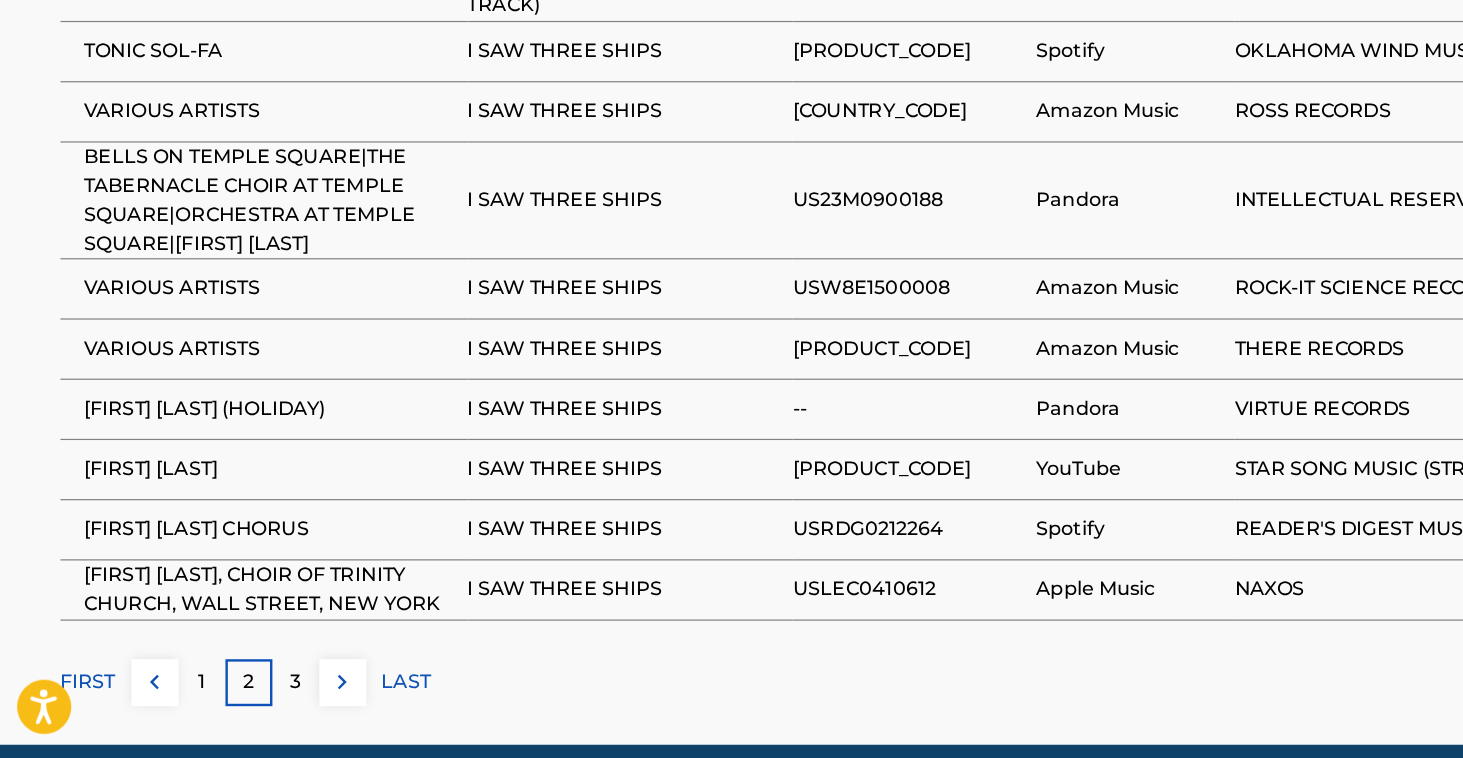 scroll, scrollTop: 1255, scrollLeft: 0, axis: vertical 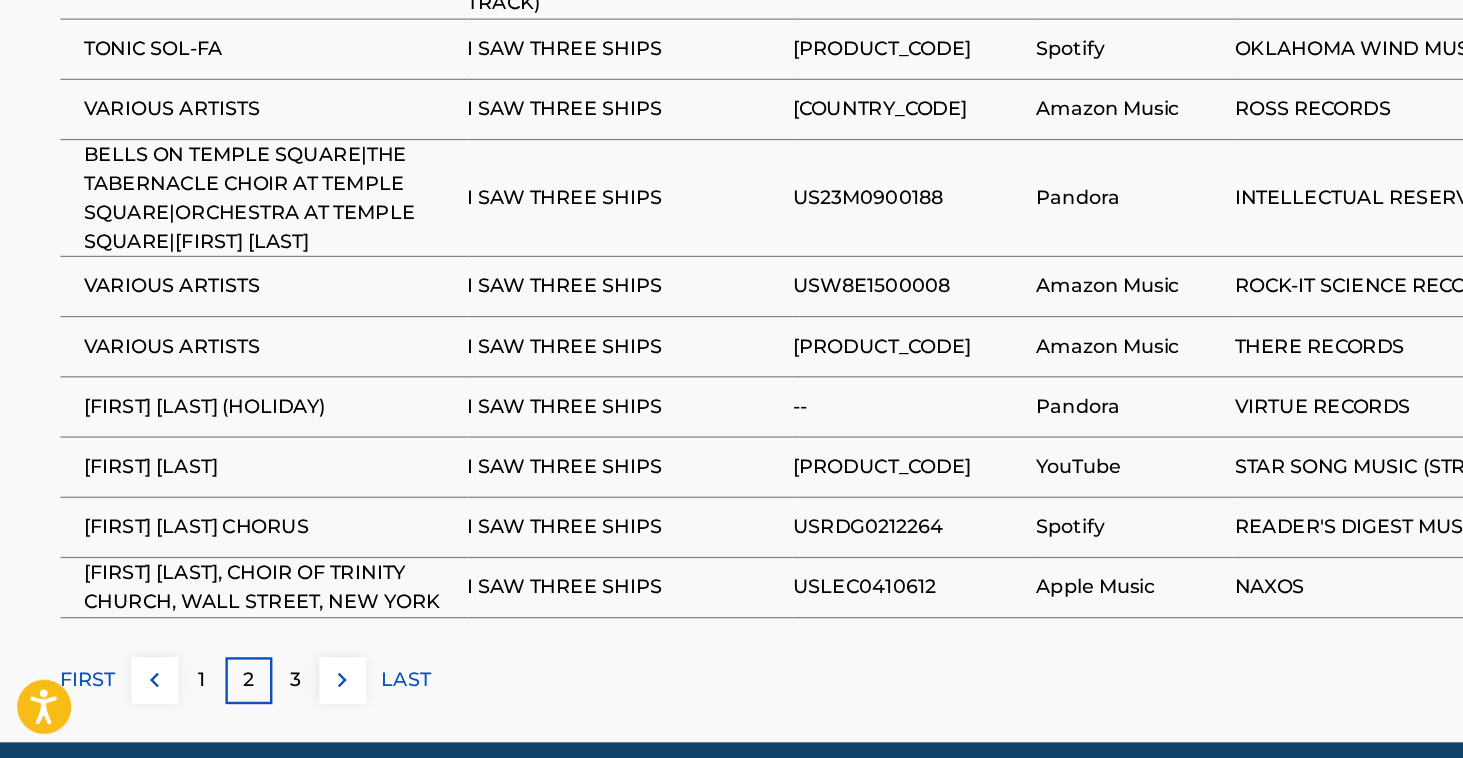 click on "1" at bounding box center [173, 693] 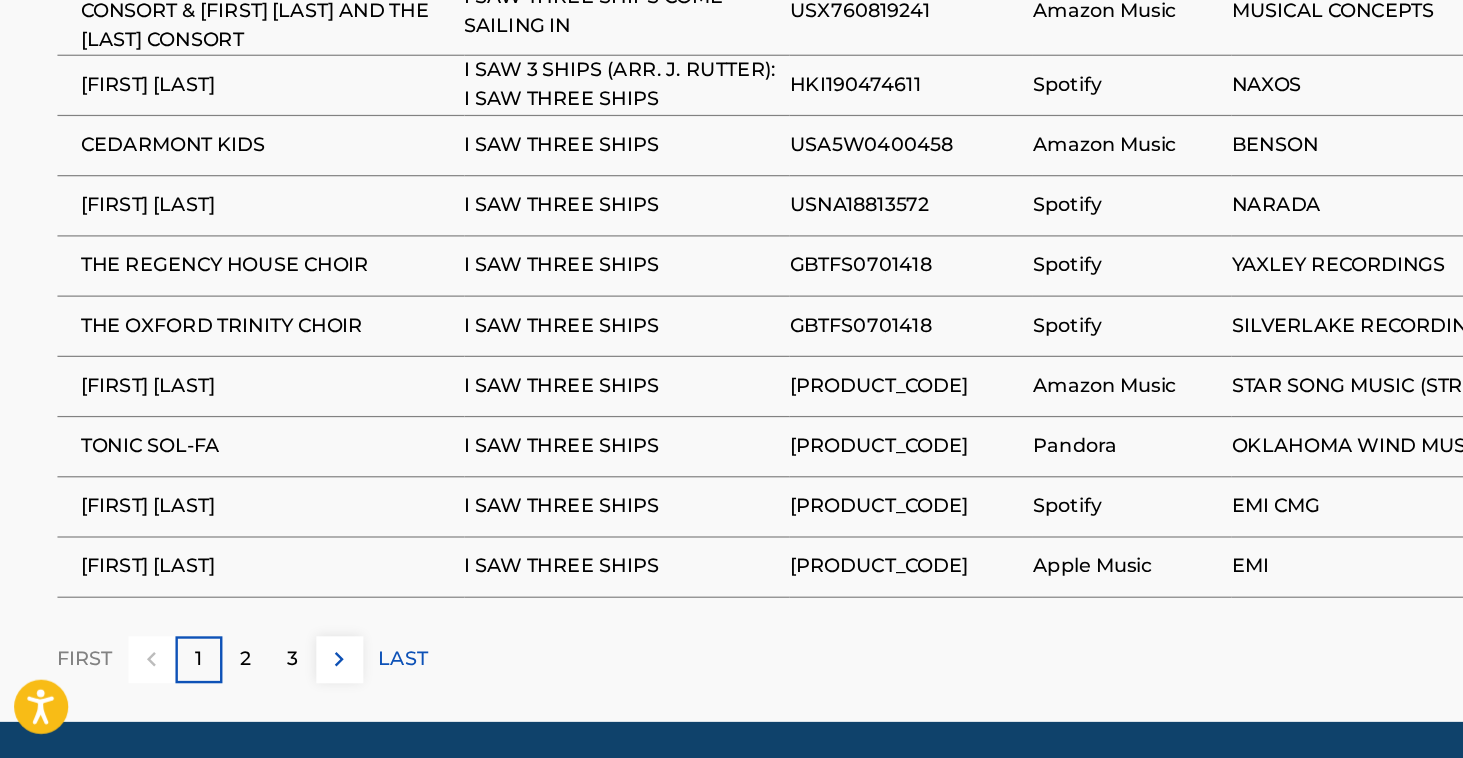 scroll, scrollTop: 1269, scrollLeft: 0, axis: vertical 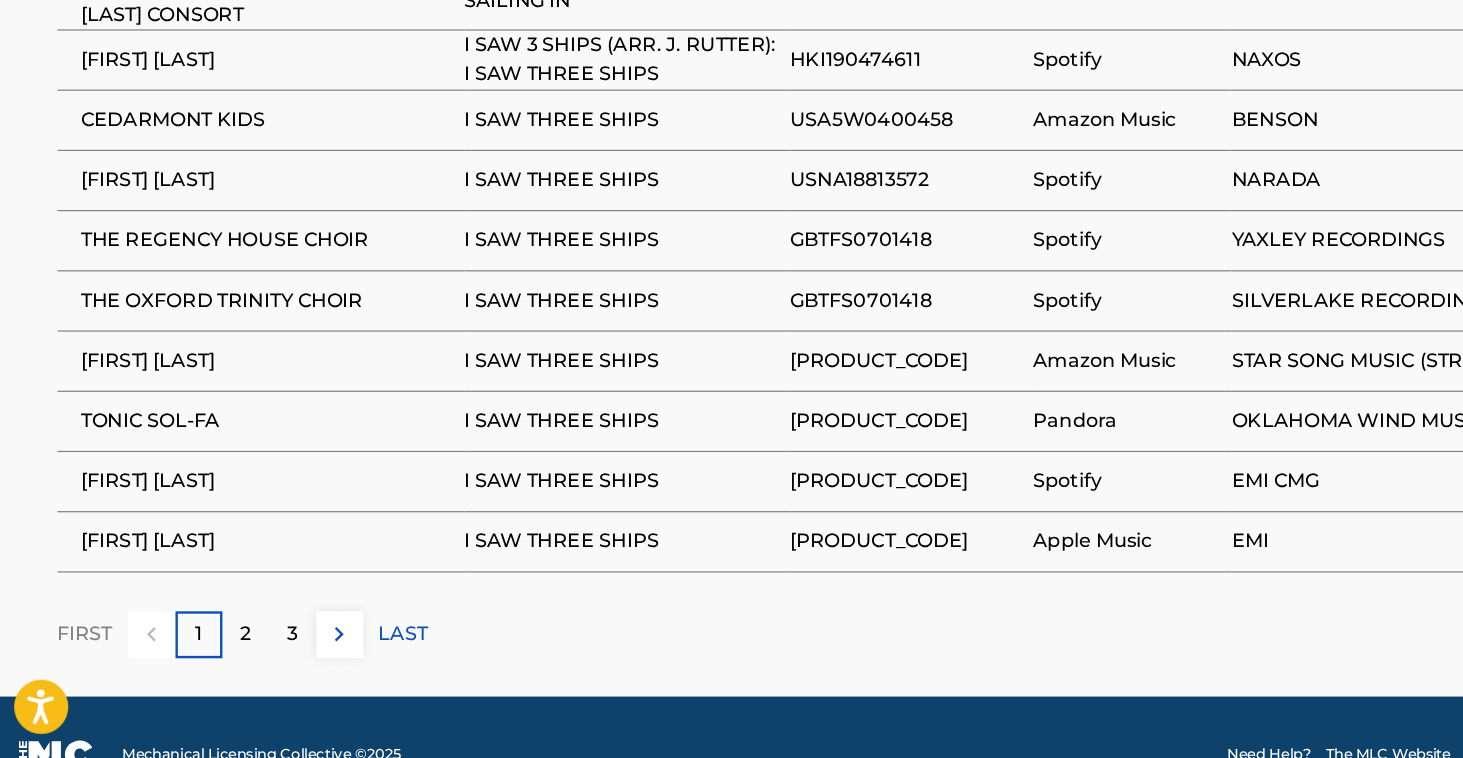 click on "2" at bounding box center [212, 655] 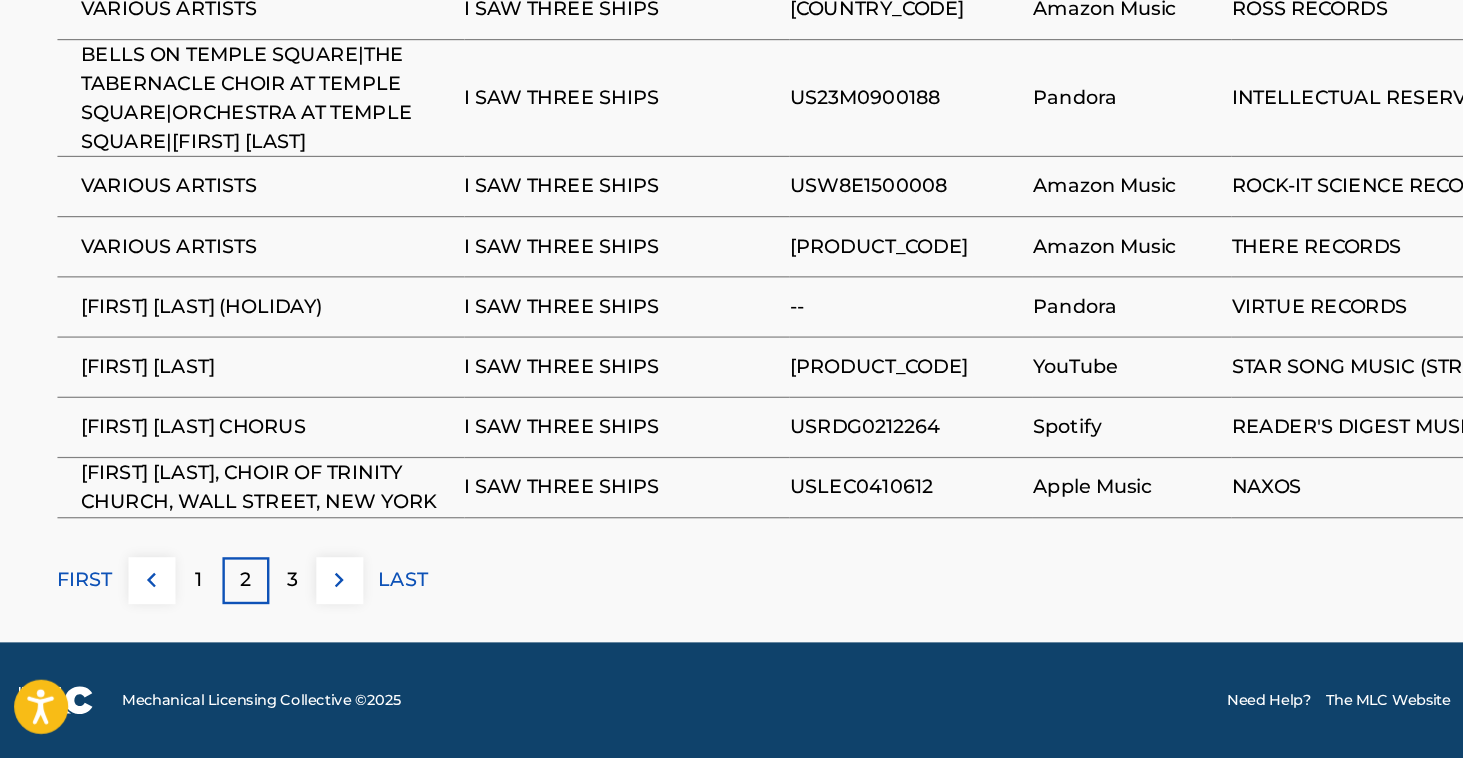 scroll, scrollTop: 1351, scrollLeft: 0, axis: vertical 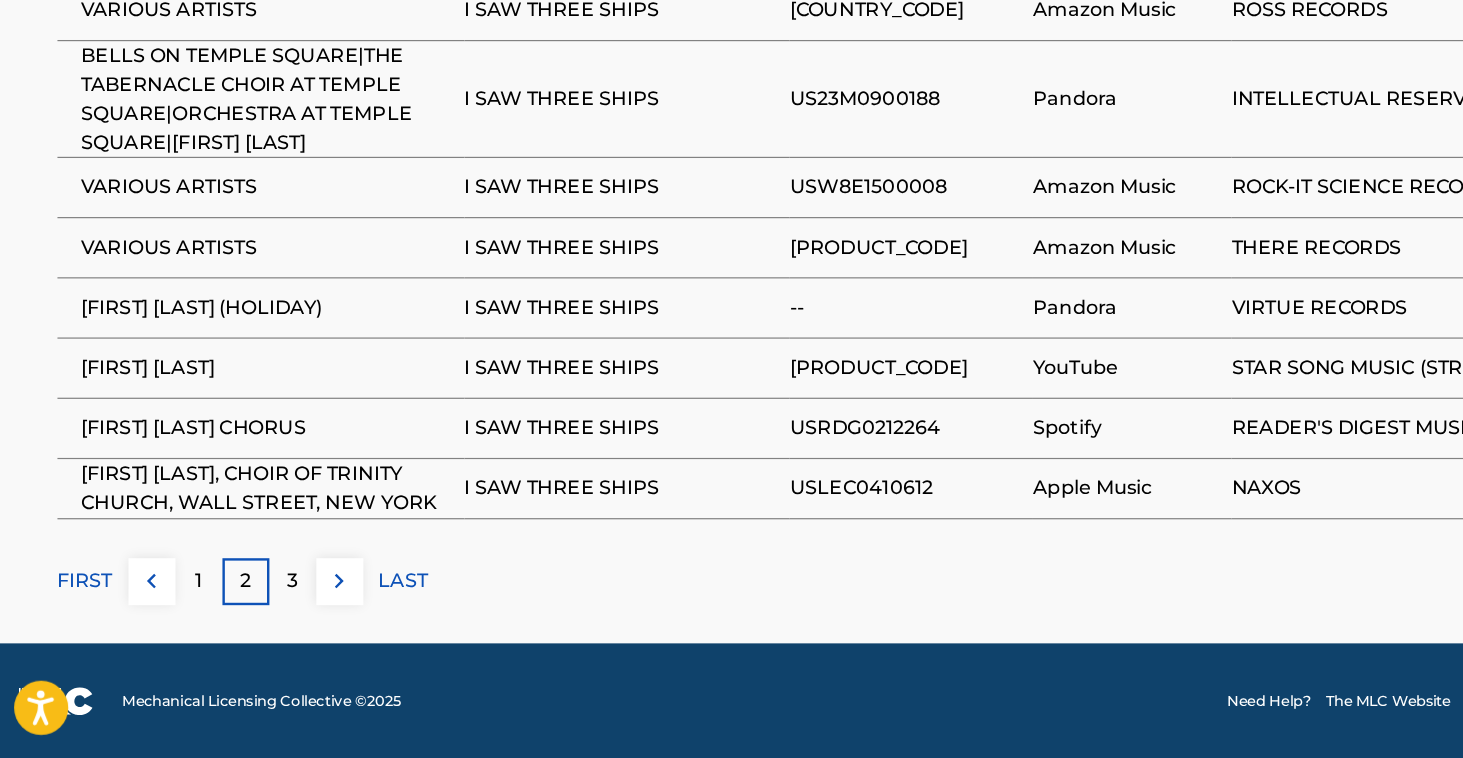 click on "3" at bounding box center [251, 610] 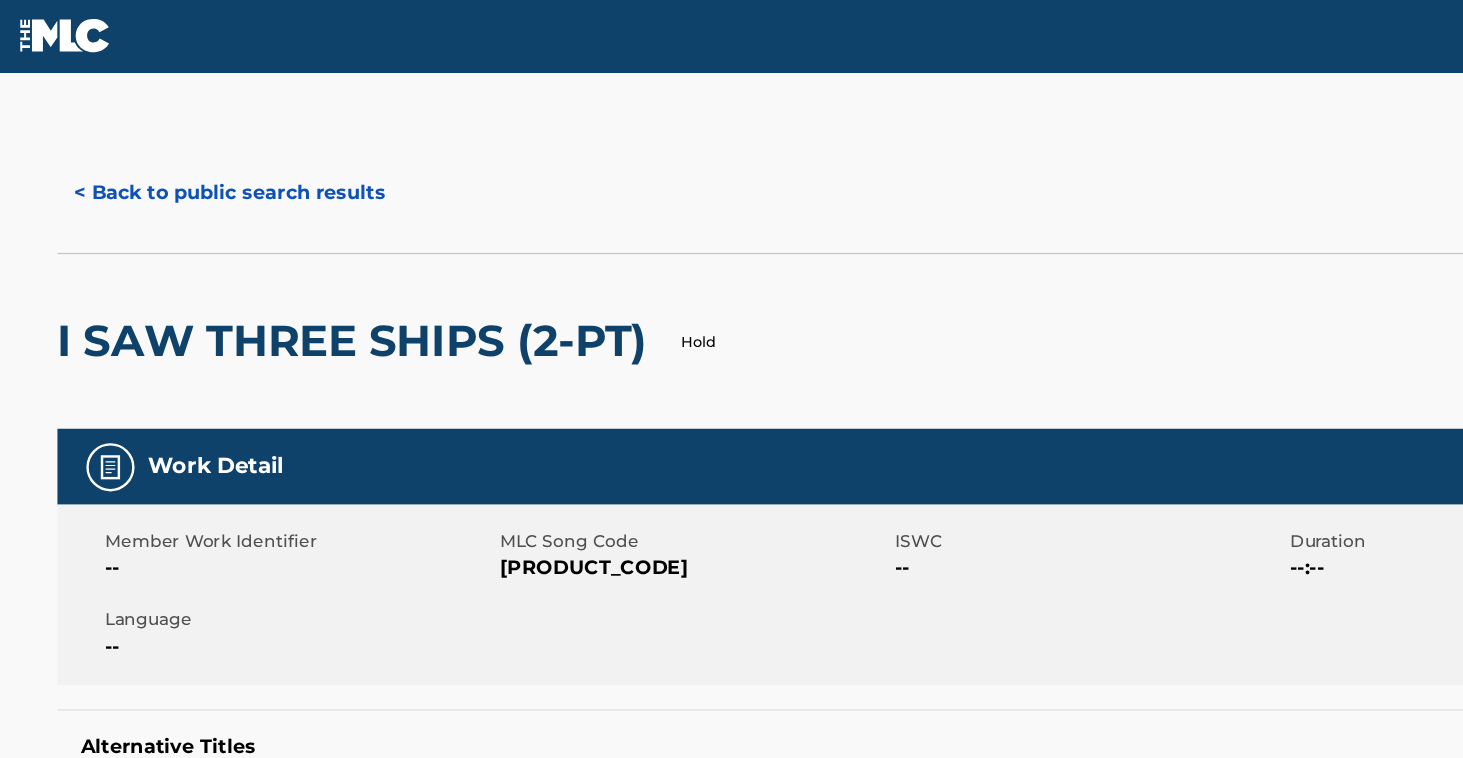 scroll, scrollTop: 0, scrollLeft: 0, axis: both 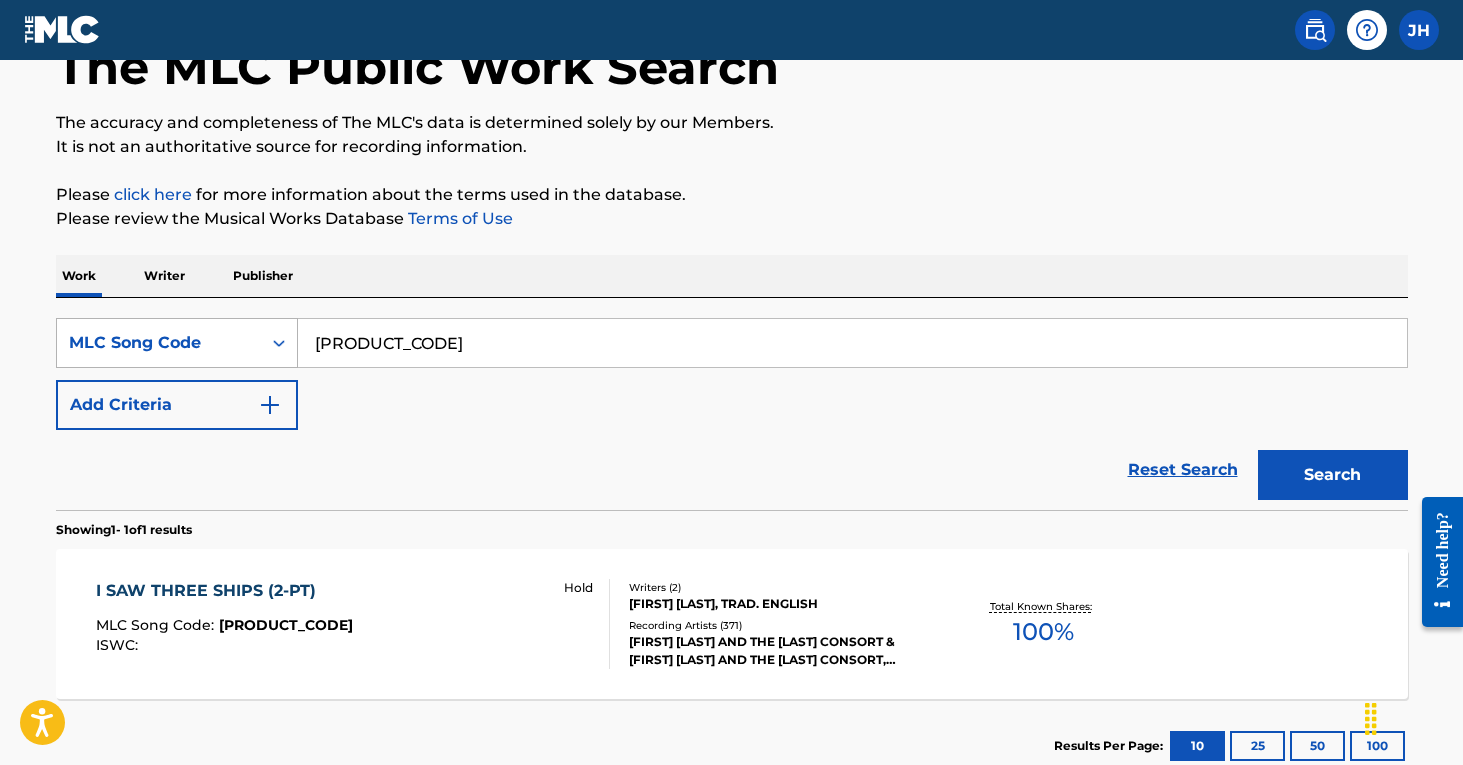 drag, startPoint x: 396, startPoint y: 340, endPoint x: 283, endPoint y: 341, distance: 113.004425 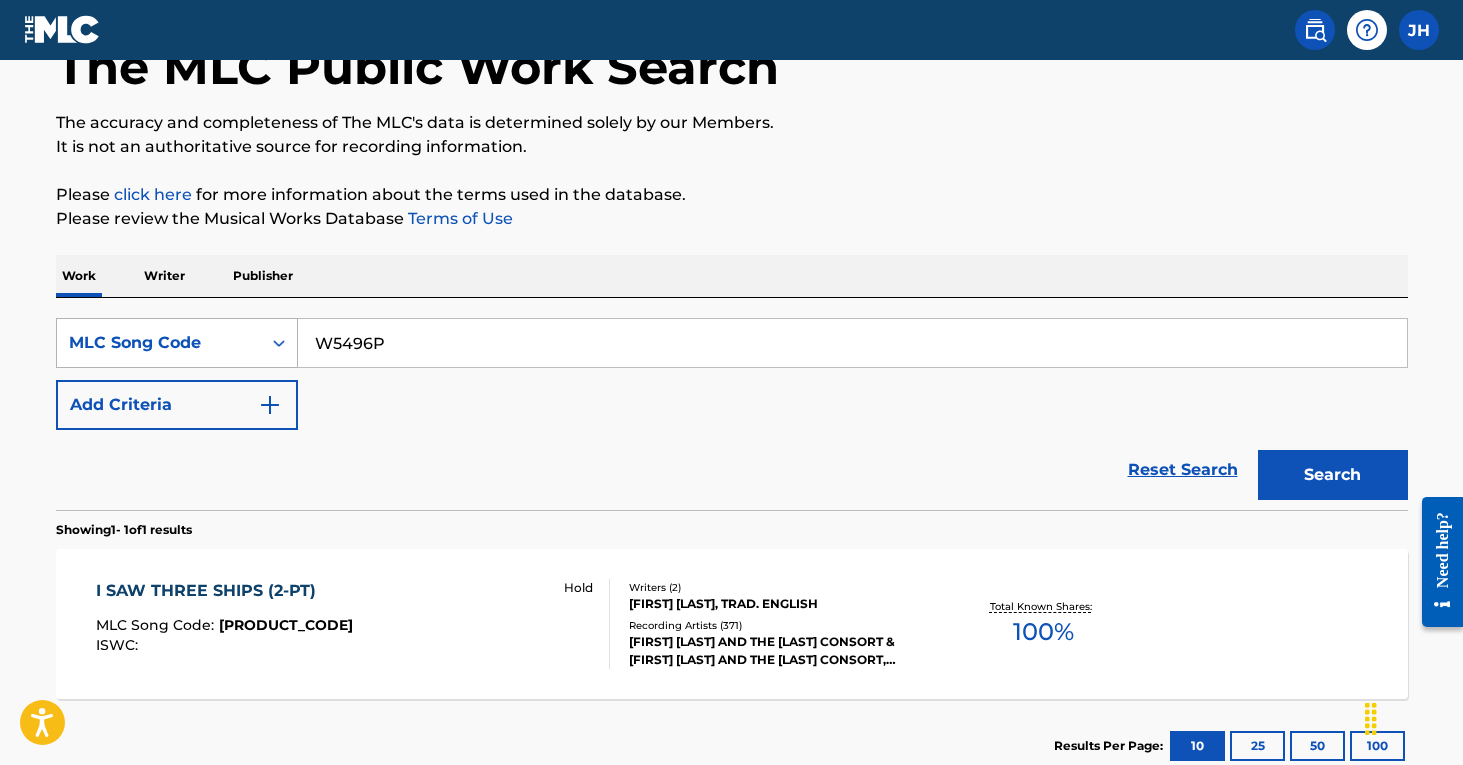 type on "W5496P" 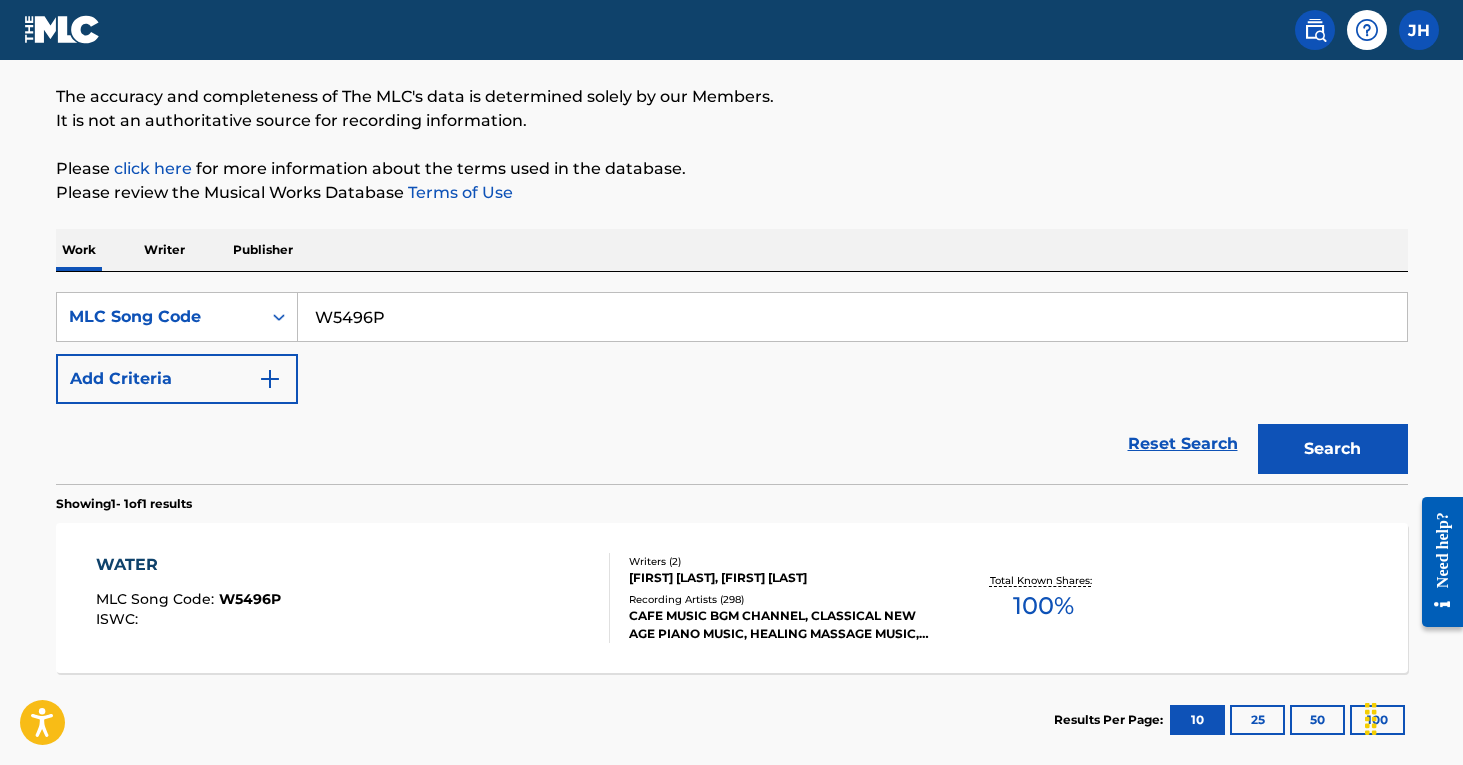scroll, scrollTop: 175, scrollLeft: 0, axis: vertical 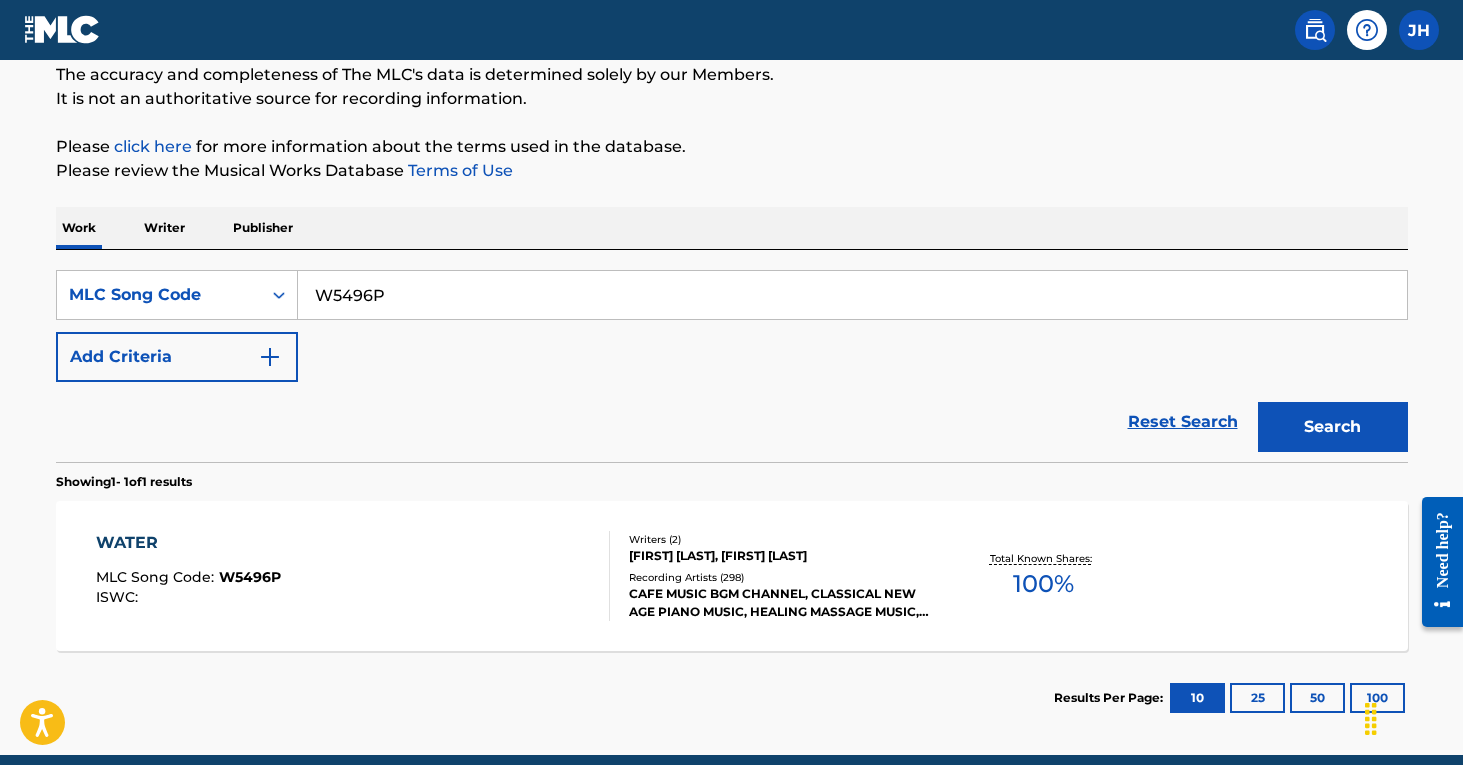 click on "Writers ( 2 )" at bounding box center [780, 539] 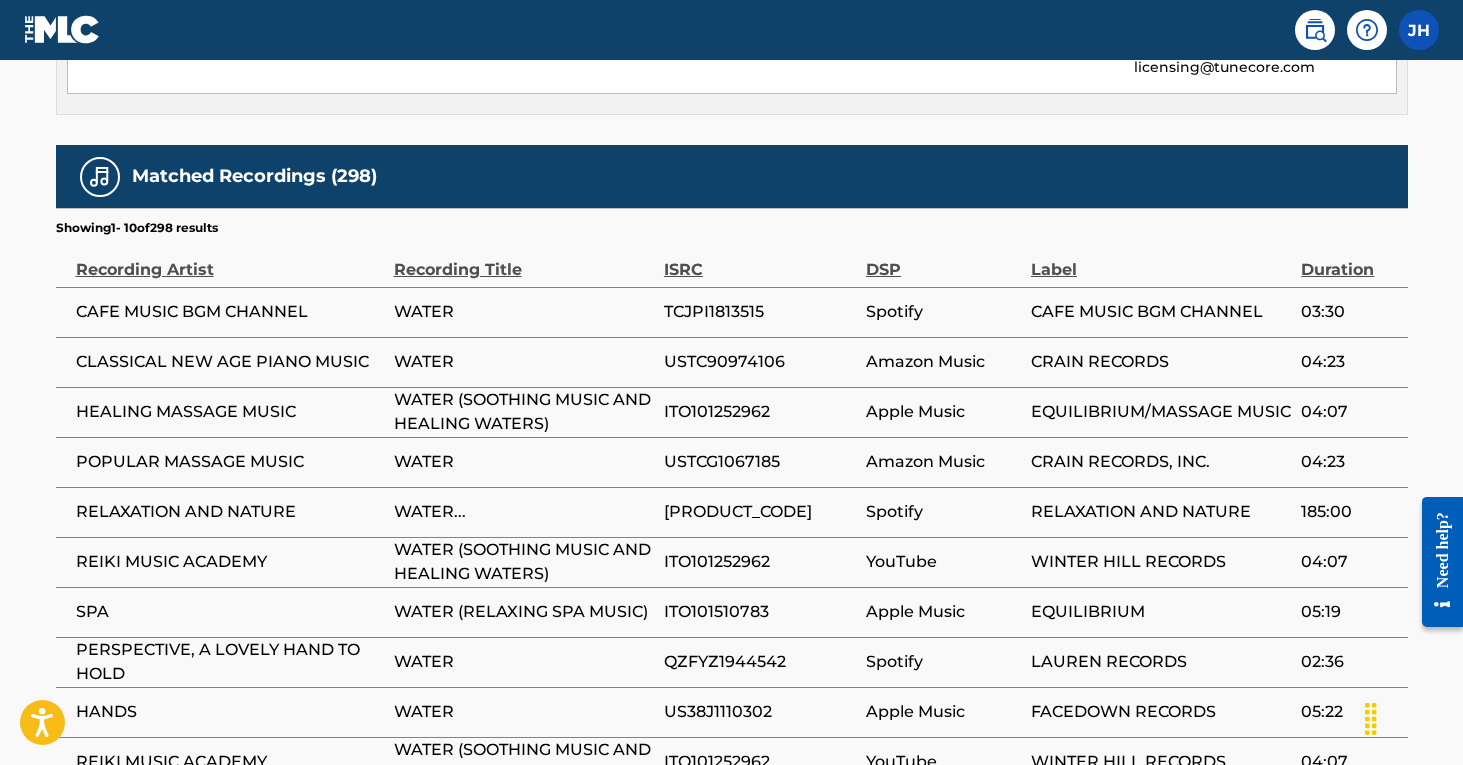 scroll, scrollTop: 1059, scrollLeft: 0, axis: vertical 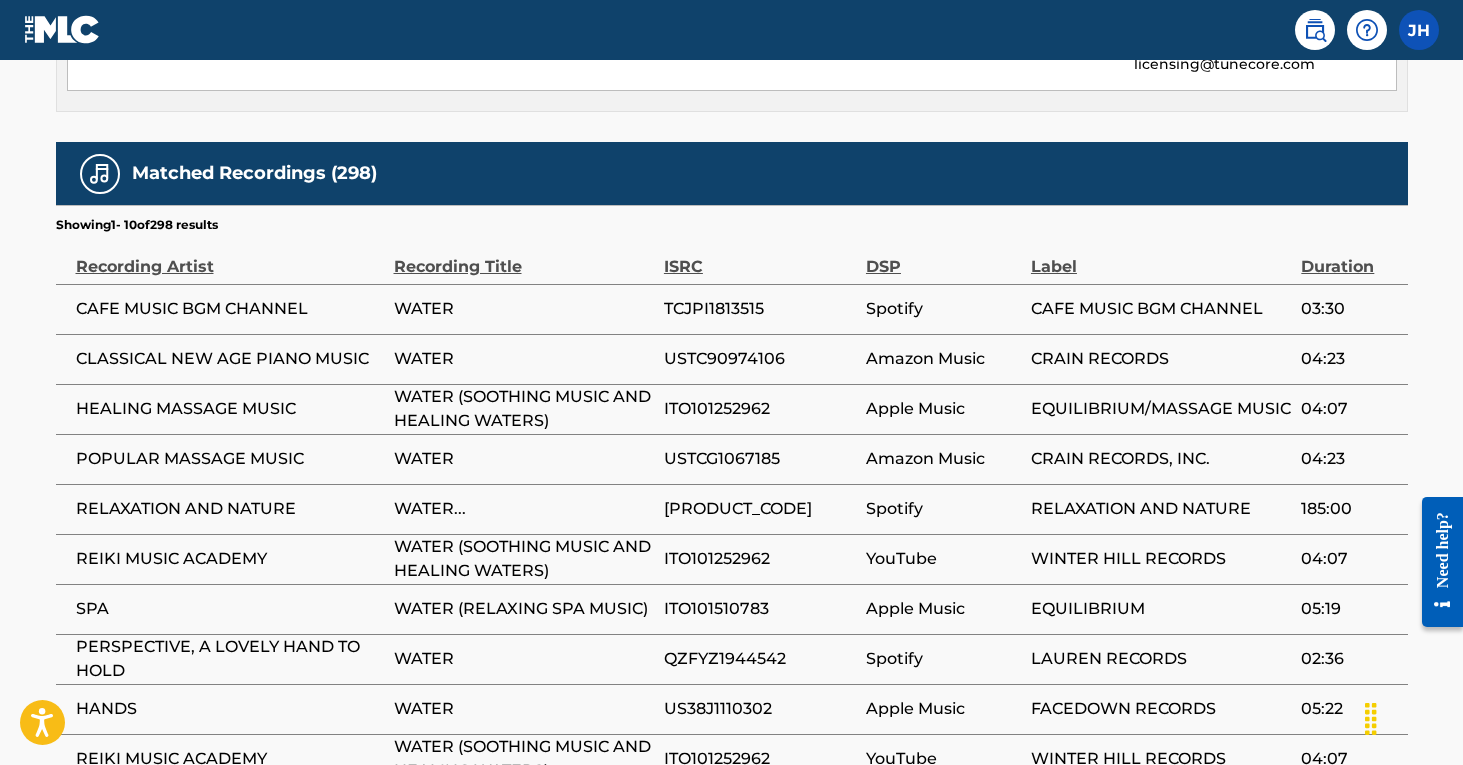 click on "HEALING MASSAGE MUSIC" at bounding box center (230, 409) 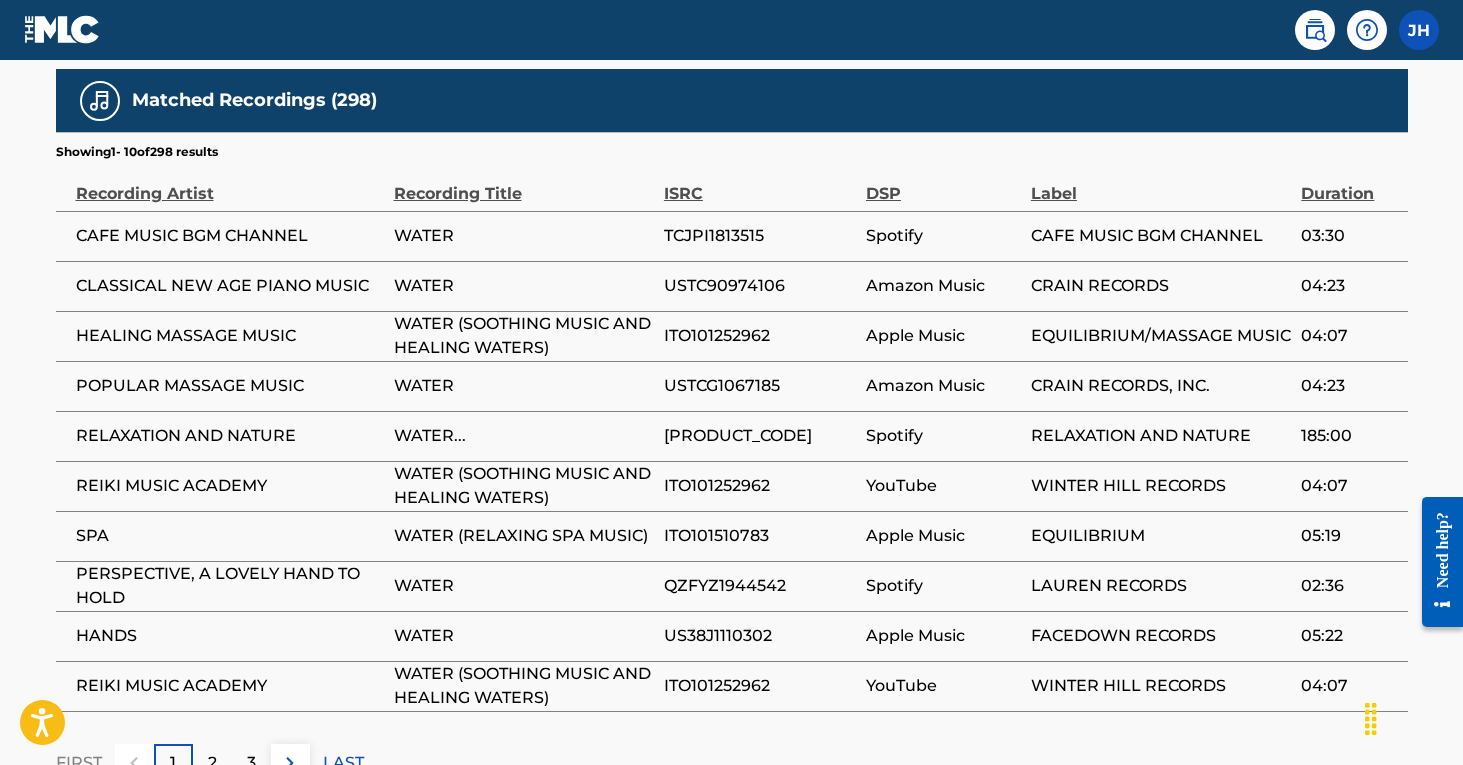 scroll, scrollTop: 1135, scrollLeft: 0, axis: vertical 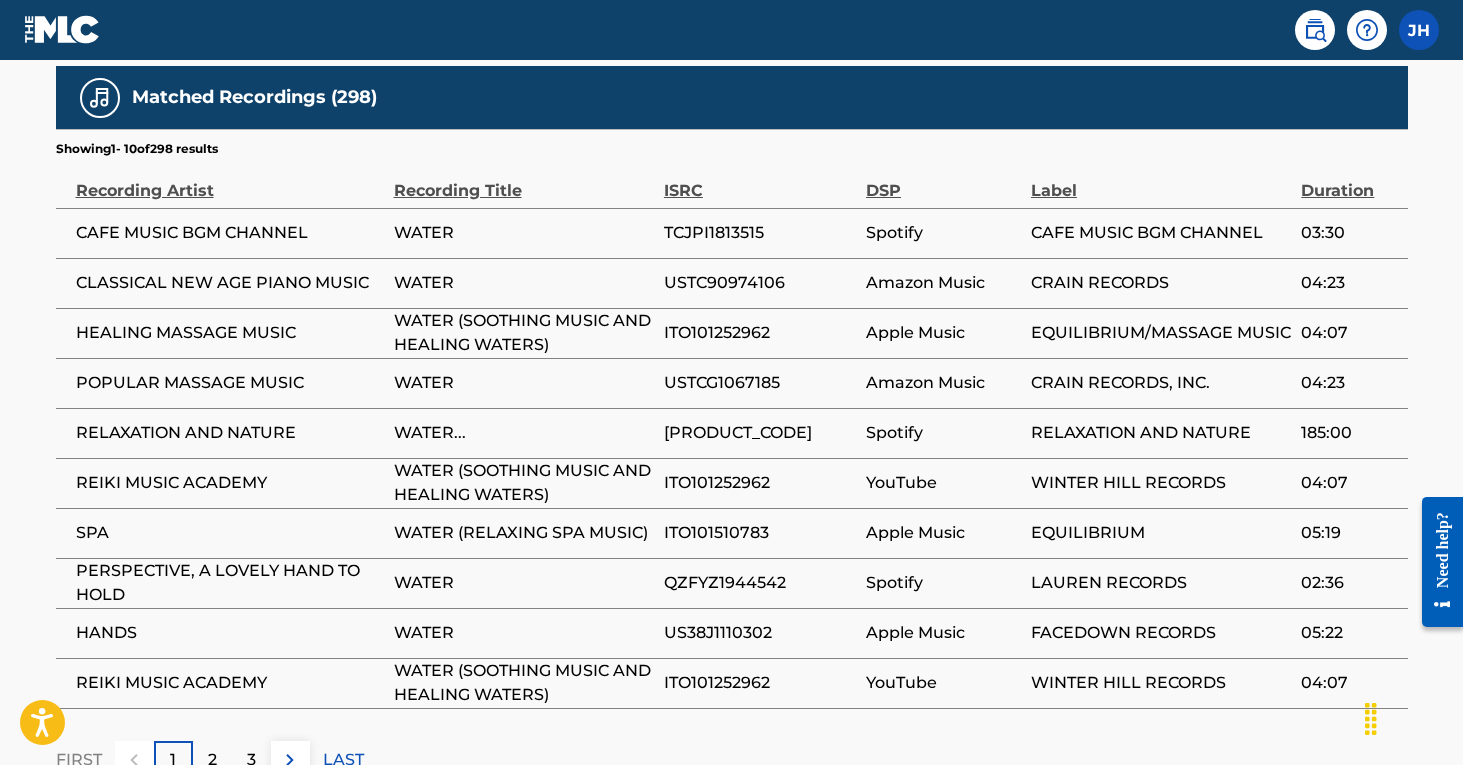click on "WATER" at bounding box center [524, 283] 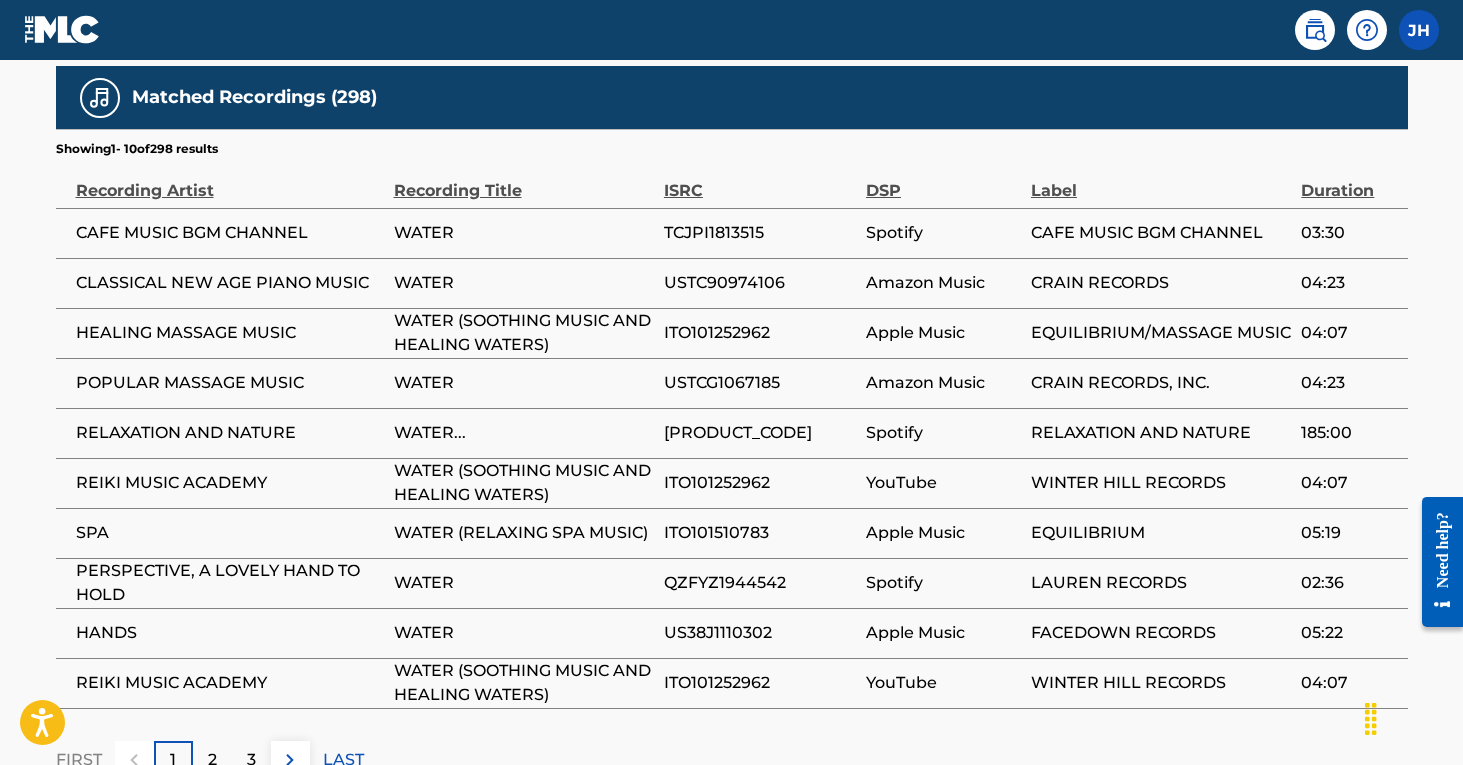 click on "WATER" at bounding box center [524, 383] 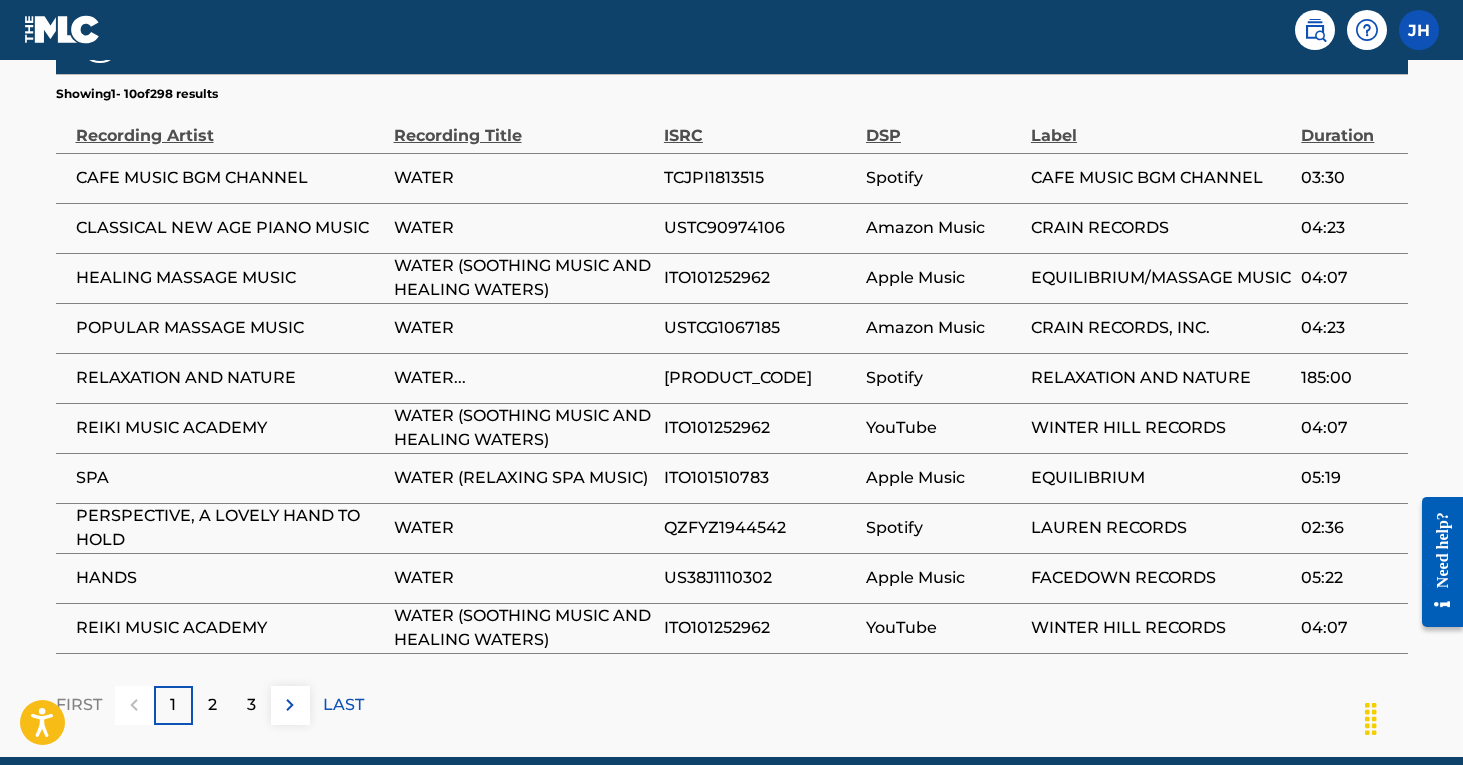 scroll, scrollTop: 1199, scrollLeft: 0, axis: vertical 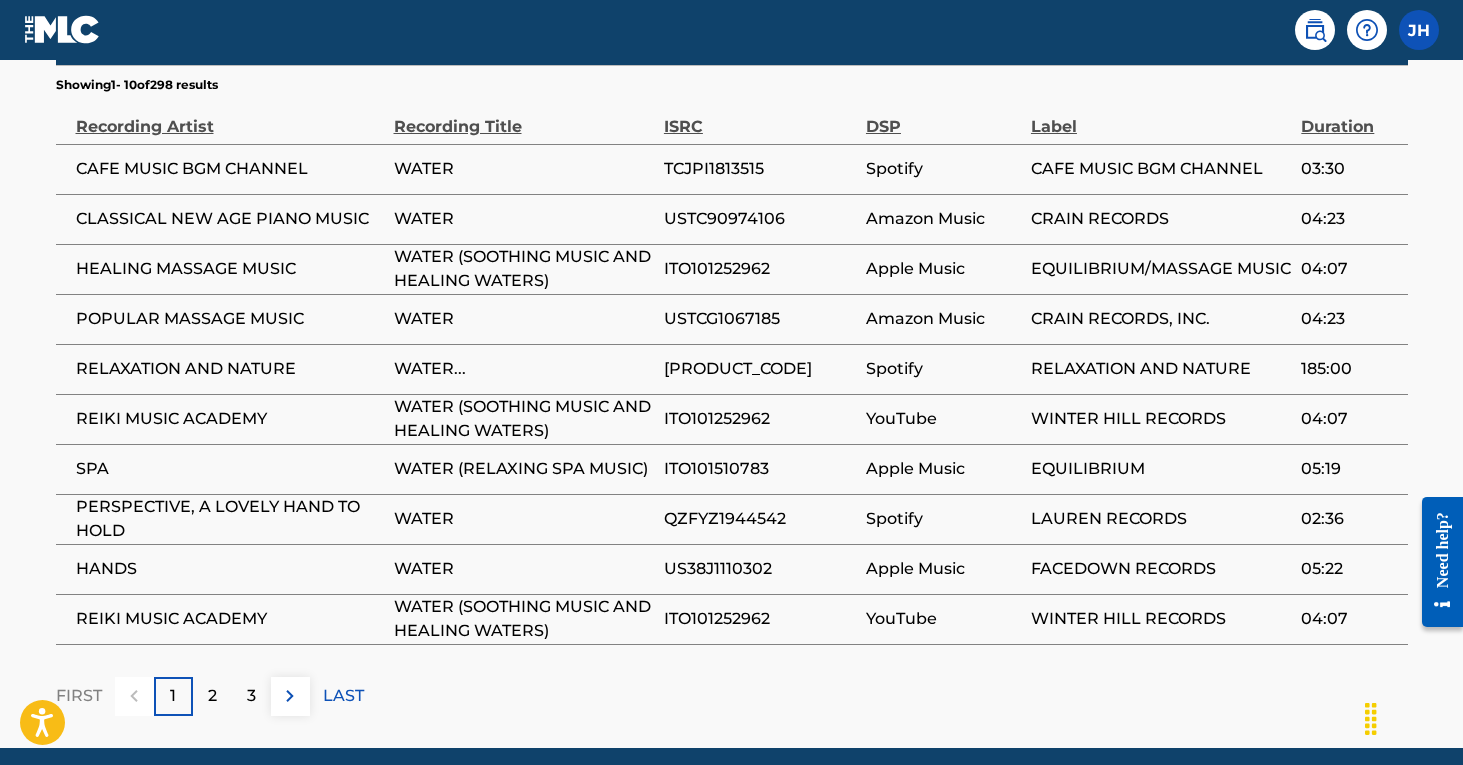 click on "WATER" at bounding box center [524, 569] 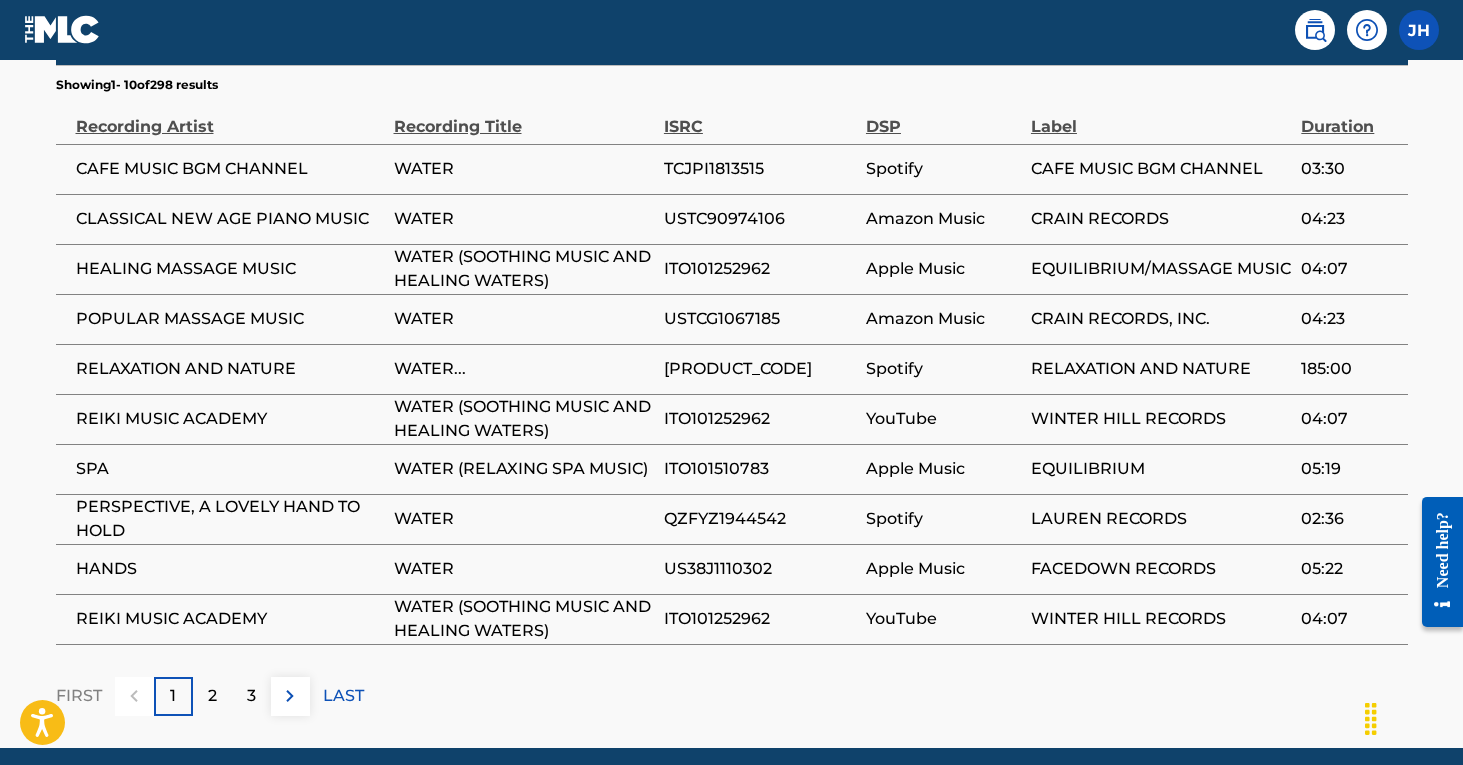 click on "2" at bounding box center (212, 696) 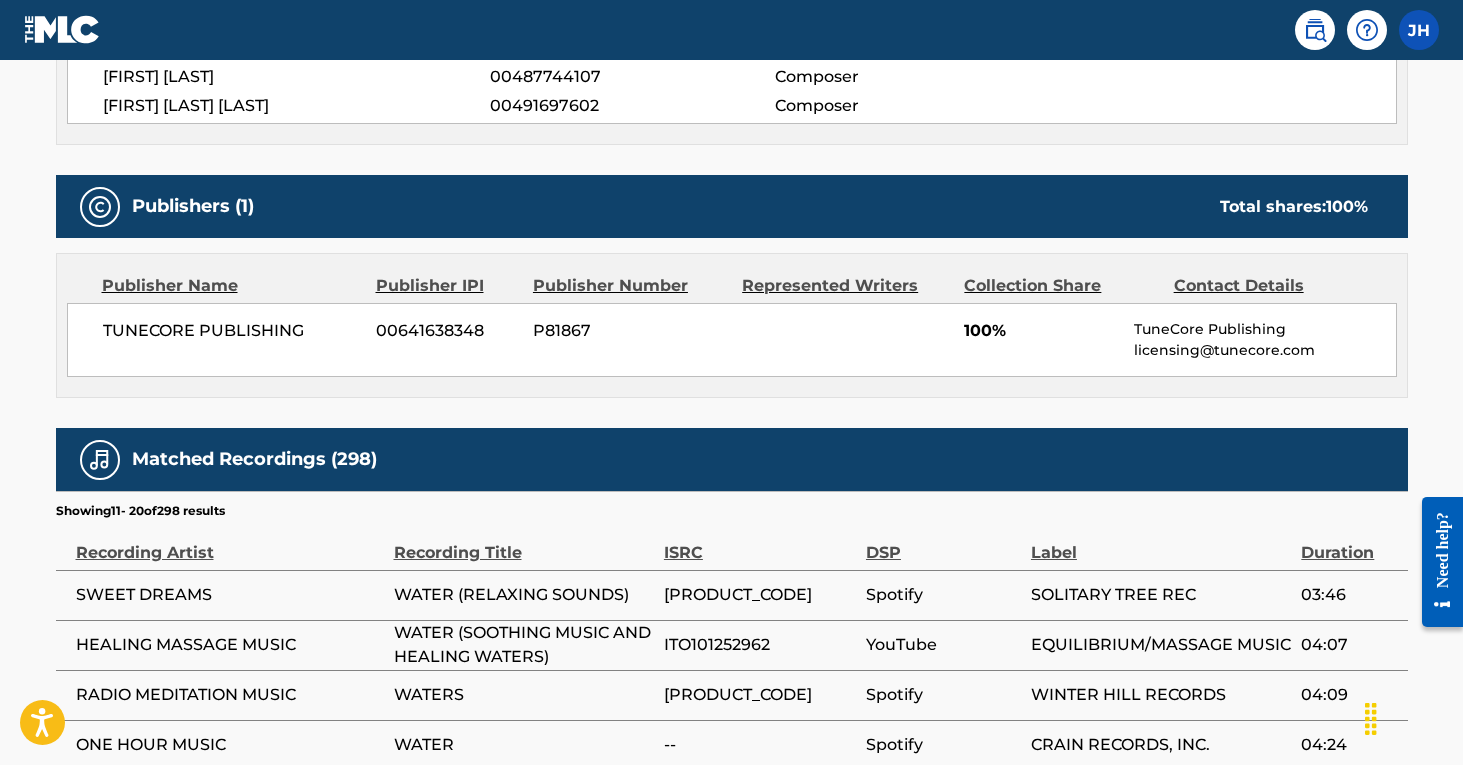 scroll, scrollTop: 773, scrollLeft: 0, axis: vertical 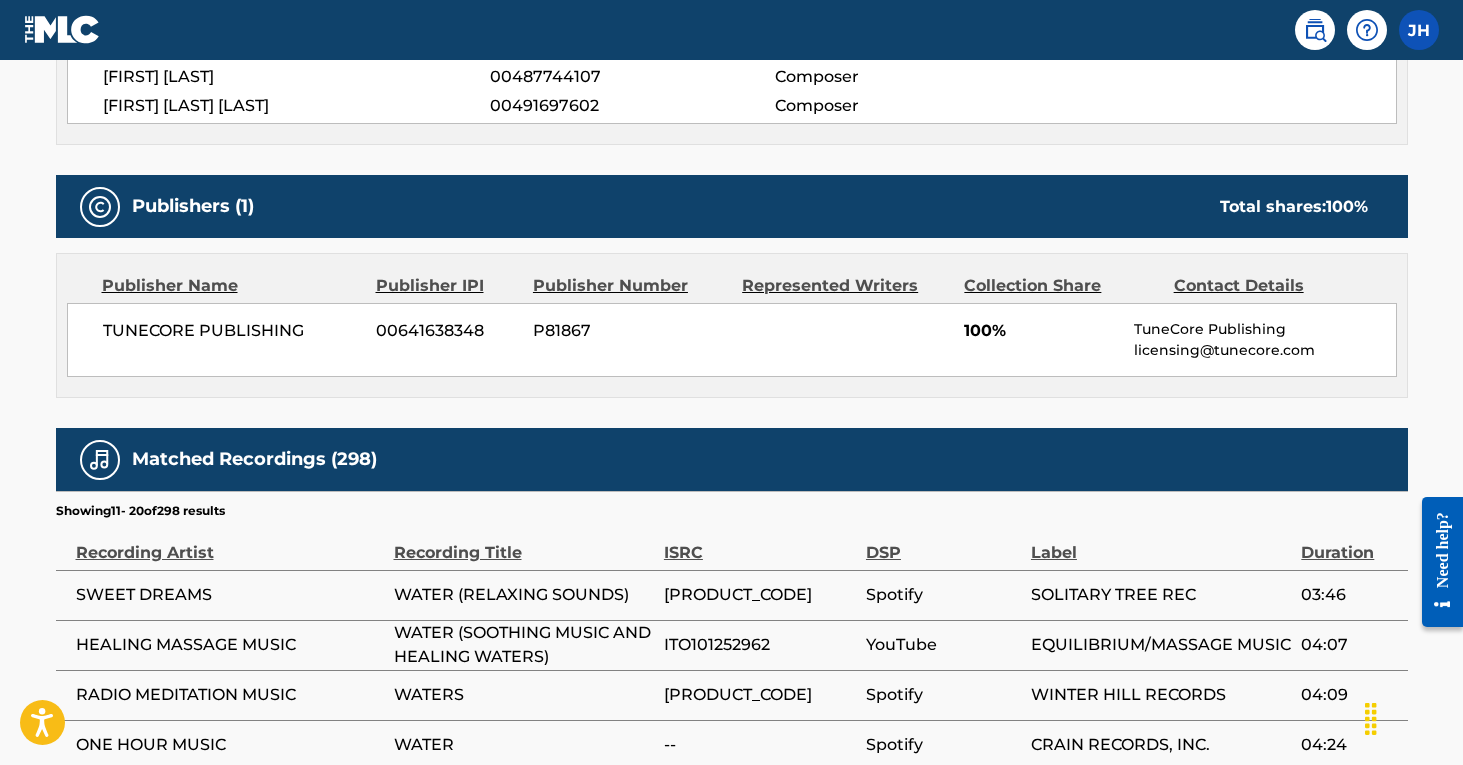 click on "SWEET DREAMS" at bounding box center [230, 595] 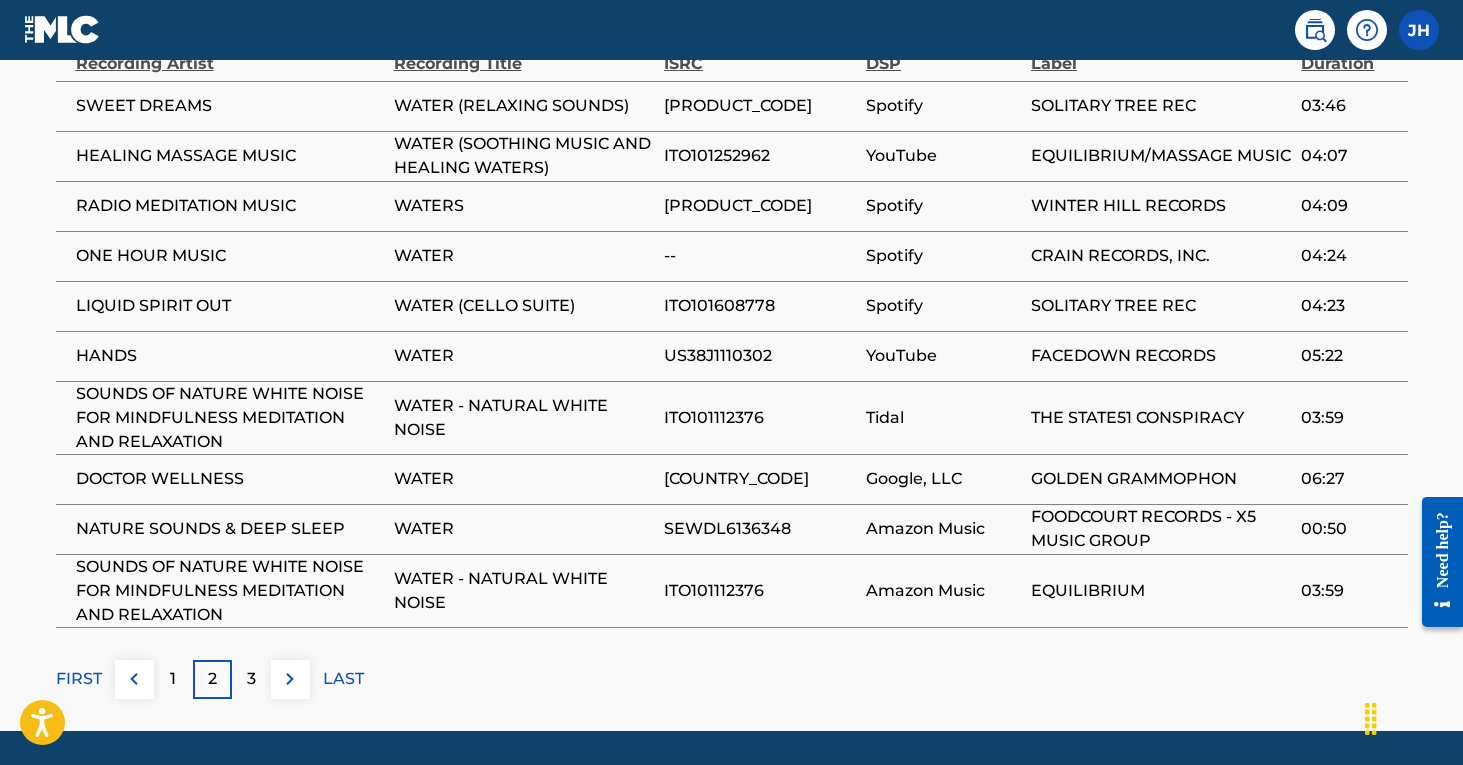 scroll, scrollTop: 1301, scrollLeft: 0, axis: vertical 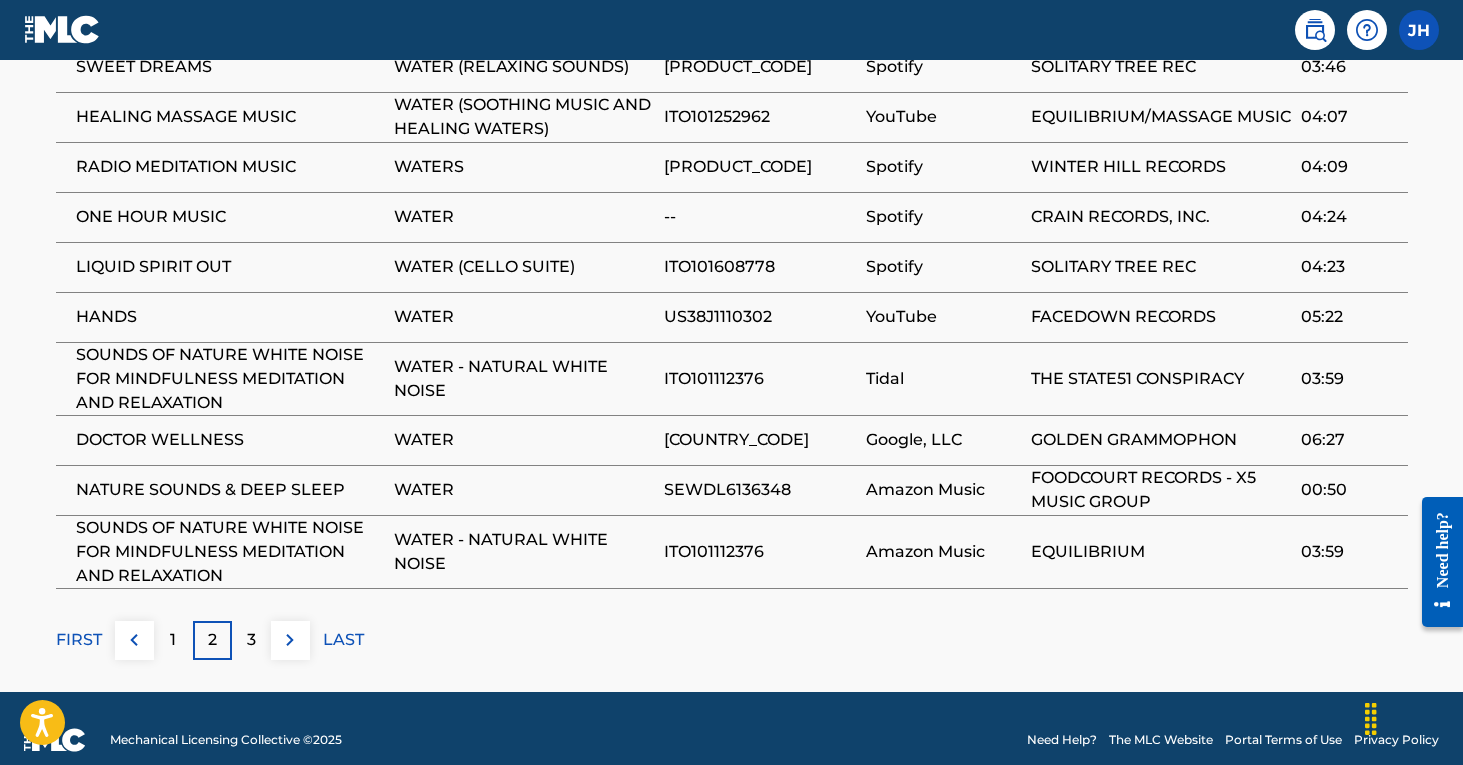 click on "1" at bounding box center (173, 640) 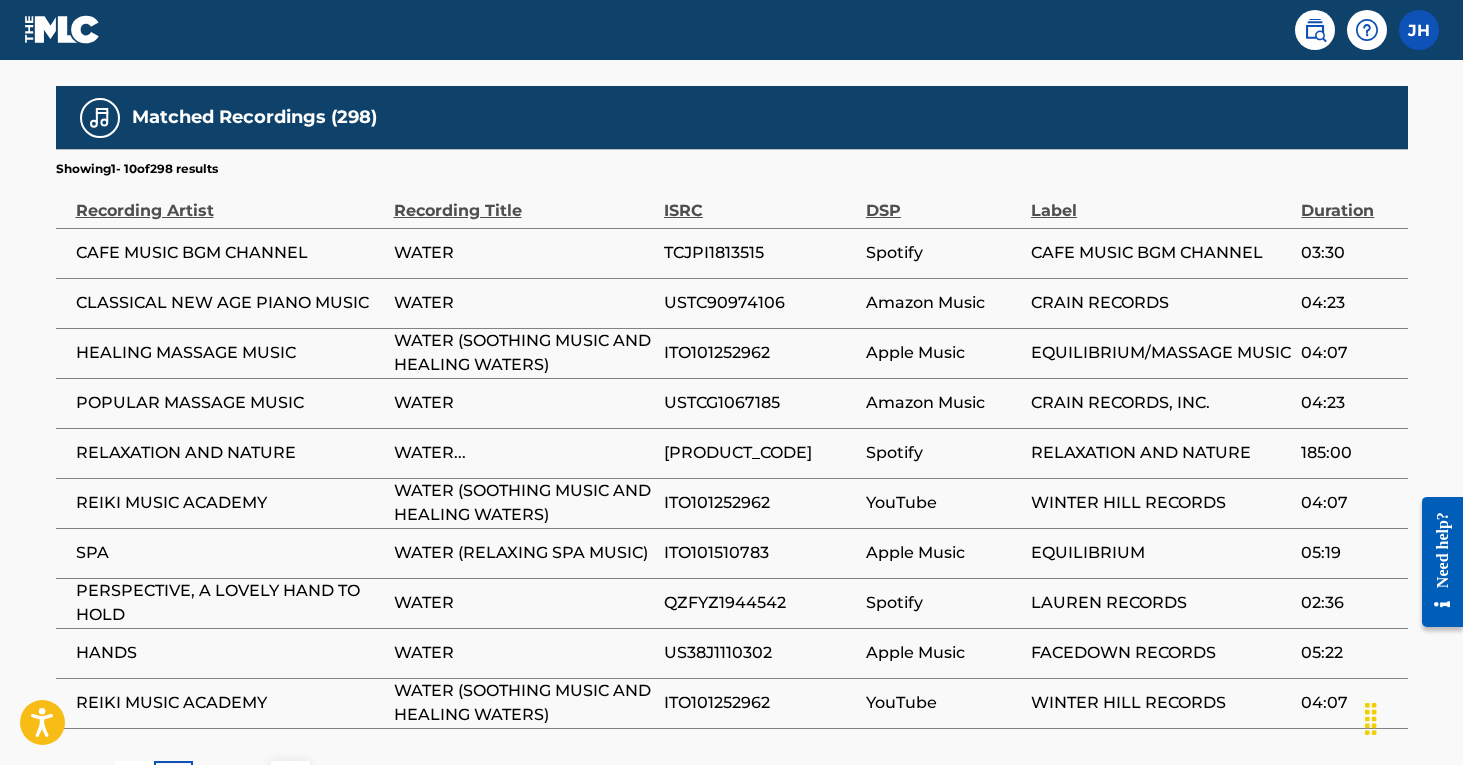scroll, scrollTop: 1118, scrollLeft: 0, axis: vertical 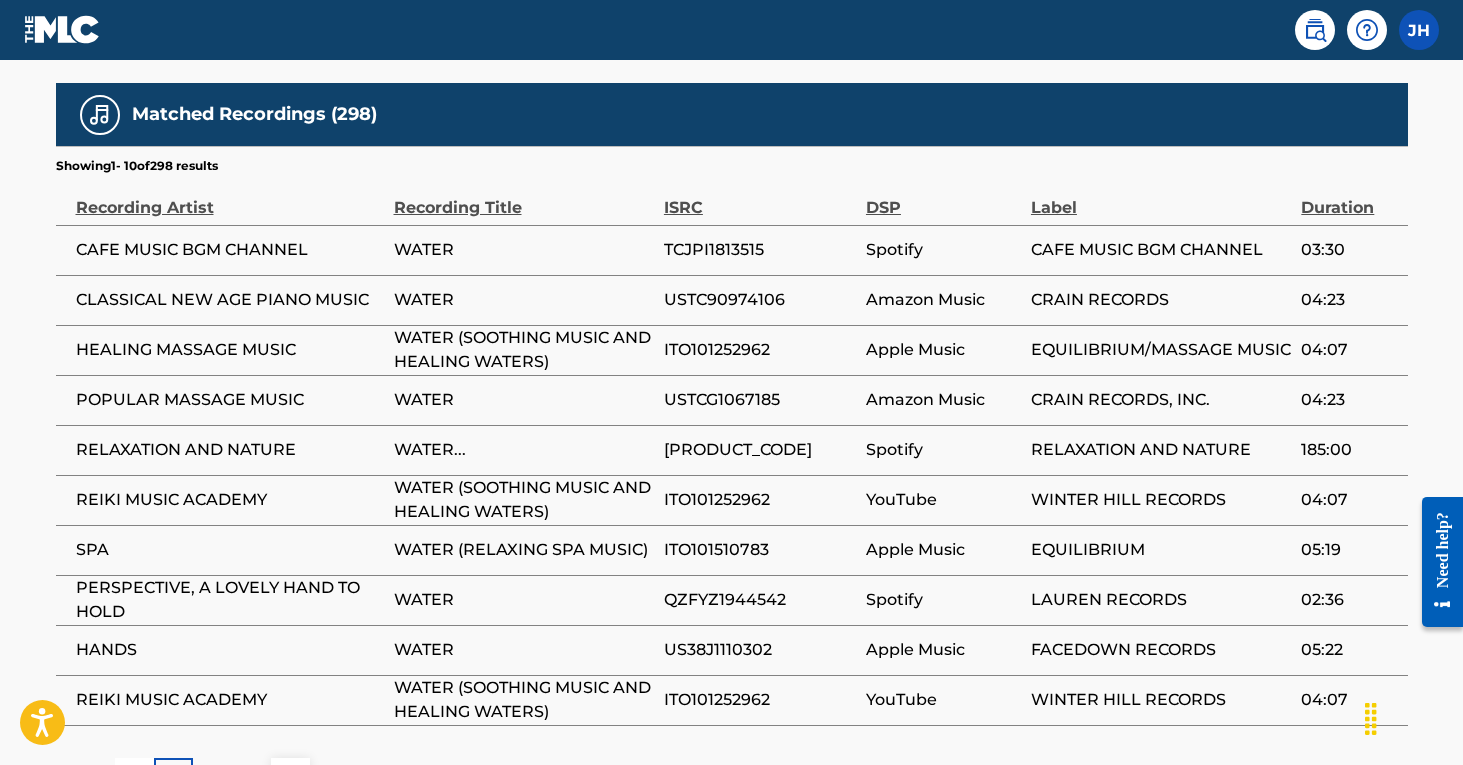 click on "PERSPECTIVE, A LOVELY HAND TO HOLD" at bounding box center [230, 600] 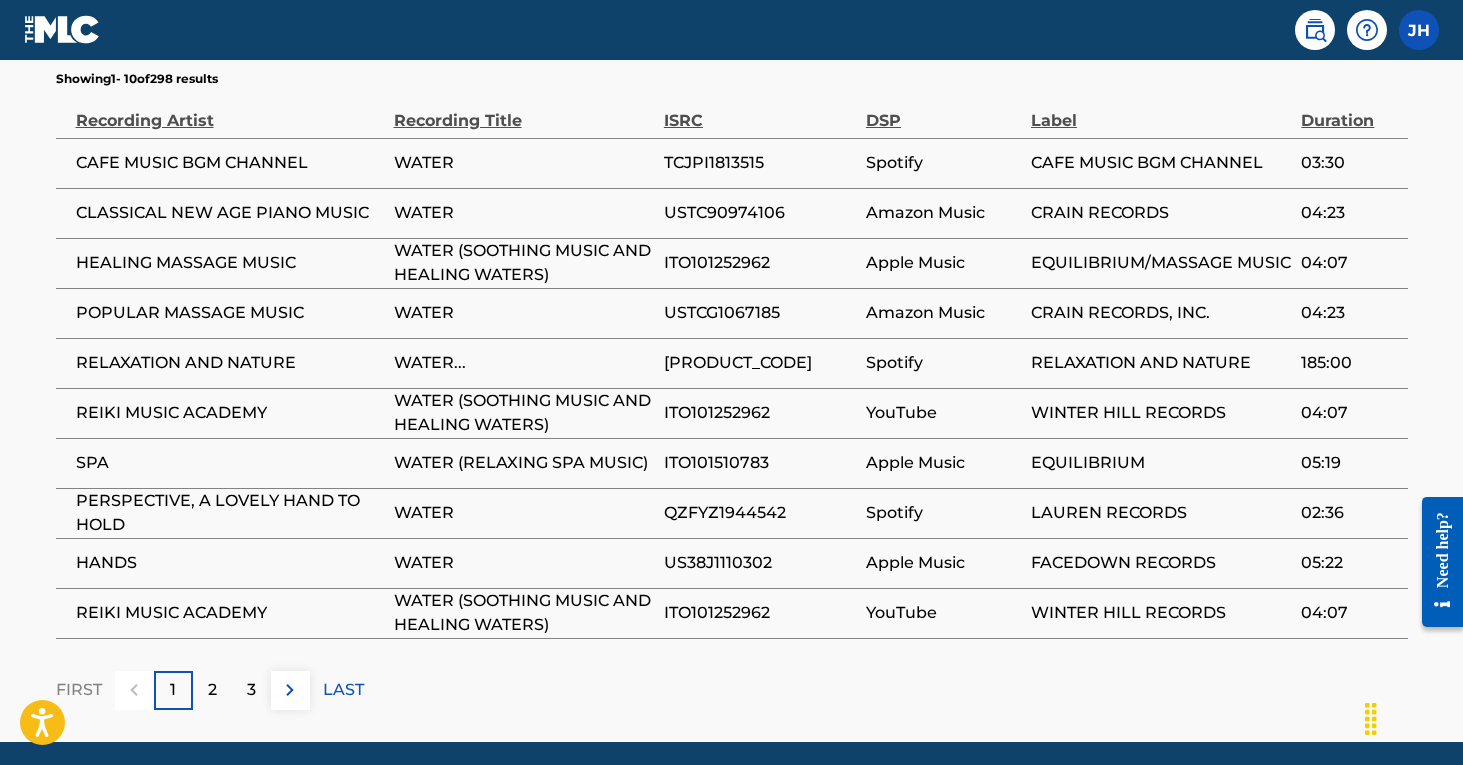 scroll, scrollTop: 1206, scrollLeft: 0, axis: vertical 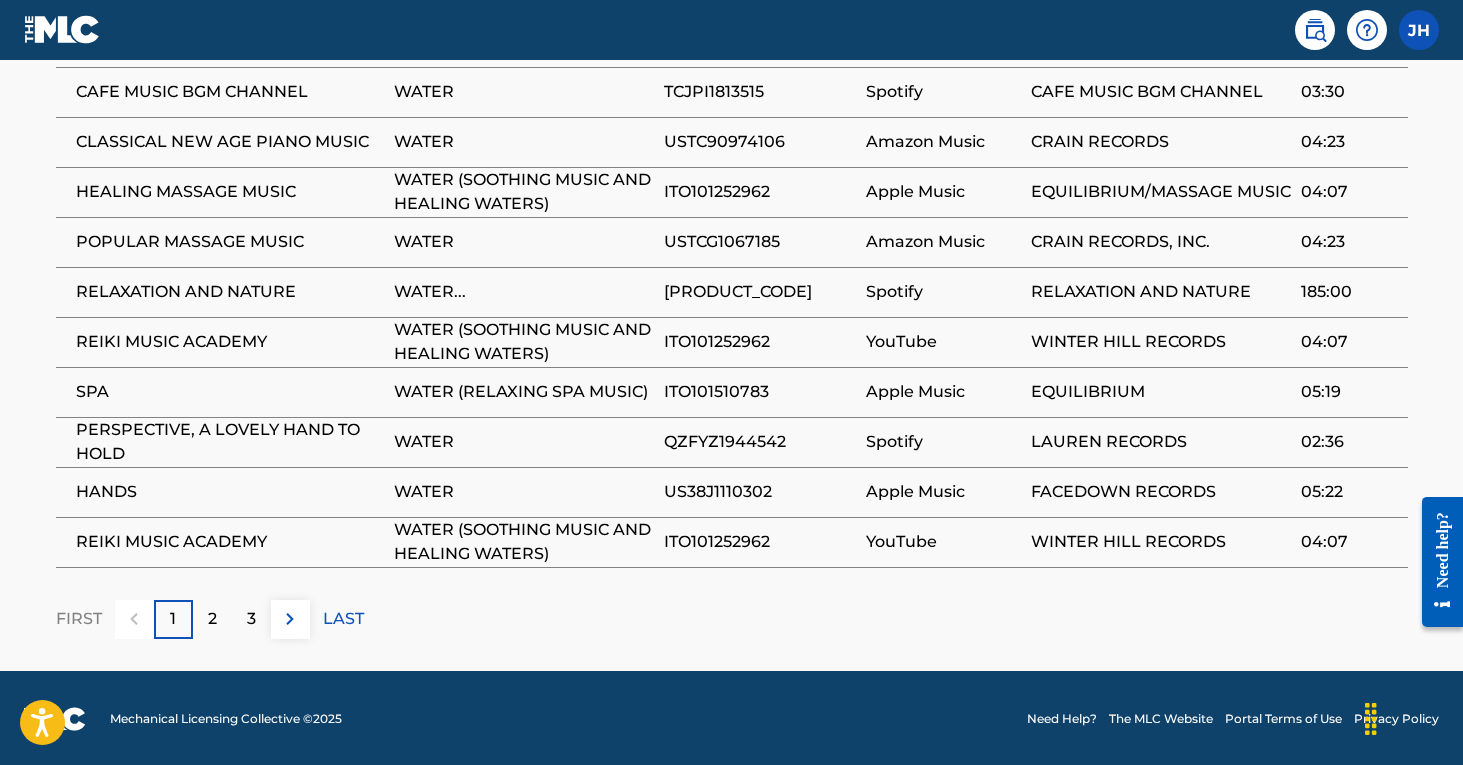 click on "2" at bounding box center [212, 619] 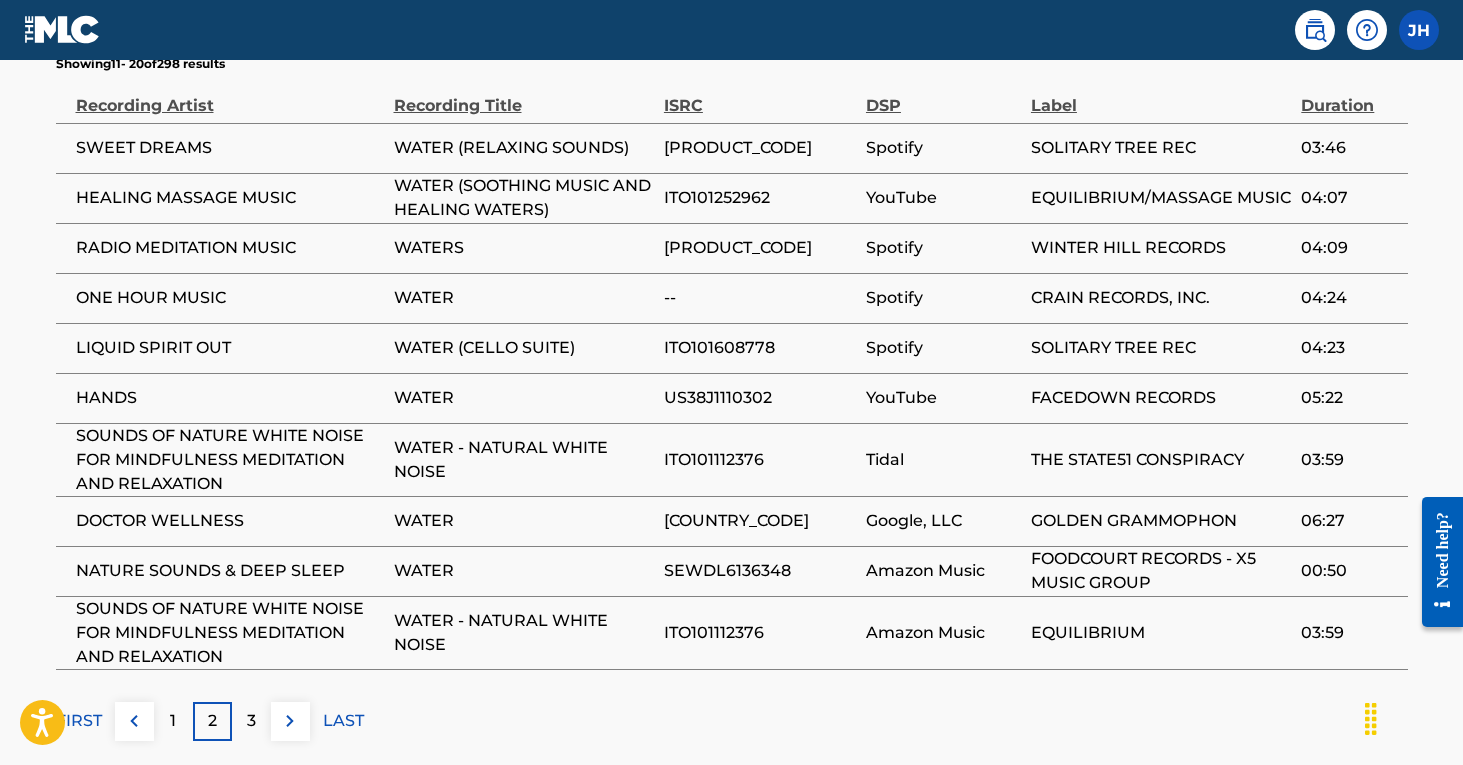 scroll, scrollTop: 1231, scrollLeft: 0, axis: vertical 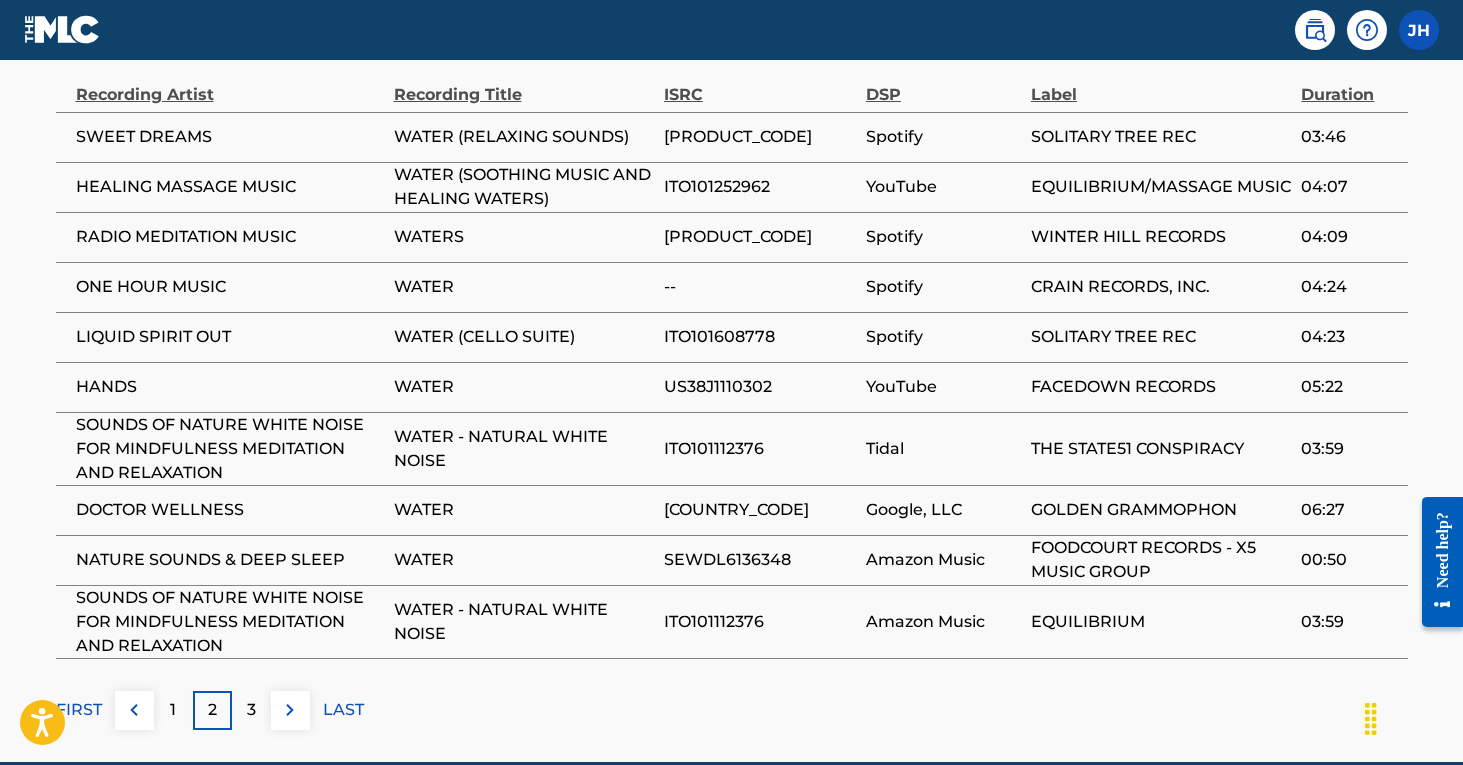 click on "3" at bounding box center (251, 710) 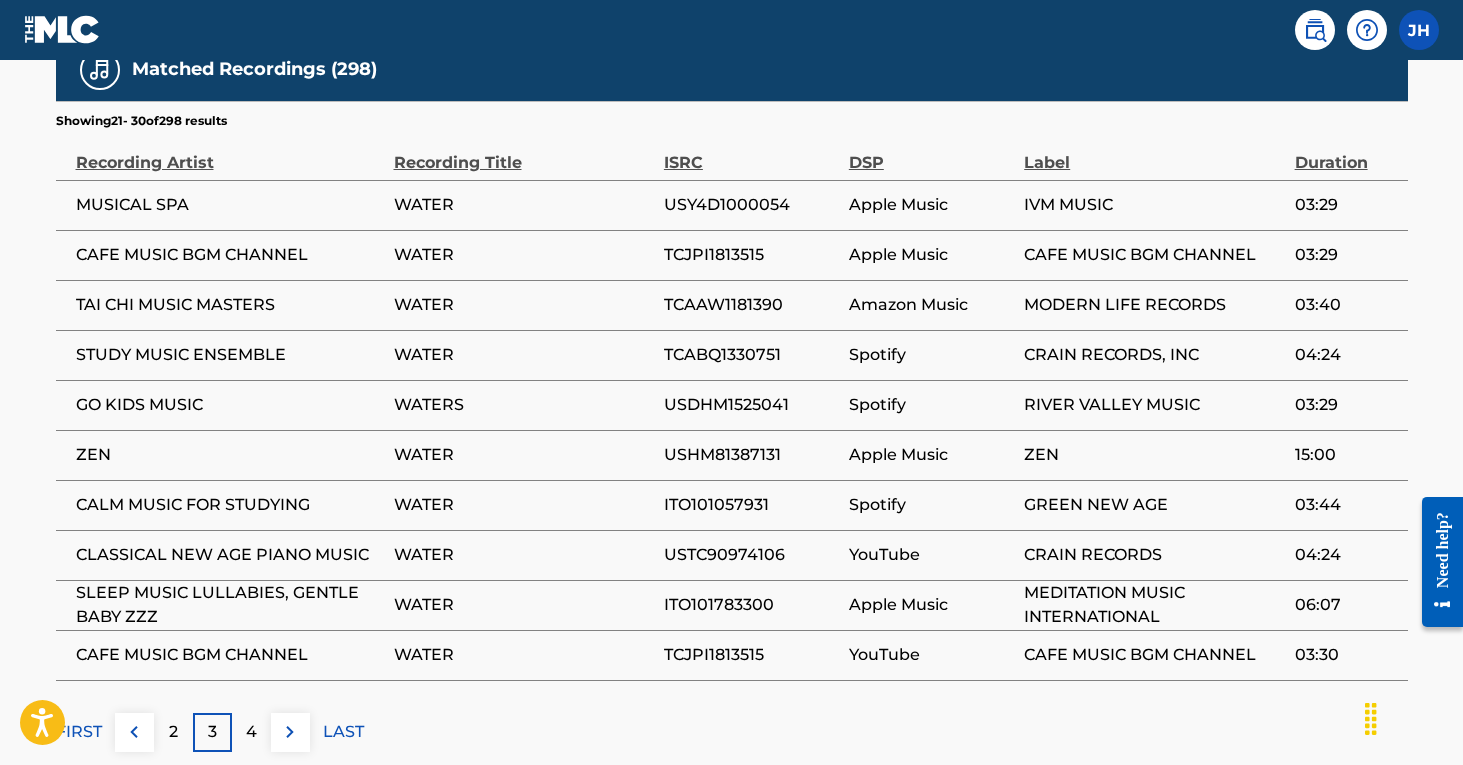 scroll, scrollTop: 1174, scrollLeft: 0, axis: vertical 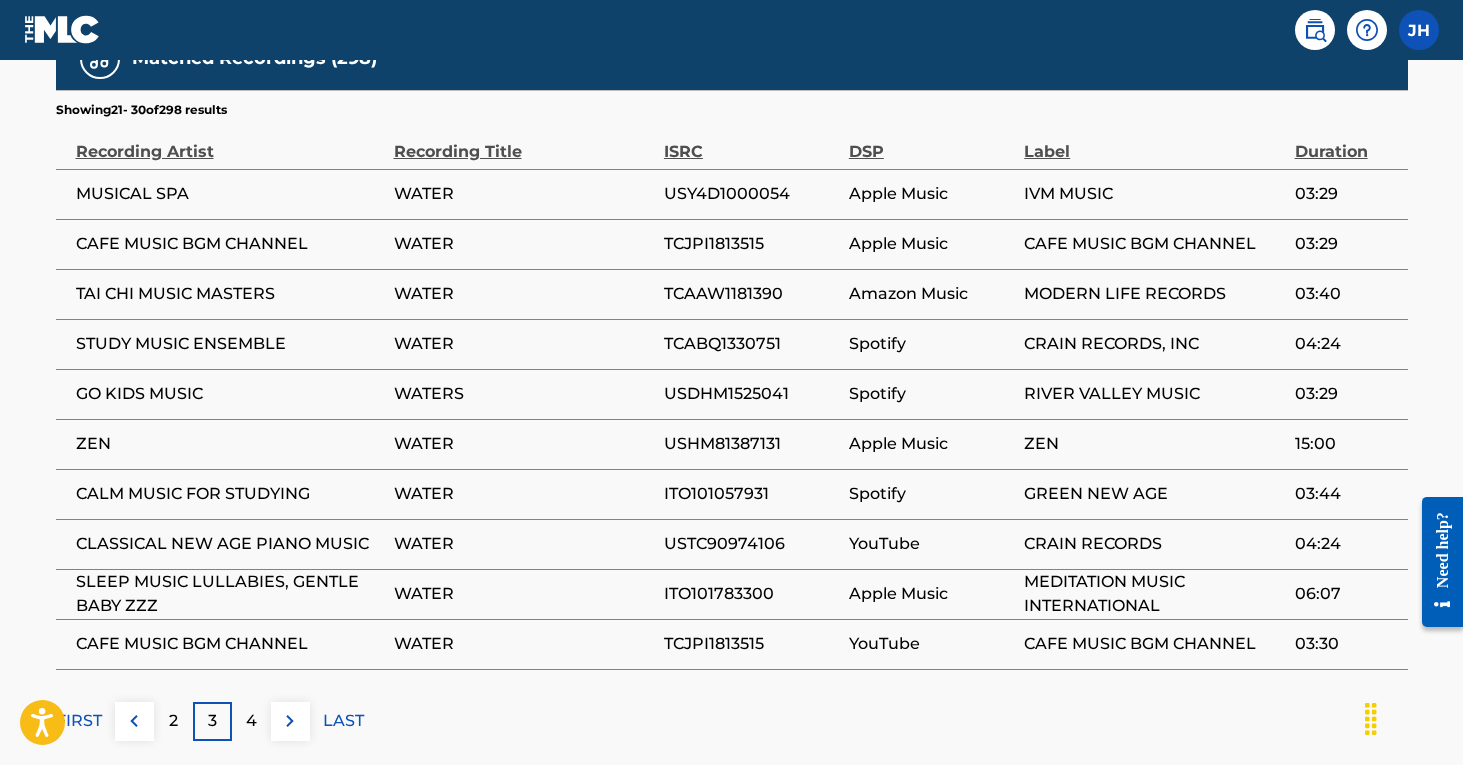 click on "4" at bounding box center (251, 721) 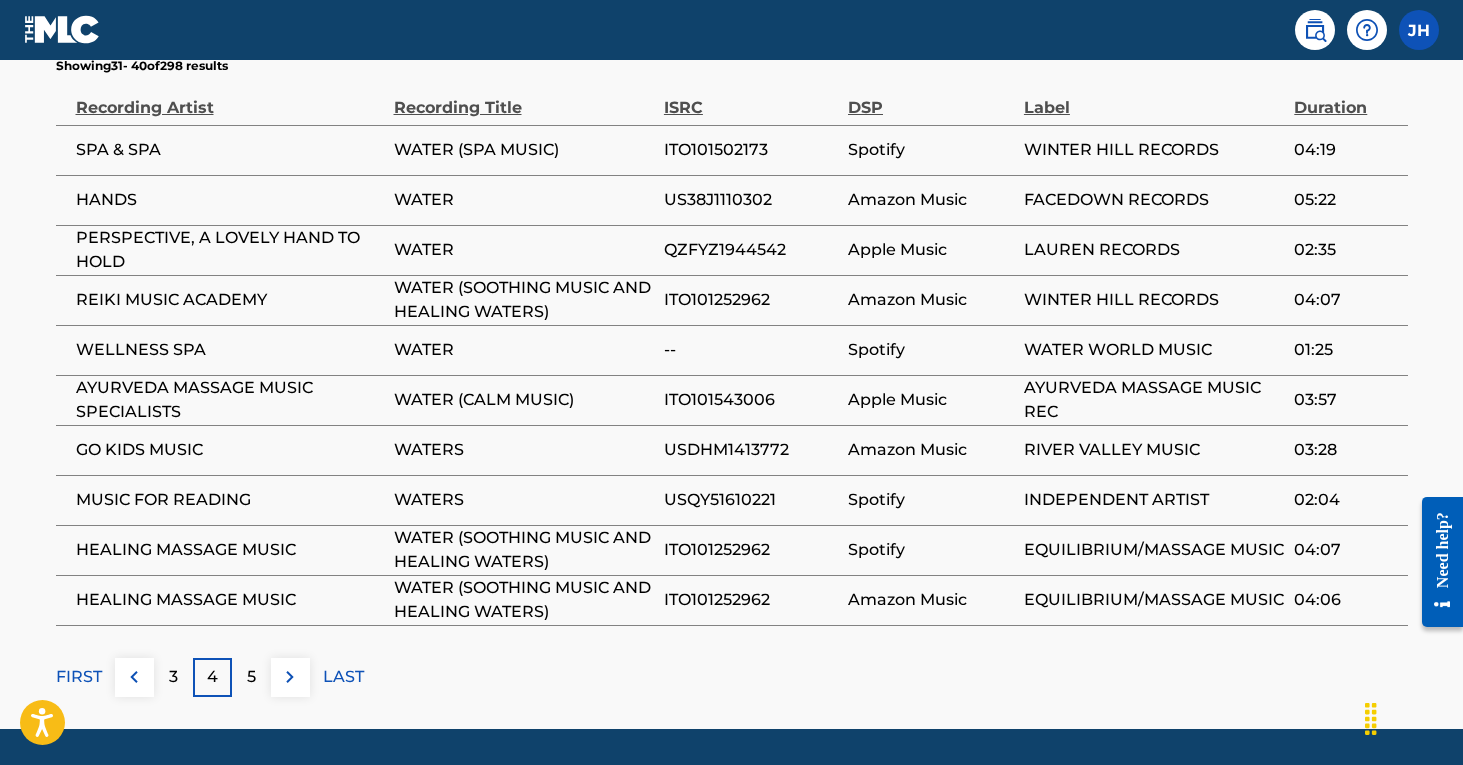 scroll, scrollTop: 1256, scrollLeft: 0, axis: vertical 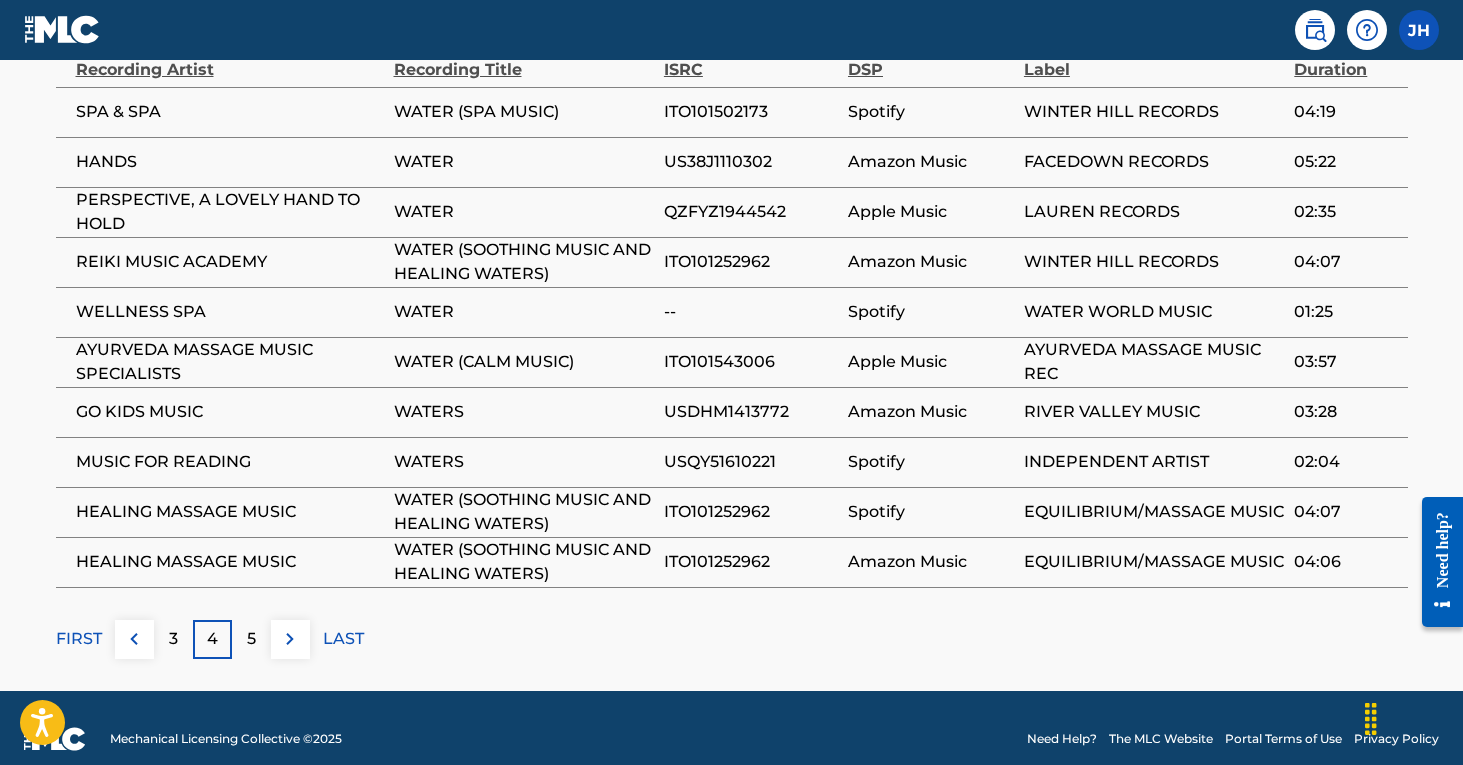 click on "5" at bounding box center (251, 639) 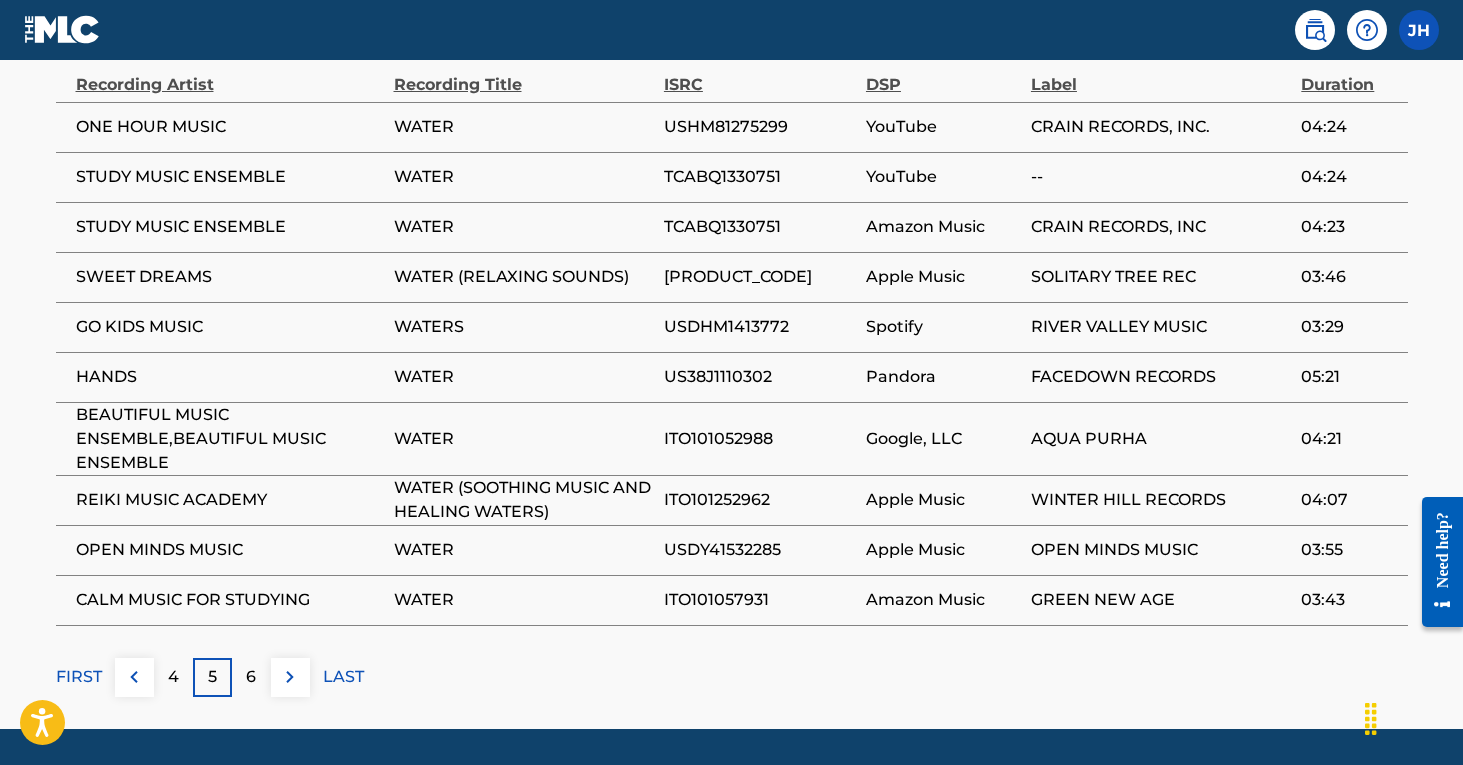 scroll, scrollTop: 1254, scrollLeft: 0, axis: vertical 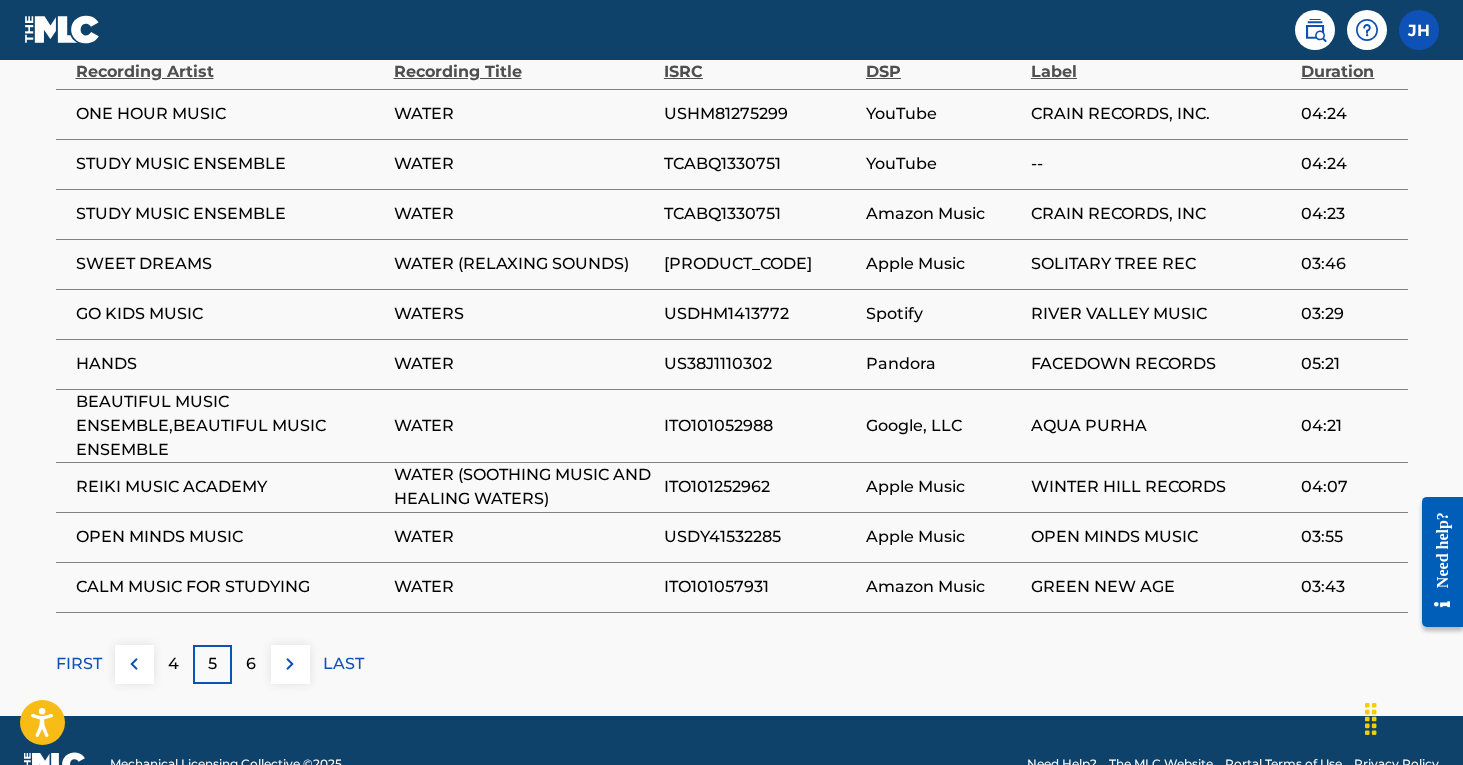click on "6" at bounding box center [251, 664] 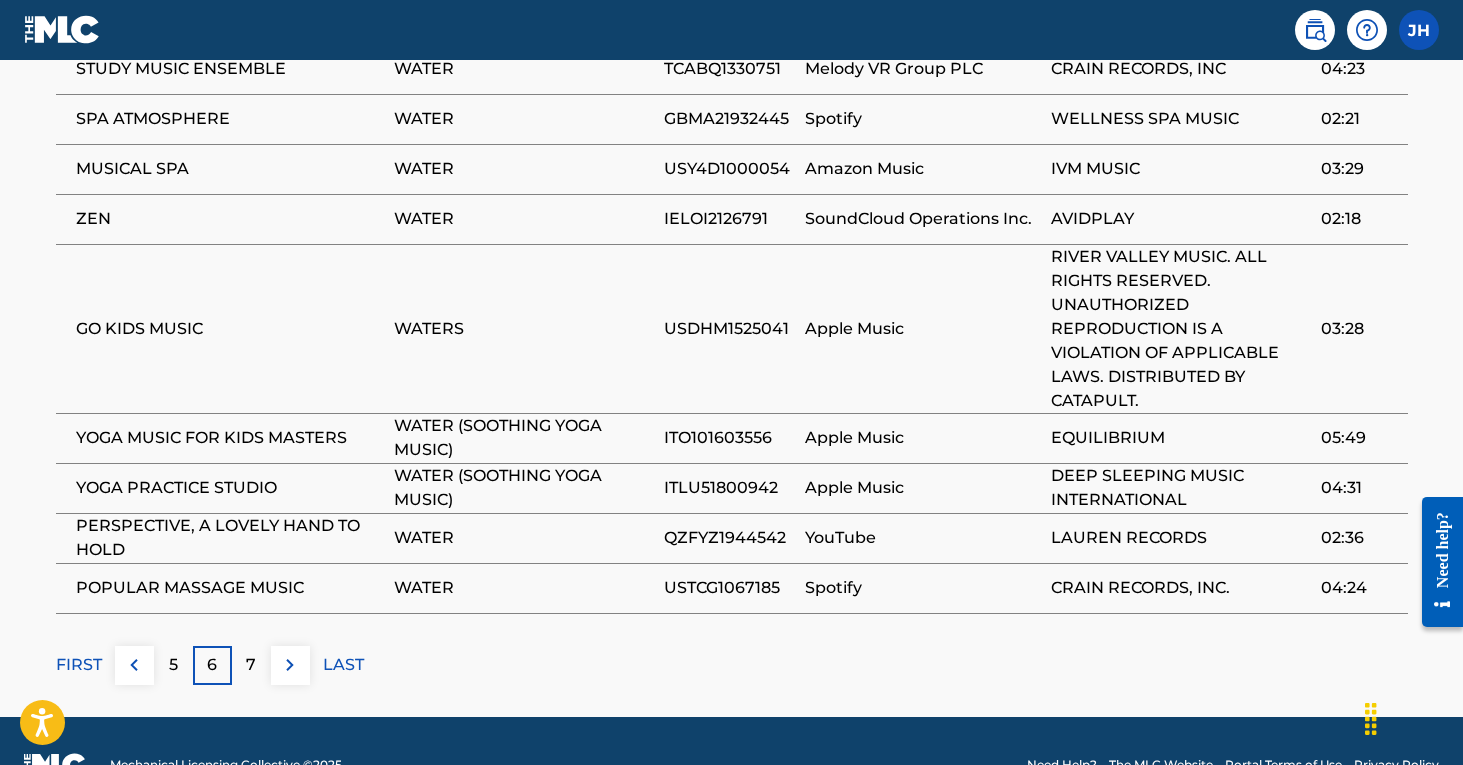 scroll, scrollTop: 1359, scrollLeft: 0, axis: vertical 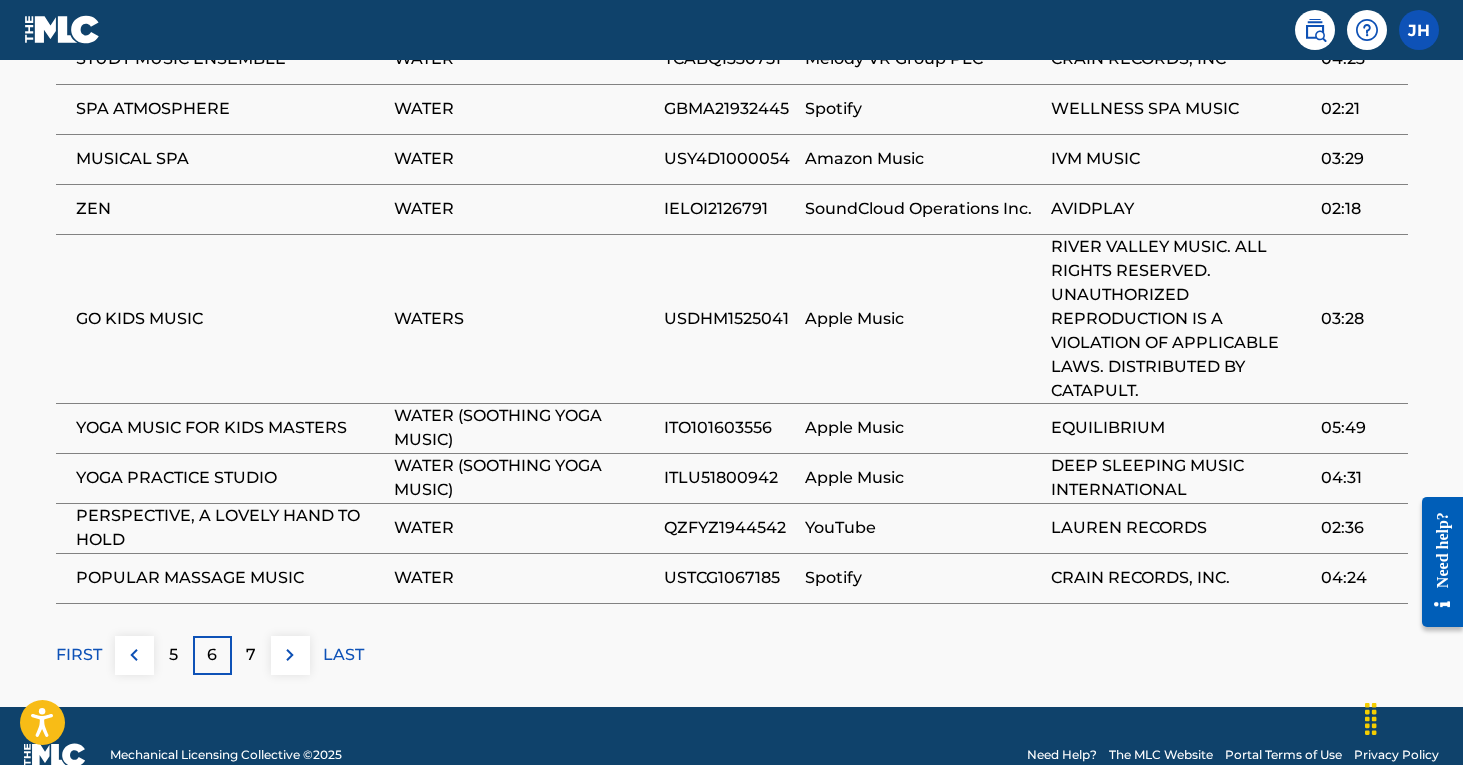 click on "7" at bounding box center [251, 655] 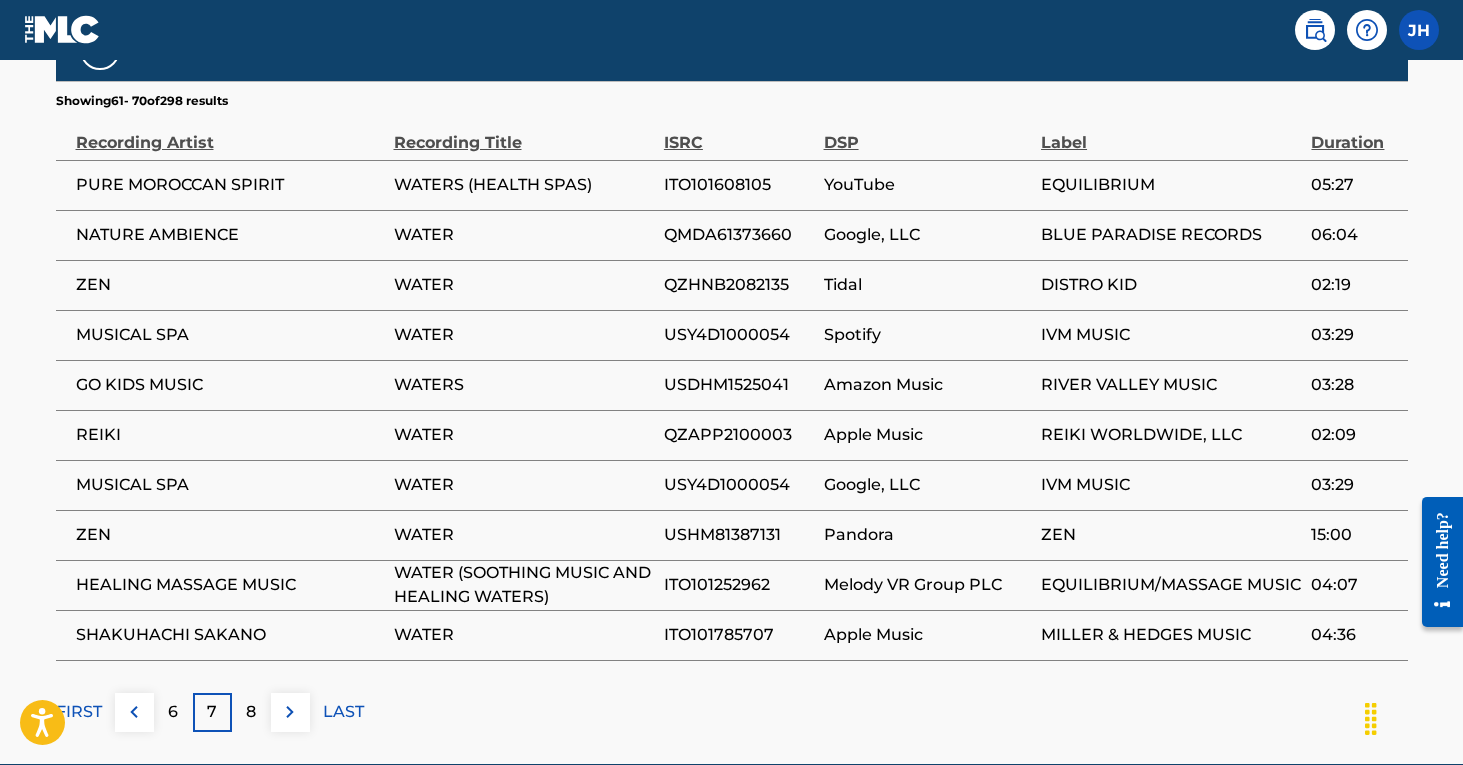 scroll, scrollTop: 1205, scrollLeft: 0, axis: vertical 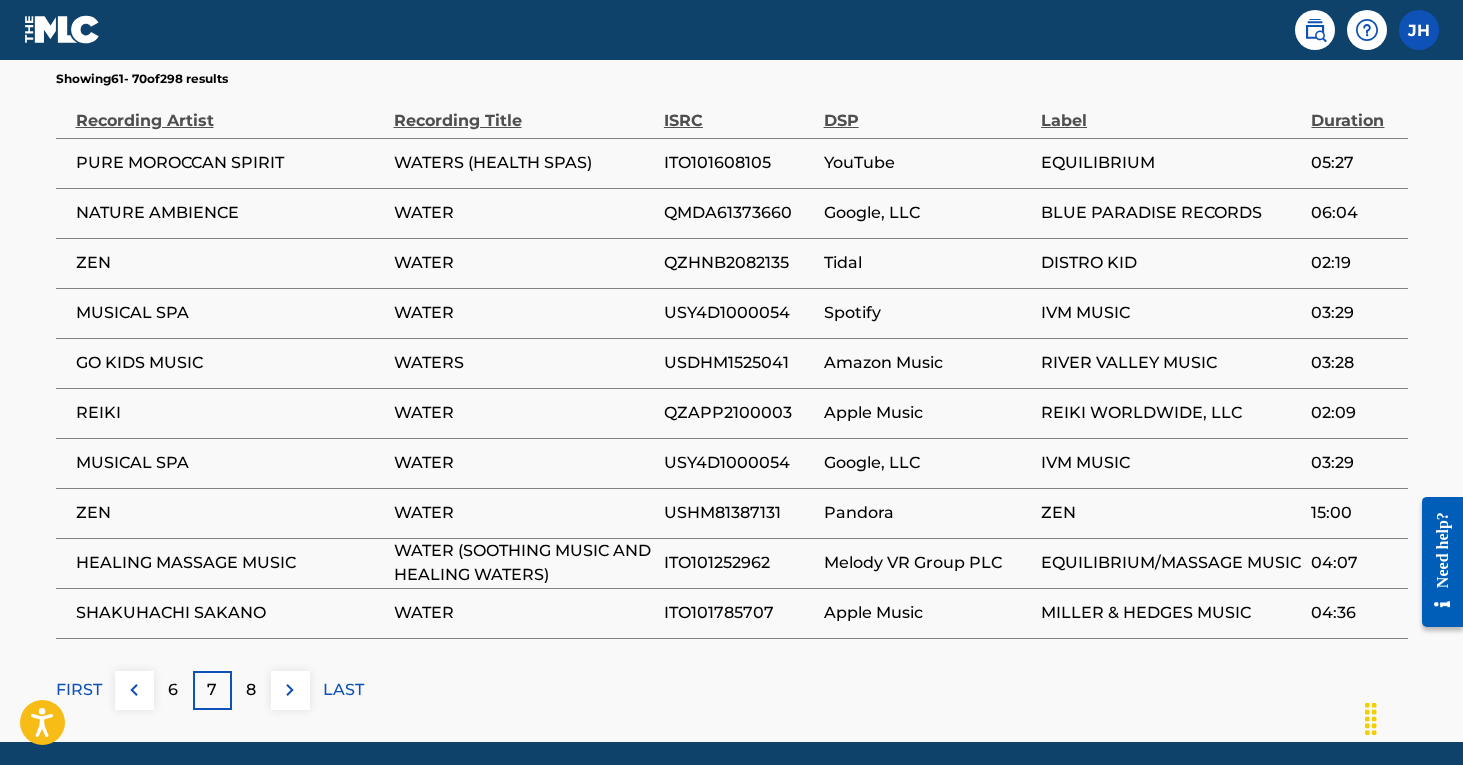 click on "8" at bounding box center (251, 690) 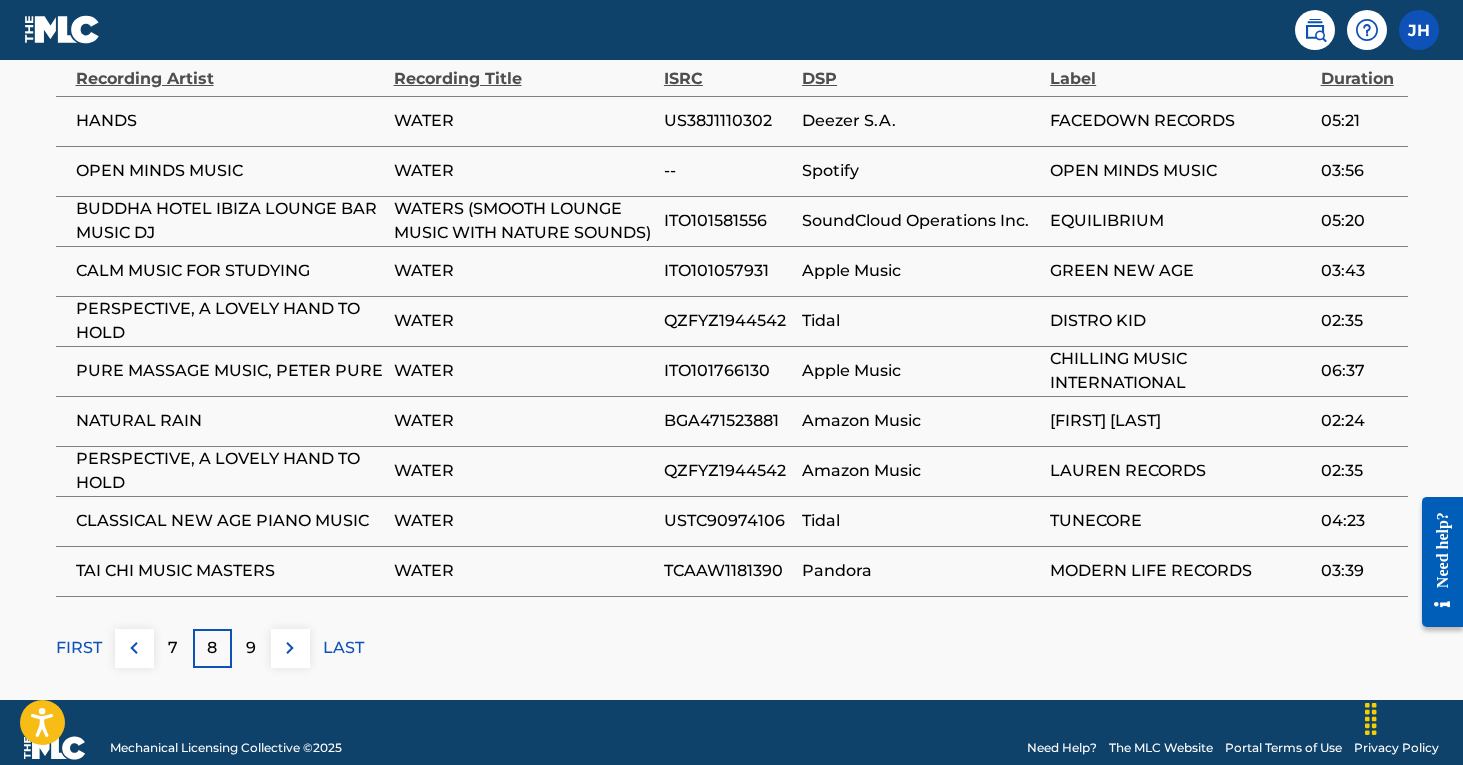 scroll, scrollTop: 1251, scrollLeft: 0, axis: vertical 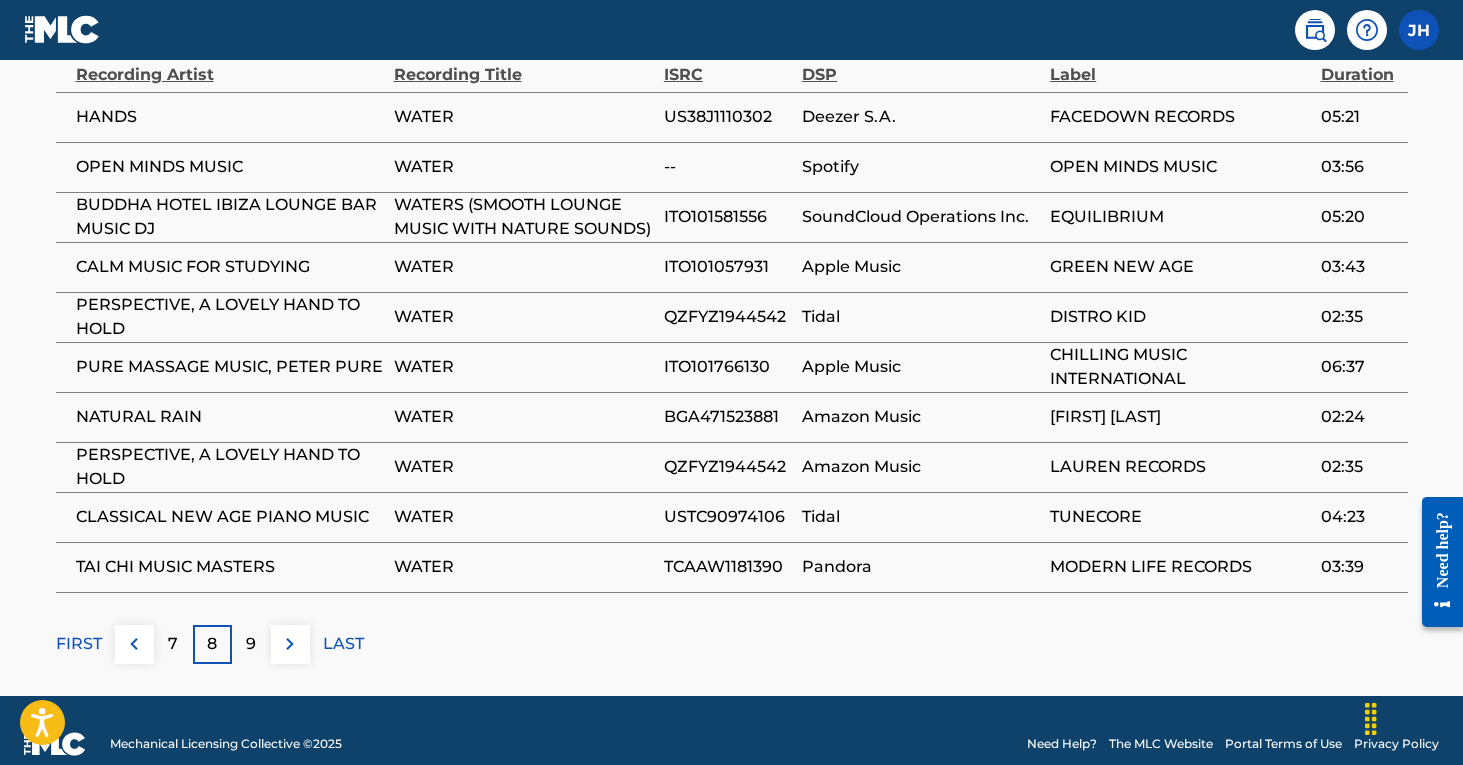 click on "9" at bounding box center [251, 644] 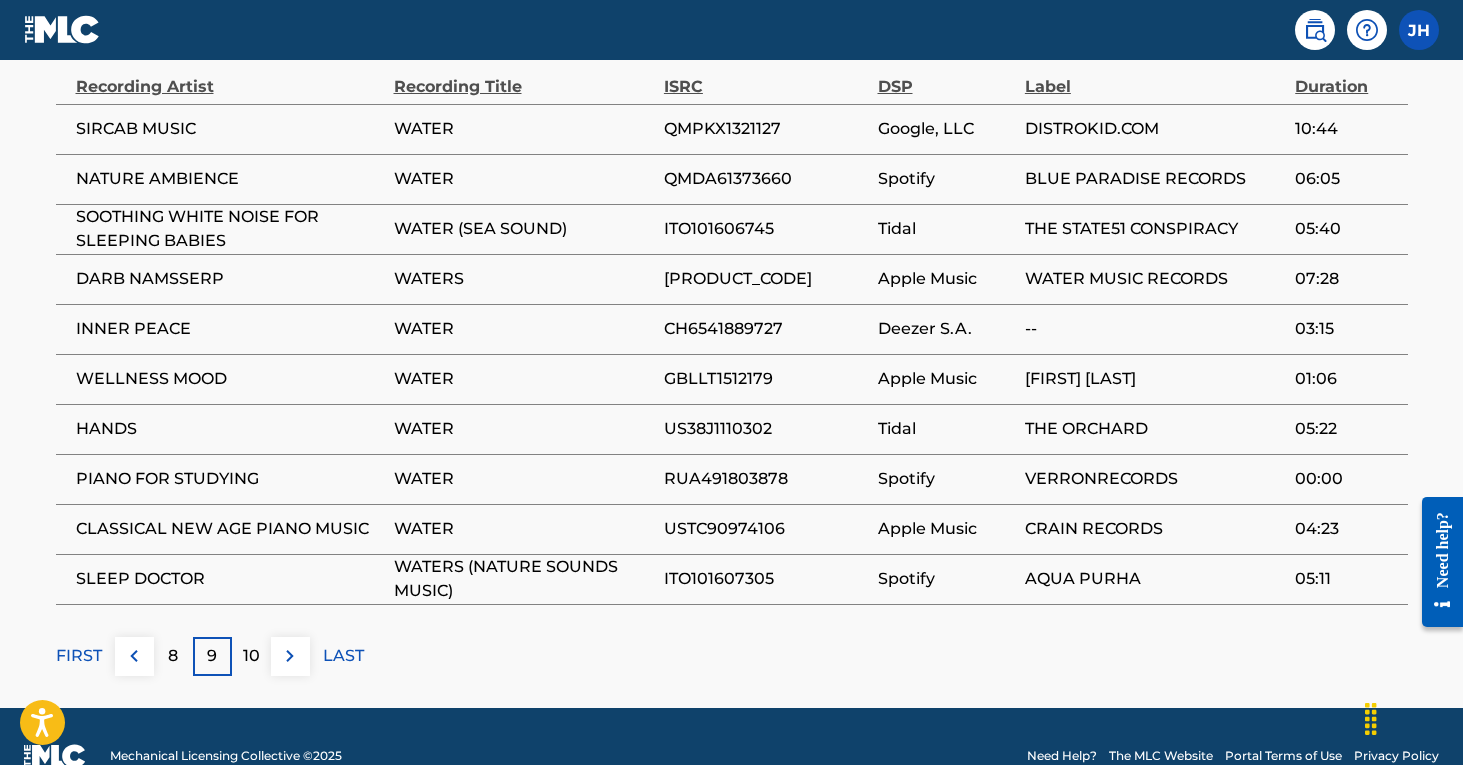 click on "10" at bounding box center [251, 656] 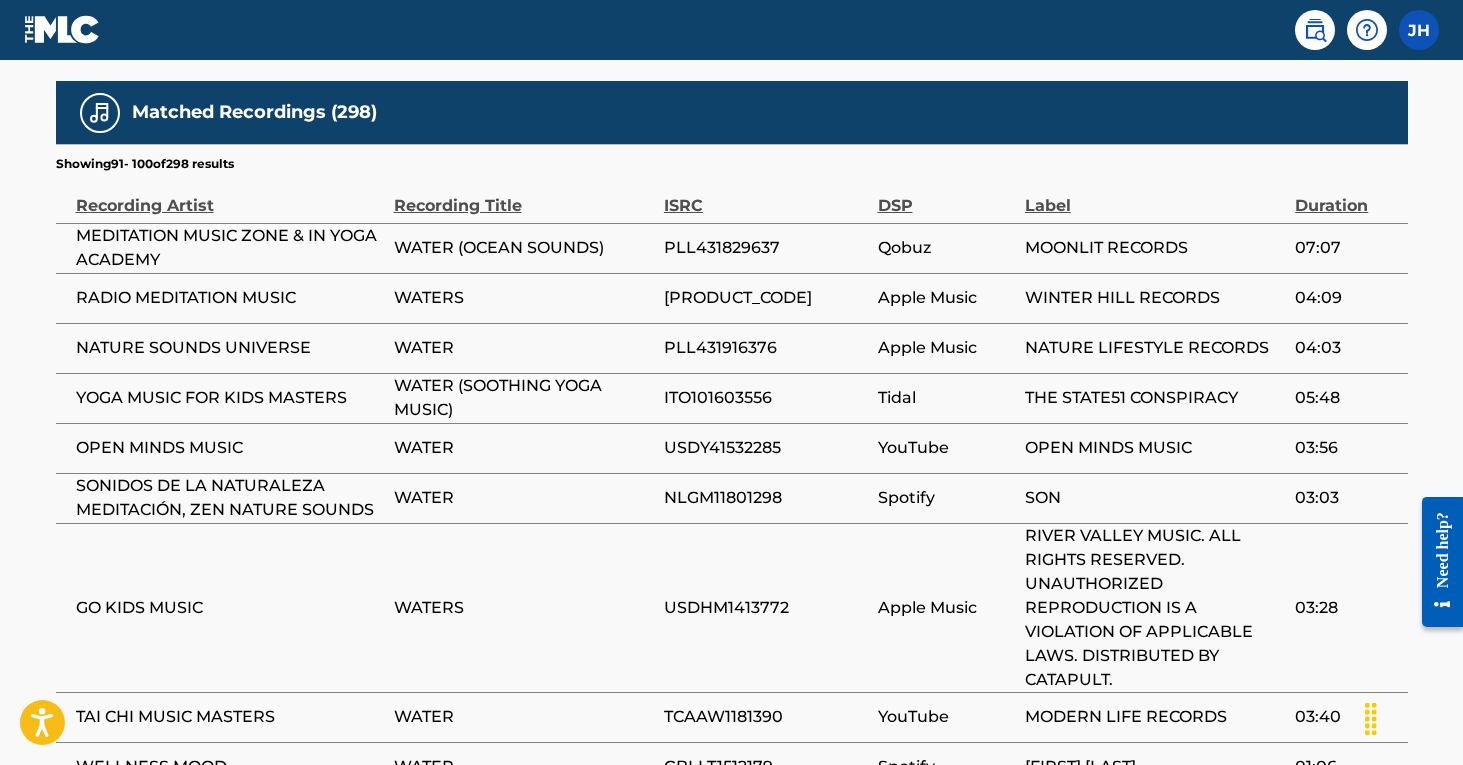 scroll, scrollTop: 1169, scrollLeft: 0, axis: vertical 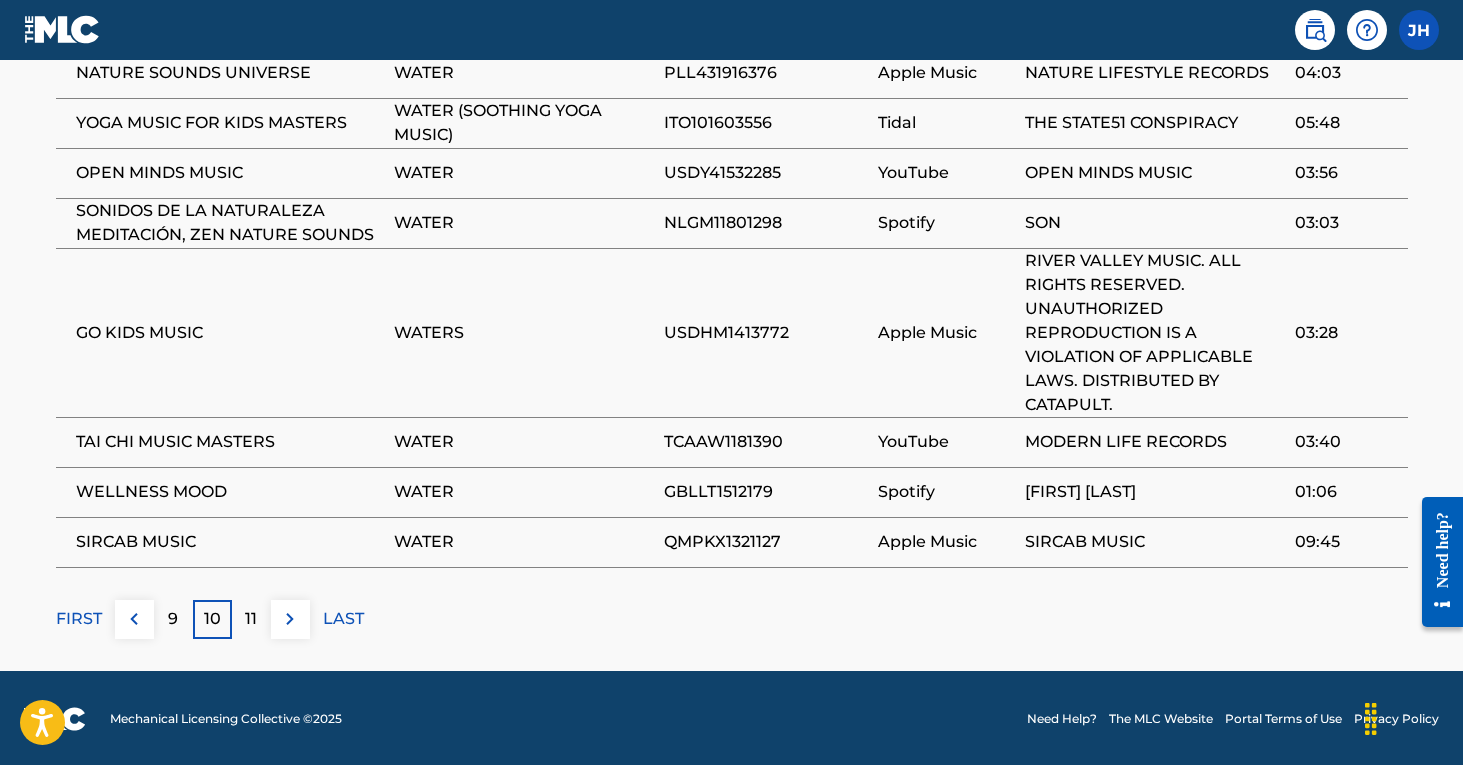 click on "11" at bounding box center (251, 619) 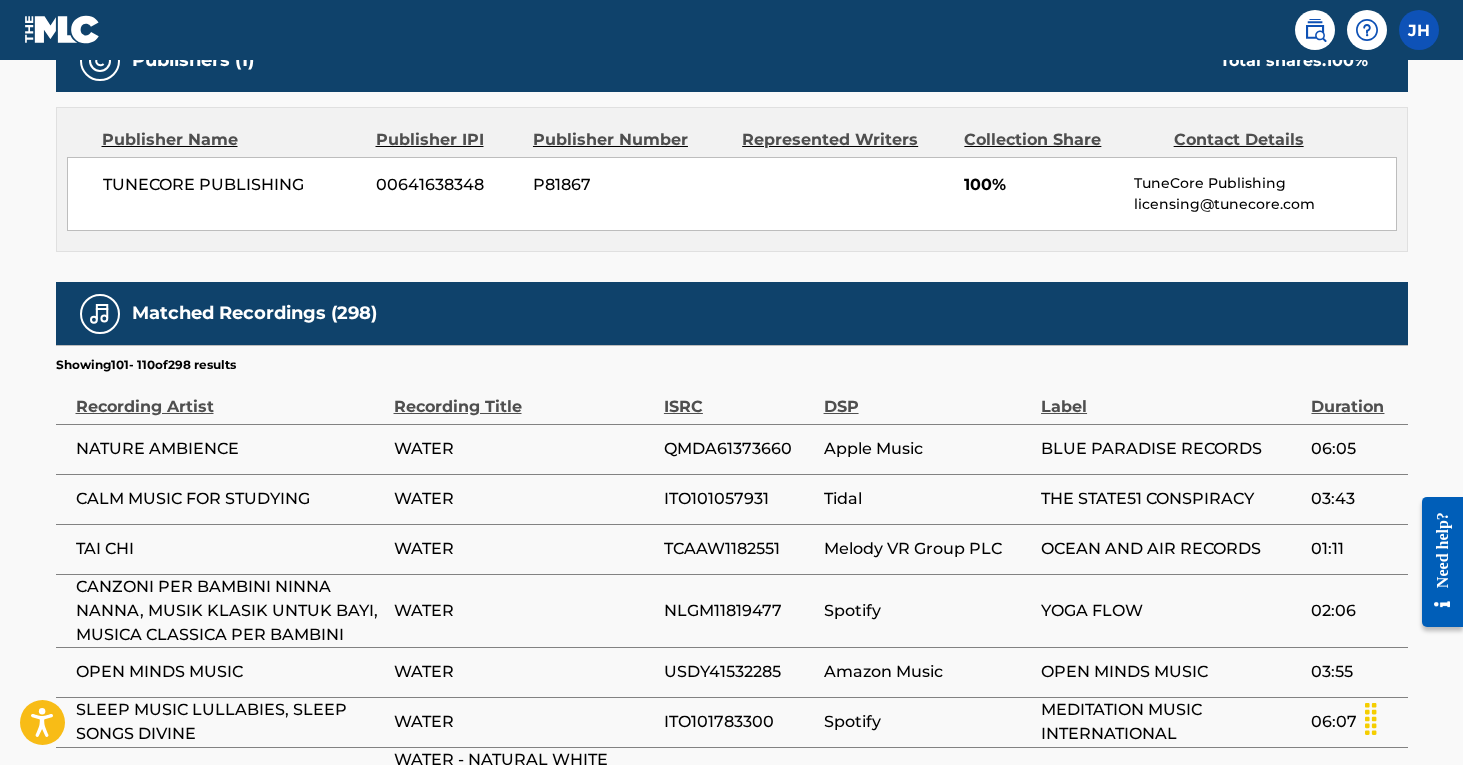 scroll, scrollTop: 934, scrollLeft: 0, axis: vertical 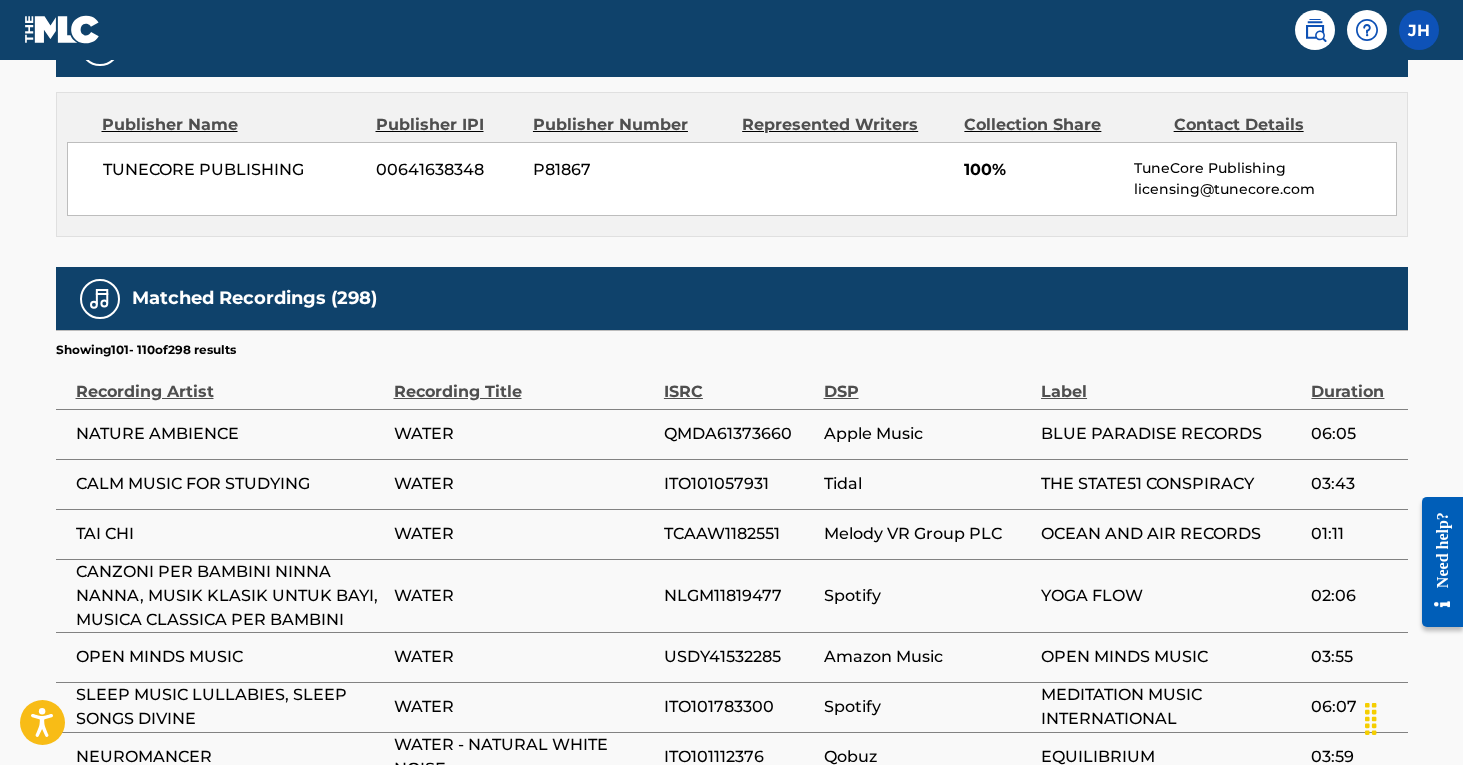 click on "WATER" at bounding box center [524, 596] 